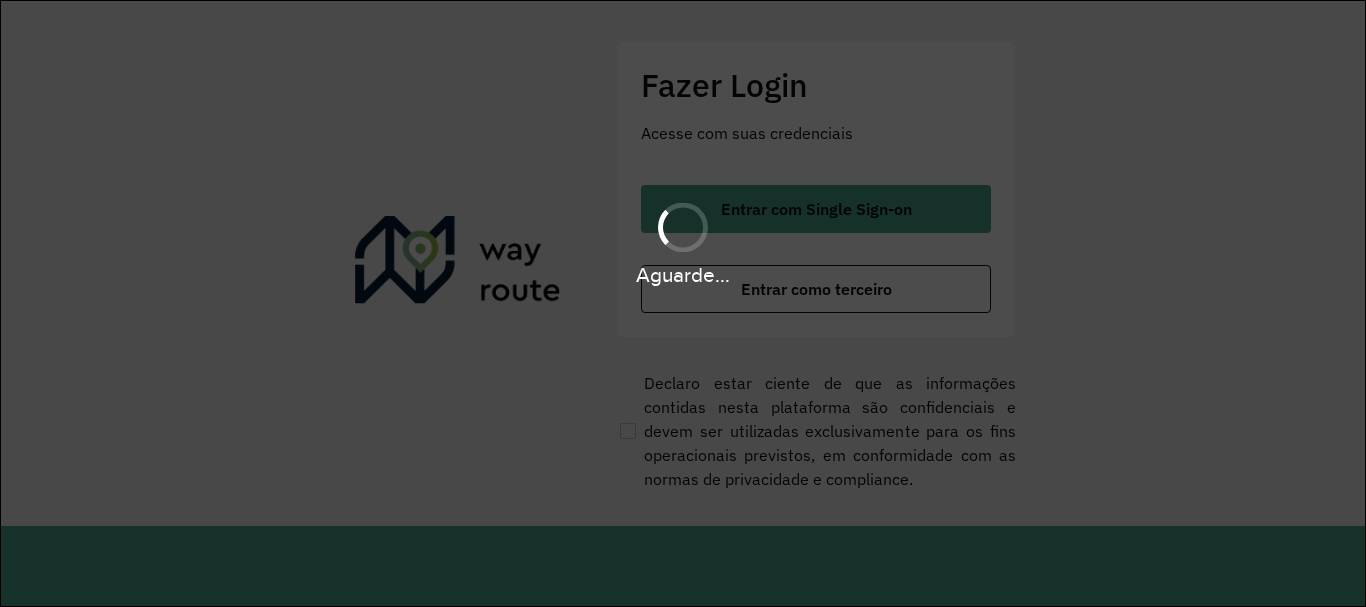 scroll, scrollTop: 0, scrollLeft: 0, axis: both 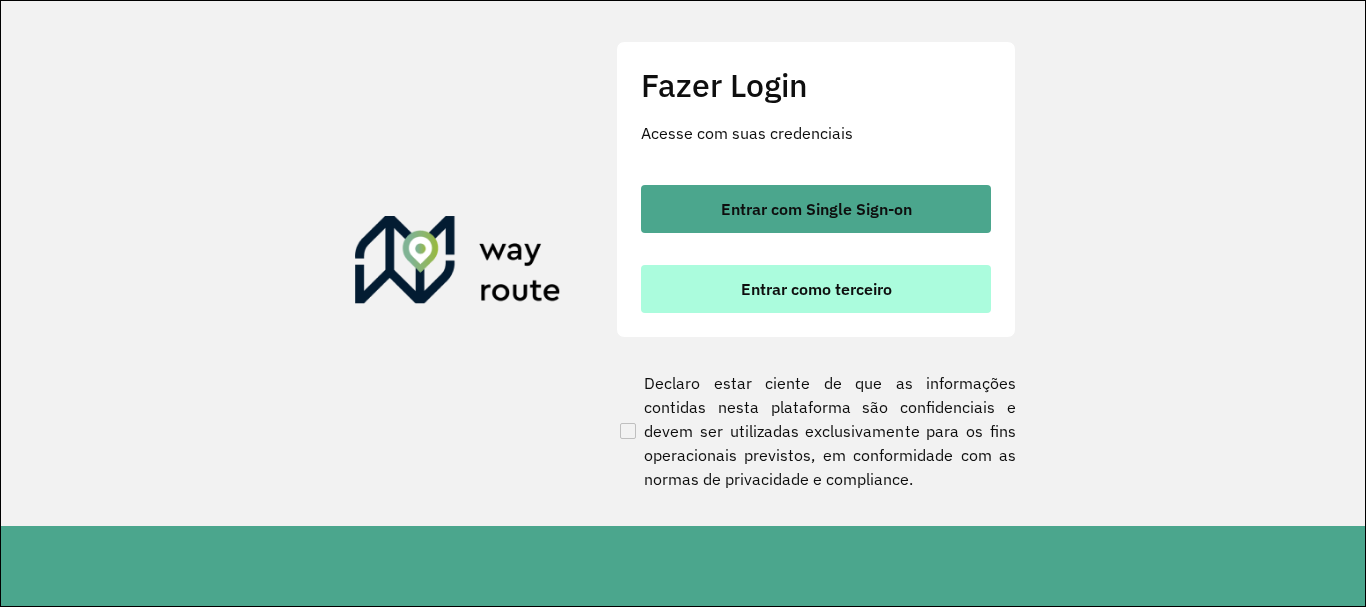 click on "Entrar como terceiro" at bounding box center (816, 289) 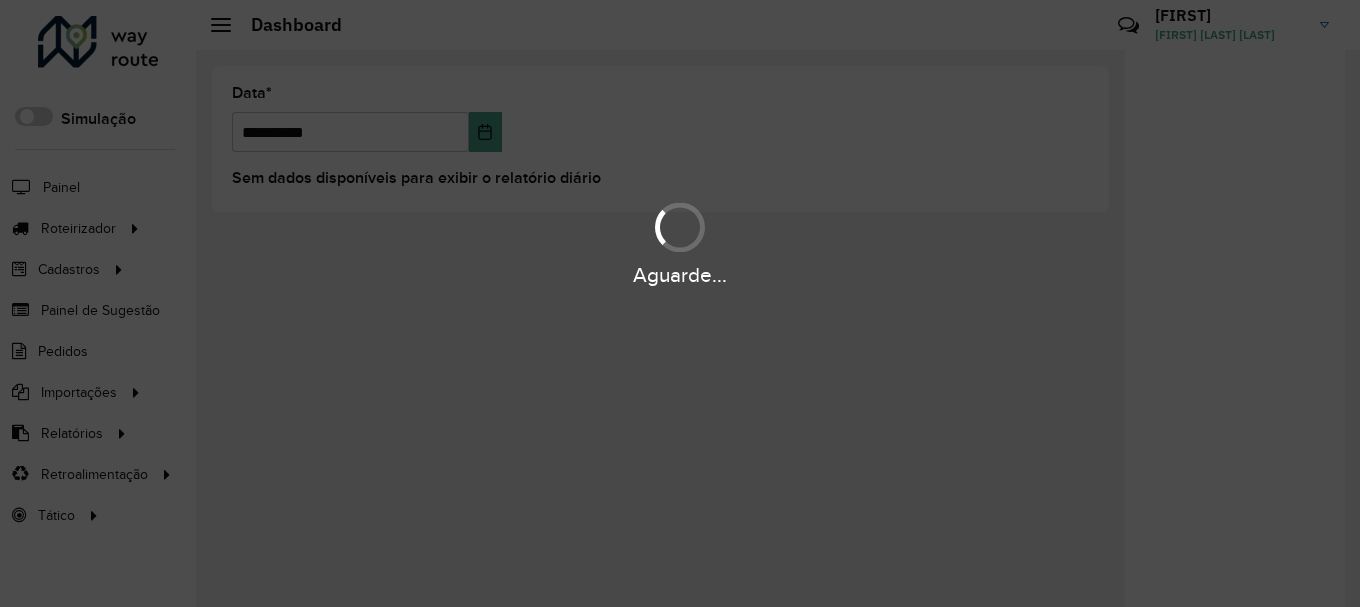 scroll, scrollTop: 0, scrollLeft: 0, axis: both 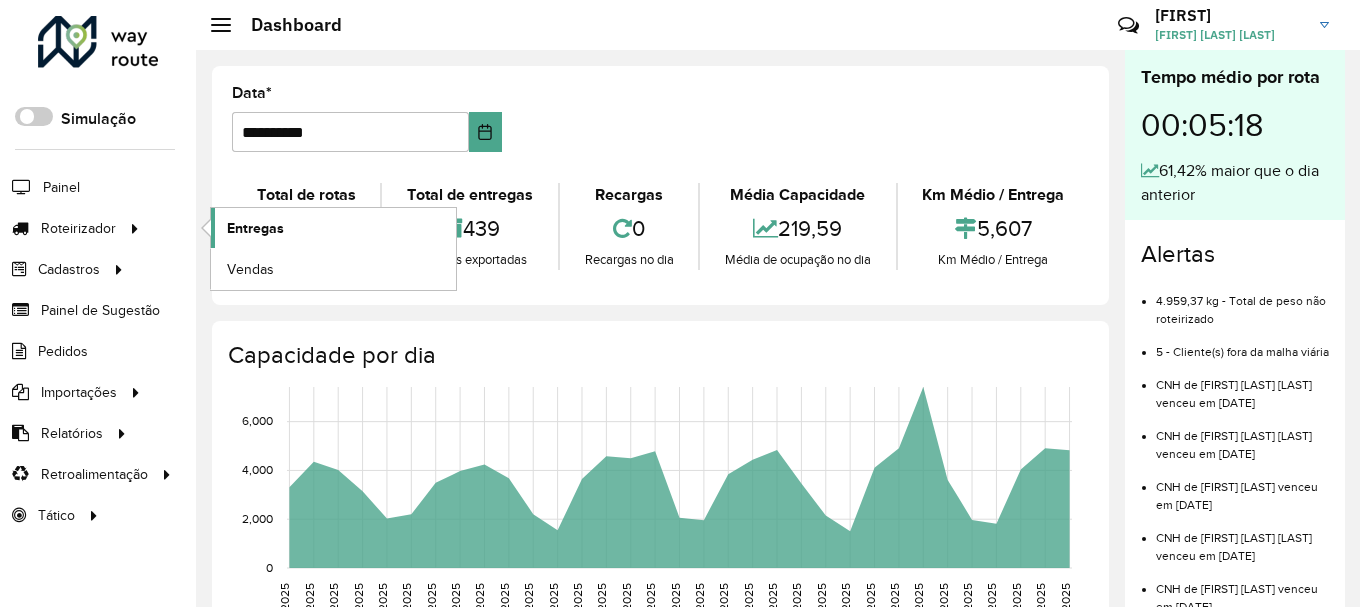 click on "Entregas" 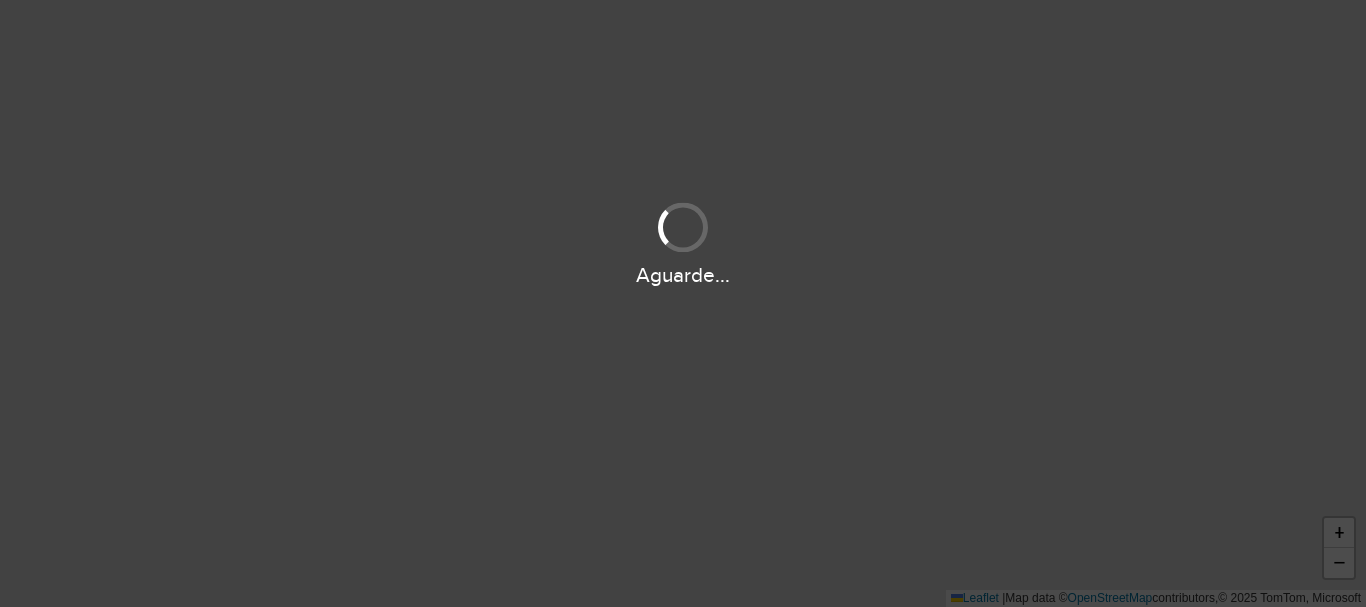 scroll, scrollTop: 0, scrollLeft: 0, axis: both 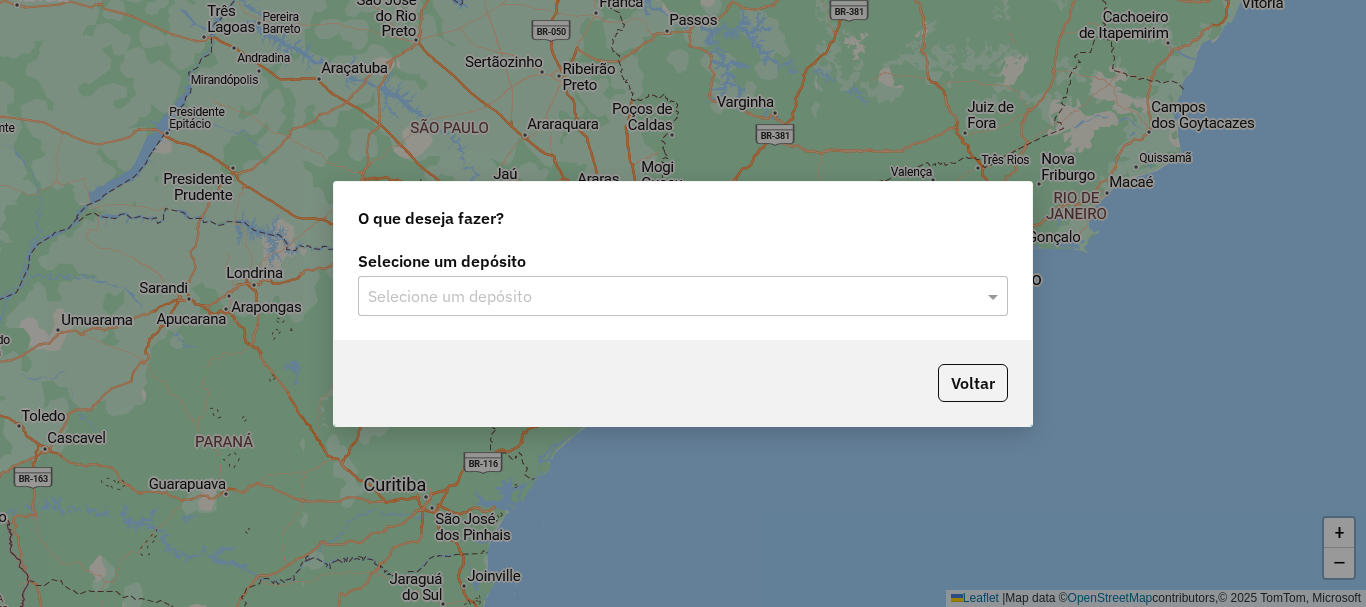 click 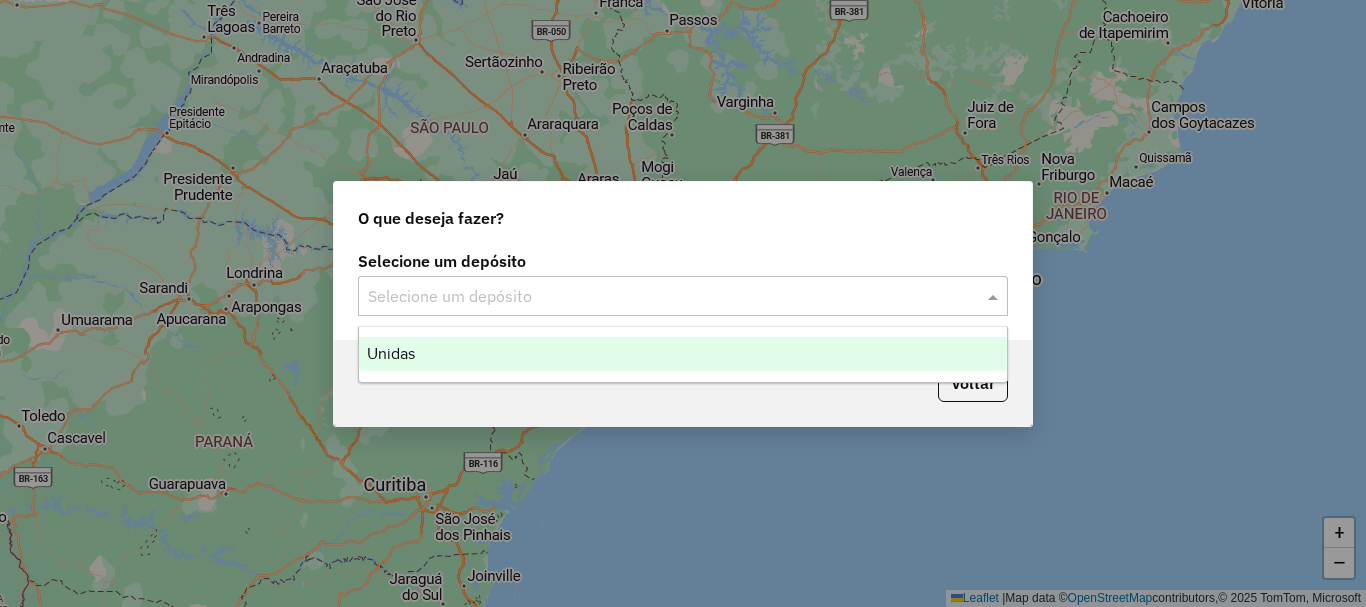 click on "Unidas" at bounding box center (683, 354) 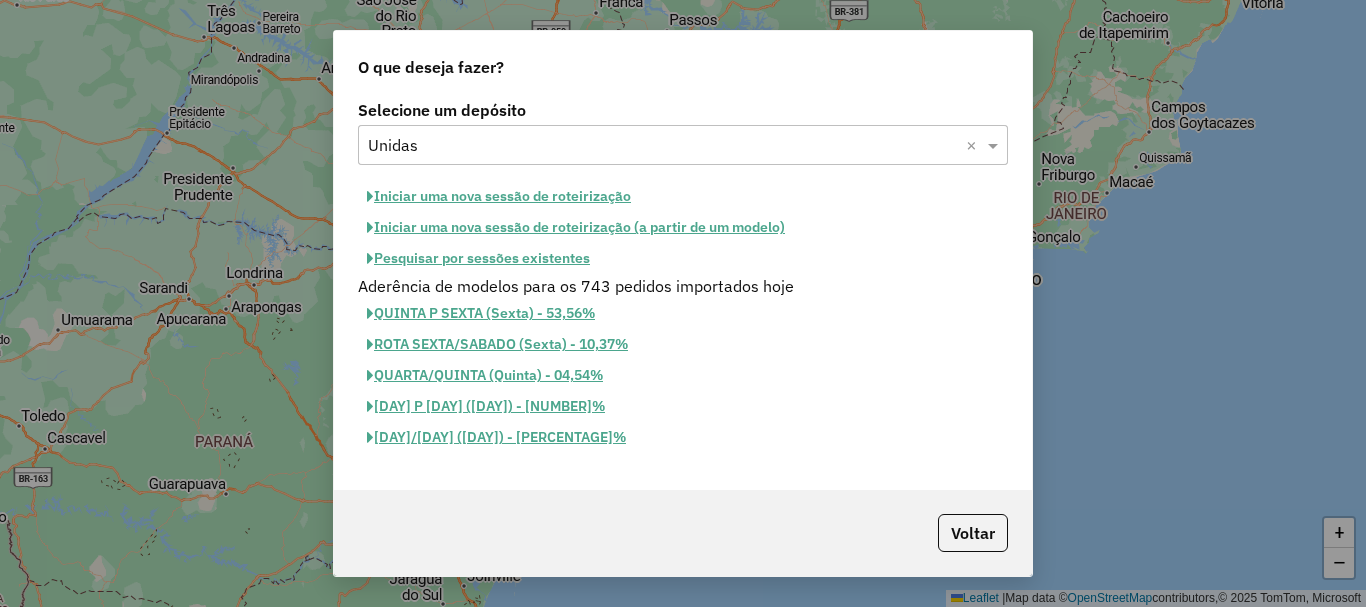 click on "Iniciar uma nova sessão de roteirização" 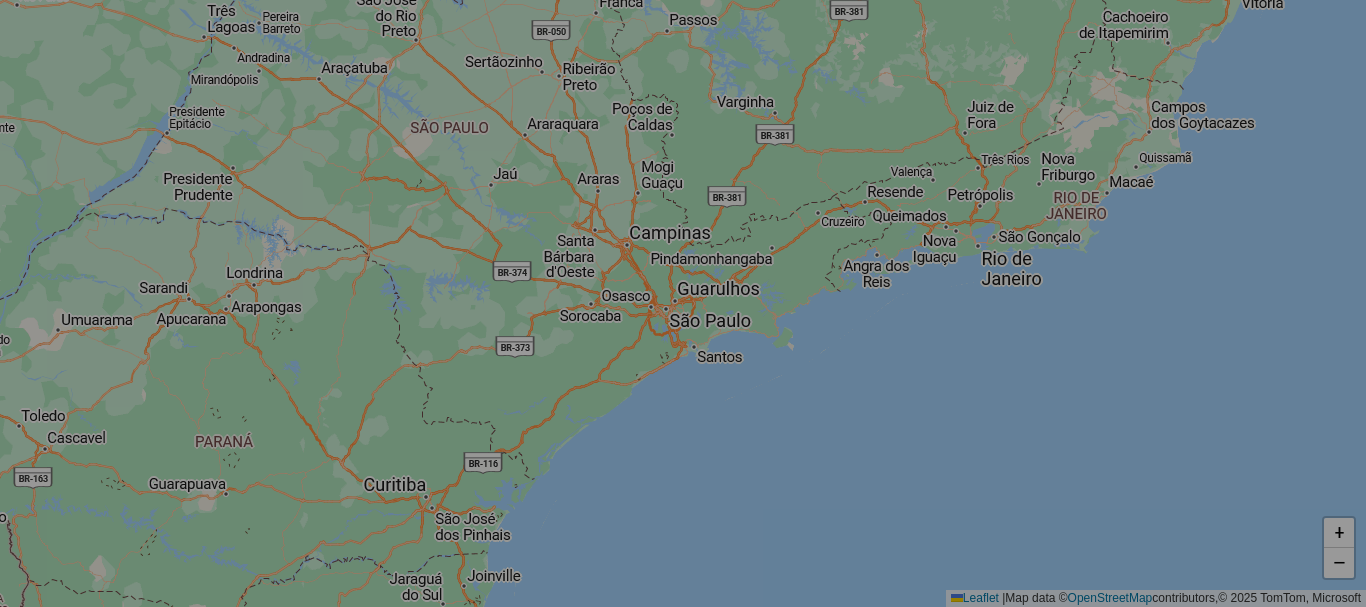 select on "*" 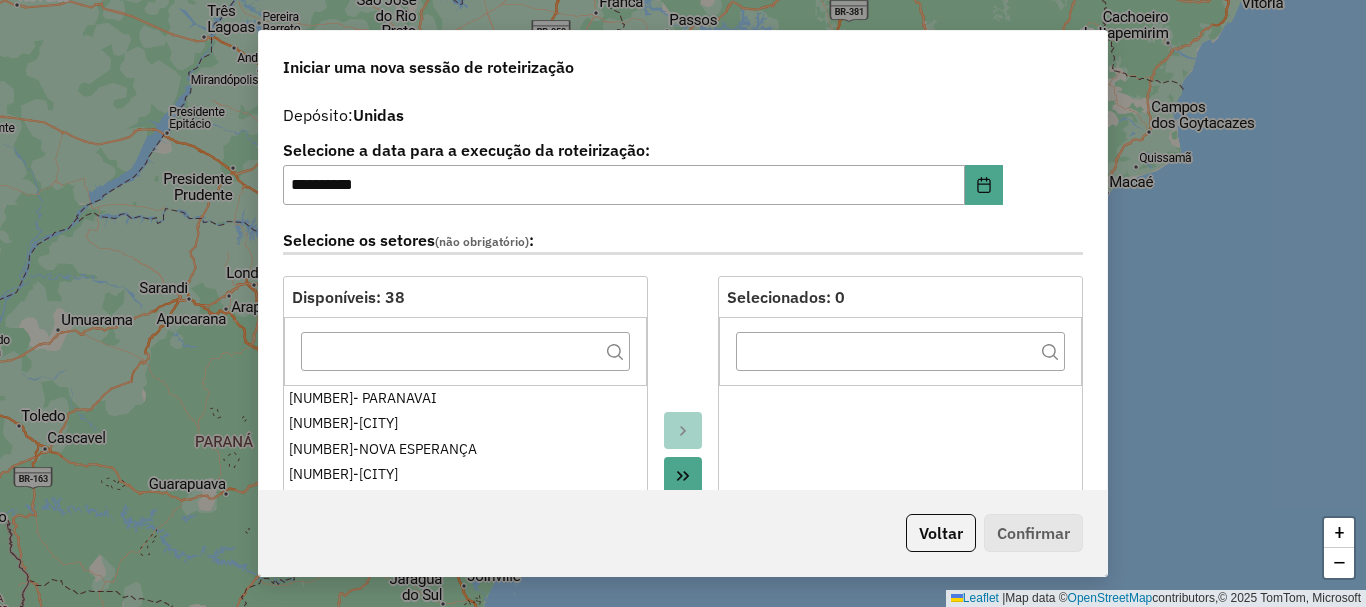 click 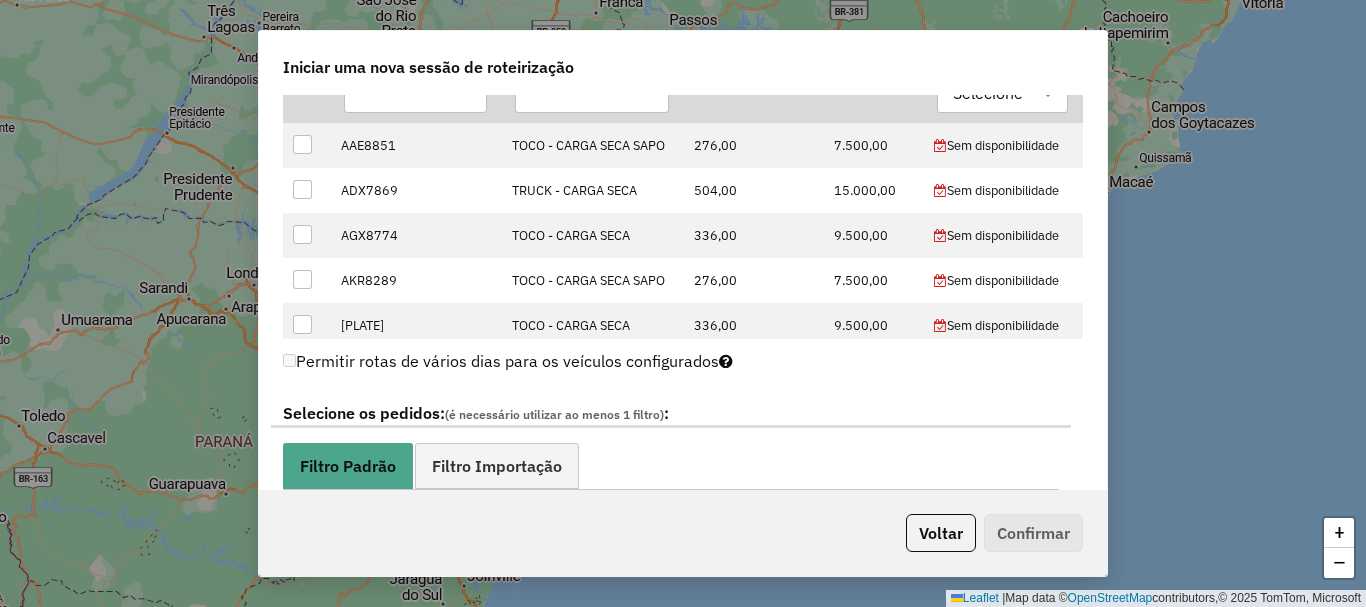 scroll, scrollTop: 800, scrollLeft: 0, axis: vertical 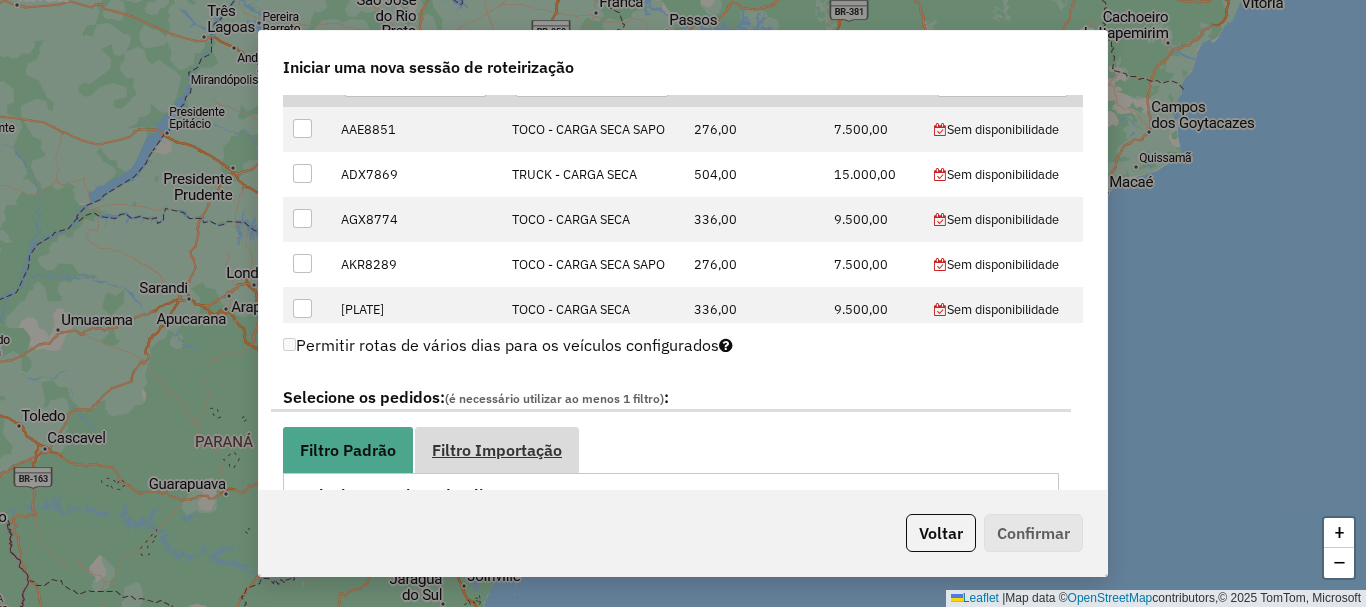 click on "Filtro Importação" at bounding box center (497, 449) 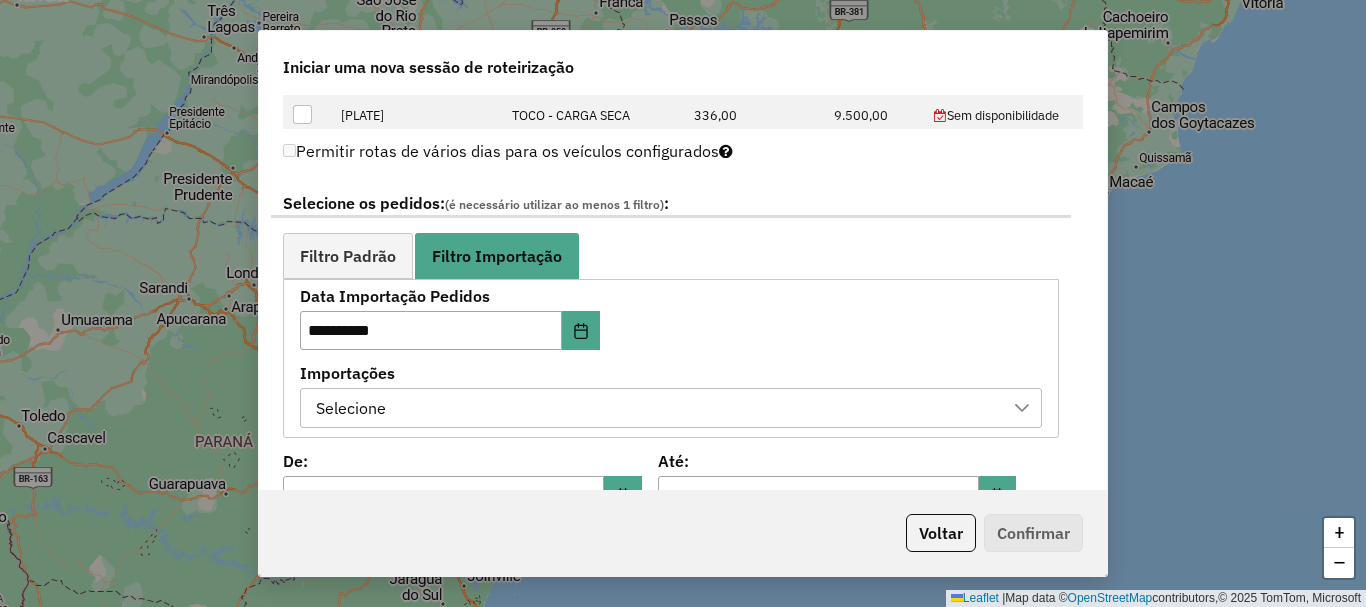 scroll, scrollTop: 1000, scrollLeft: 0, axis: vertical 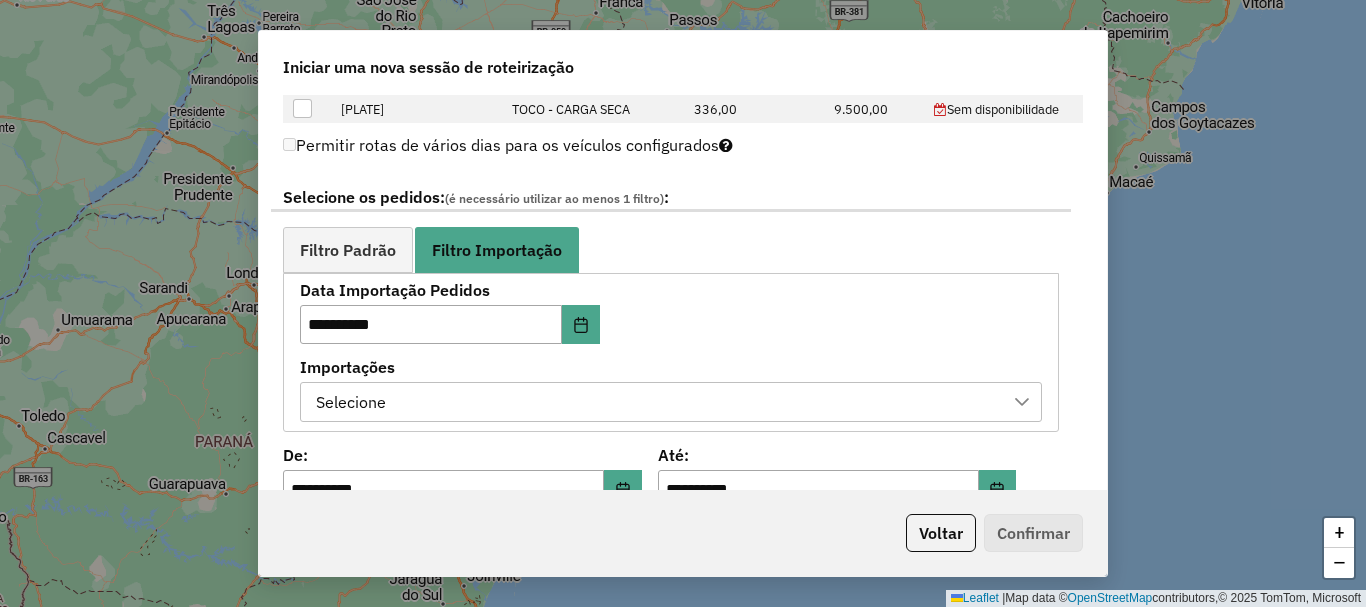click on "Selecione" at bounding box center (656, 402) 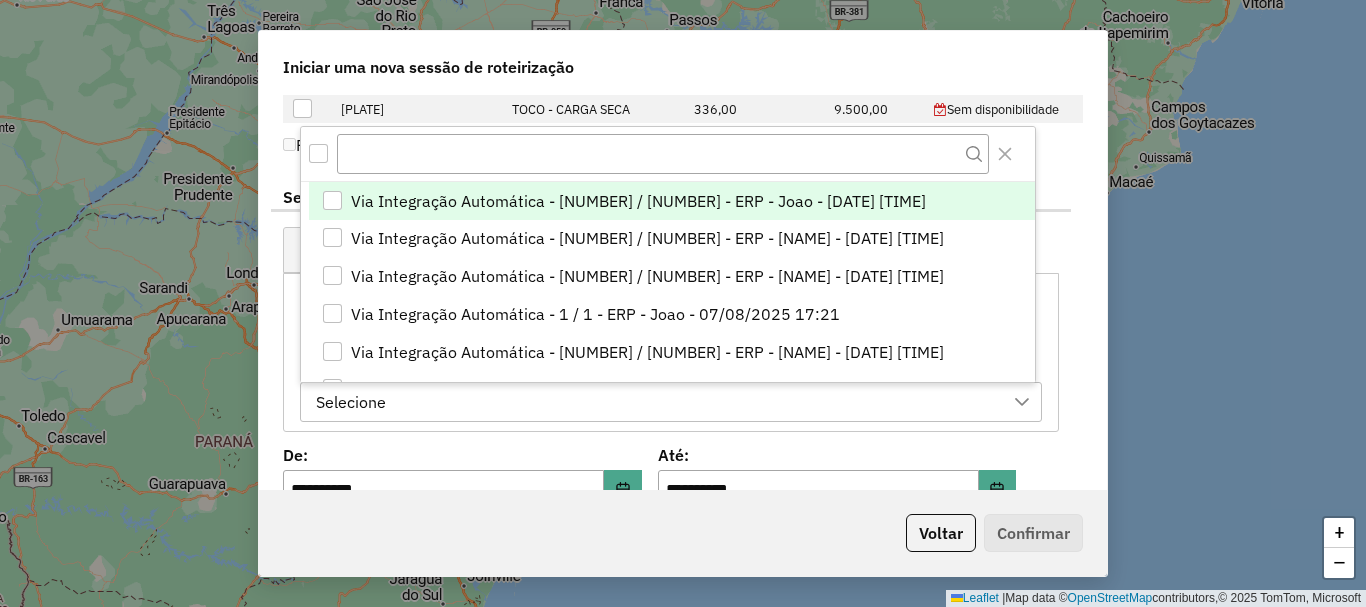 scroll, scrollTop: 15, scrollLeft: 91, axis: both 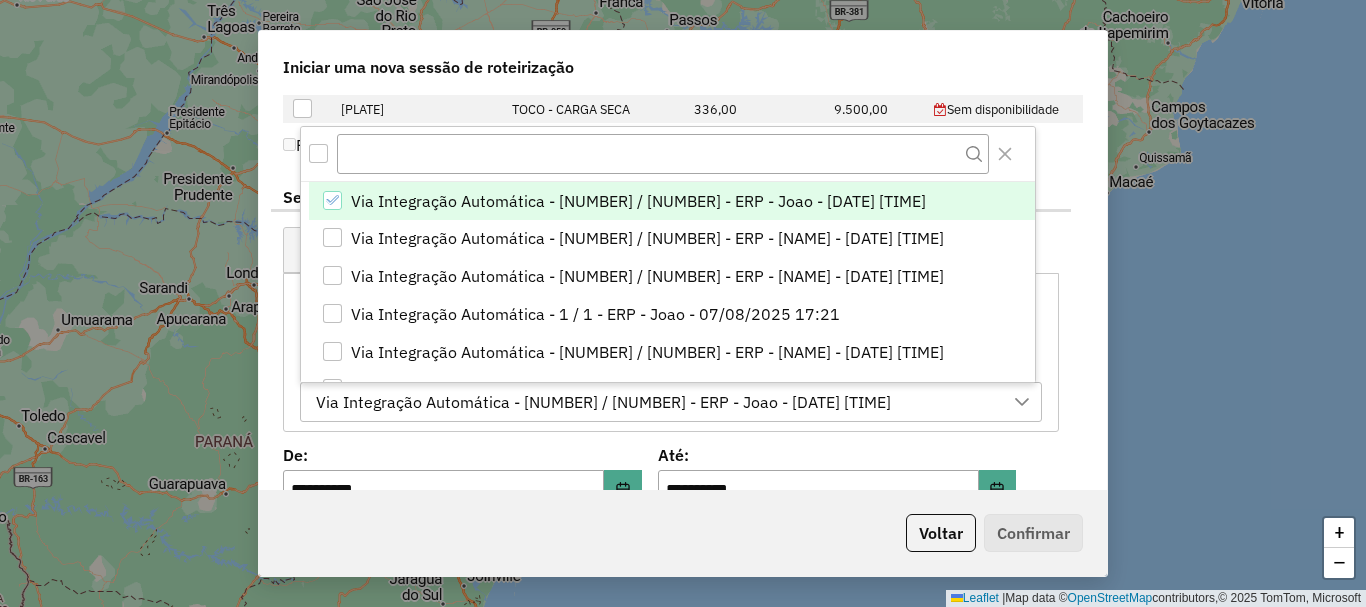 click on "**********" 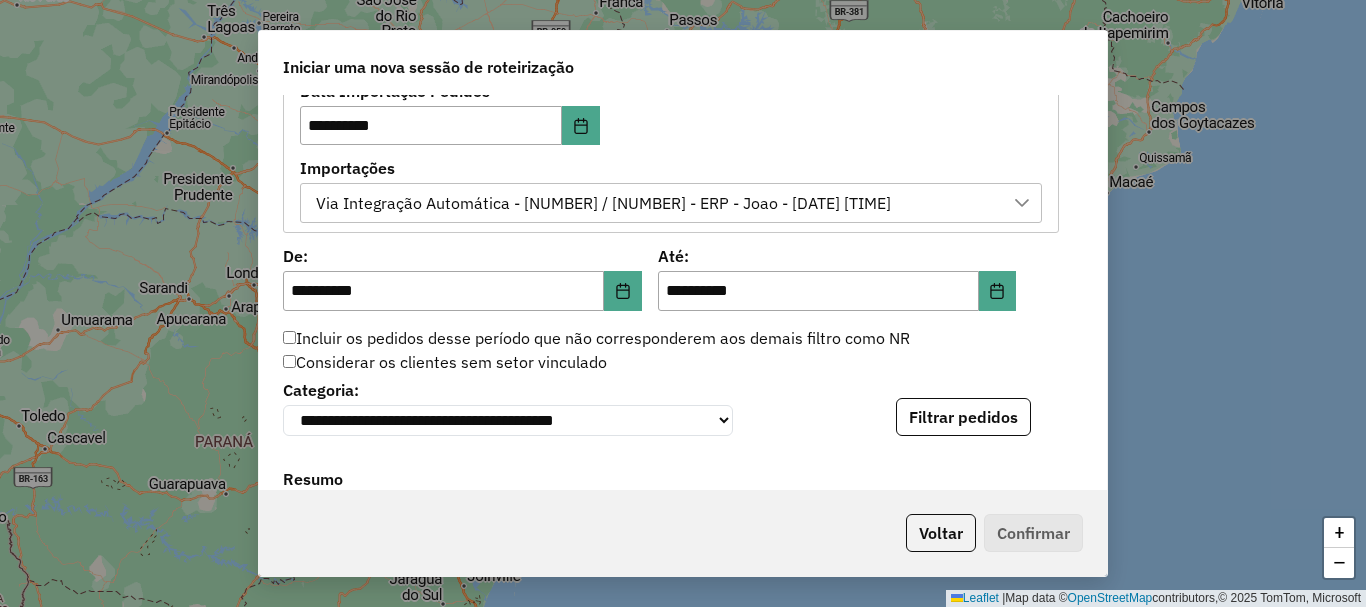 scroll, scrollTop: 1200, scrollLeft: 0, axis: vertical 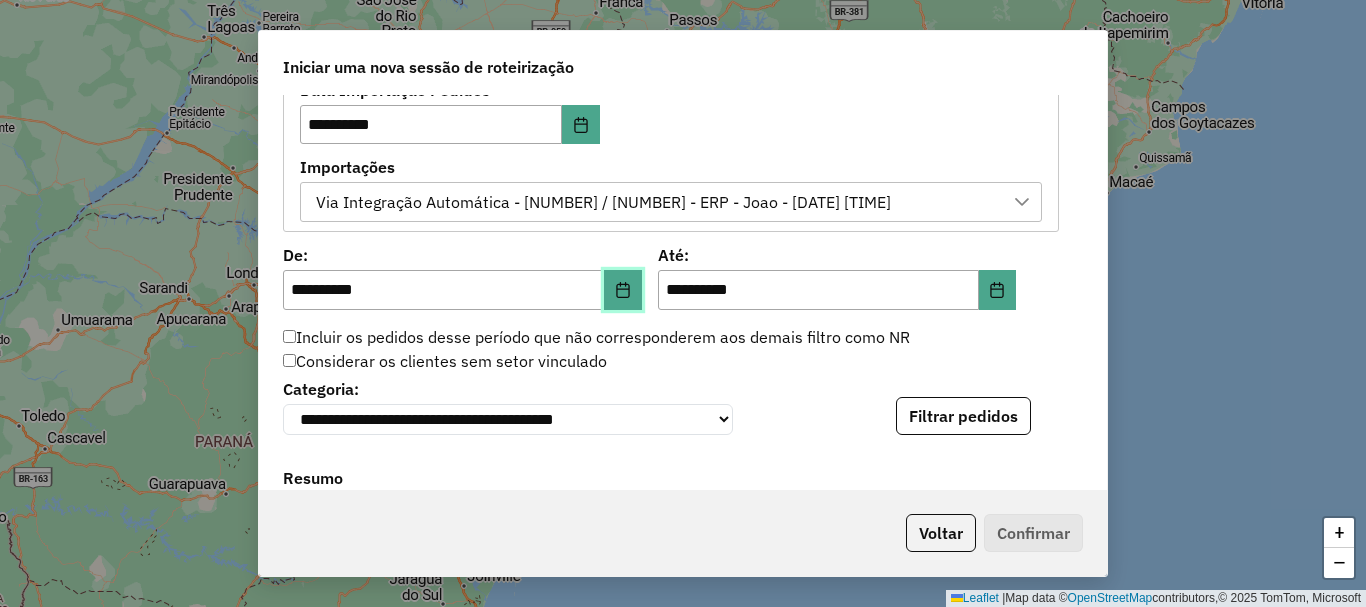 click 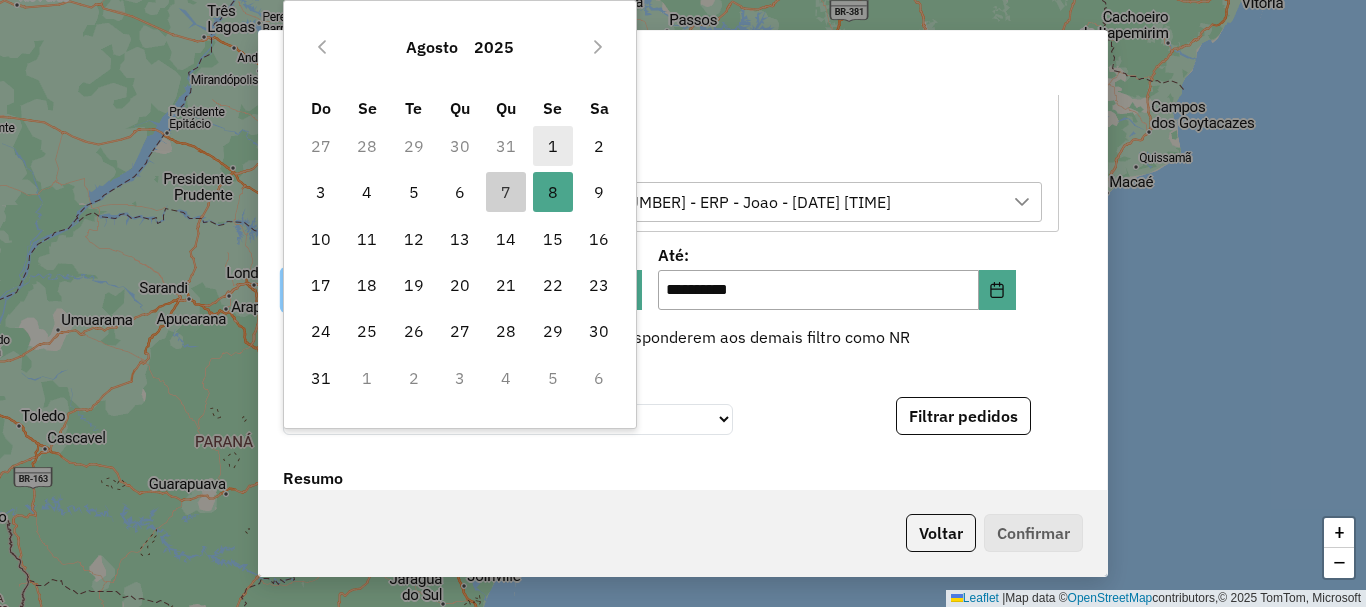 click on "1" at bounding box center (553, 146) 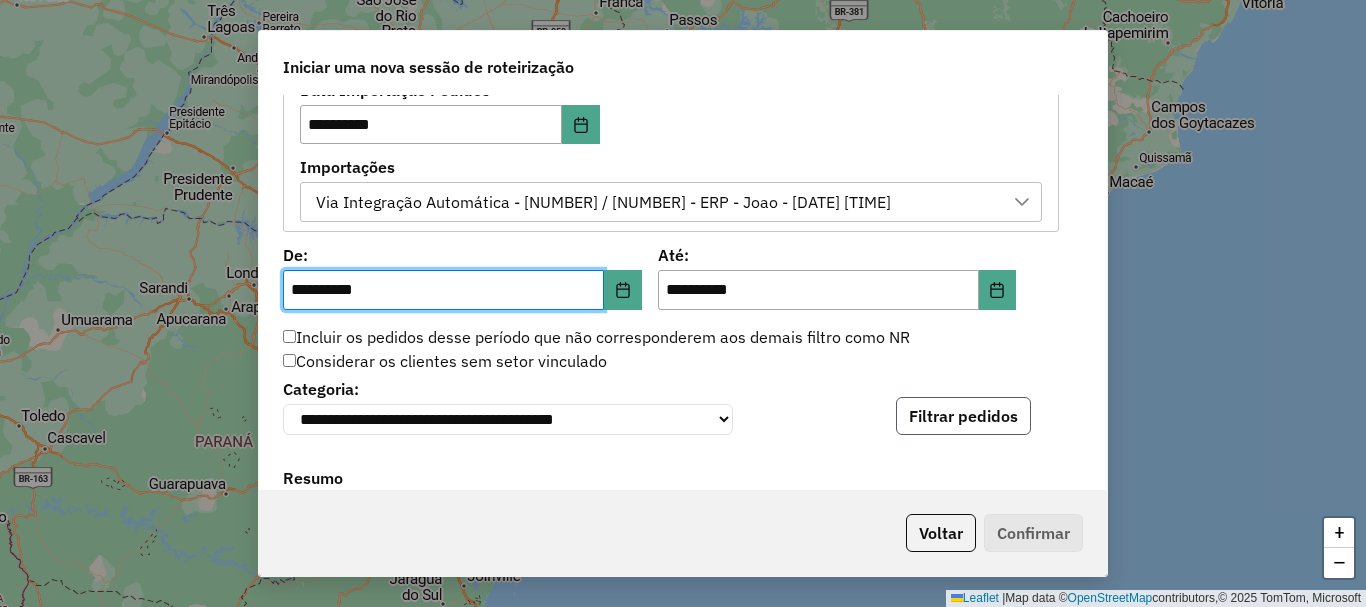 click on "Filtrar pedidos" 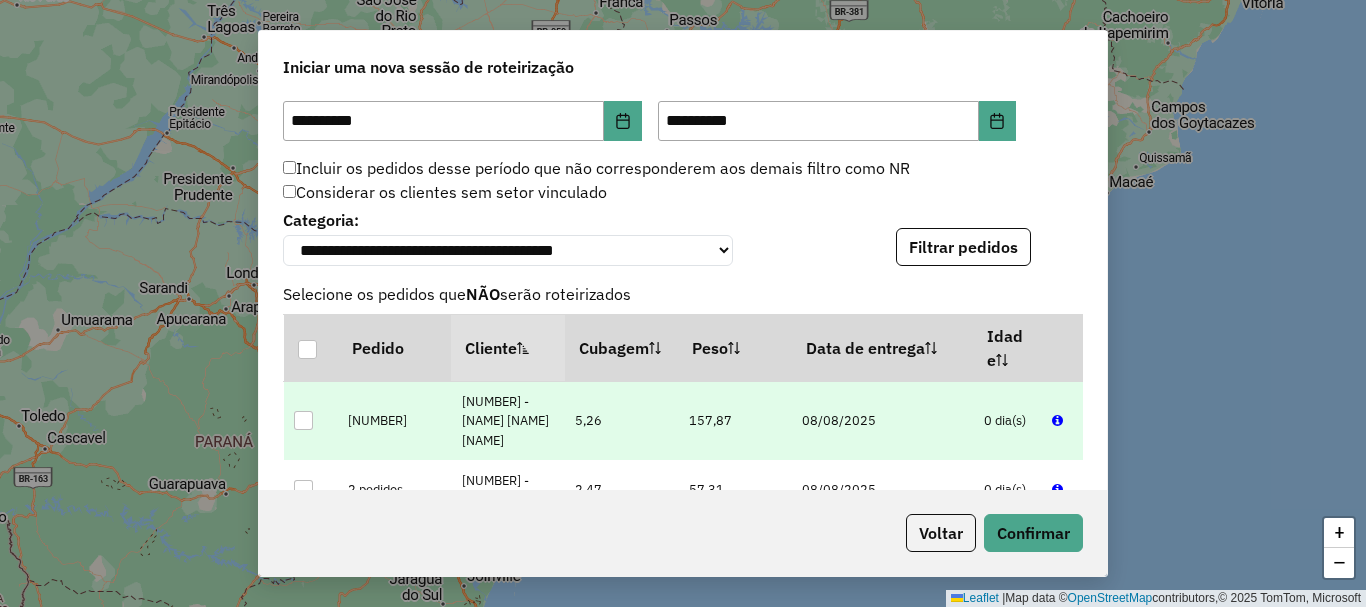 scroll, scrollTop: 1500, scrollLeft: 0, axis: vertical 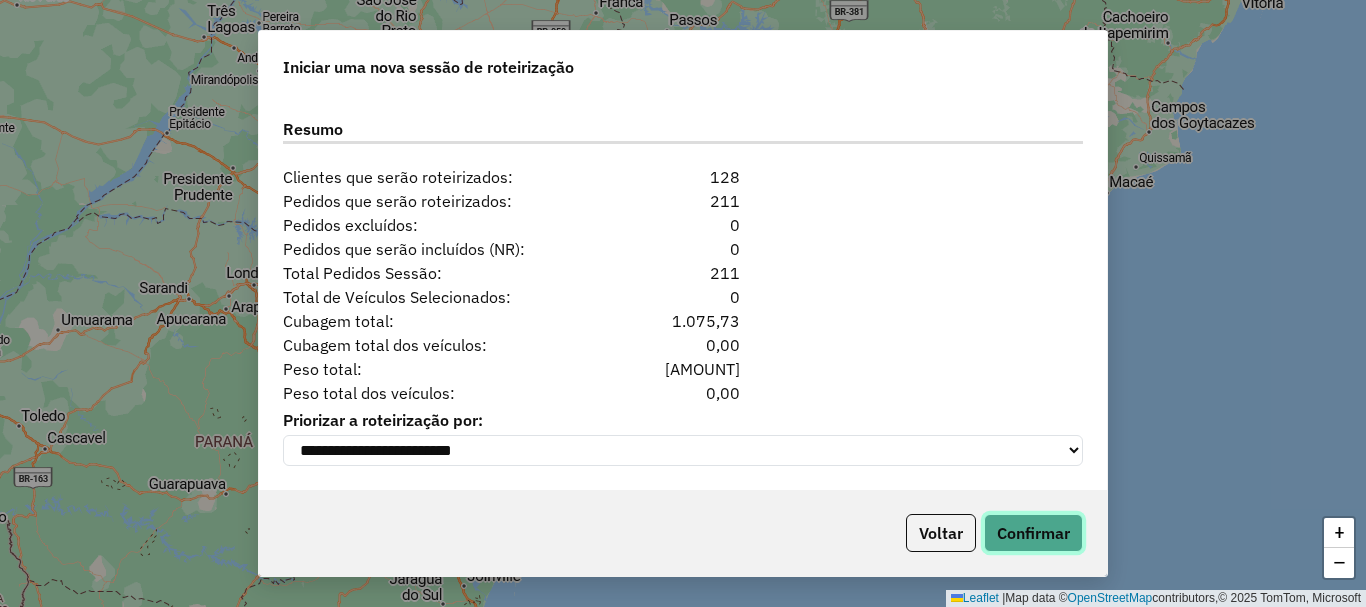 click on "Confirmar" 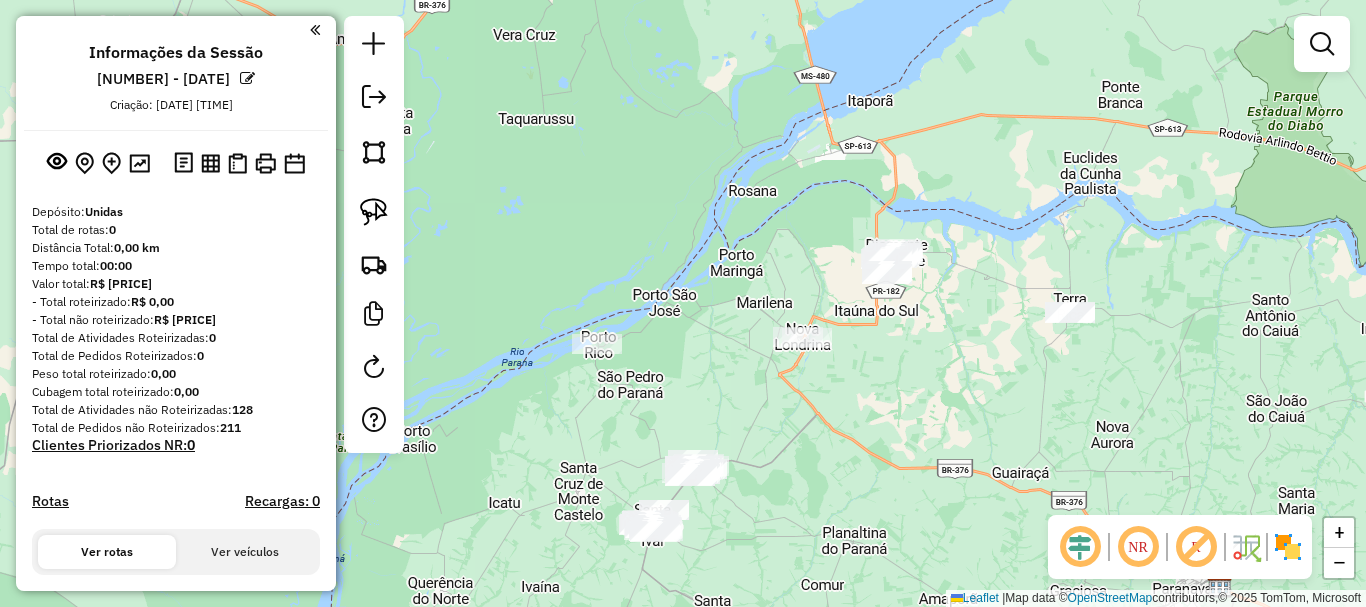 drag, startPoint x: 831, startPoint y: 213, endPoint x: 1364, endPoint y: 483, distance: 597.48553 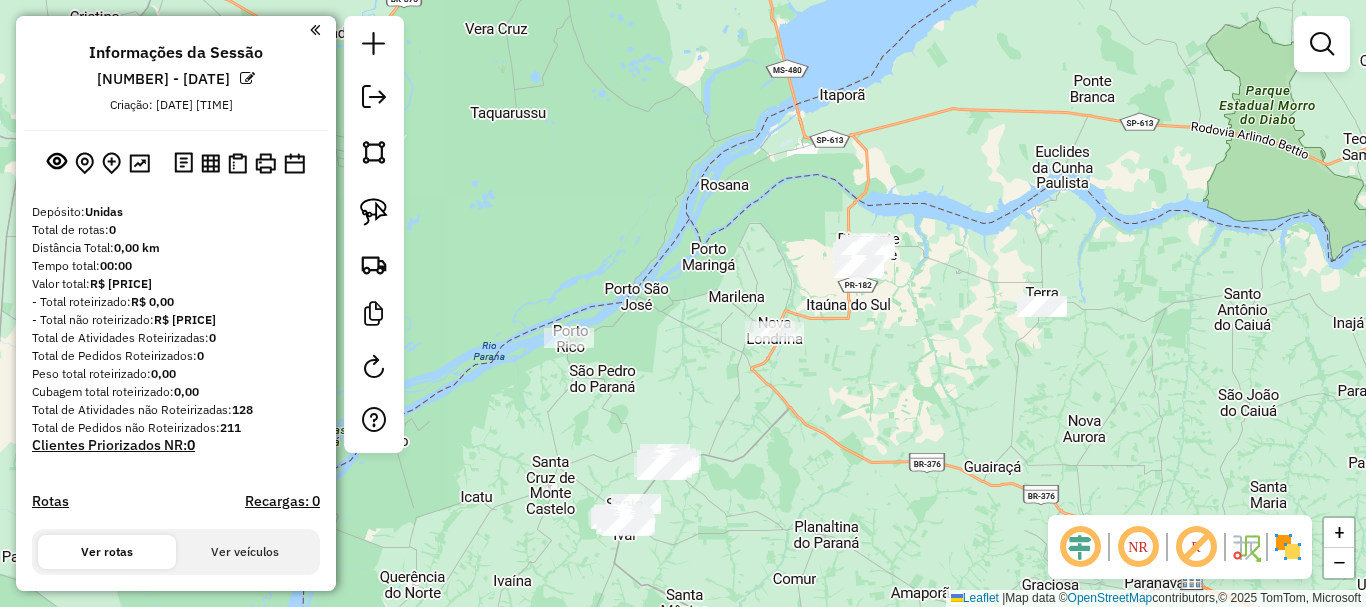 drag, startPoint x: 994, startPoint y: 380, endPoint x: 881, endPoint y: 360, distance: 114.75626 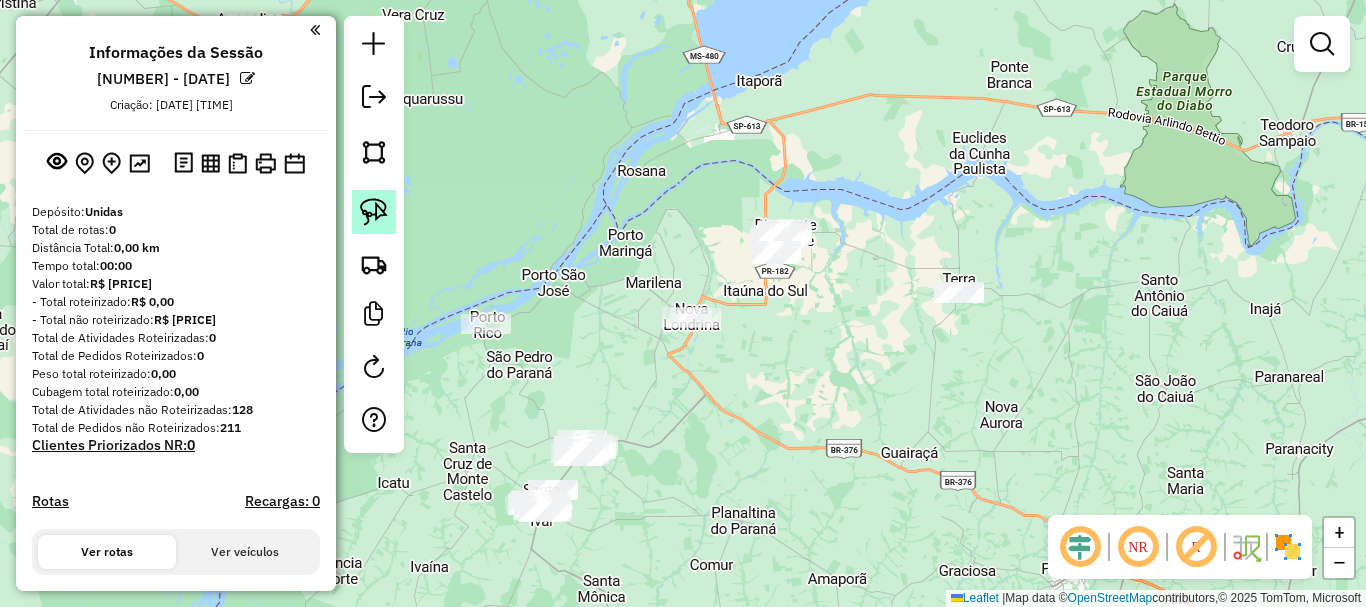 click 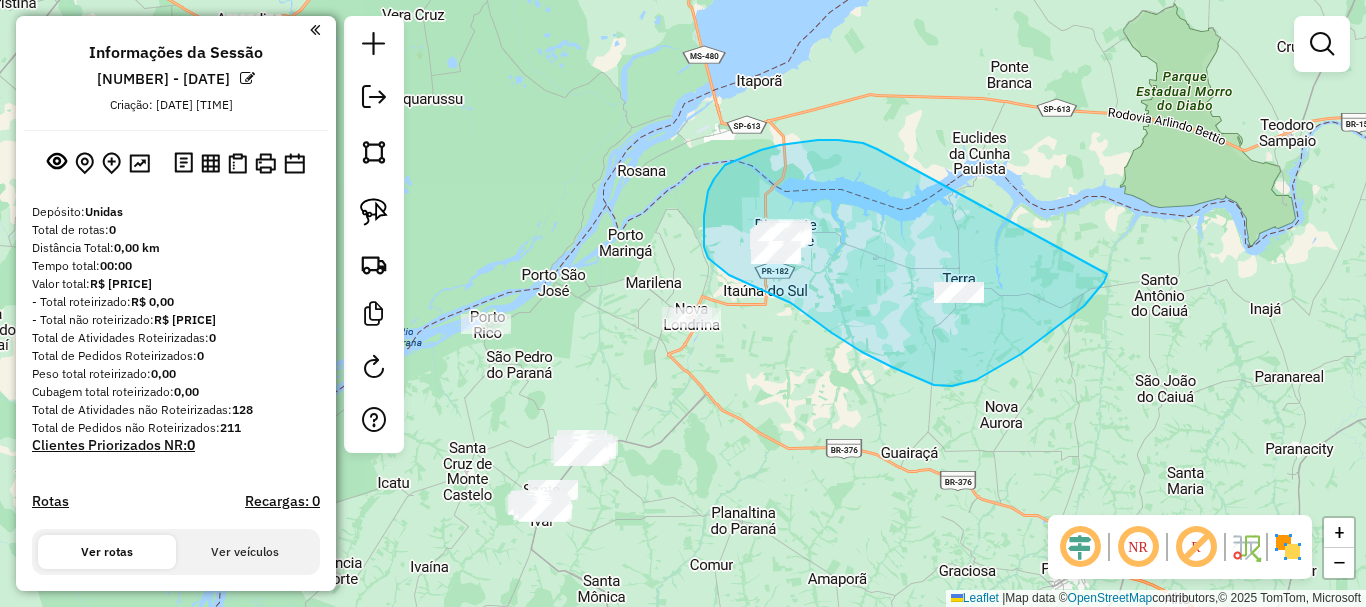 drag, startPoint x: 877, startPoint y: 149, endPoint x: 1109, endPoint y: 266, distance: 259.83264 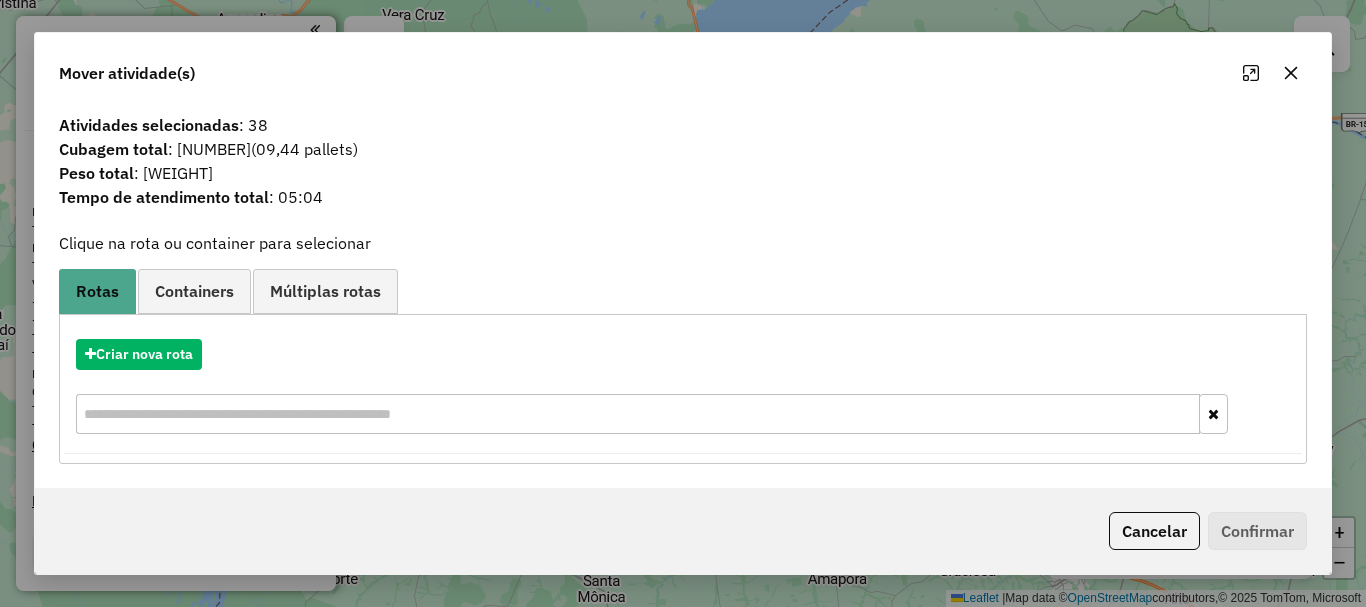 click 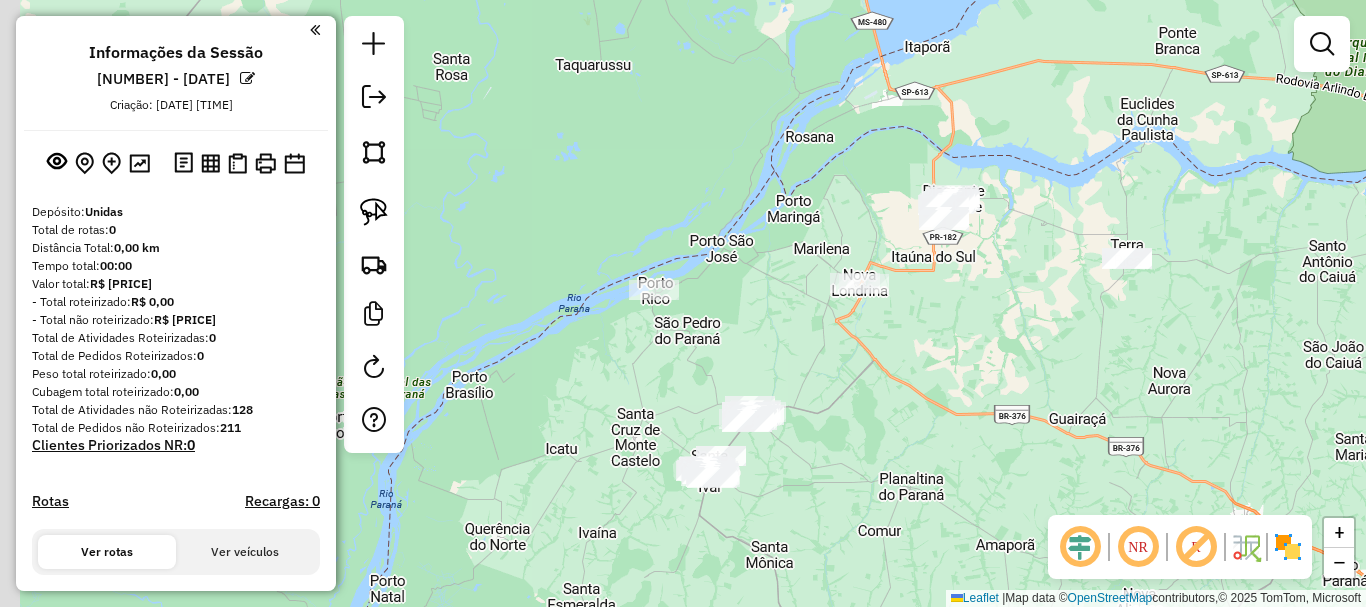 drag, startPoint x: 947, startPoint y: 361, endPoint x: 1103, endPoint y: 323, distance: 160.56151 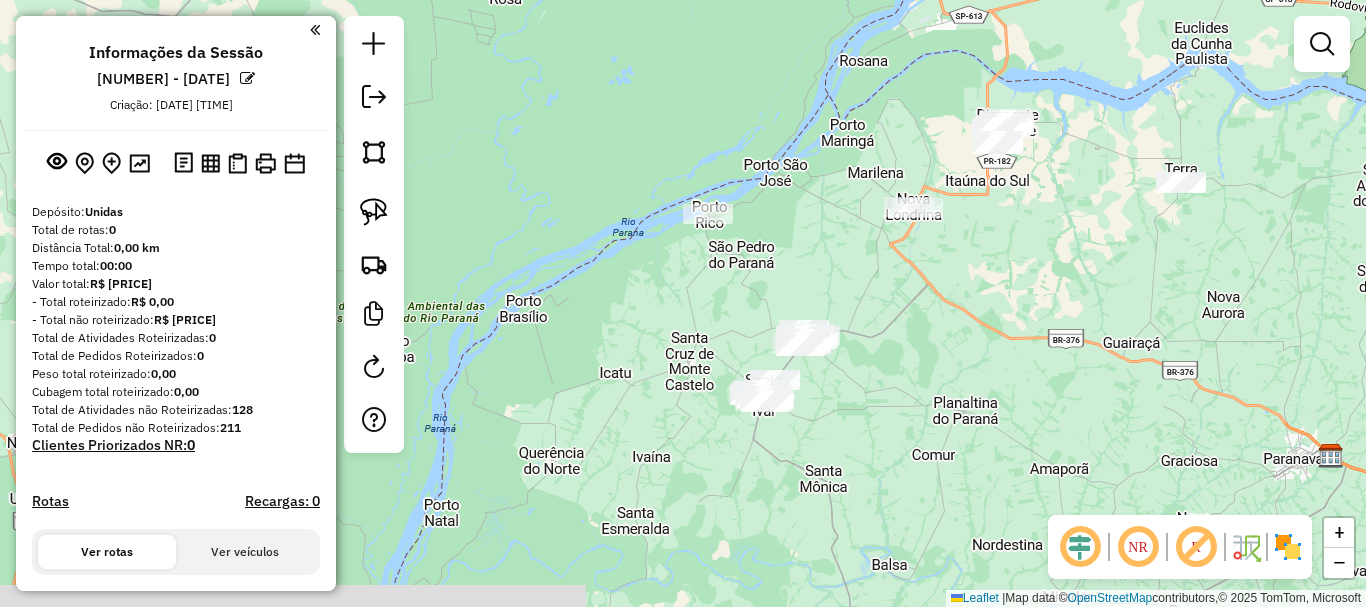 drag, startPoint x: 904, startPoint y: 421, endPoint x: 981, endPoint y: 278, distance: 162.41306 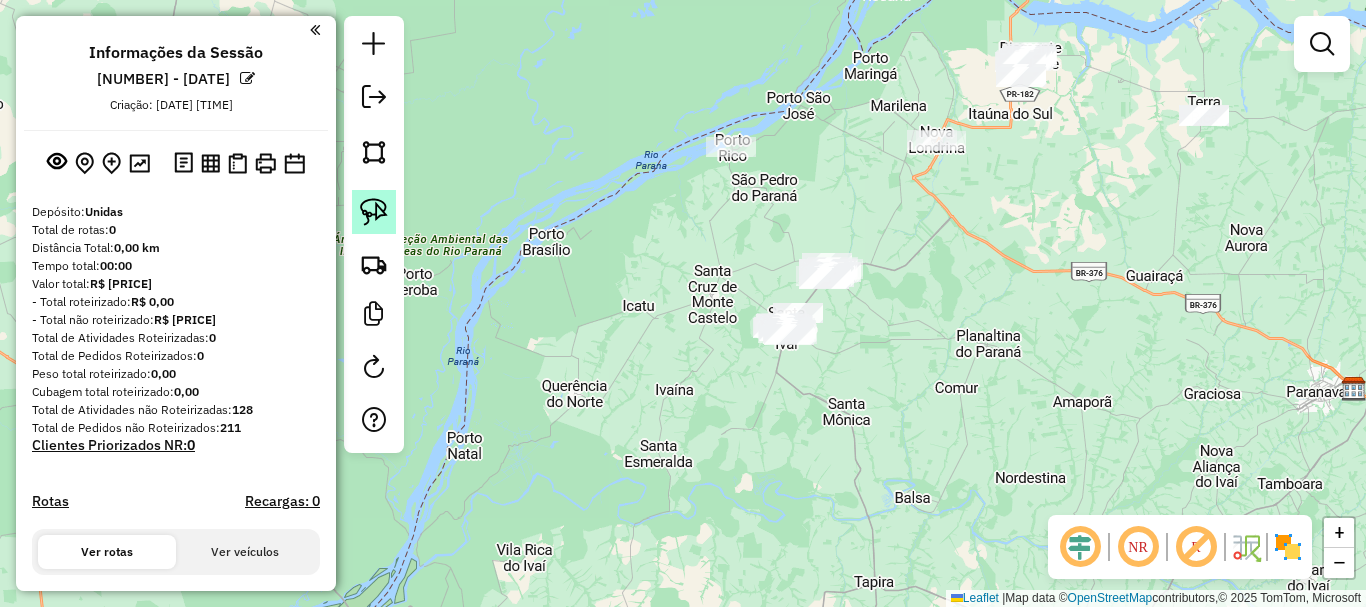 click 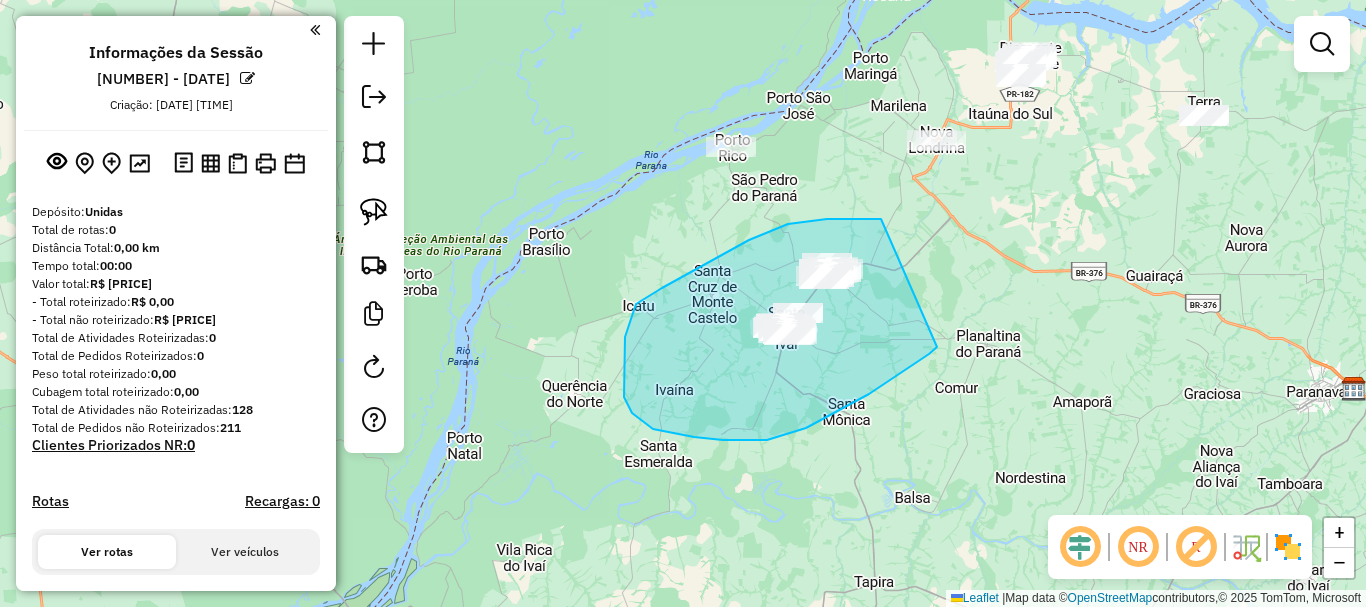 drag, startPoint x: 881, startPoint y: 219, endPoint x: 938, endPoint y: 346, distance: 139.20488 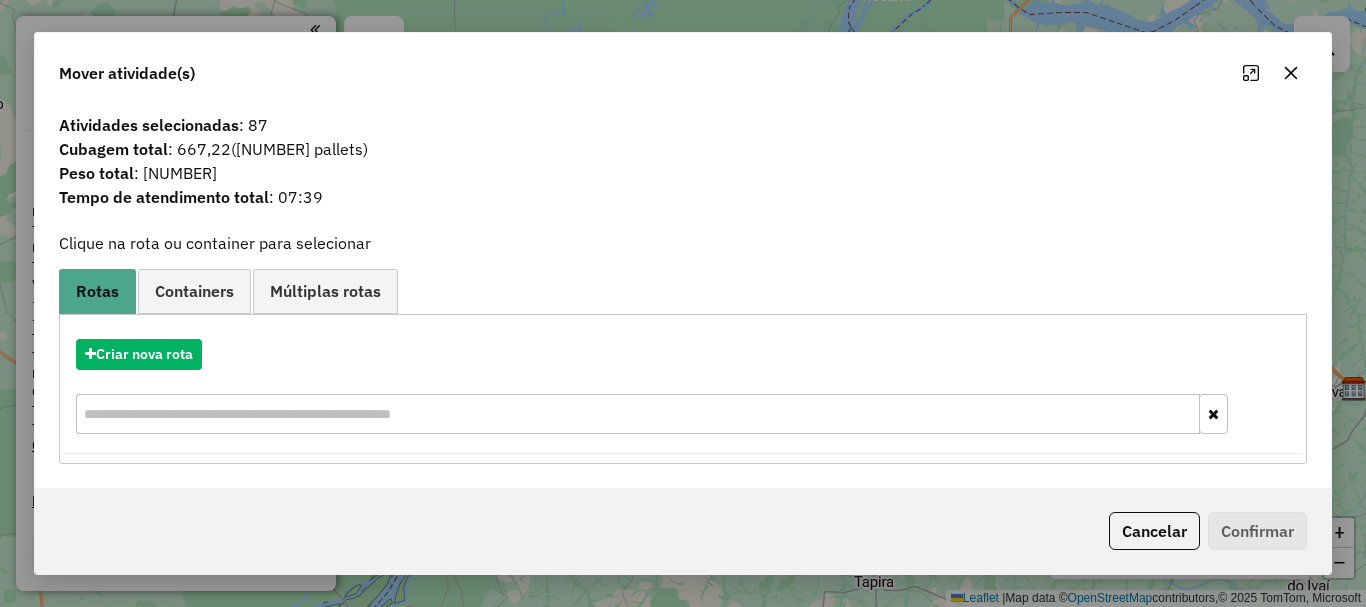 click 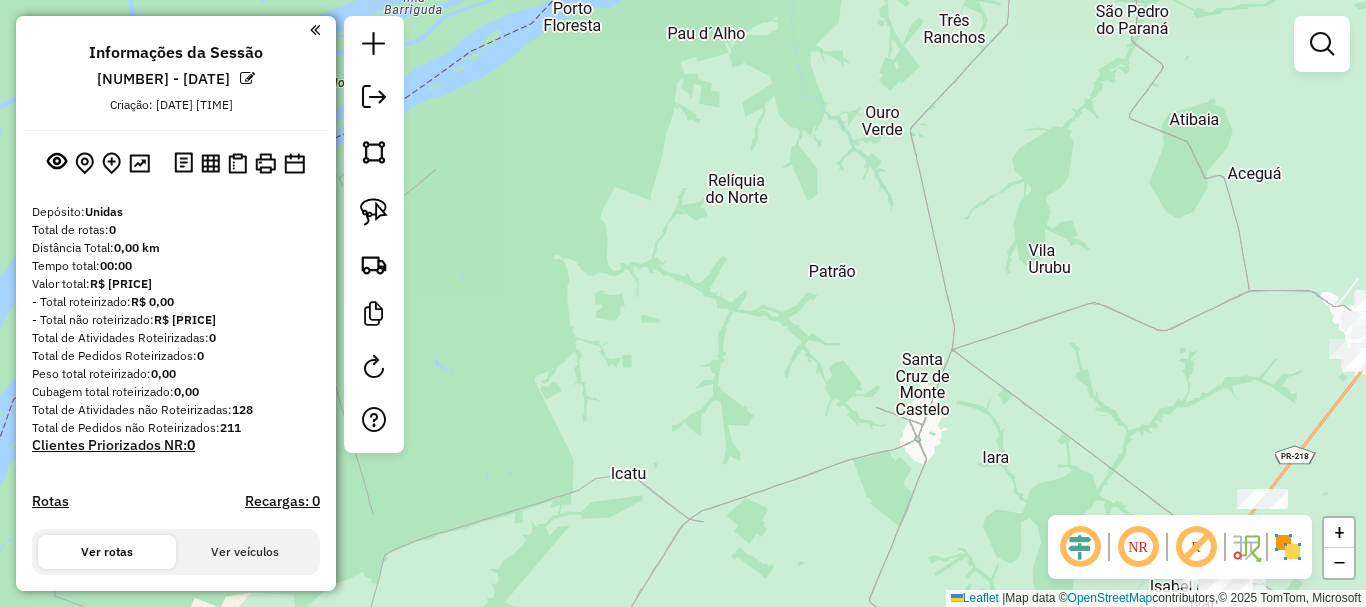 drag, startPoint x: 848, startPoint y: 293, endPoint x: 606, endPoint y: 194, distance: 261.467 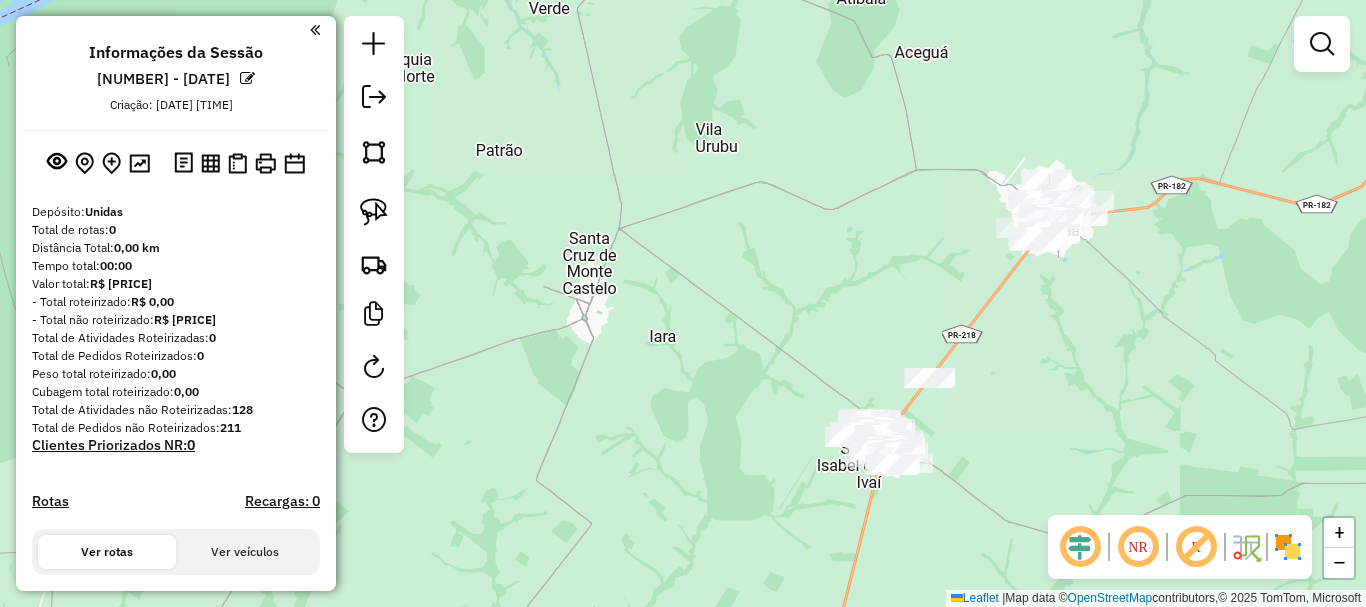 drag, startPoint x: 676, startPoint y: 202, endPoint x: 595, endPoint y: 205, distance: 81.055534 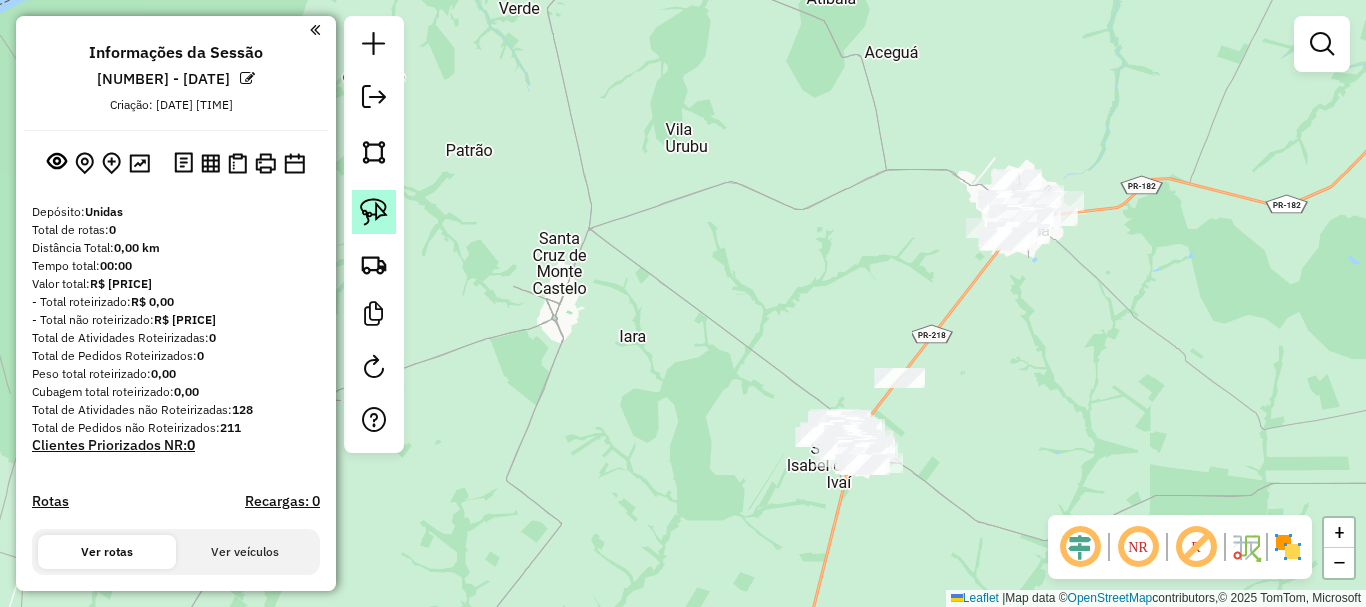 drag, startPoint x: 372, startPoint y: 219, endPoint x: 421, endPoint y: 210, distance: 49.819675 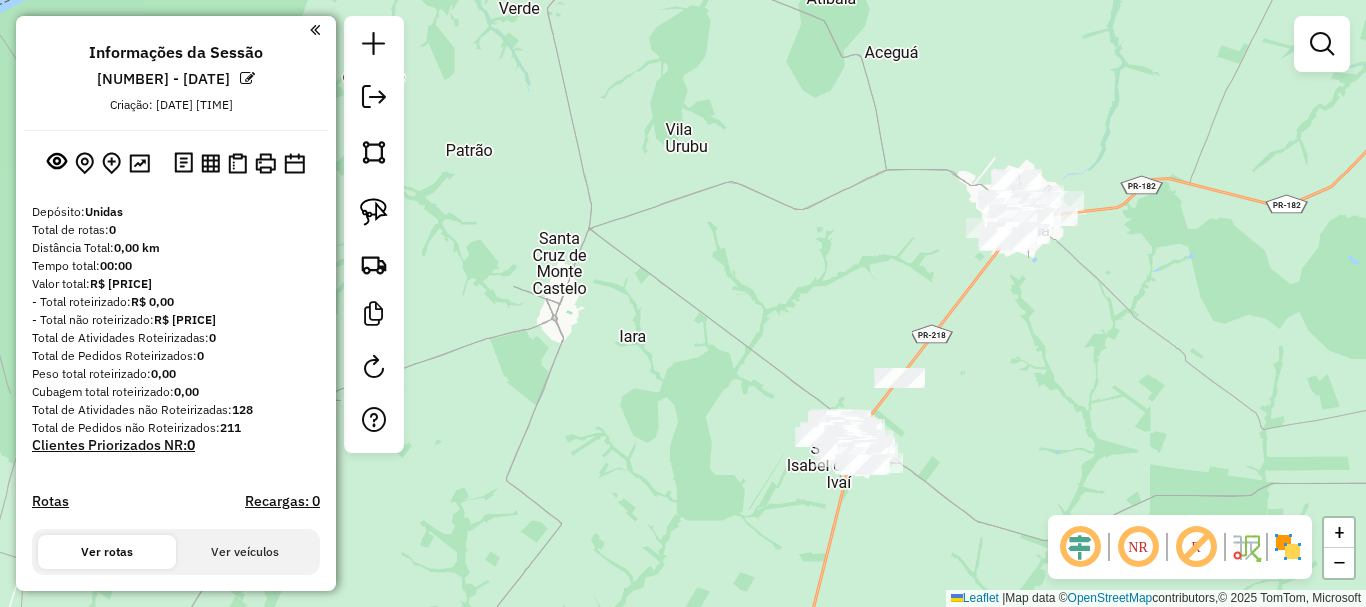 click 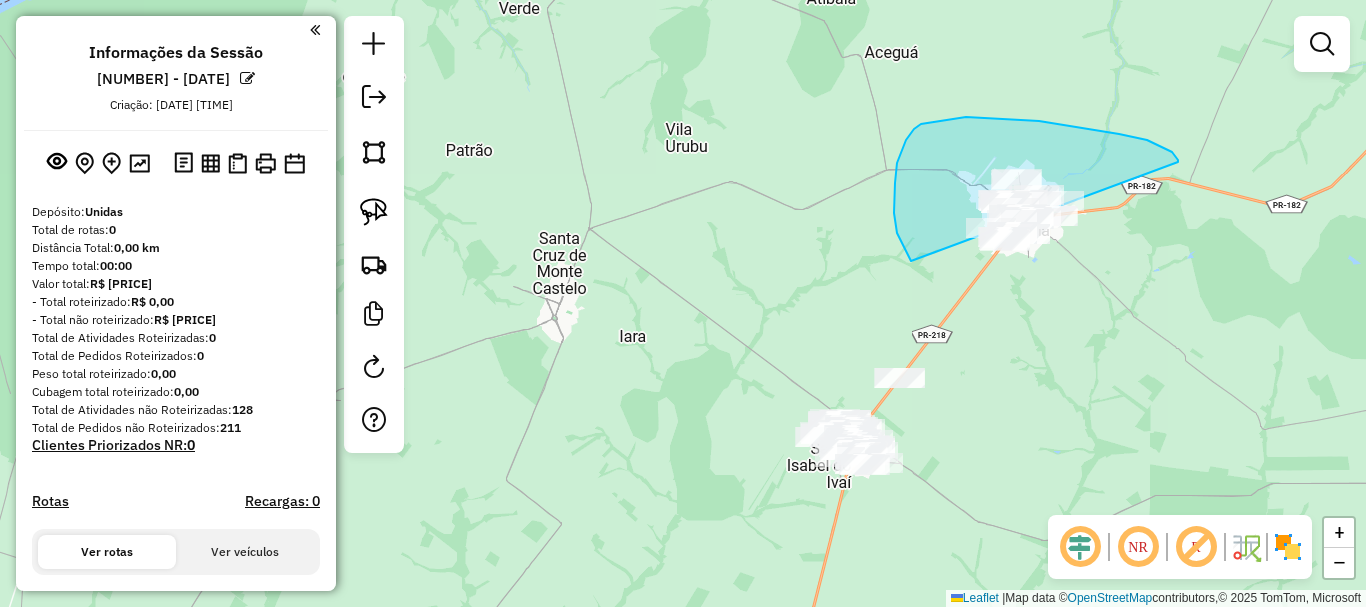 drag, startPoint x: 1178, startPoint y: 160, endPoint x: 1189, endPoint y: 294, distance: 134.45073 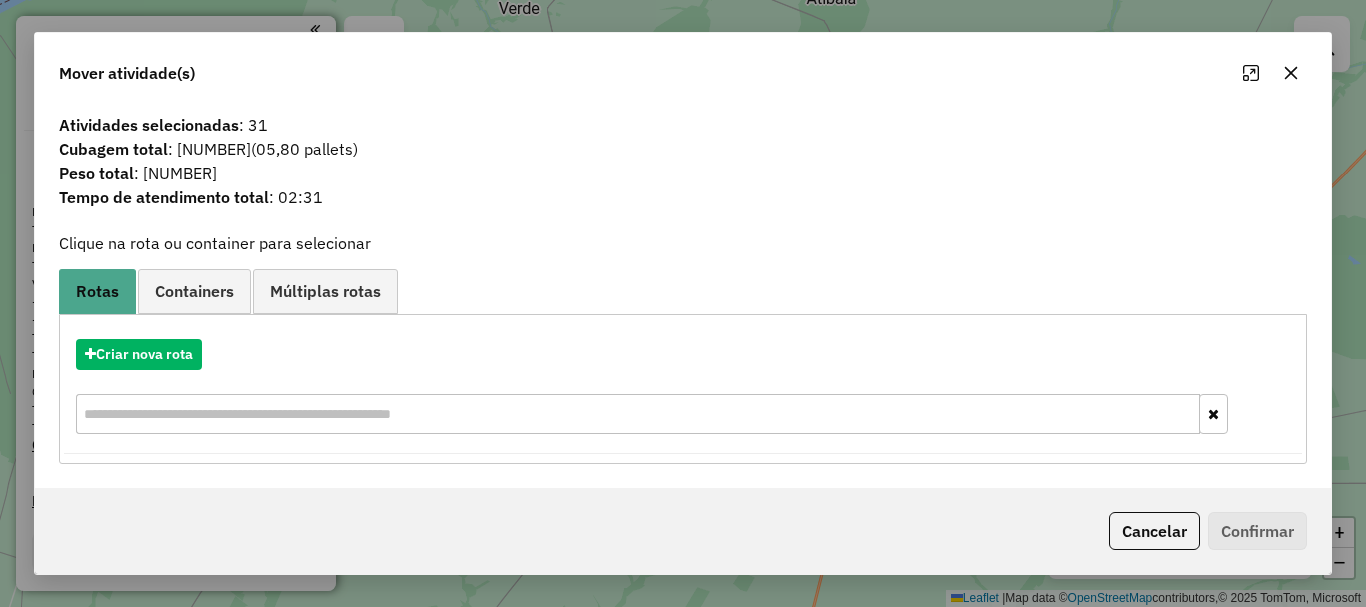 click 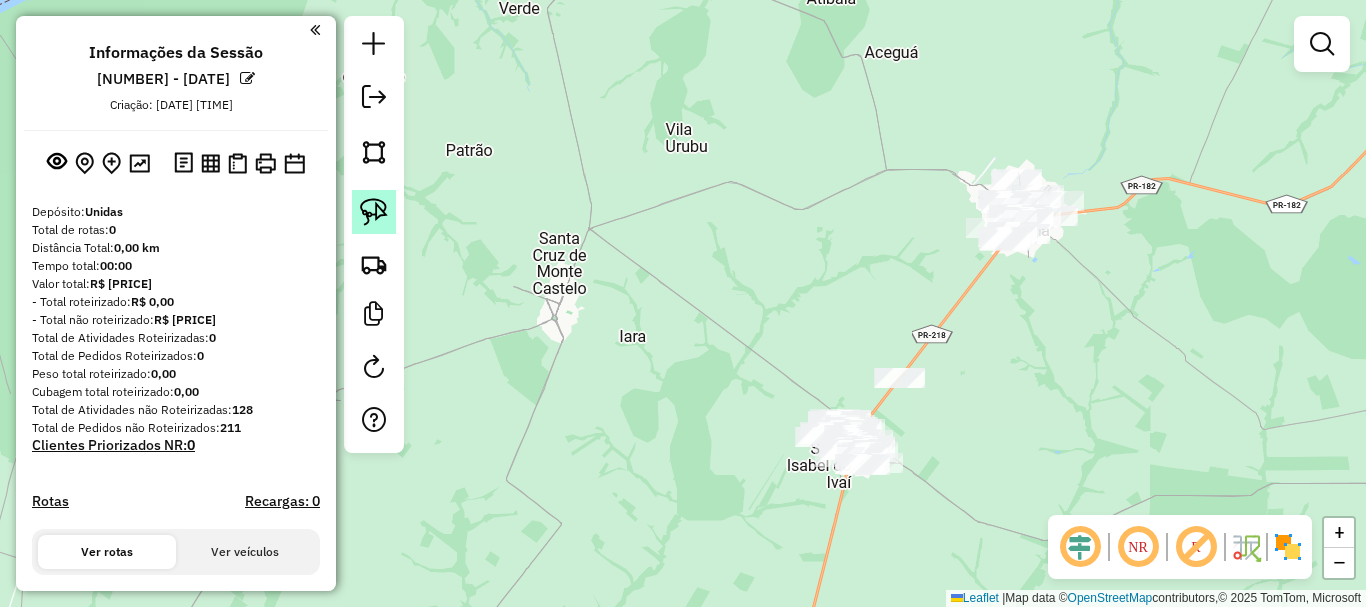 click 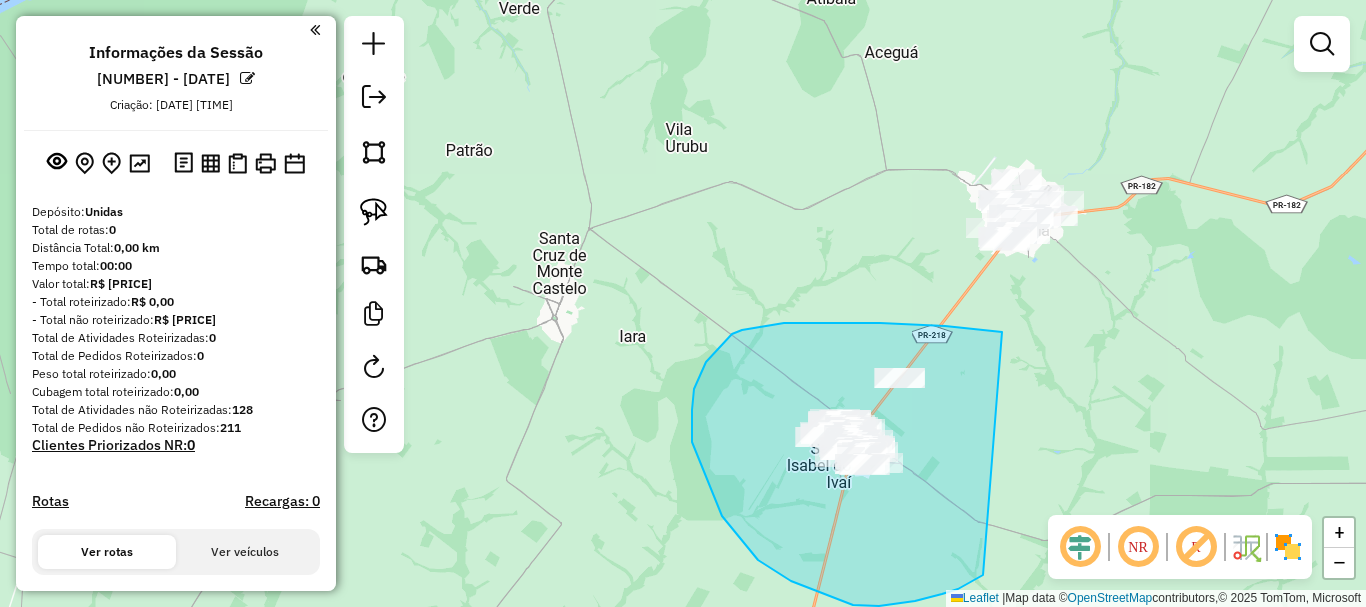drag, startPoint x: 1002, startPoint y: 332, endPoint x: 983, endPoint y: 575, distance: 243.74167 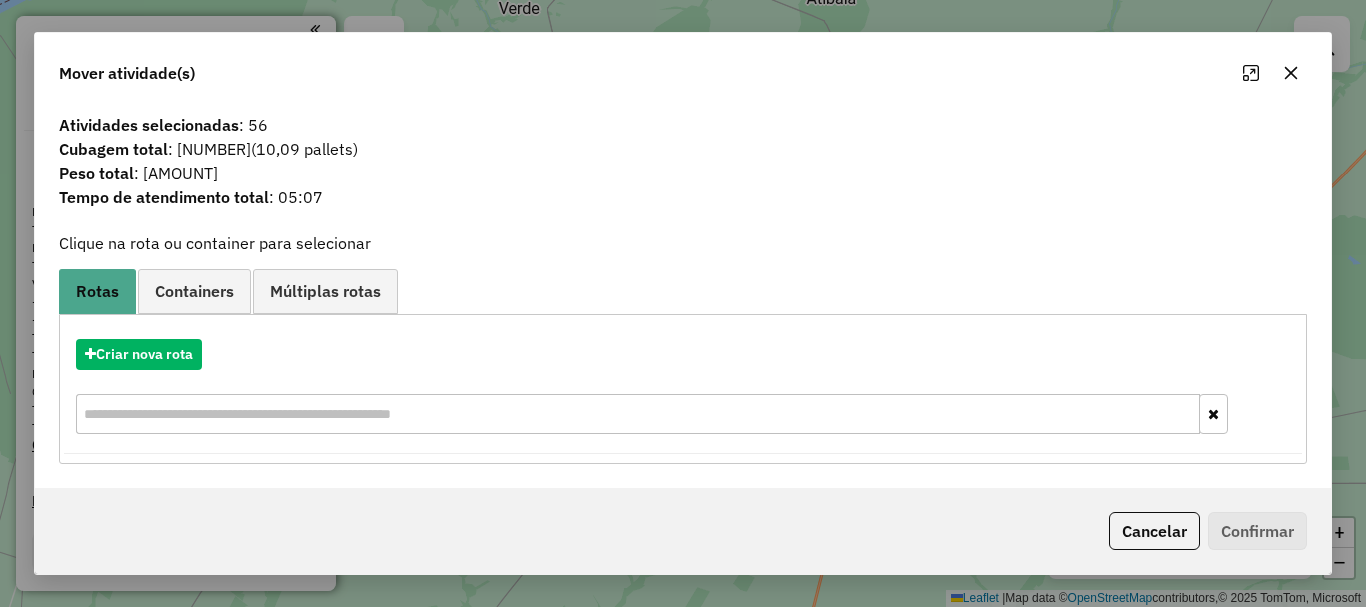 drag, startPoint x: 1290, startPoint y: 72, endPoint x: 1273, endPoint y: 96, distance: 29.410883 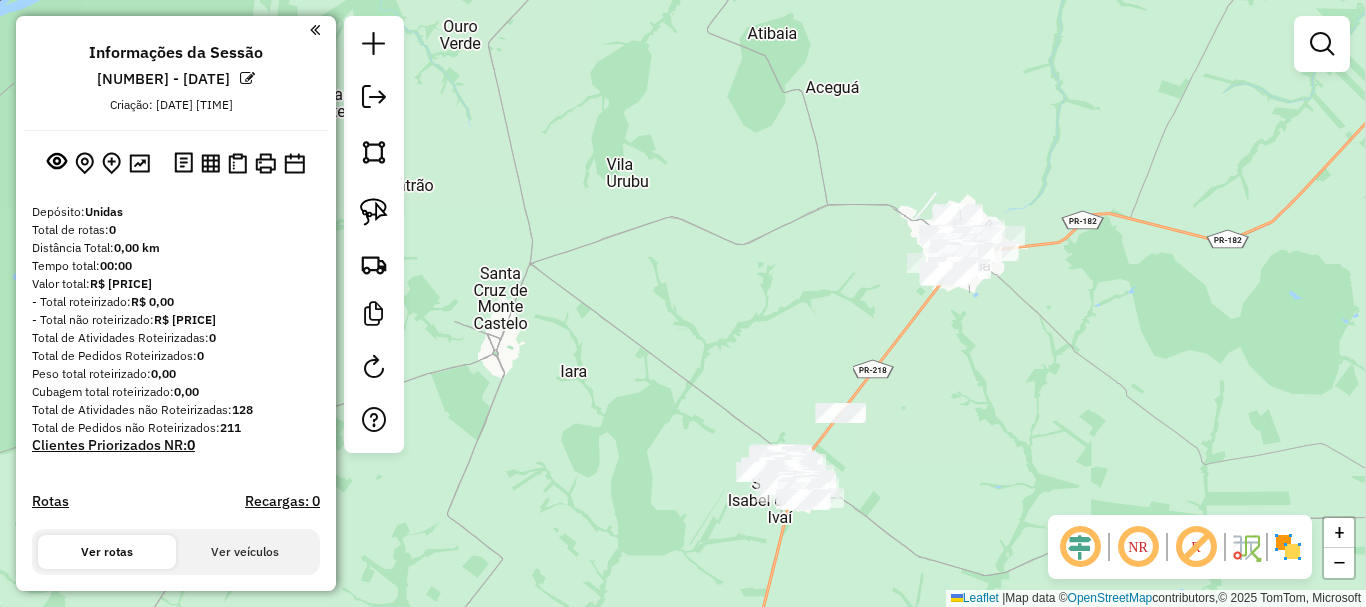 drag, startPoint x: 1143, startPoint y: 261, endPoint x: 821, endPoint y: 375, distance: 341.58453 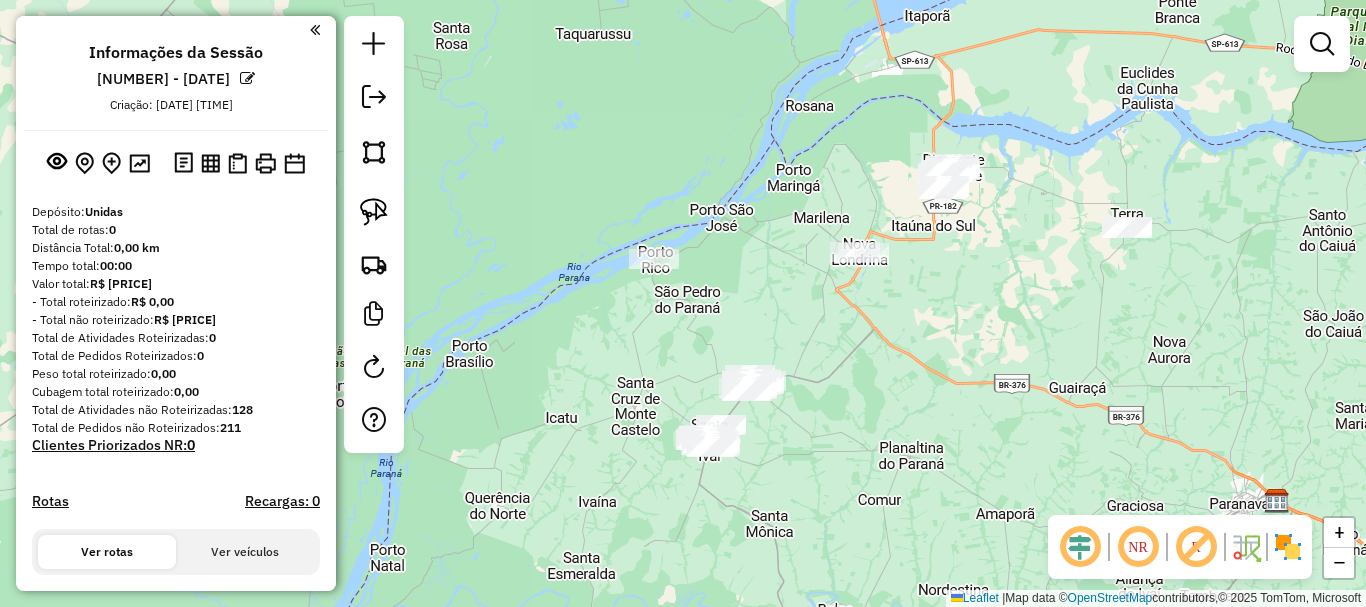 drag, startPoint x: 951, startPoint y: 271, endPoint x: 868, endPoint y: 344, distance: 110.535065 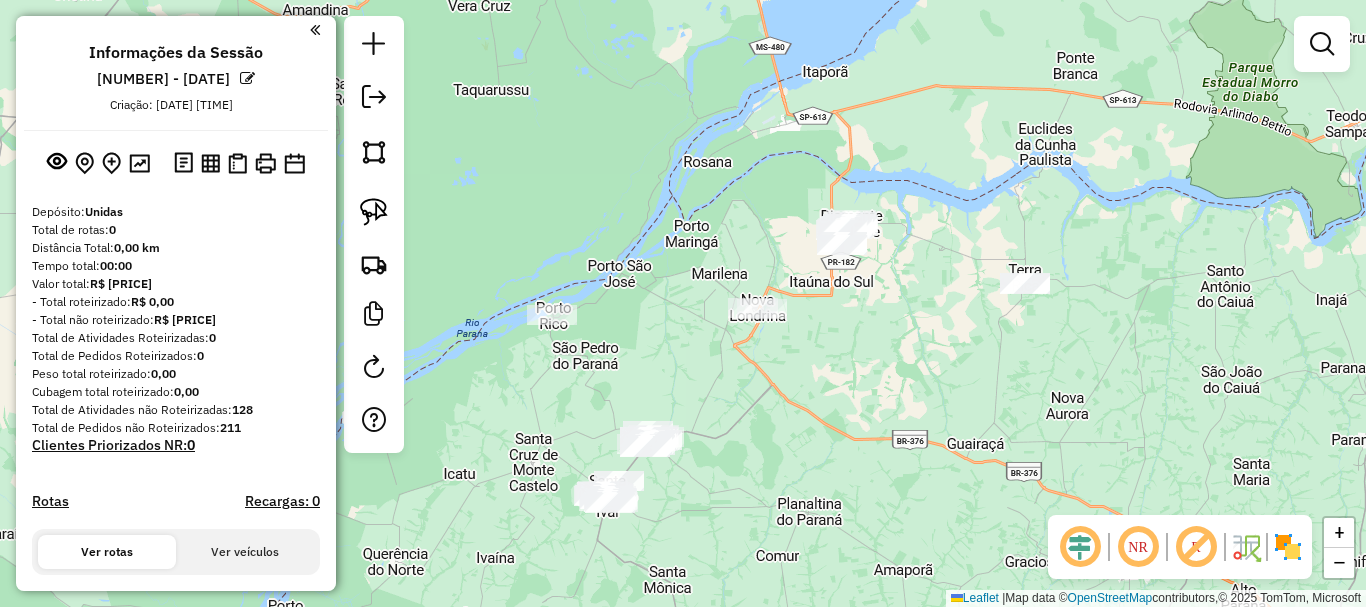 drag, startPoint x: 937, startPoint y: 338, endPoint x: 827, endPoint y: 363, distance: 112.805145 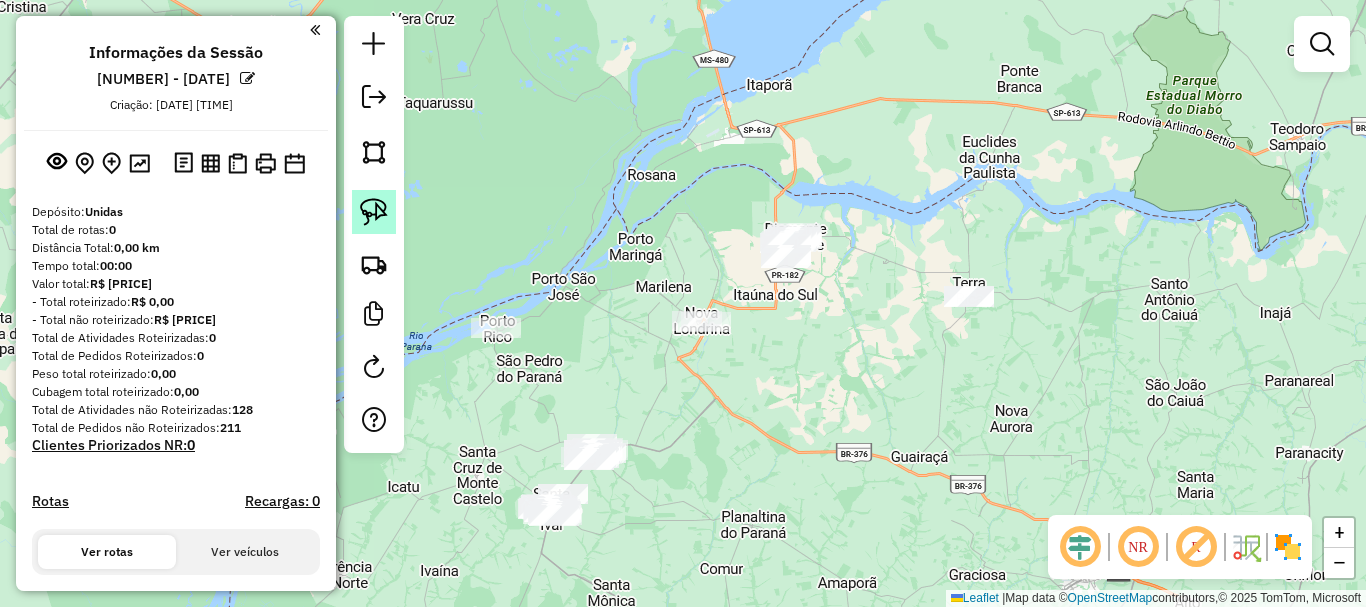 click 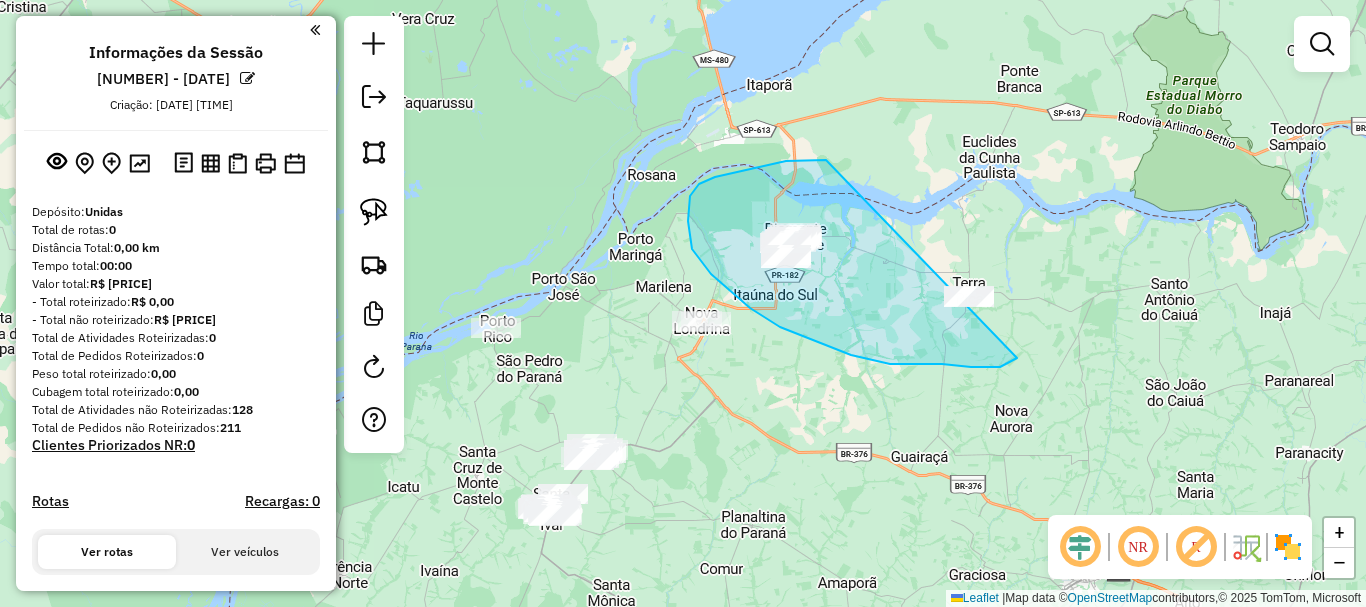 drag, startPoint x: 826, startPoint y: 160, endPoint x: 1122, endPoint y: 223, distance: 302.63013 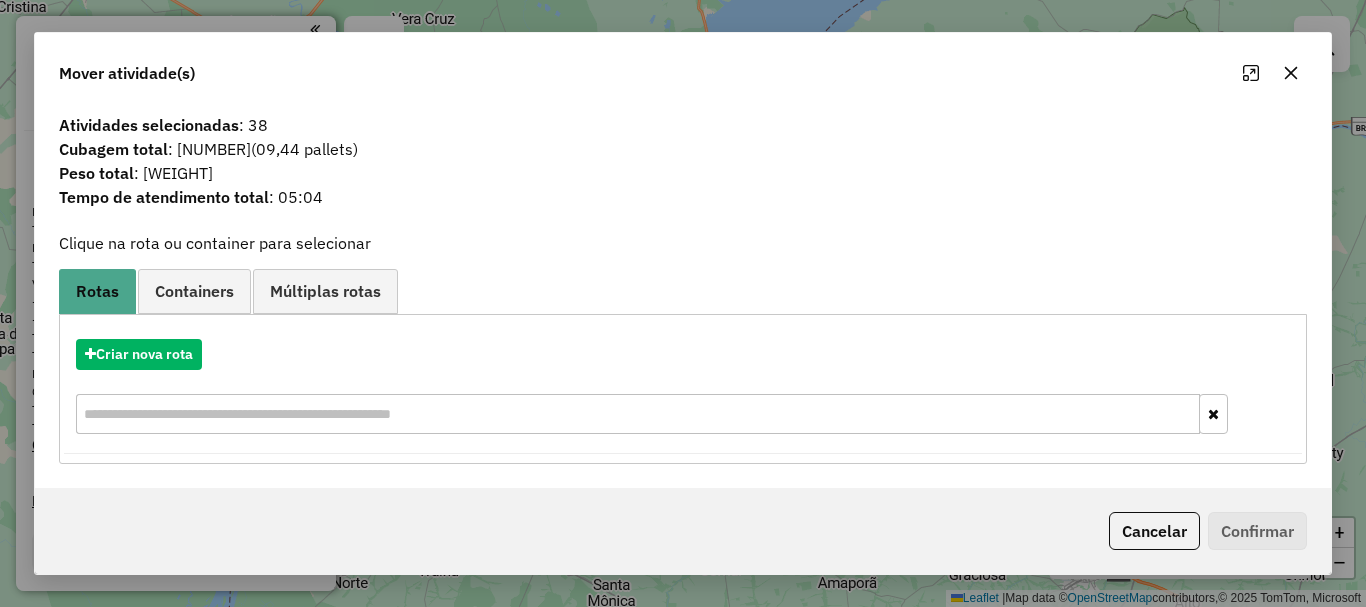 click 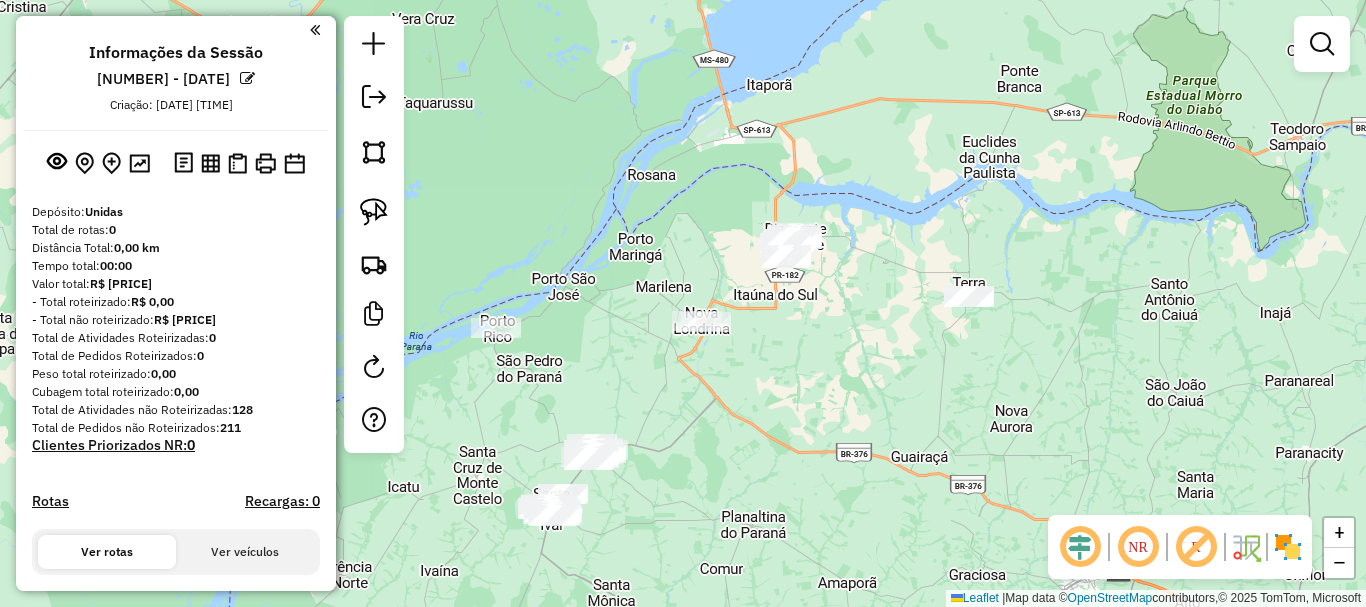 drag, startPoint x: 561, startPoint y: 377, endPoint x: 569, endPoint y: 297, distance: 80.399 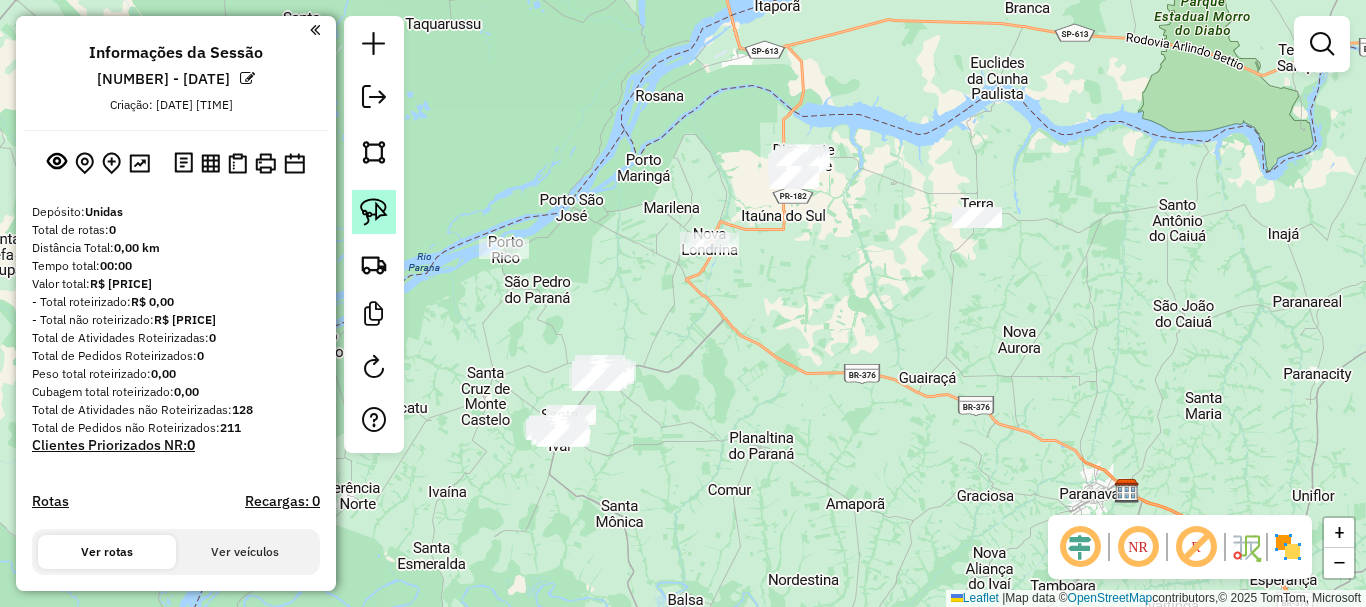 click 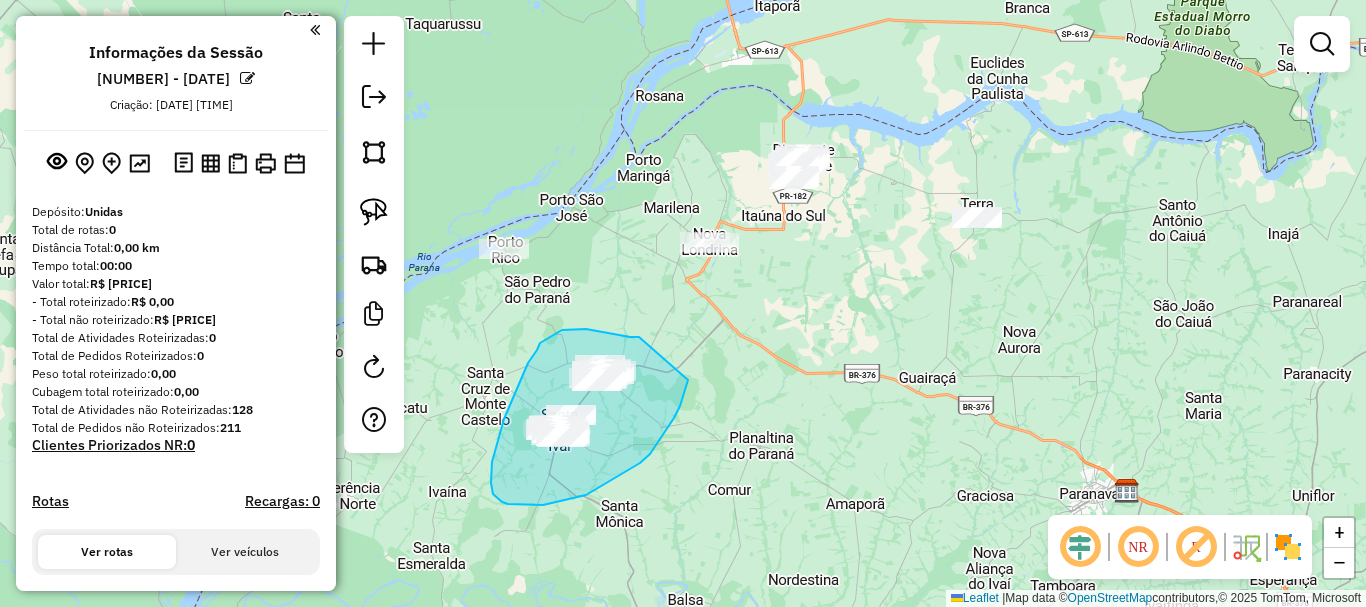 drag, startPoint x: 639, startPoint y: 337, endPoint x: 688, endPoint y: 367, distance: 57.45433 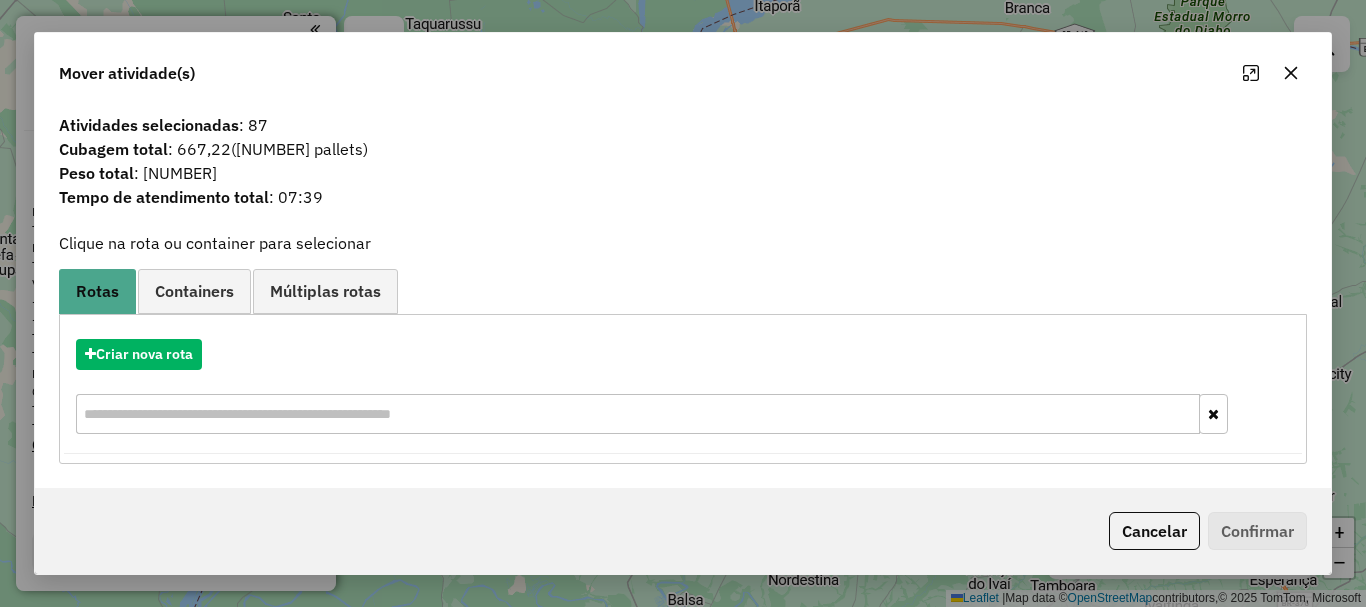 click 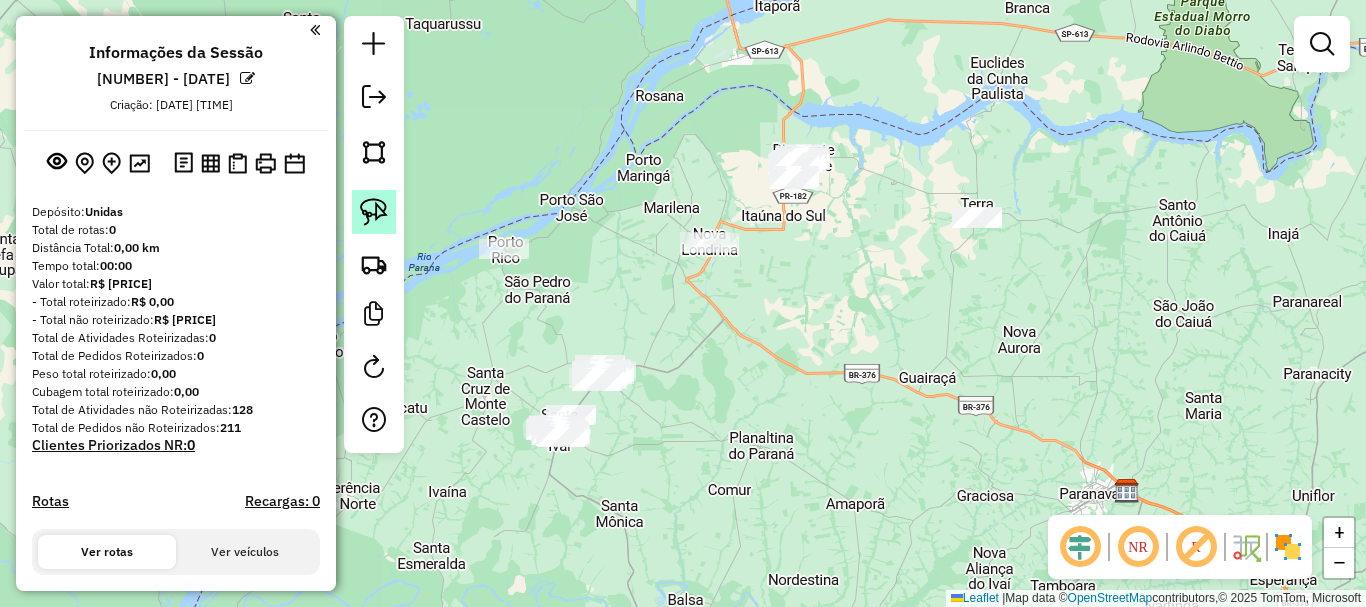 click 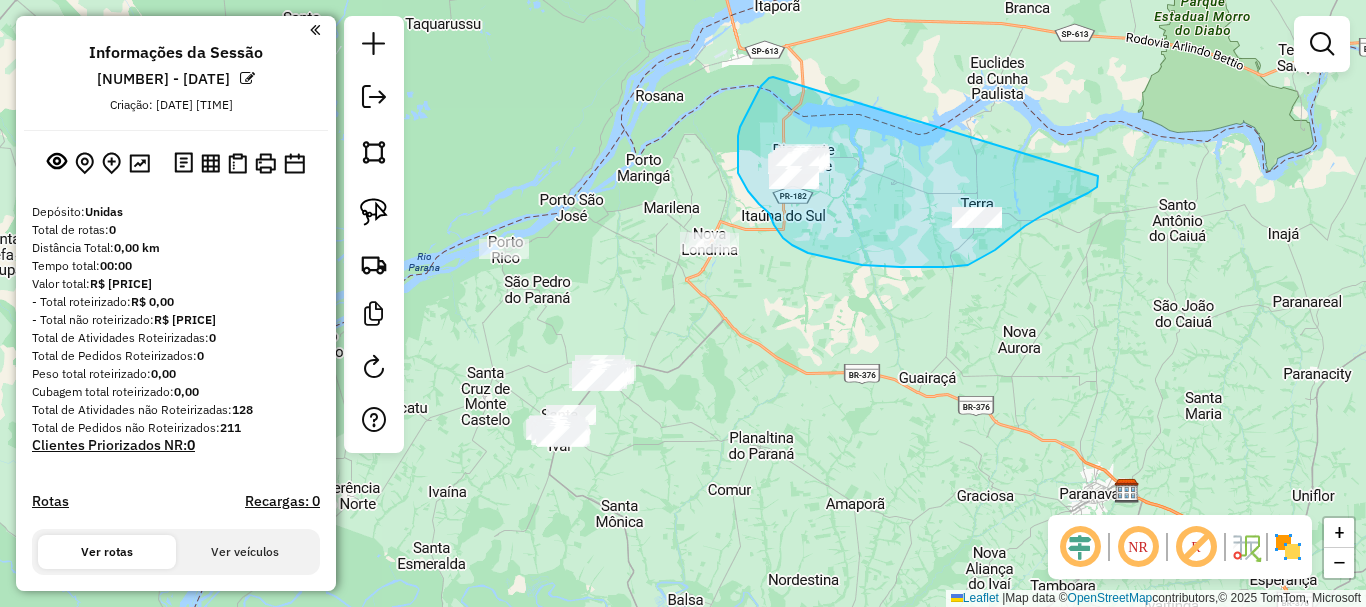 drag, startPoint x: 773, startPoint y: 77, endPoint x: 1098, endPoint y: 176, distance: 339.74402 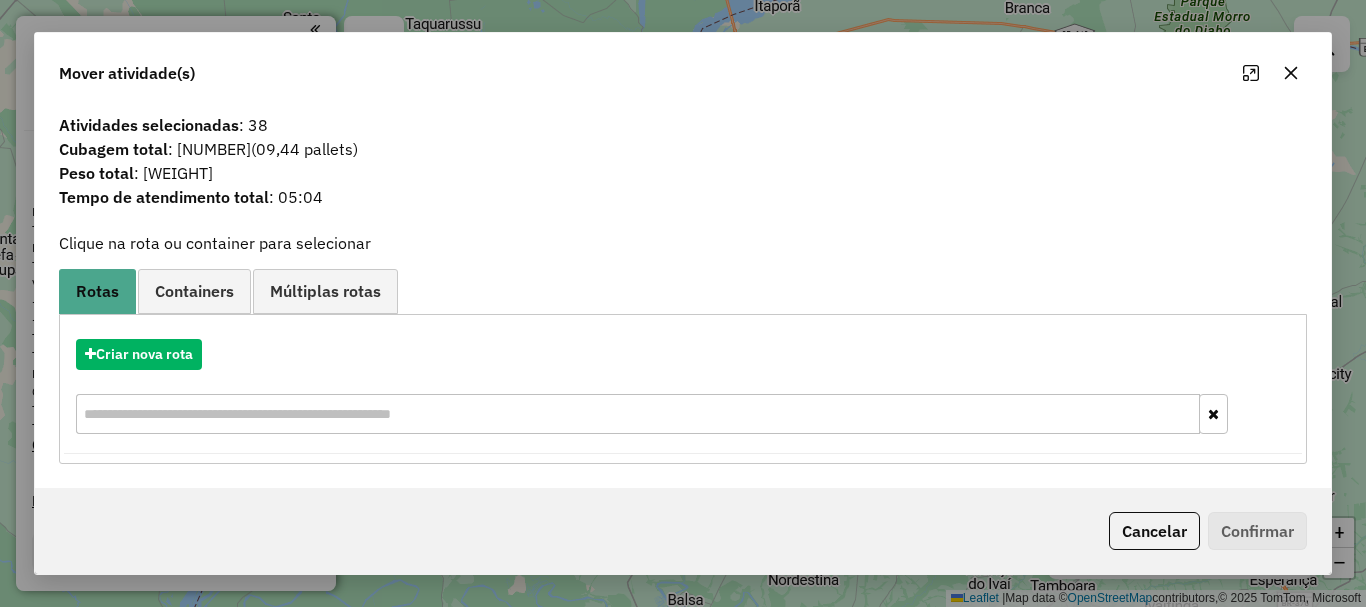 click 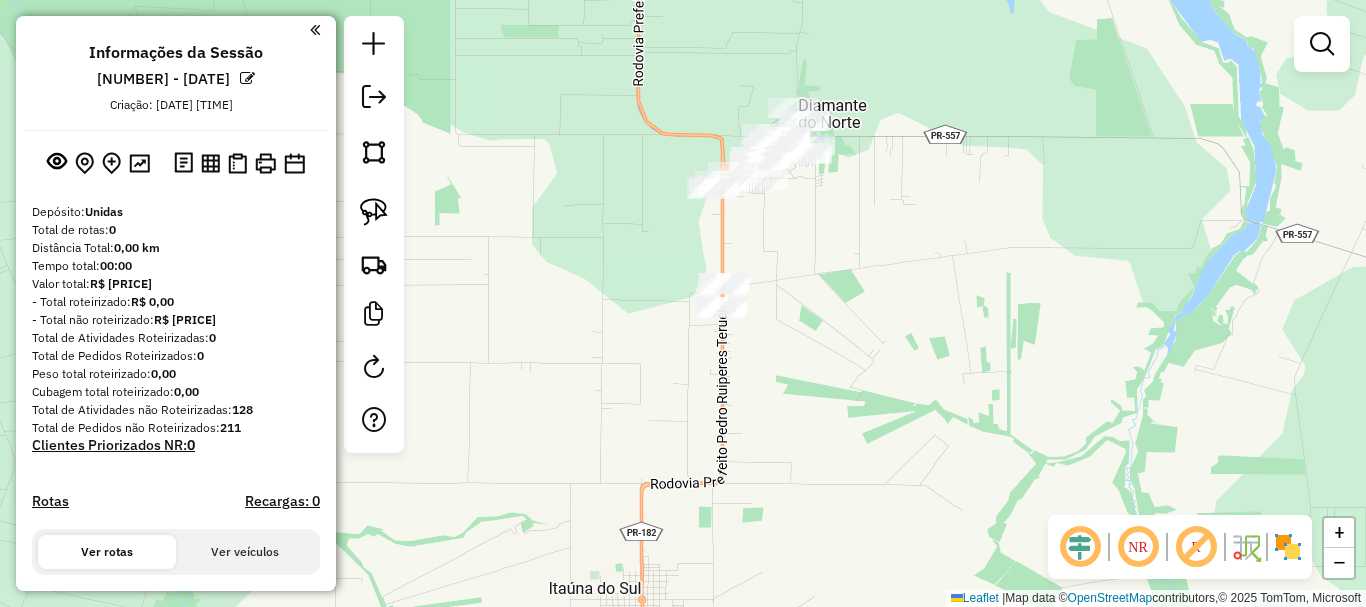 click on "Janela de atendimento Grade de atendimento Capacidade Transportadoras Veículos Cliente Pedidos  Rotas Selecione os dias de semana para filtrar as janelas de atendimento  Seg   Ter   Qua   Qui   Sex   Sáb   Dom  Informe o período da janela de atendimento: De: Até:  Filtrar exatamente a janela do cliente  Considerar janela de atendimento padrão  Selecione os dias de semana para filtrar as grades de atendimento  Seg   Ter   Qua   Qui   Sex   Sáb   Dom   Considerar clientes sem dia de atendimento cadastrado  Clientes fora do dia de atendimento selecionado Filtrar as atividades entre os valores definidos abaixo:  Peso mínimo:   Peso máximo:   Cubagem mínima:   Cubagem máxima:   De:   Até:  Filtrar as atividades entre o tempo de atendimento definido abaixo:  De:   Até:   Considerar capacidade total dos clientes não roteirizados Transportadora: Selecione um ou mais itens Tipo de veículo: Selecione um ou mais itens Veículo: Selecione um ou mais itens Motorista: Selecione um ou mais itens Nome: Rótulo:" 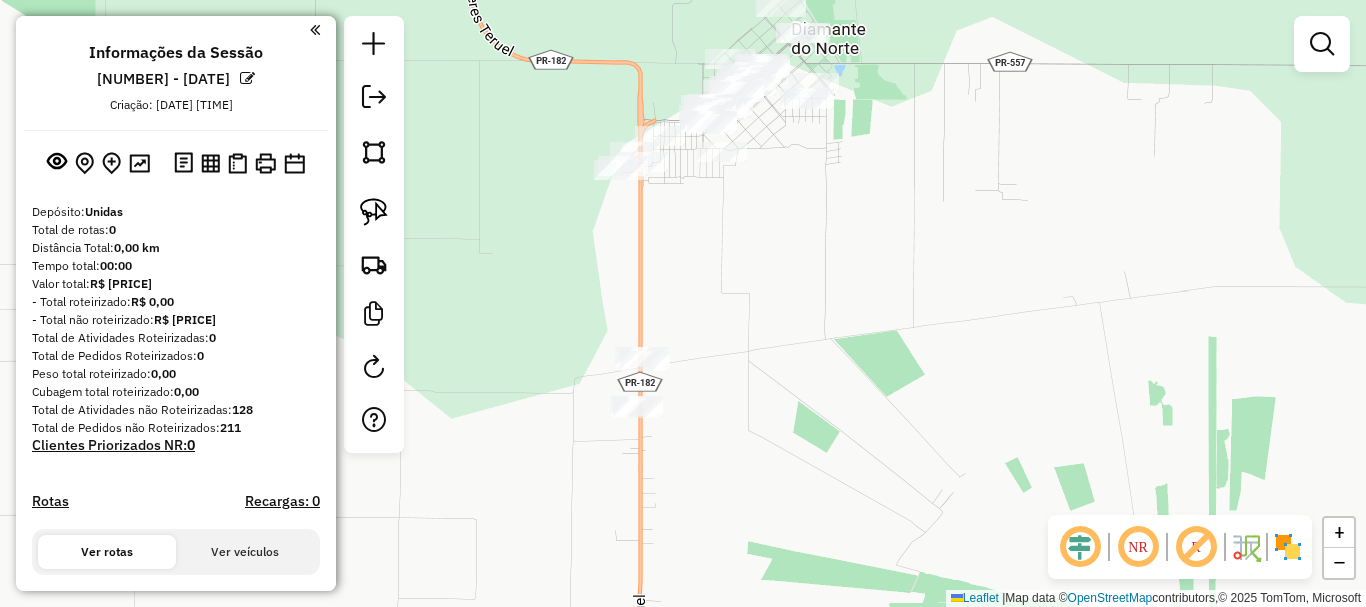 drag, startPoint x: 810, startPoint y: 209, endPoint x: 812, endPoint y: 219, distance: 10.198039 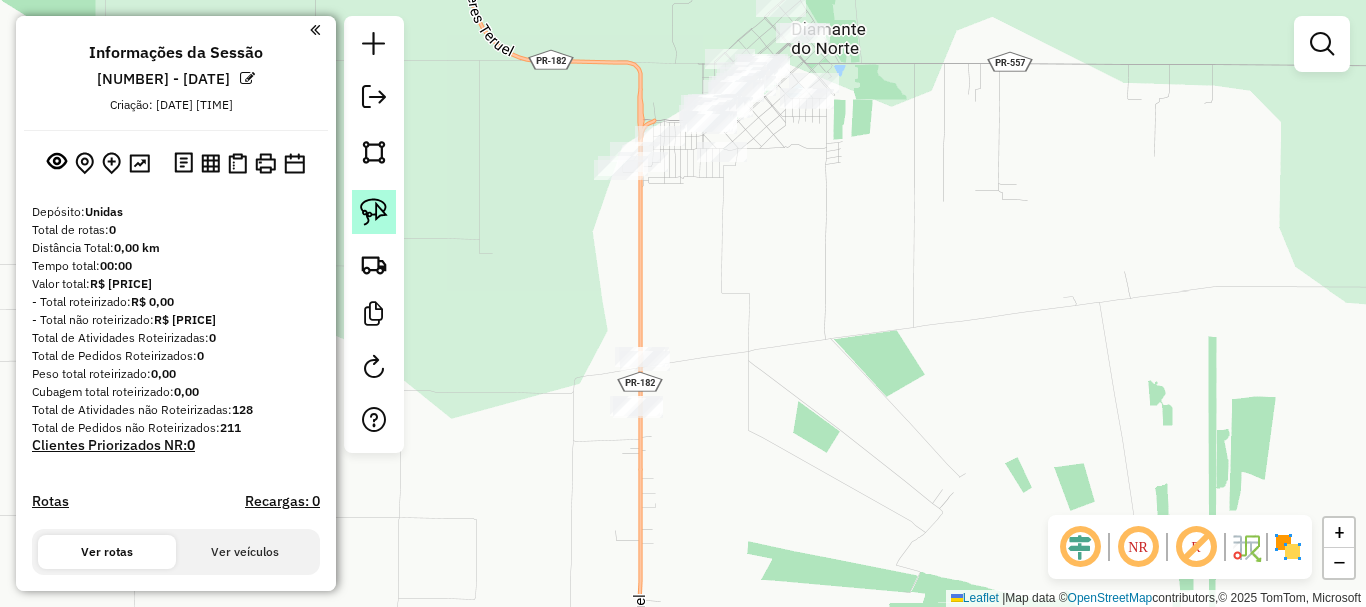 click 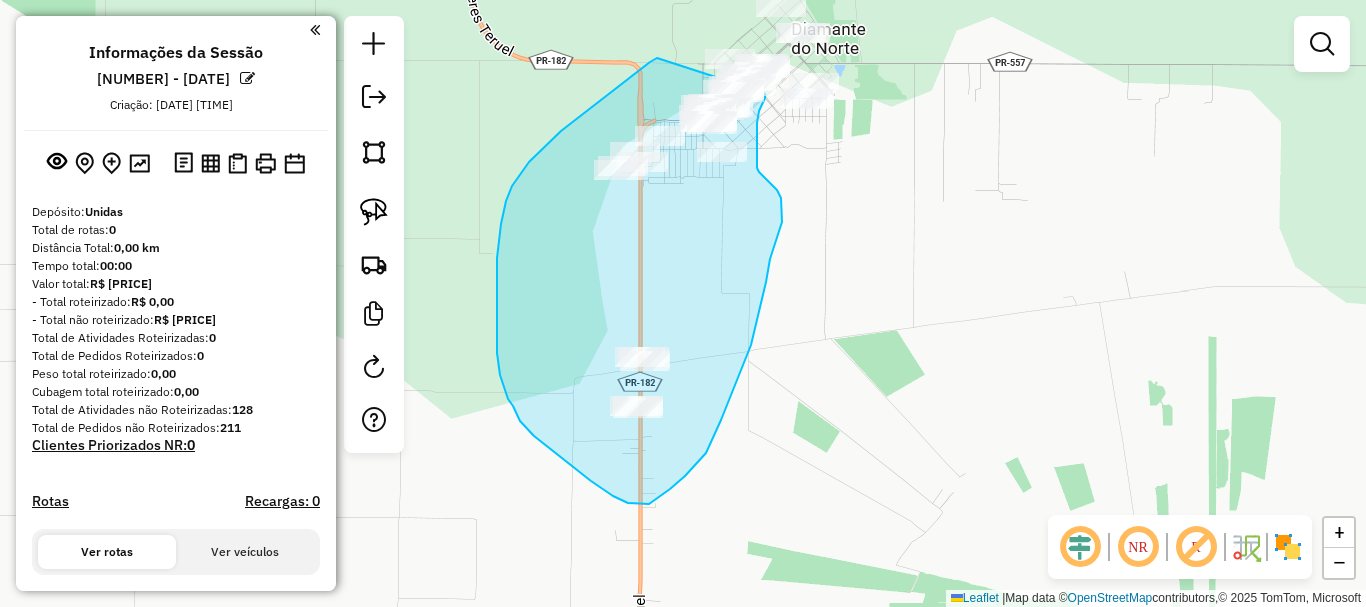 click on "Janela de atendimento Grade de atendimento Capacidade Transportadoras Veículos Cliente Pedidos  Rotas Selecione os dias de semana para filtrar as janelas de atendimento  Seg   Ter   Qua   Qui   Sex   Sáb   Dom  Informe o período da janela de atendimento: De: Até:  Filtrar exatamente a janela do cliente  Considerar janela de atendimento padrão  Selecione os dias de semana para filtrar as grades de atendimento  Seg   Ter   Qua   Qui   Sex   Sáb   Dom   Considerar clientes sem dia de atendimento cadastrado  Clientes fora do dia de atendimento selecionado Filtrar as atividades entre os valores definidos abaixo:  Peso mínimo:   Peso máximo:   Cubagem mínima:   Cubagem máxima:   De:   Até:  Filtrar as atividades entre o tempo de atendimento definido abaixo:  De:   Até:   Considerar capacidade total dos clientes não roteirizados Transportadora: Selecione um ou mais itens Tipo de veículo: Selecione um ou mais itens Veículo: Selecione um ou mais itens Motorista: Selecione um ou mais itens Nome: Rótulo:" 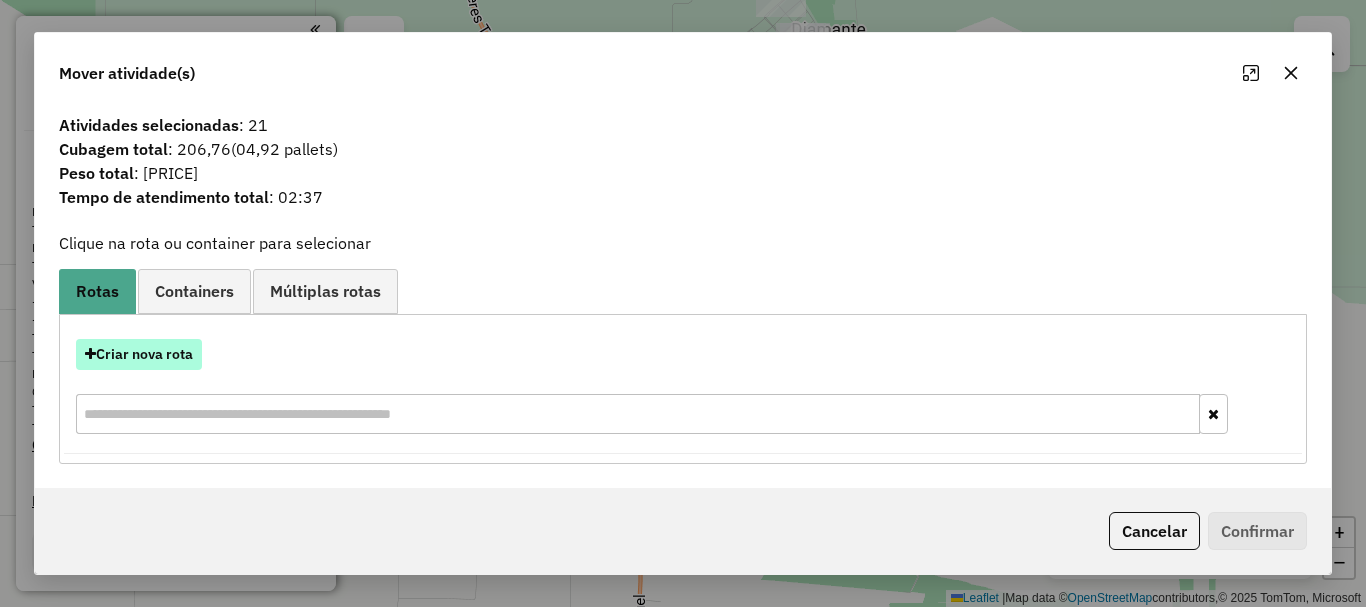 click on "Criar nova rota" at bounding box center (139, 354) 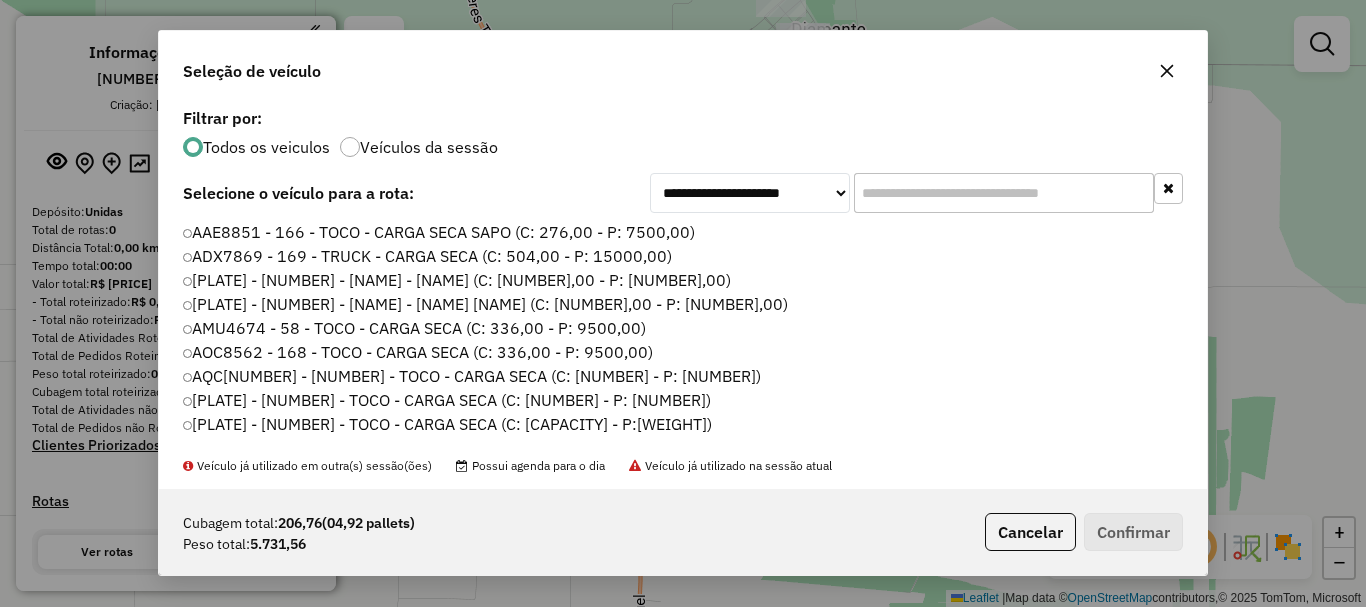 scroll, scrollTop: 11, scrollLeft: 6, axis: both 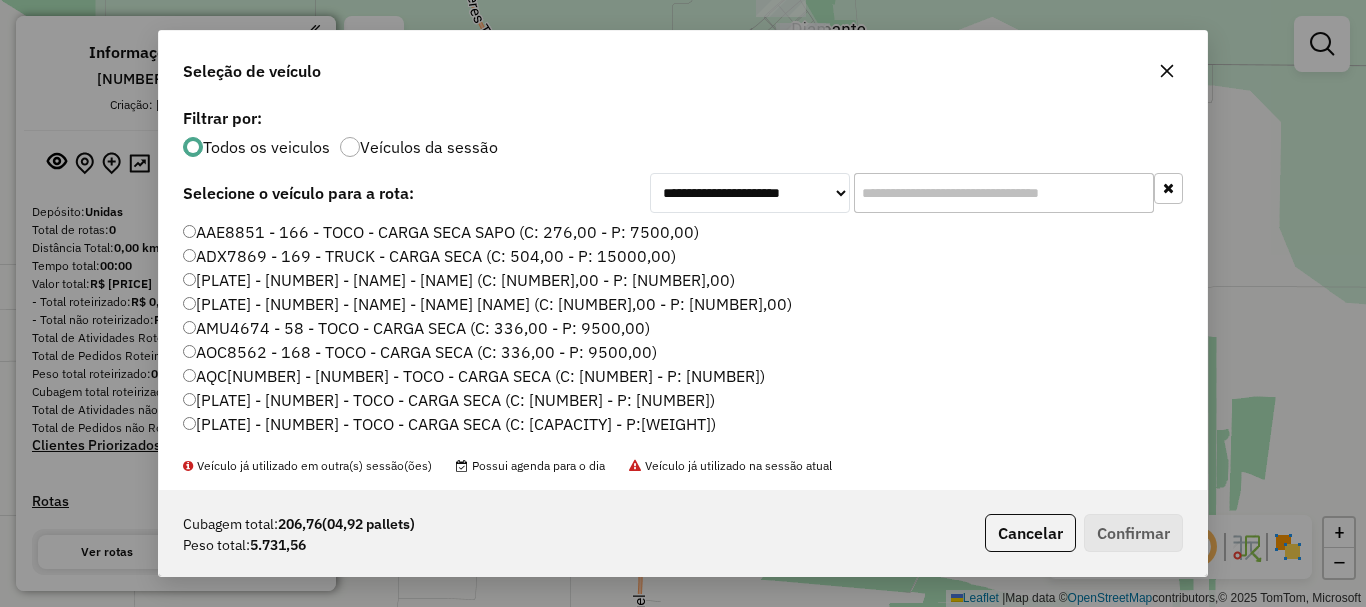 click 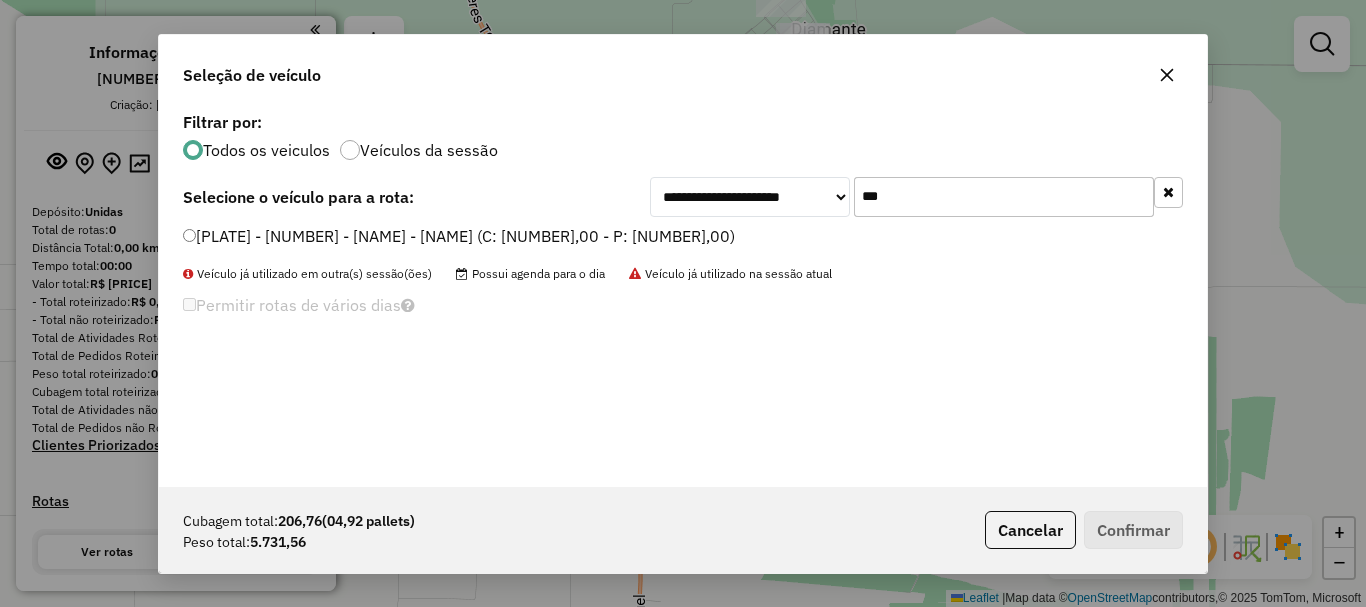 type on "***" 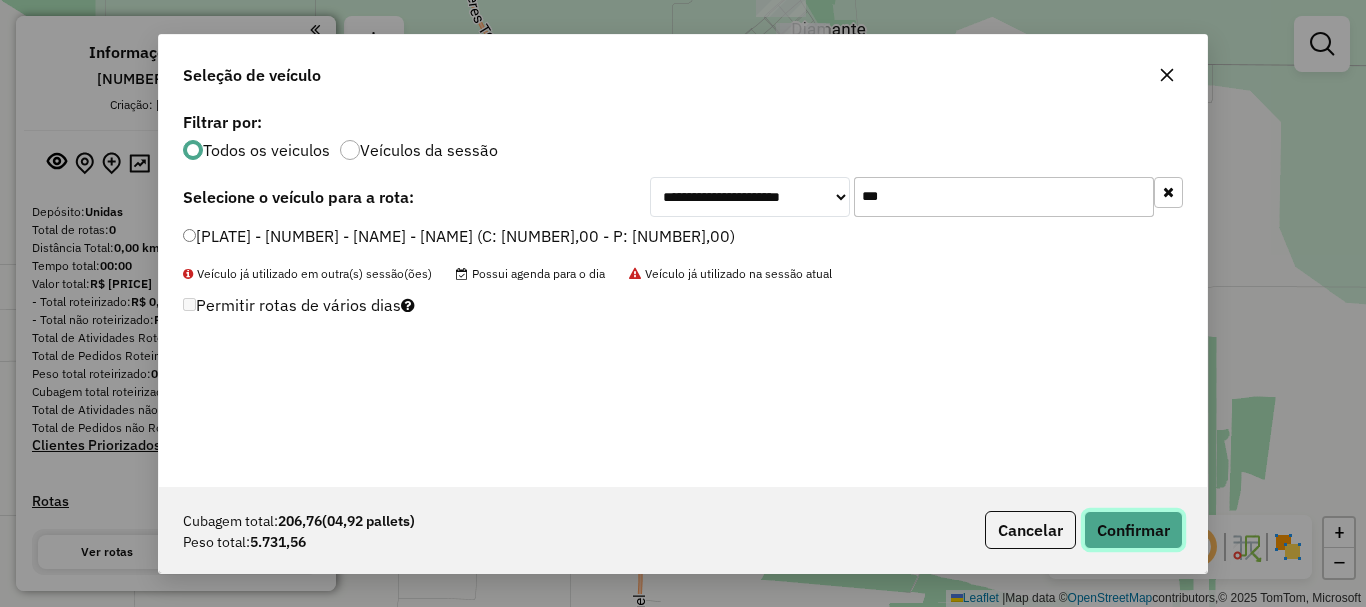 click on "Confirmar" 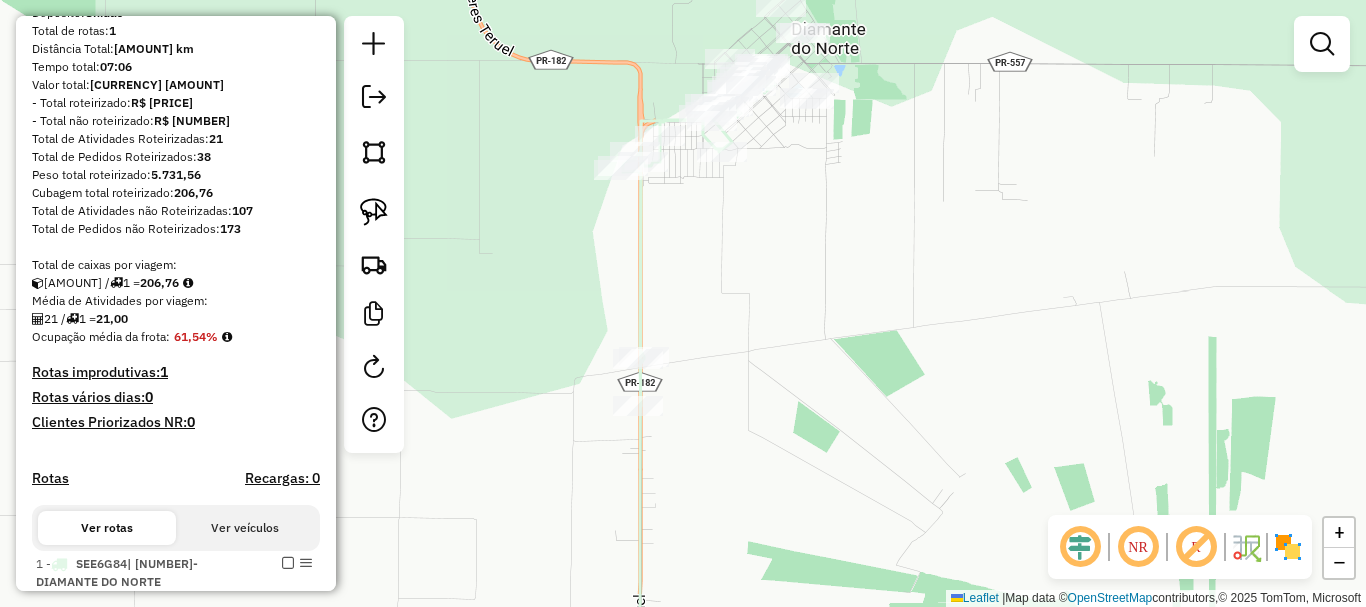 scroll, scrollTop: 200, scrollLeft: 0, axis: vertical 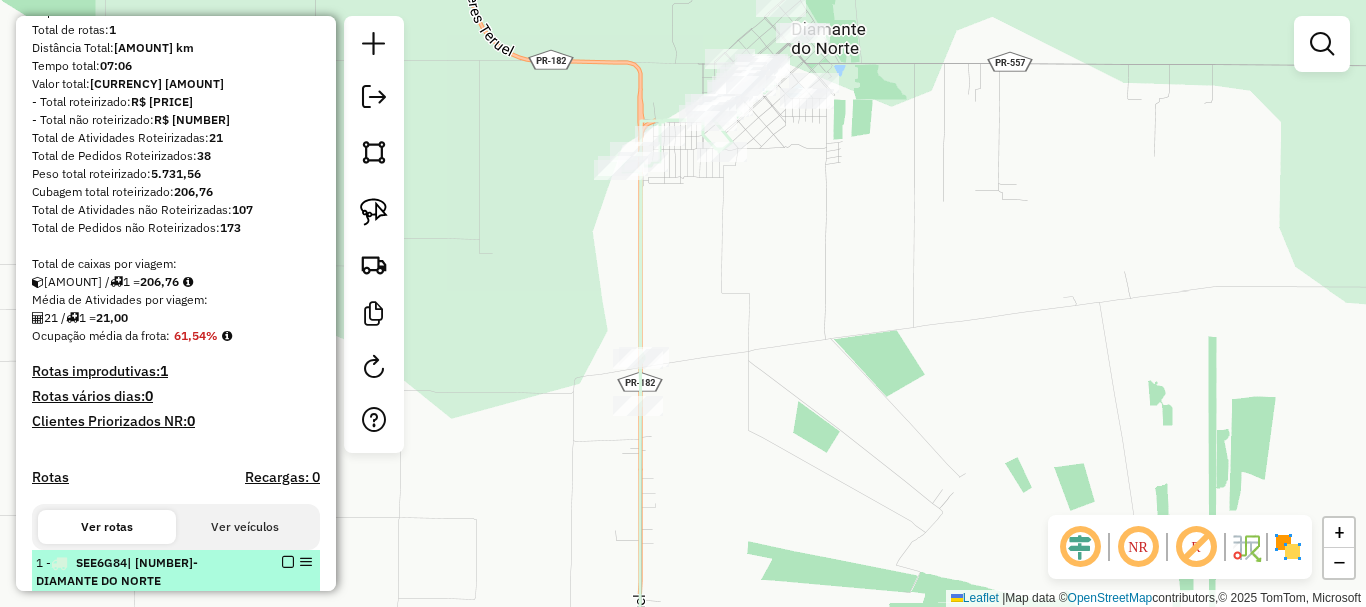 click on "[NUMBER] -     [PLATE]   | [NUMBER]-[CITY]" at bounding box center (176, 572) 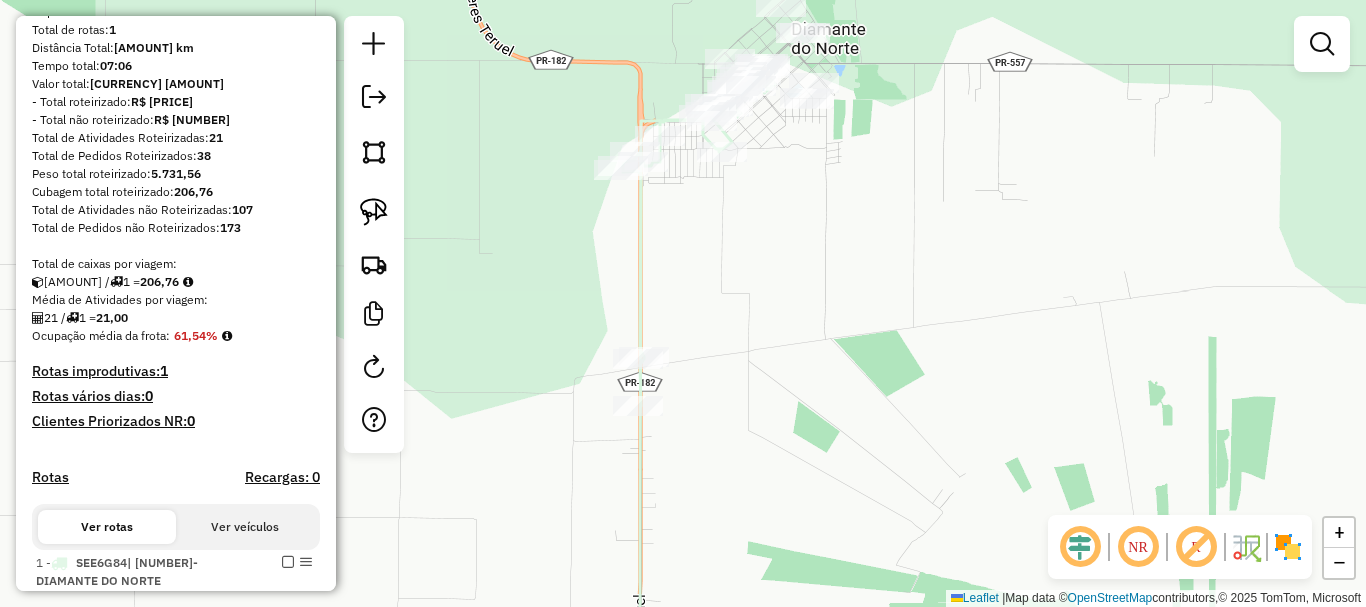 select on "**********" 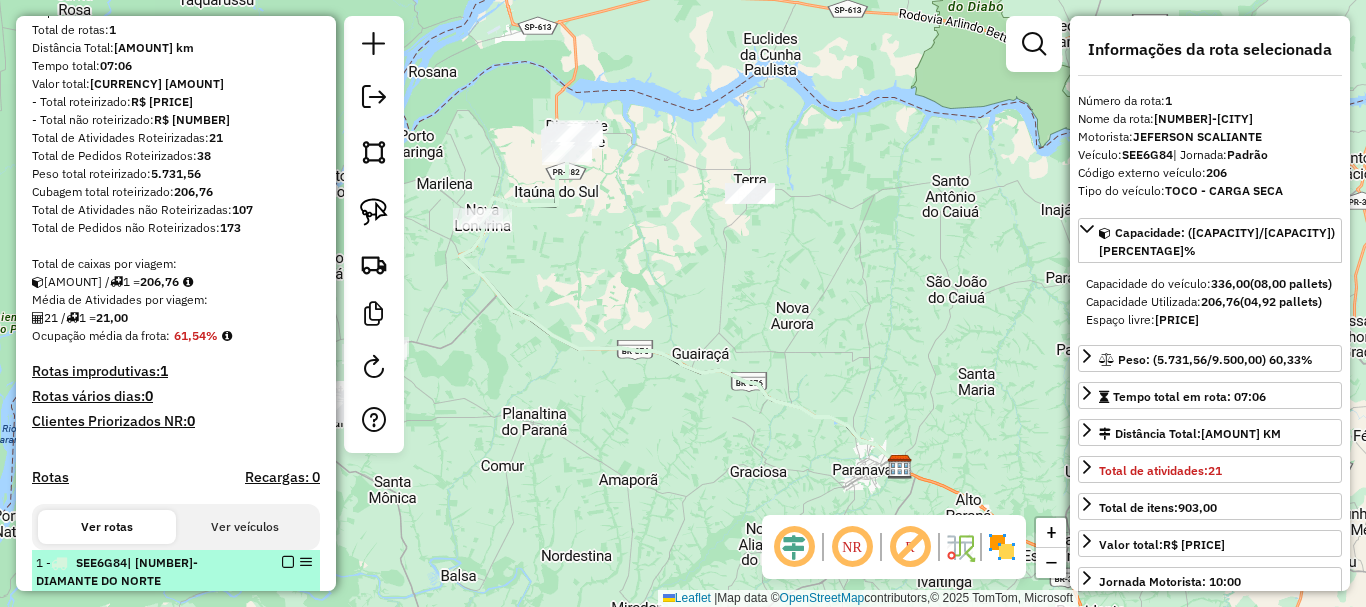 click at bounding box center (288, 562) 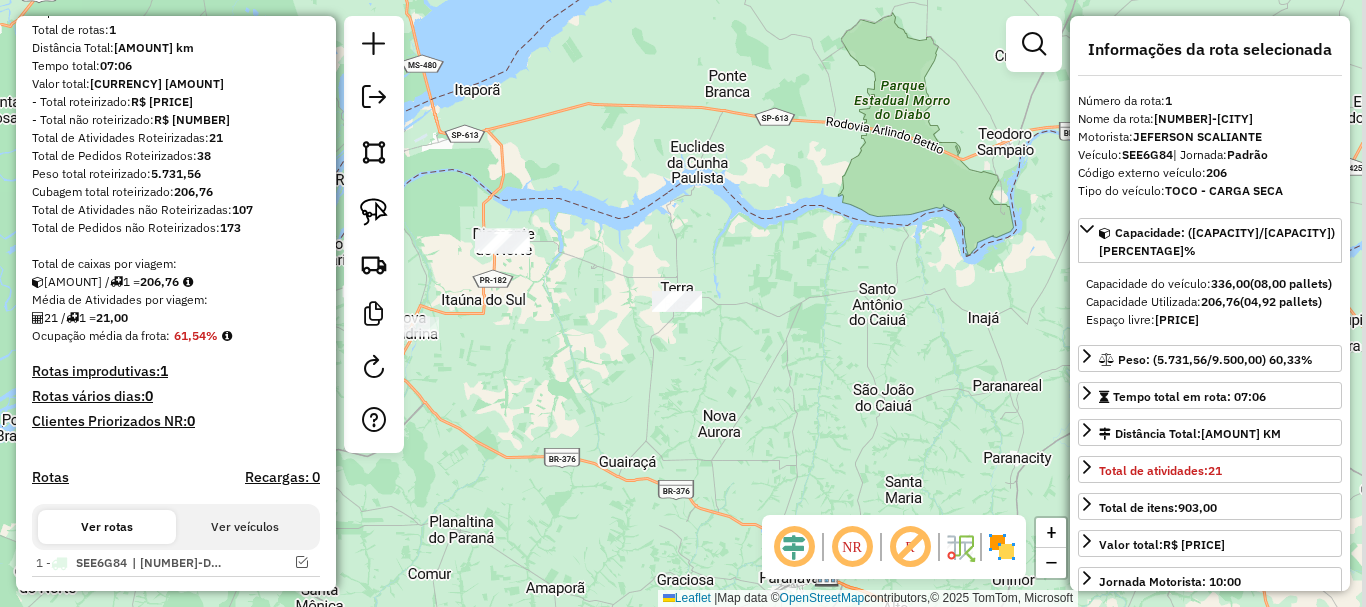 drag, startPoint x: 730, startPoint y: 321, endPoint x: 657, endPoint y: 429, distance: 130.35721 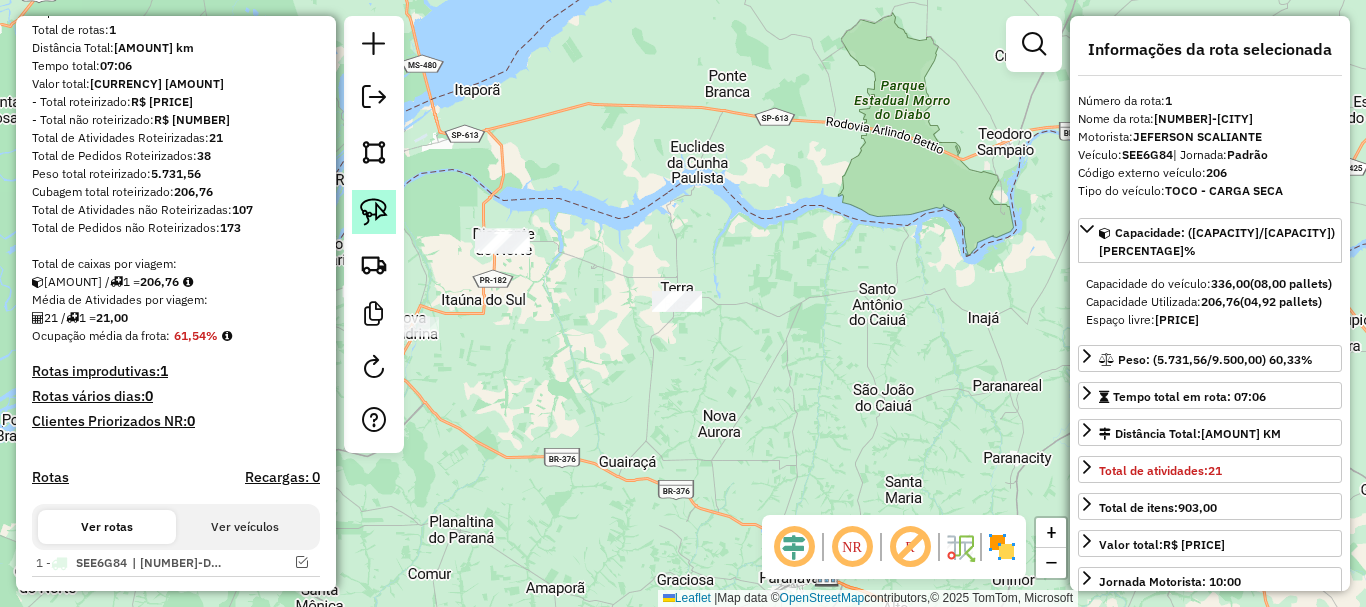 click 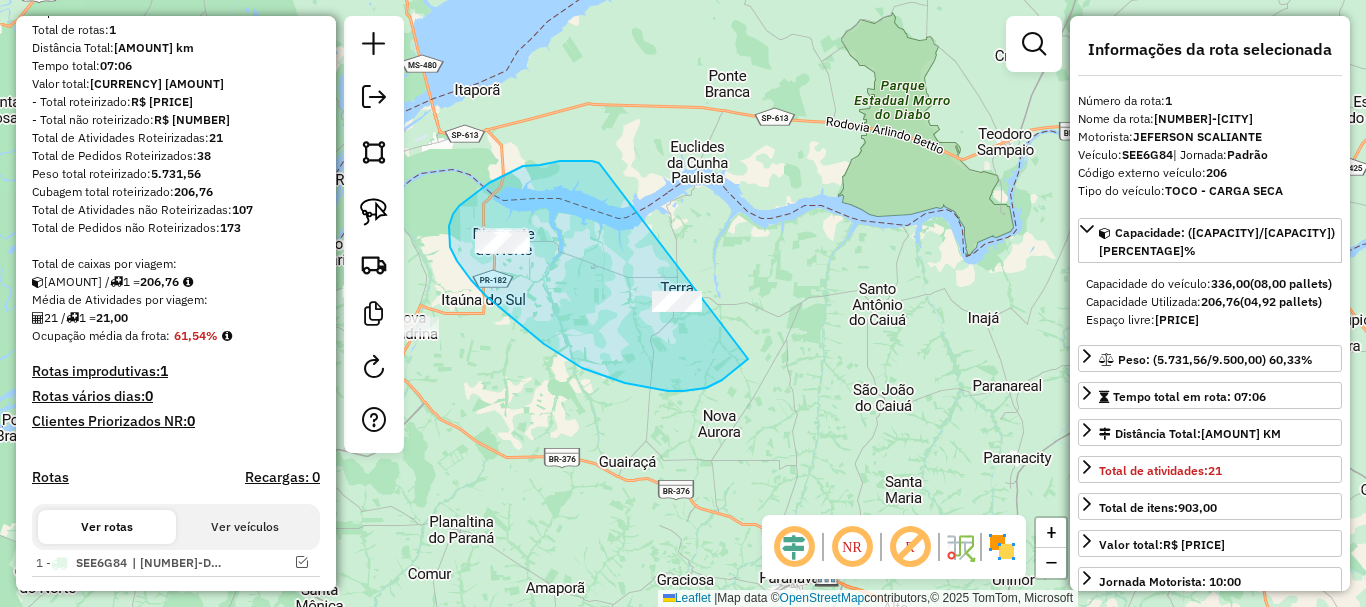 drag, startPoint x: 599, startPoint y: 163, endPoint x: 798, endPoint y: 291, distance: 236.6115 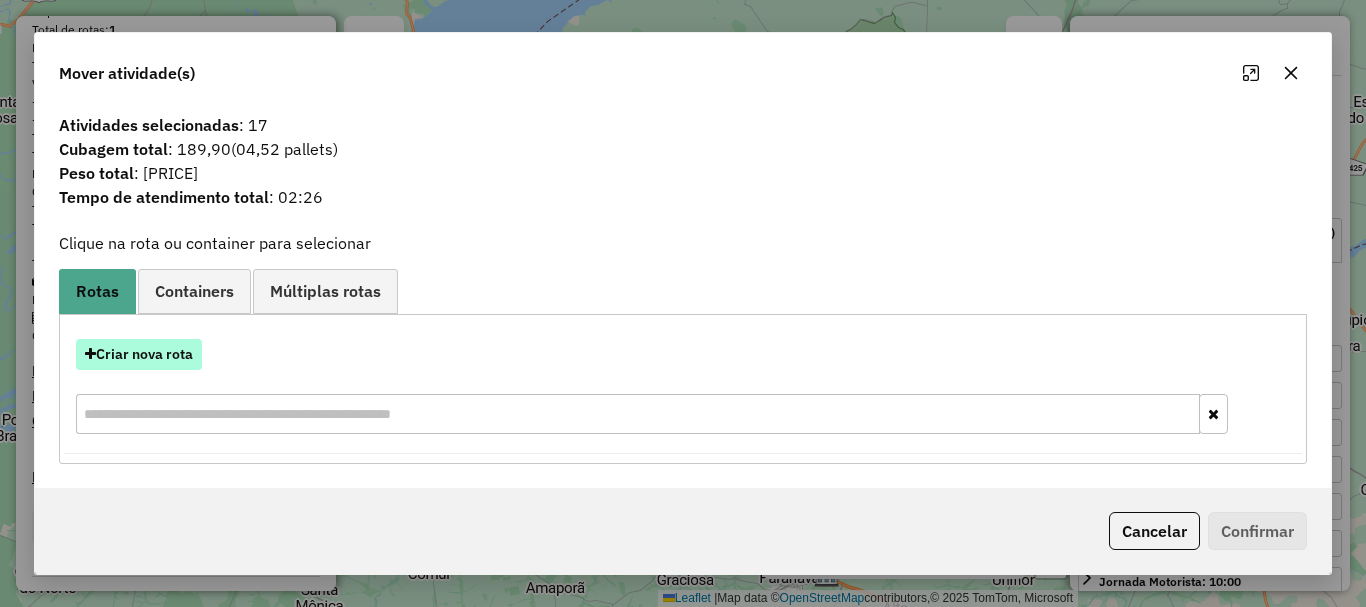 click on "Criar nova rota" at bounding box center [139, 354] 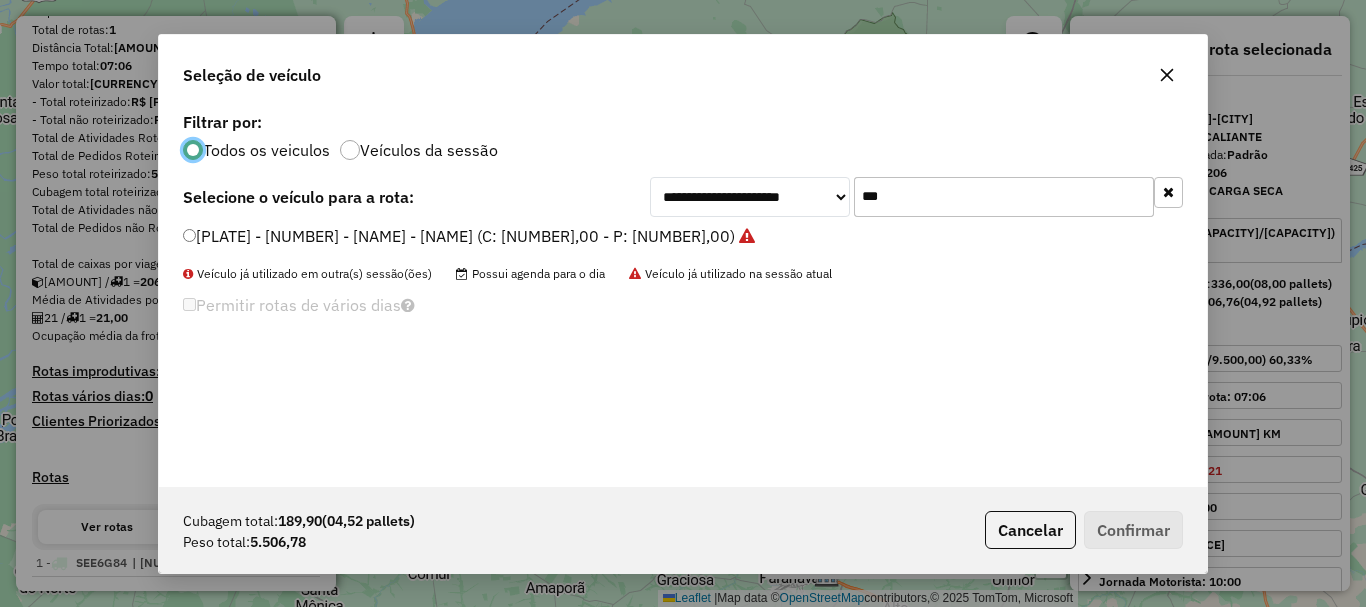 scroll, scrollTop: 11, scrollLeft: 6, axis: both 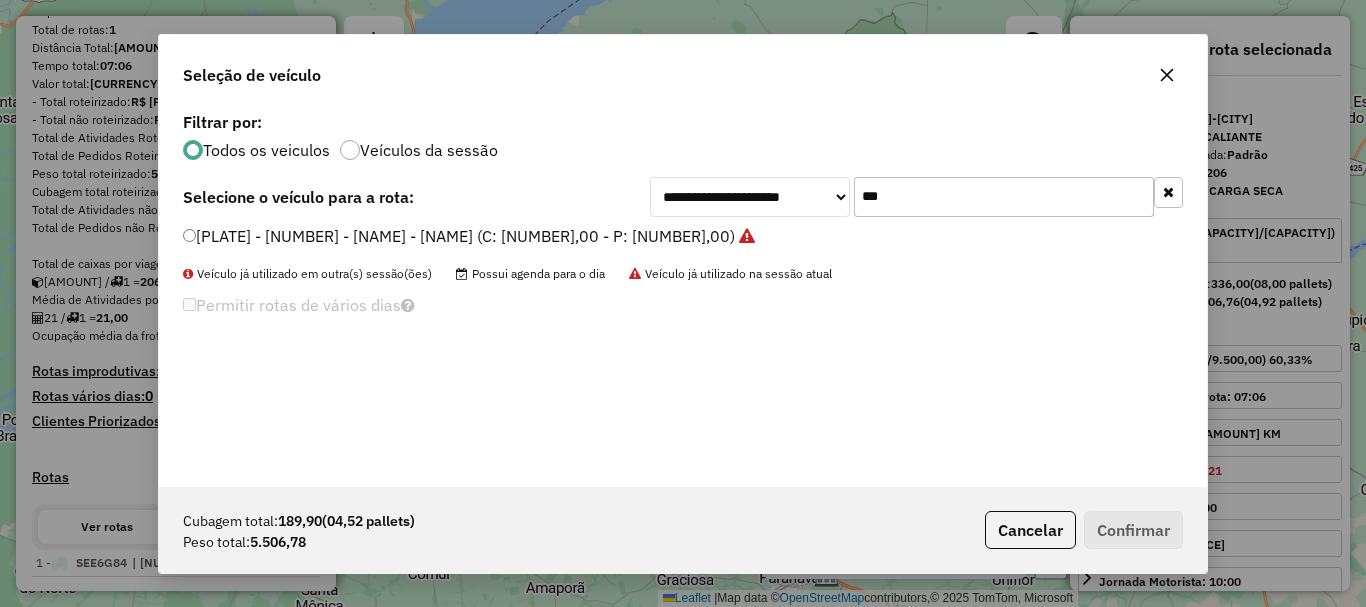 drag, startPoint x: 942, startPoint y: 197, endPoint x: 649, endPoint y: 170, distance: 294.2414 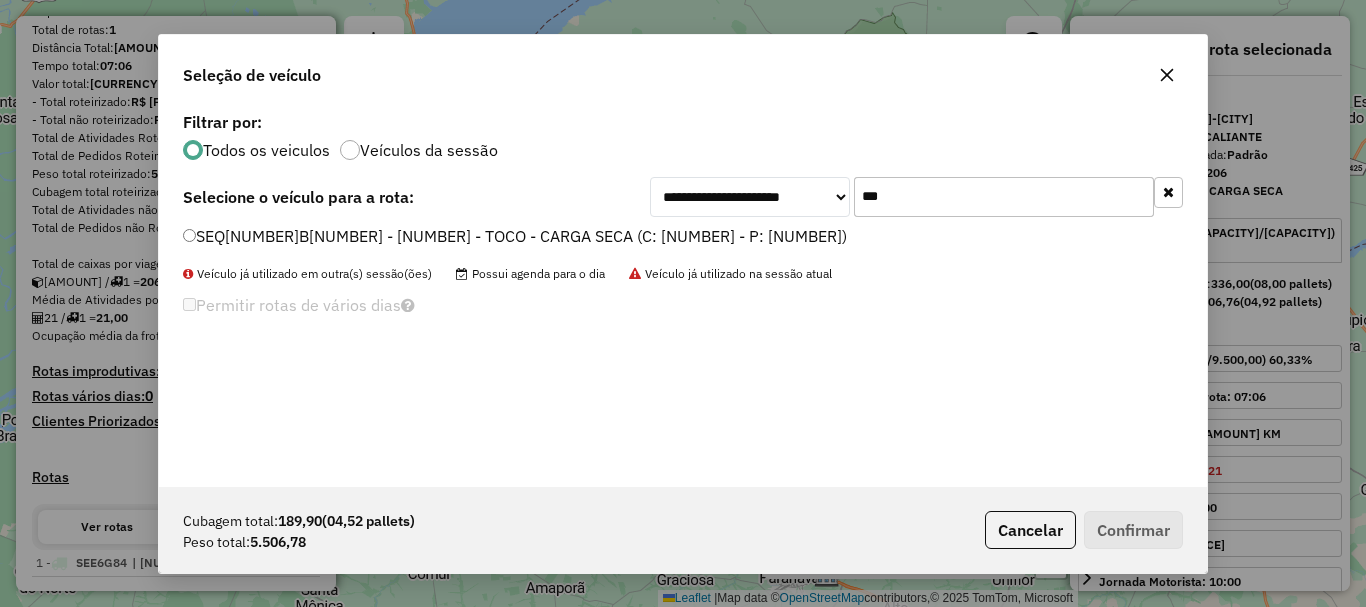 type on "***" 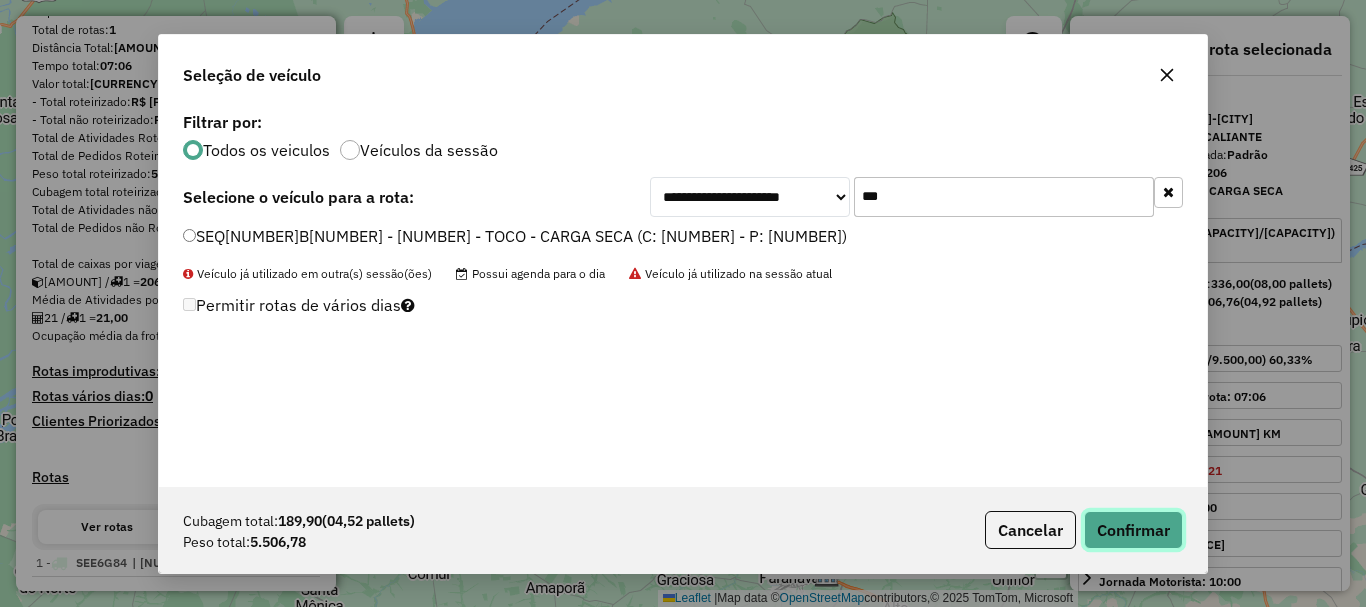 click on "Confirmar" 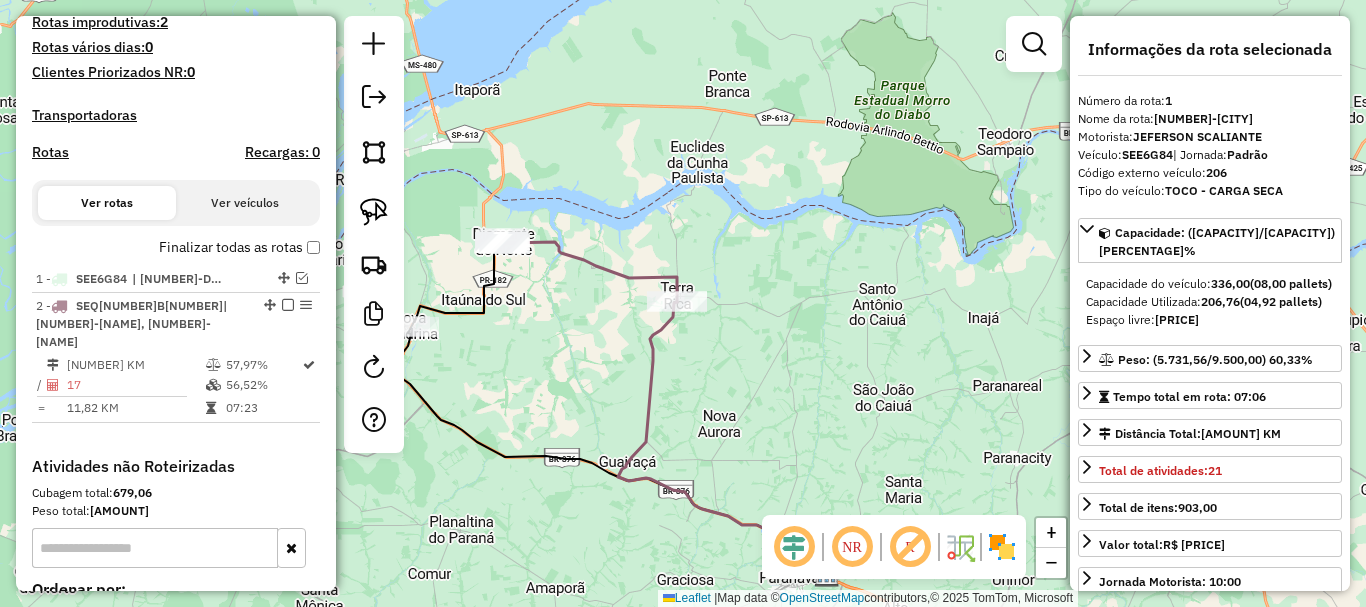 scroll, scrollTop: 734, scrollLeft: 0, axis: vertical 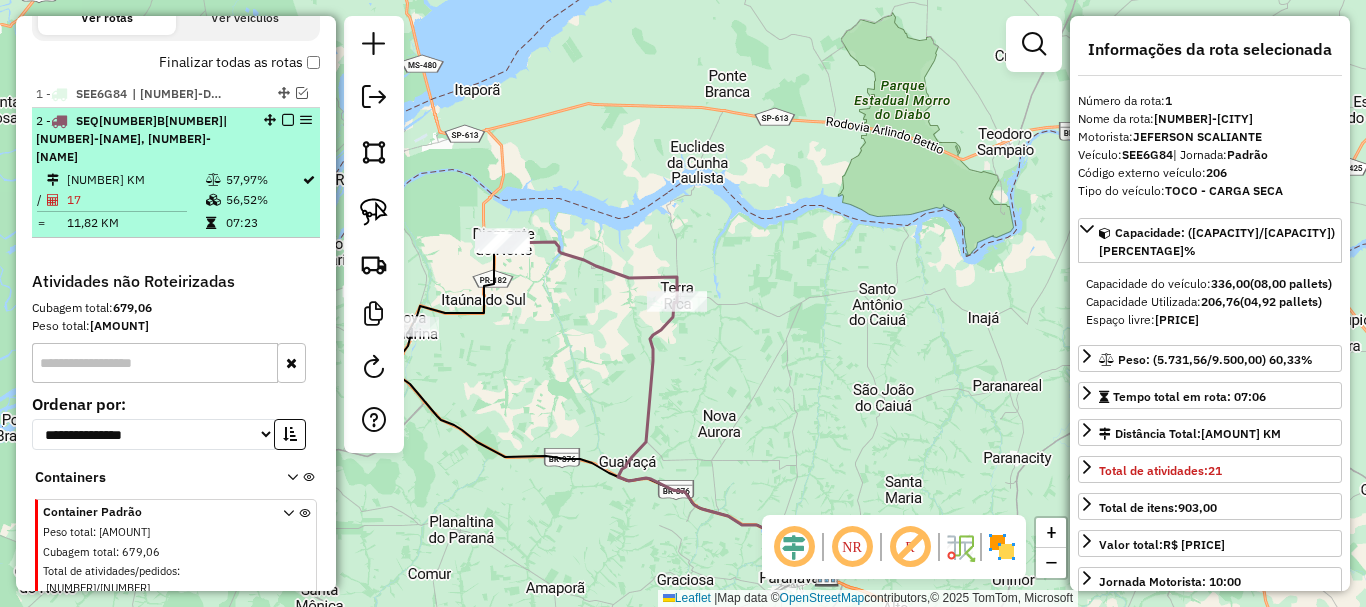 click at bounding box center [288, 120] 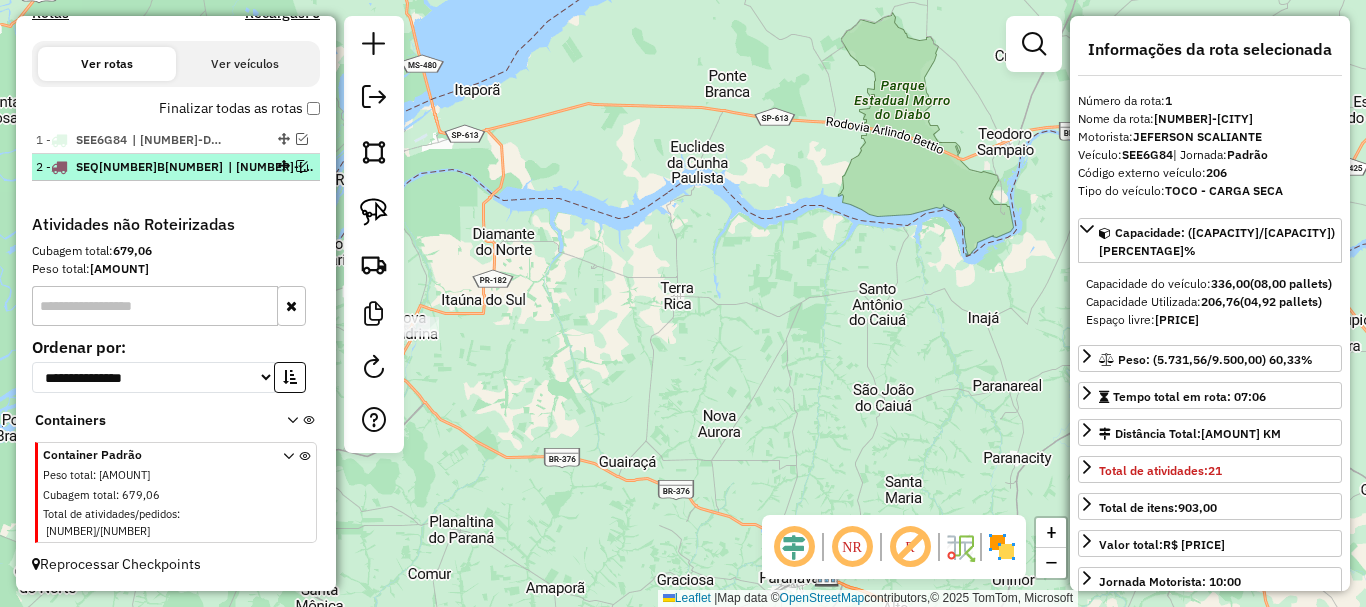 scroll, scrollTop: 672, scrollLeft: 0, axis: vertical 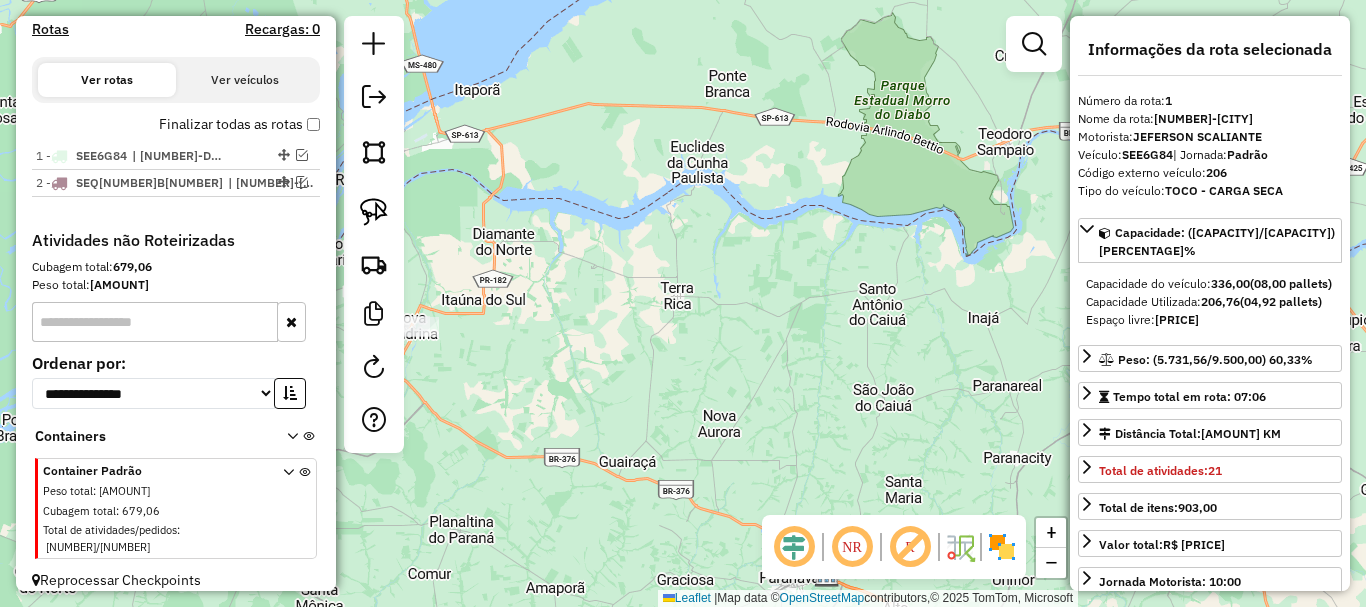 drag, startPoint x: 536, startPoint y: 383, endPoint x: 763, endPoint y: 214, distance: 283.00177 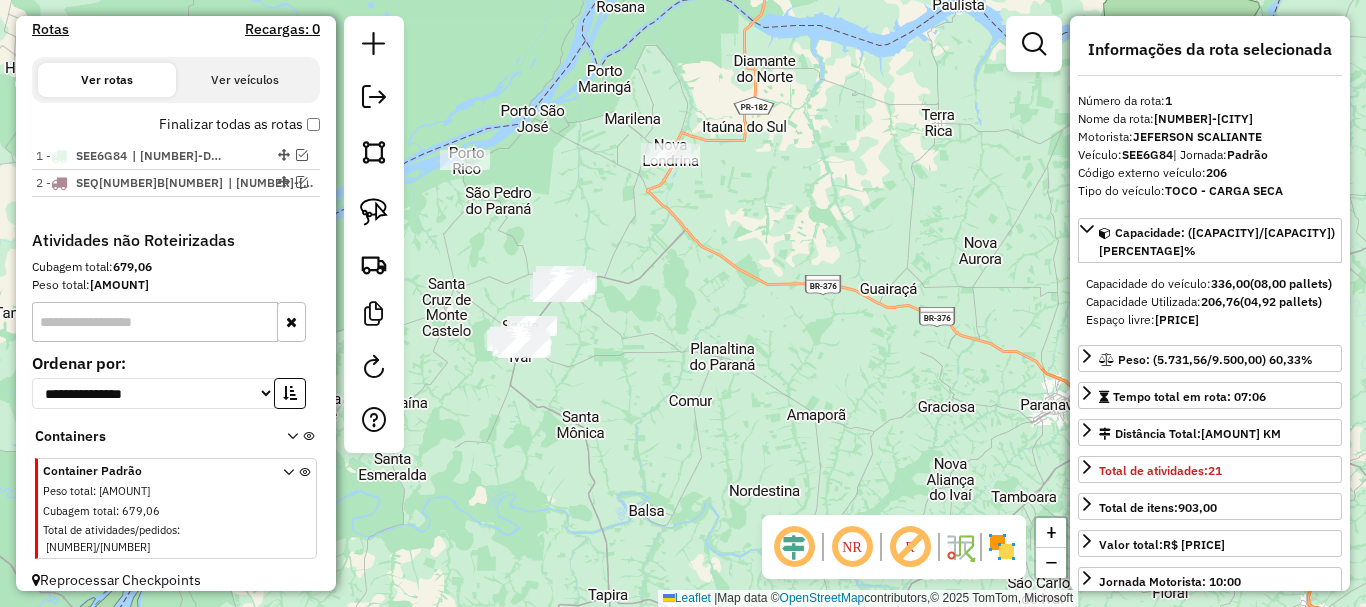 drag, startPoint x: 618, startPoint y: 367, endPoint x: 691, endPoint y: 350, distance: 74.953316 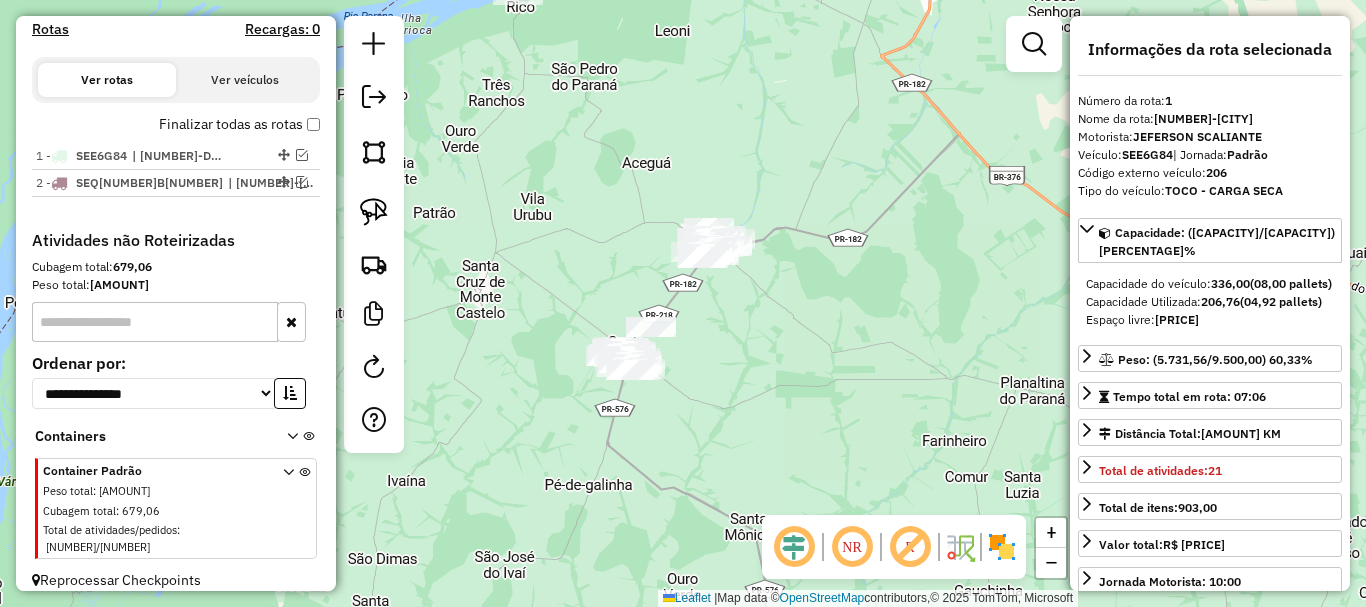 drag, startPoint x: 565, startPoint y: 293, endPoint x: 561, endPoint y: 250, distance: 43.185646 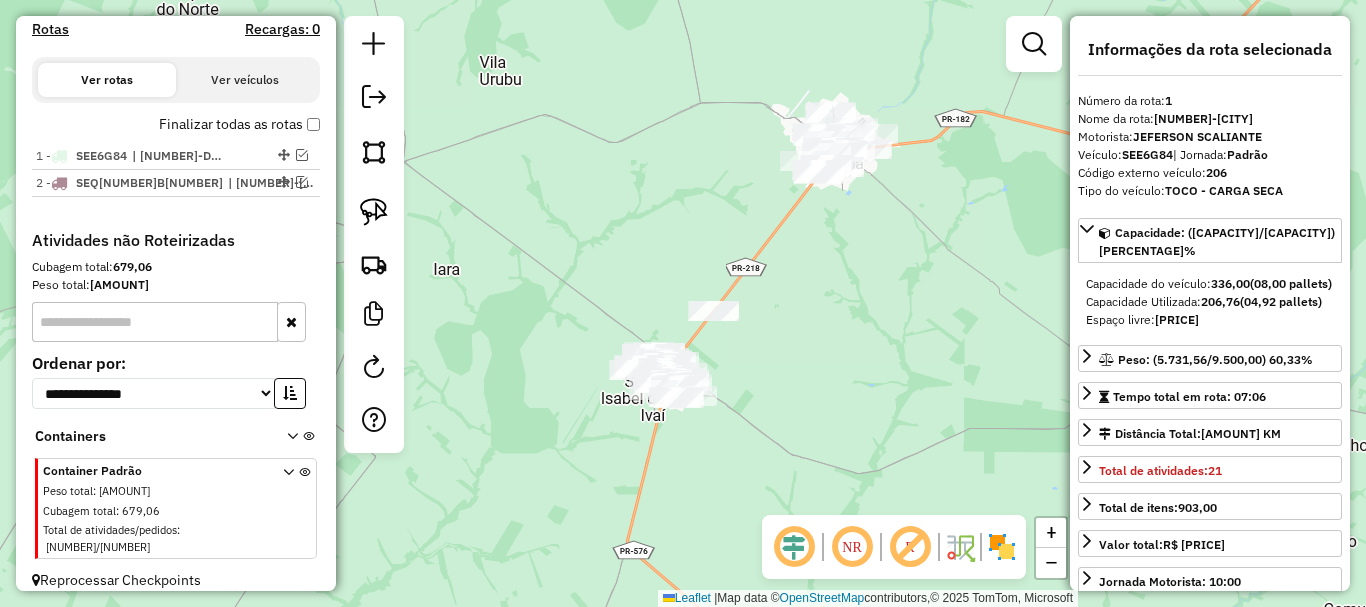 drag, startPoint x: 561, startPoint y: 236, endPoint x: 505, endPoint y: 196, distance: 68.8186 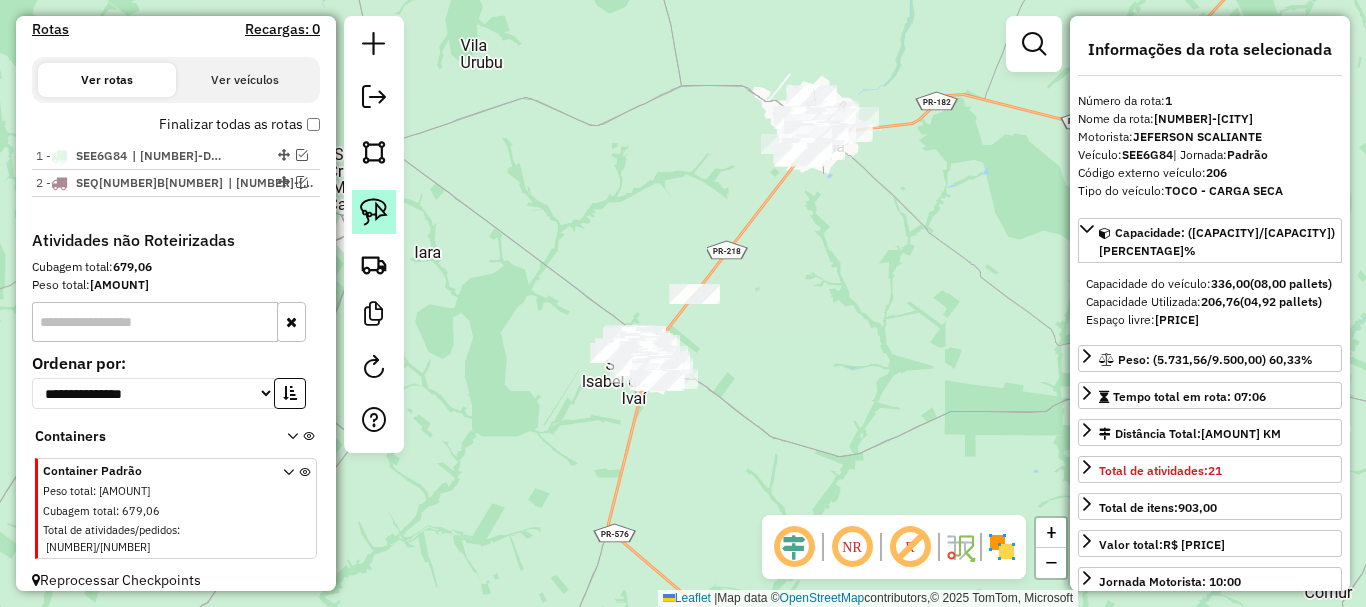 click 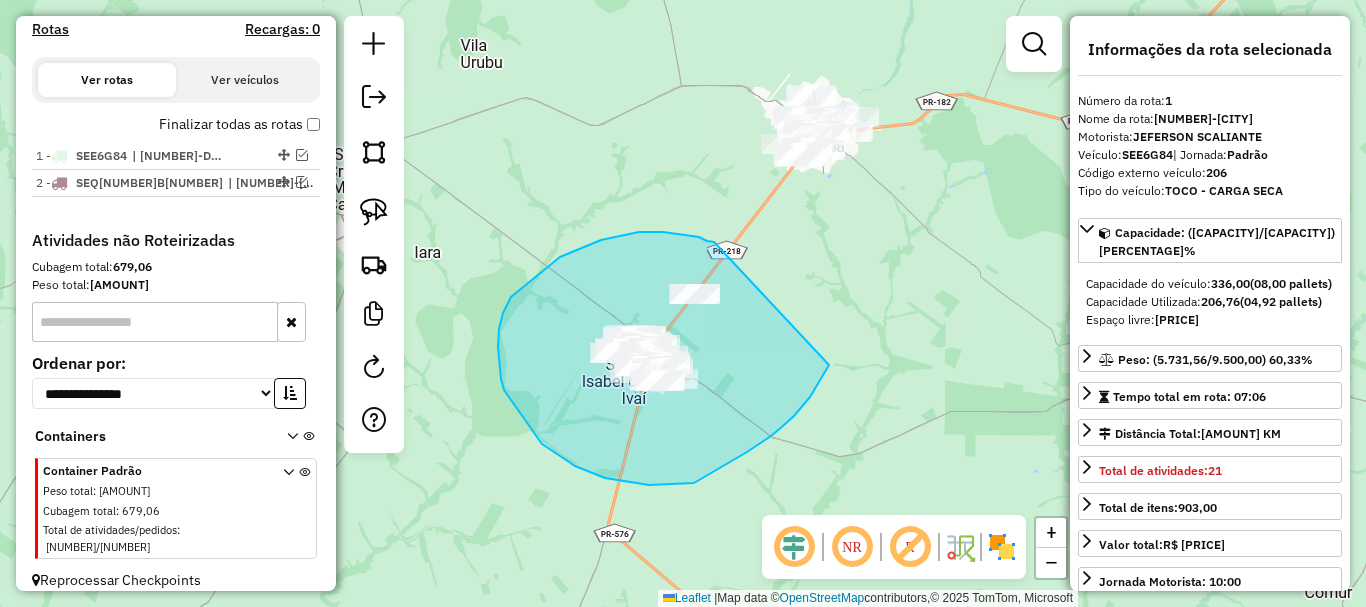 drag, startPoint x: 714, startPoint y: 242, endPoint x: 848, endPoint y: 317, distance: 153.56107 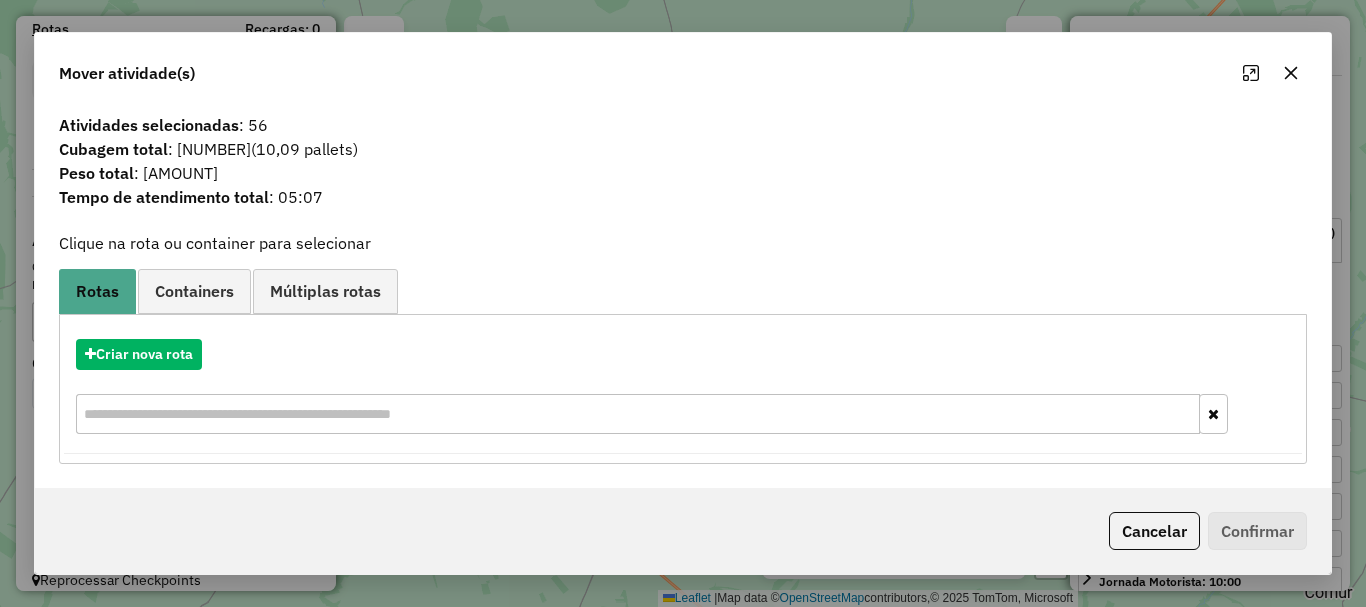 click 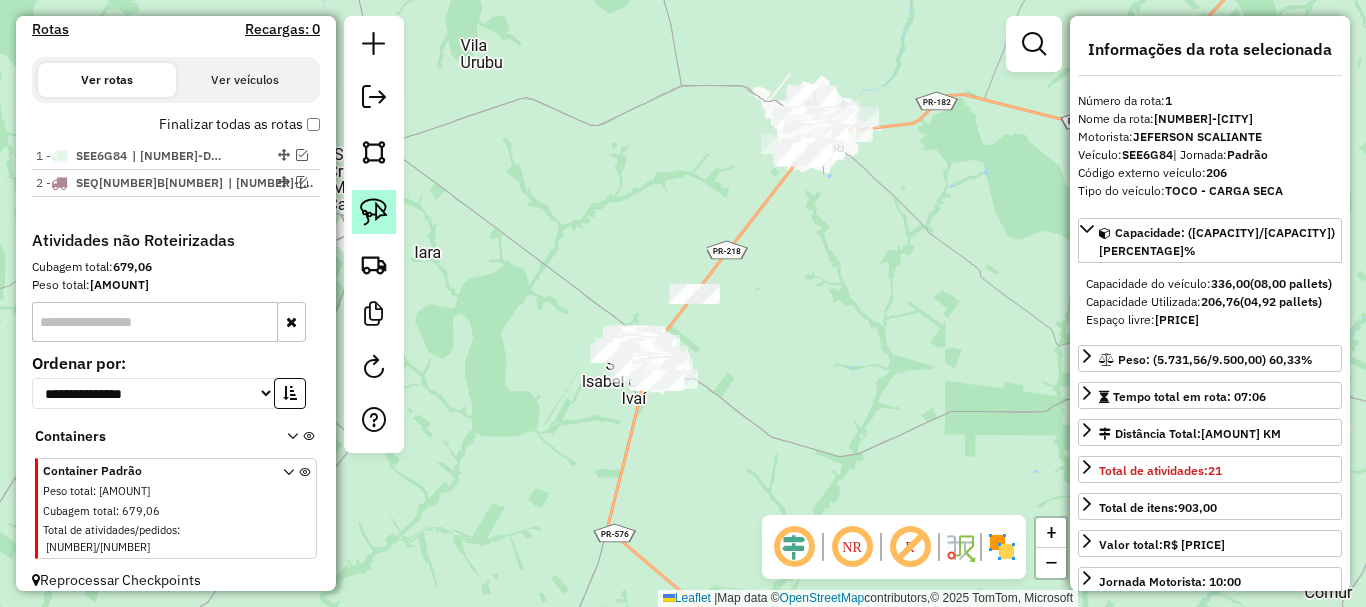 click 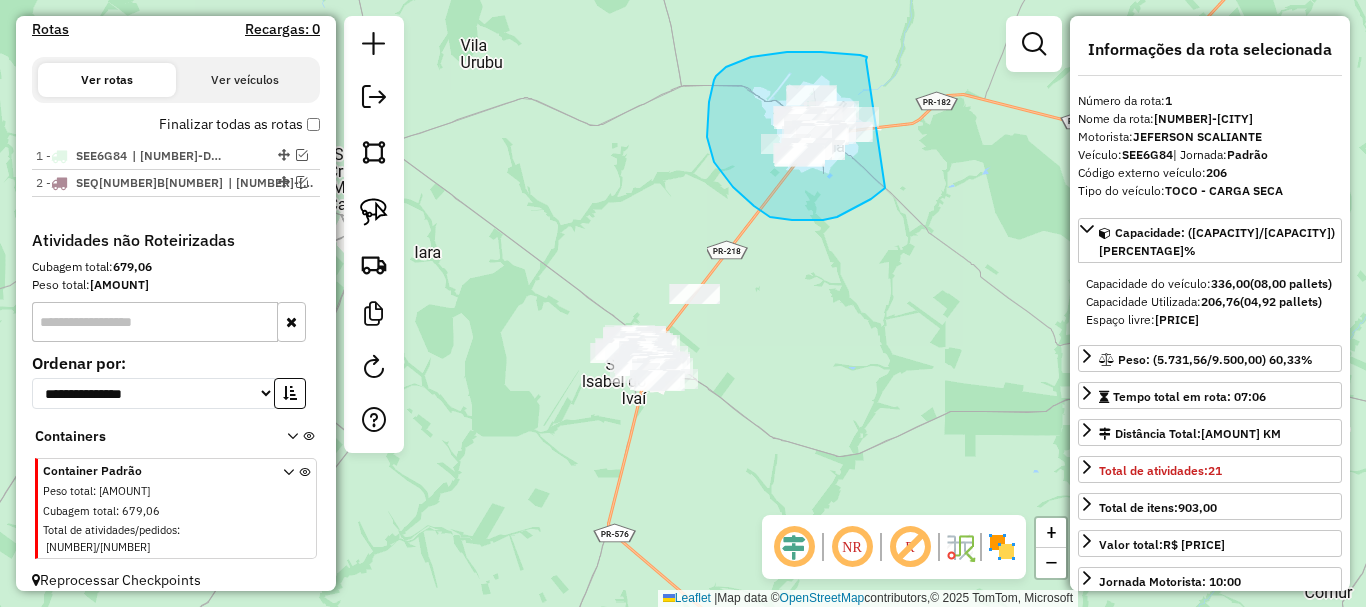 drag, startPoint x: 866, startPoint y: 60, endPoint x: 889, endPoint y: 181, distance: 123.16656 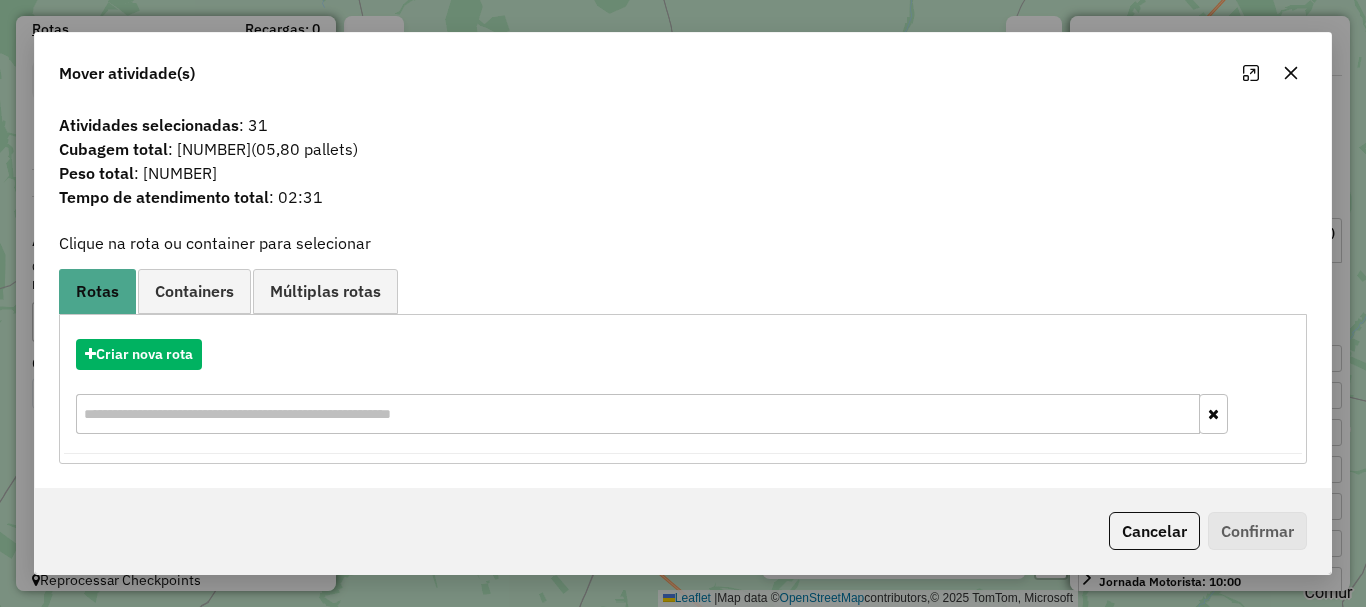 click 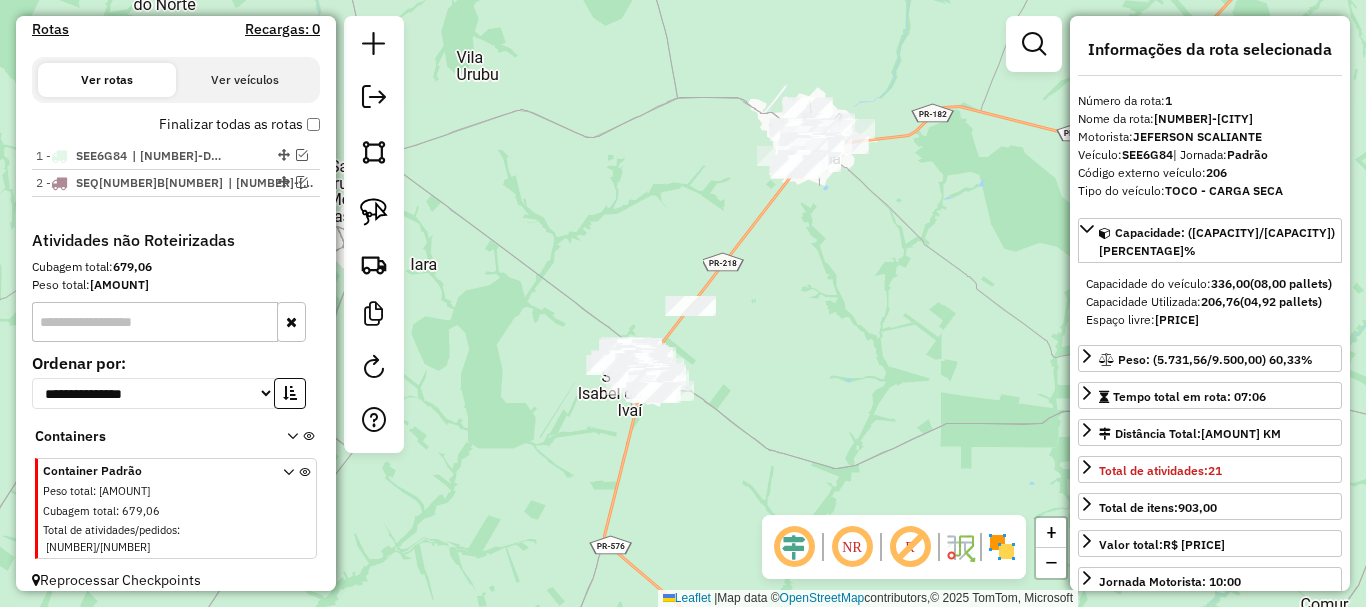 drag, startPoint x: 569, startPoint y: 180, endPoint x: 531, endPoint y: 210, distance: 48.414875 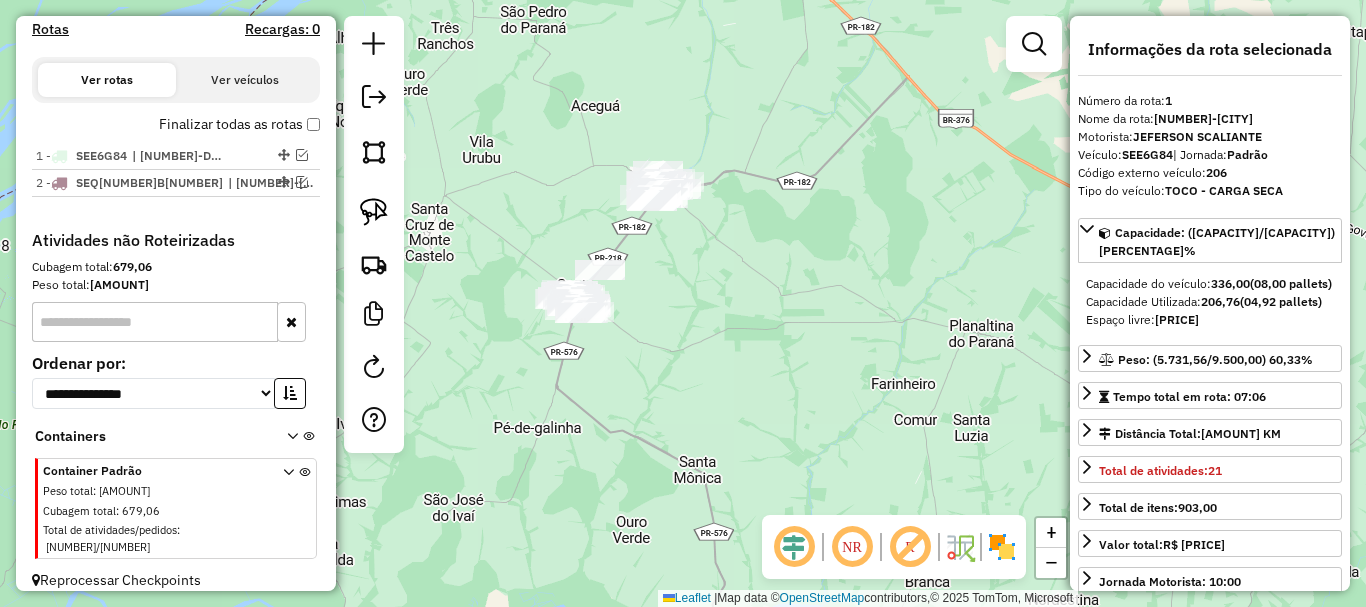 drag, startPoint x: 527, startPoint y: 193, endPoint x: 556, endPoint y: 199, distance: 29.614185 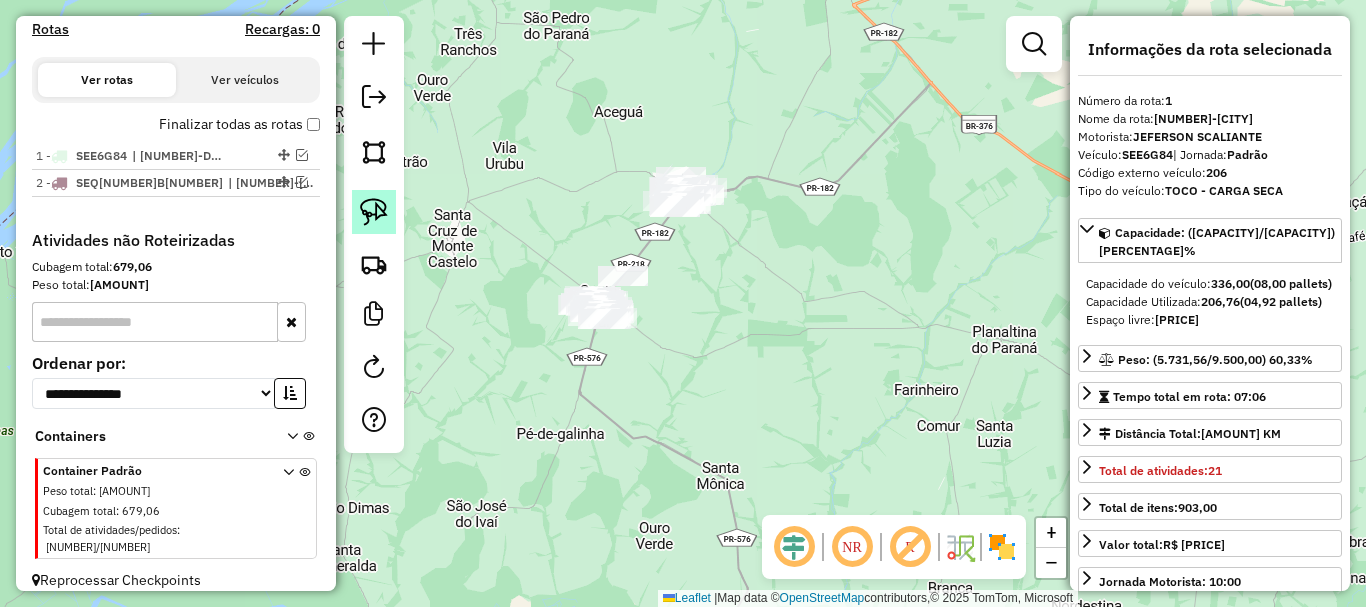 click 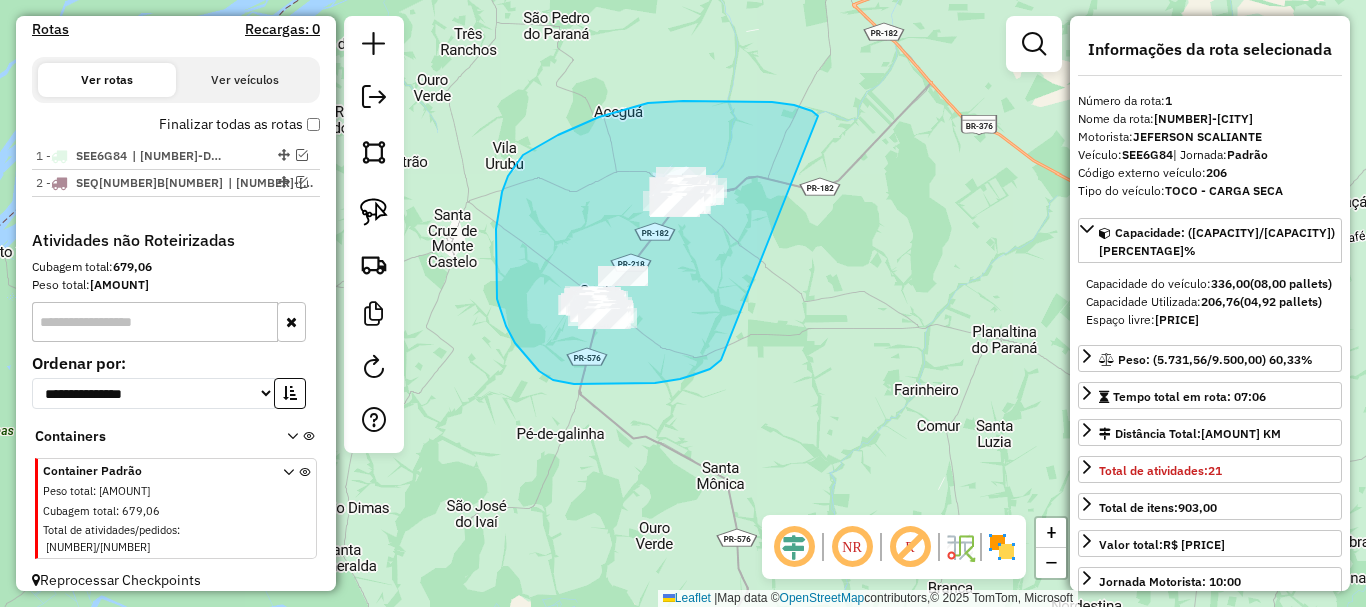 drag, startPoint x: 683, startPoint y: 101, endPoint x: 721, endPoint y: 360, distance: 261.7728 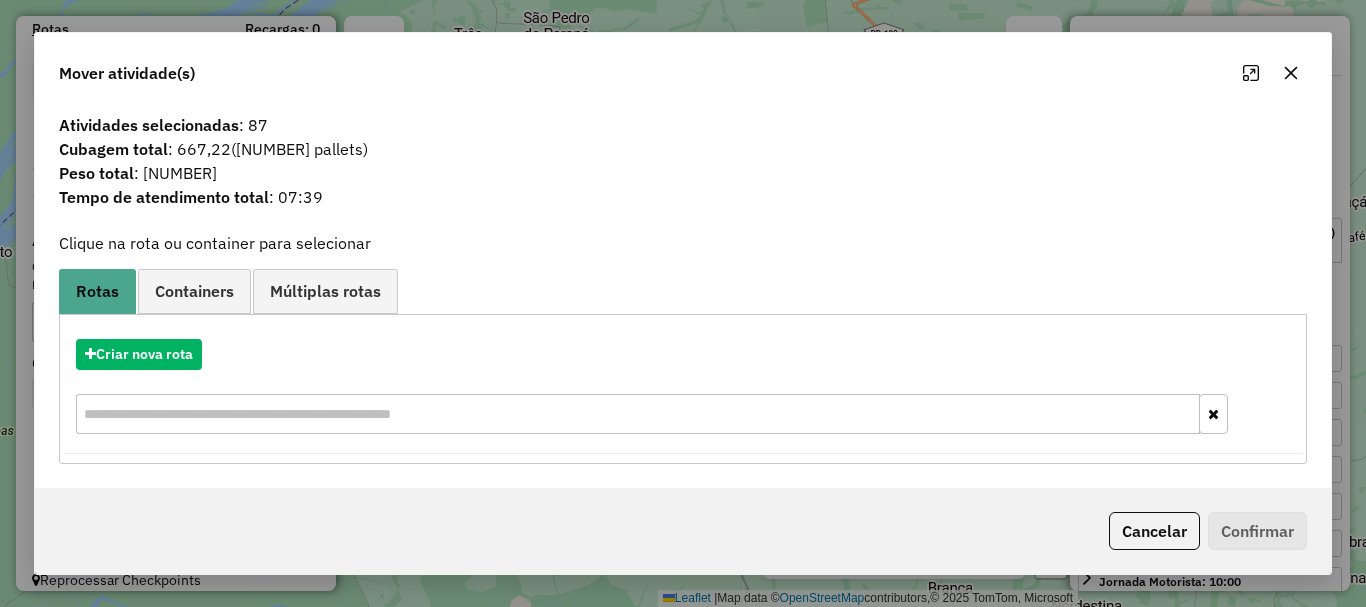click 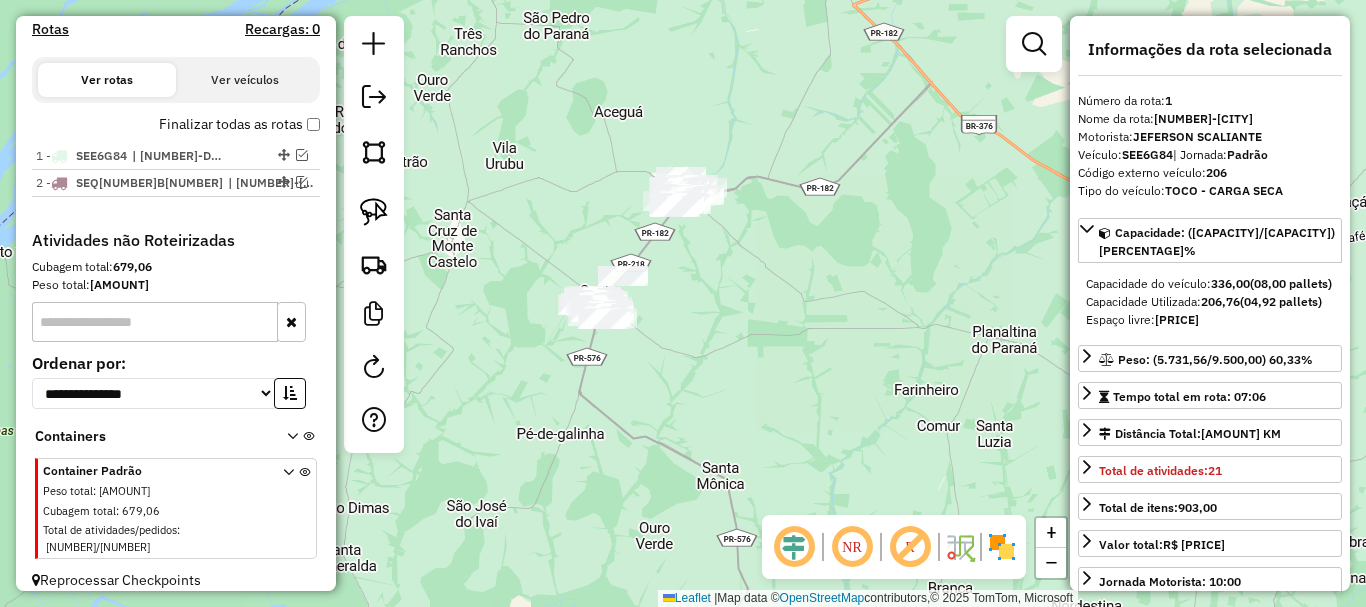 drag, startPoint x: 372, startPoint y: 217, endPoint x: 776, endPoint y: 96, distance: 421.73096 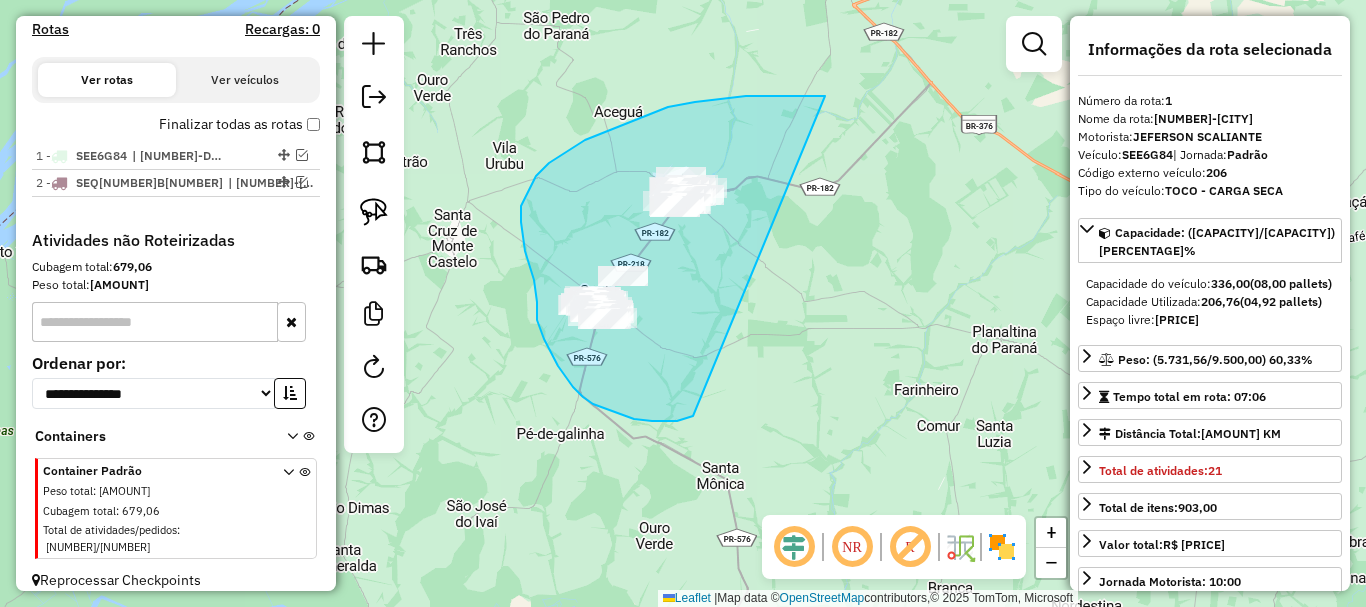 drag, startPoint x: 825, startPoint y: 96, endPoint x: 720, endPoint y: 377, distance: 299.97665 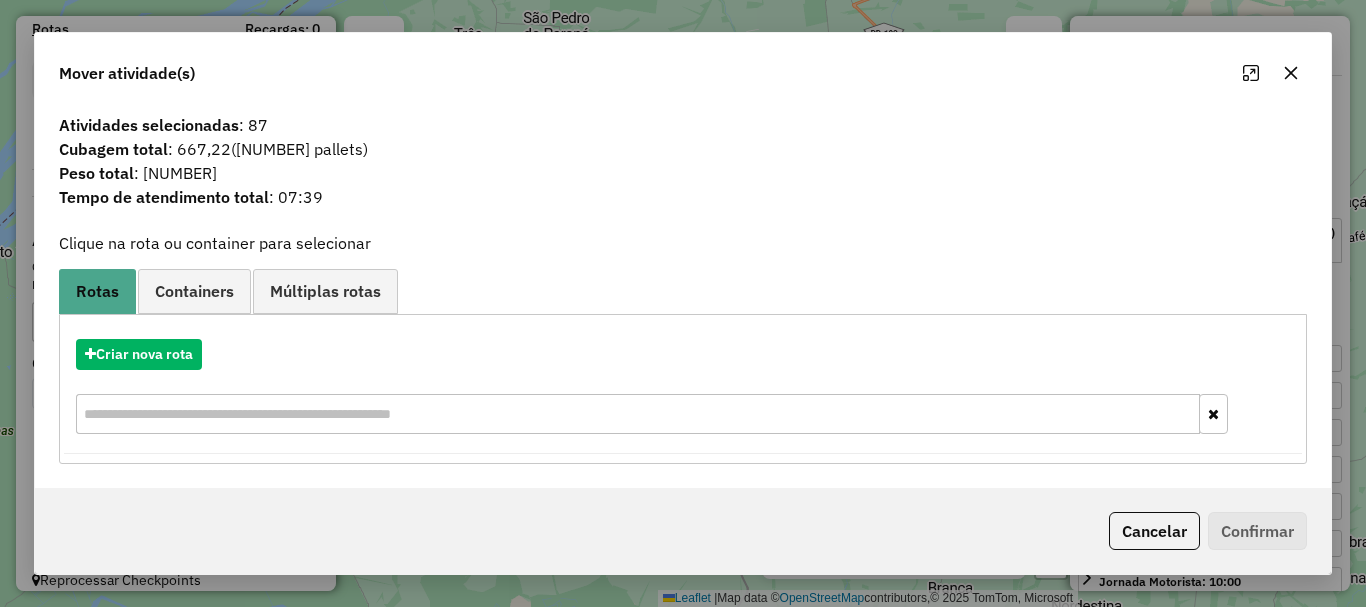 drag, startPoint x: 1299, startPoint y: 74, endPoint x: 1251, endPoint y: 83, distance: 48.83646 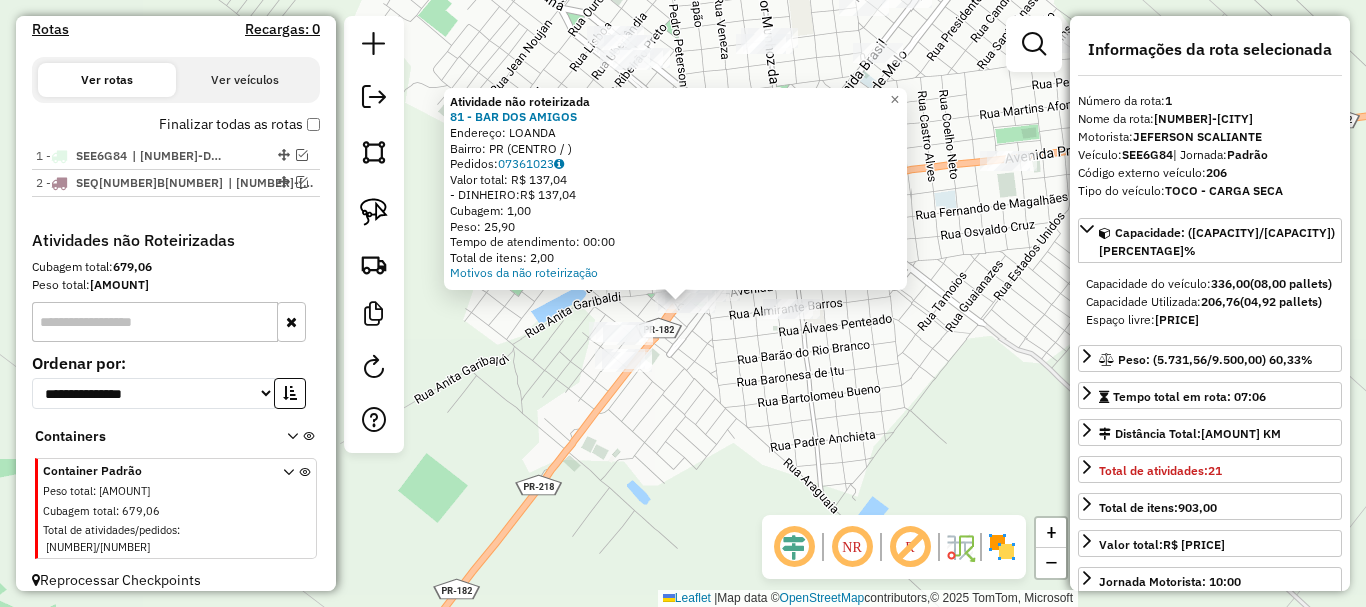 click on "Atividade não roteirizada [NUMBER] - [NAME] [NAME]  Endereço: [CITY]   Bairro: [NAME] ([NAME] / [NAME])   Pedidos:  [NUMBER]   Valor total: [CURRENCY] [AMOUNT]   - DINHEIRO:  [CURRENCY] [AMOUNT]   Cubagem: [AMOUNT]   Peso: [AMOUNT]   Tempo de atendimento: [TIME]   Total de itens: [AMOUNT]  Motivos da não roteirização × Janela de atendimento Grade de atendimento Capacidade Transportadoras Veículos Cliente Pedidos  Rotas Selecione os dias de semana para filtrar as janelas de atendimento  Seg   Ter   Qua   Qui   Sex   Sáb   Dom  Informe o período da janela de atendimento: De: Até:  Filtrar exatamente a janela do cliente  Considerar janela de atendimento padrão  Selecione os dias de semana para filtrar as grades de atendimento  Seg   Ter   Qua   Qui   Sex   Sáb   Dom   Considerar clientes sem dia de atendimento cadastrado  Clientes fora do dia de atendimento selecionado Filtrar as atividades entre os valores definidos abaixo:  Peso mínimo:   Peso máximo:   Cubagem mínima:   Cubagem máxima:   De:   Até:   De:   Até:  Transportadora: Veículo:" 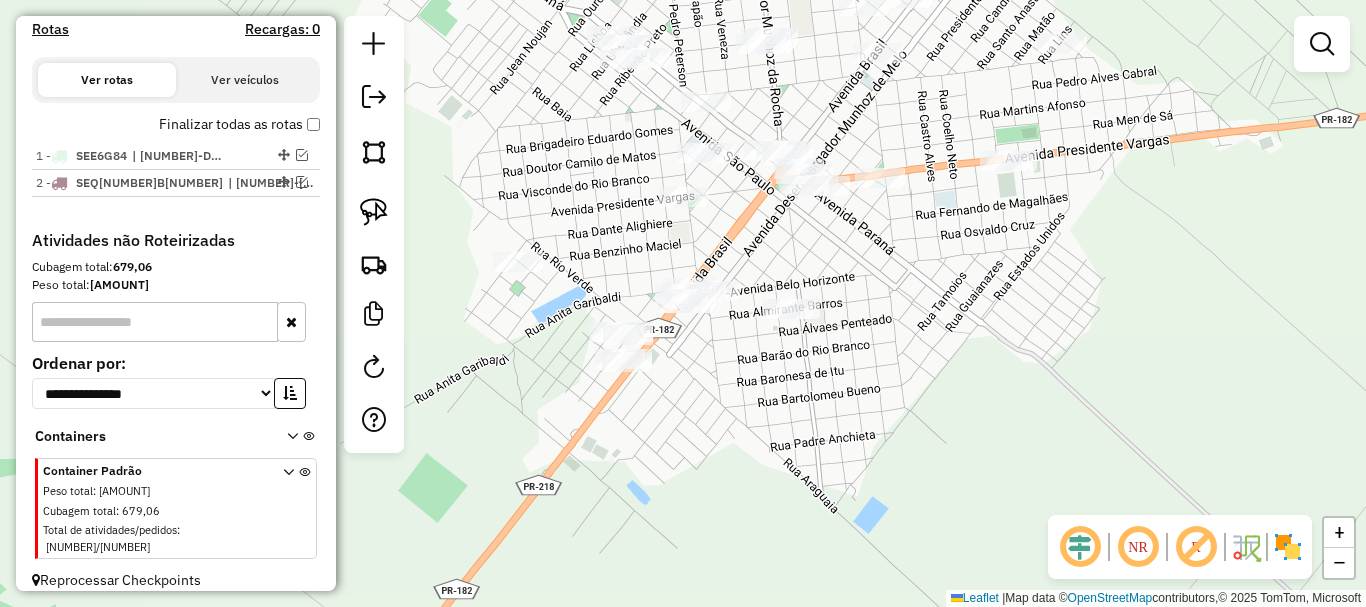 drag, startPoint x: 371, startPoint y: 219, endPoint x: 403, endPoint y: 216, distance: 32.140316 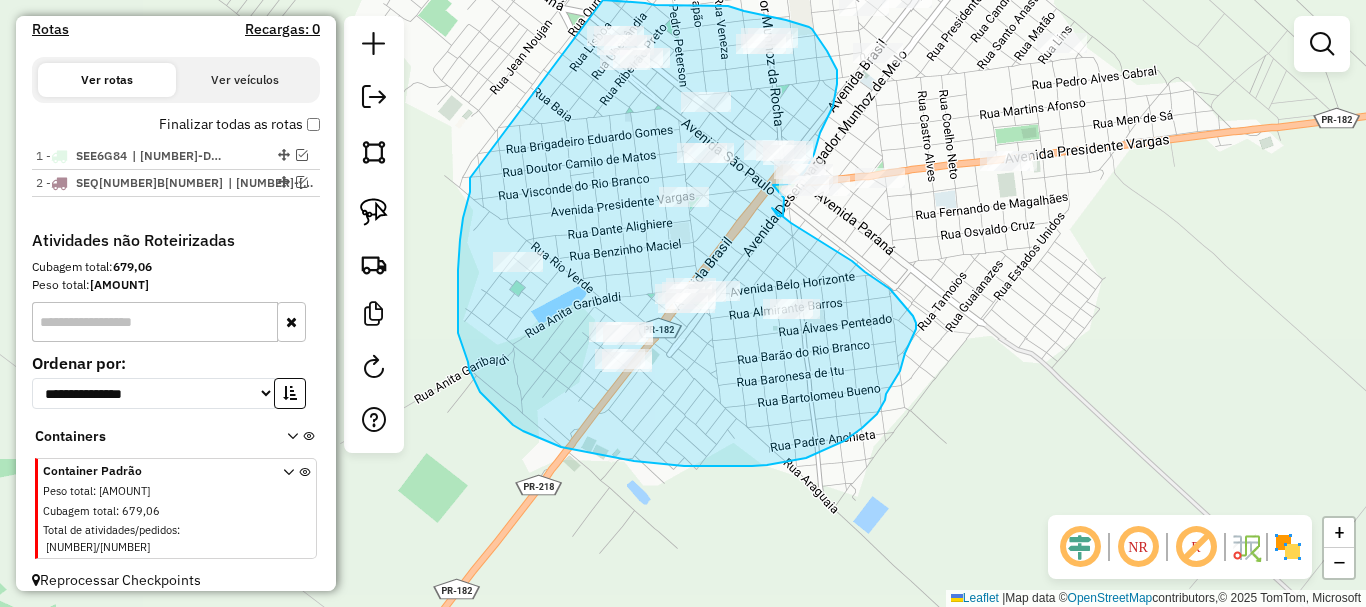 drag, startPoint x: 470, startPoint y: 178, endPoint x: 590, endPoint y: -1, distance: 215.50174 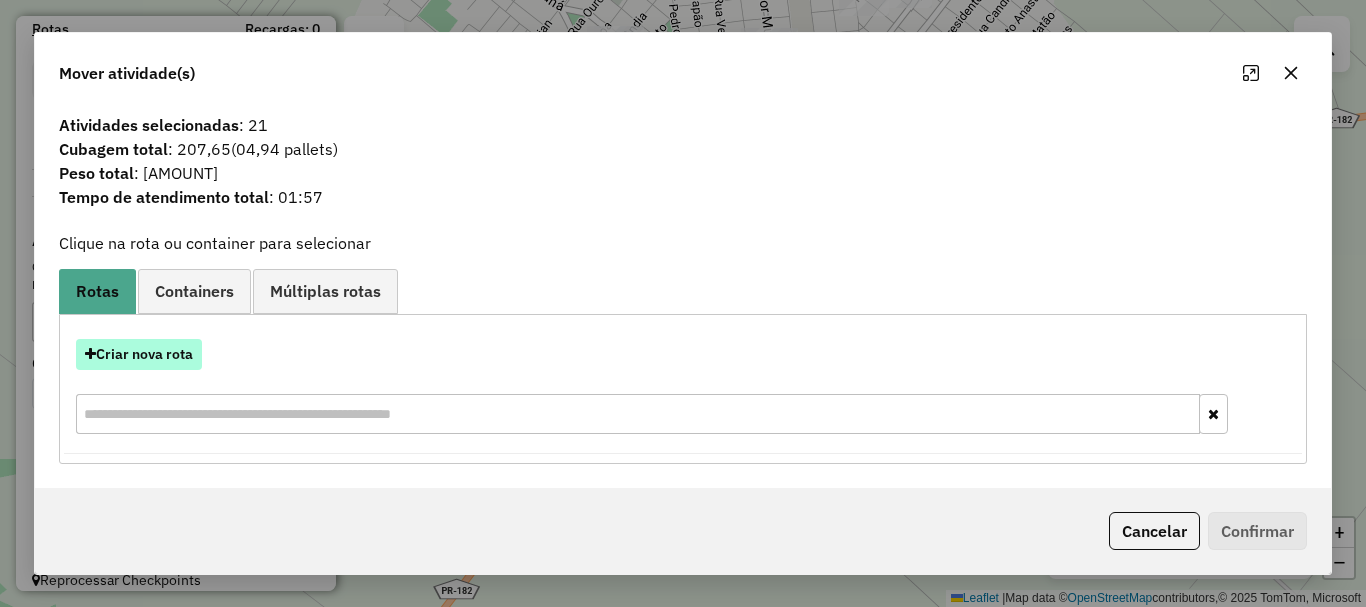 click on "Criar nova rota" at bounding box center (139, 354) 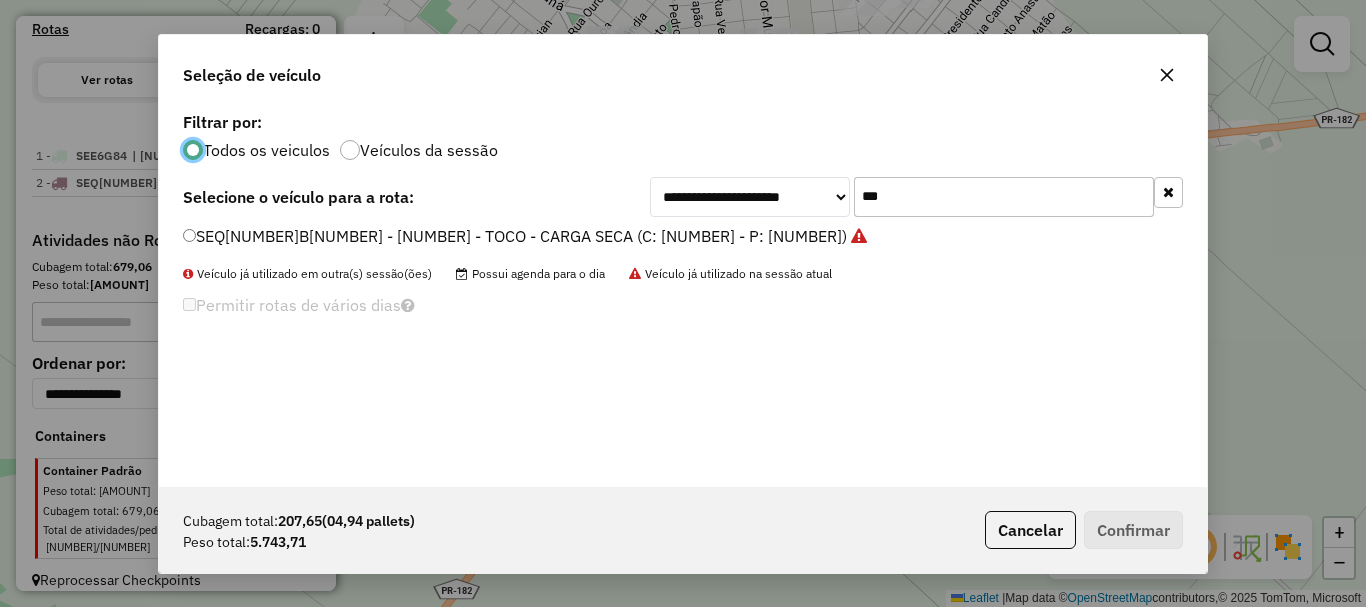 scroll, scrollTop: 11, scrollLeft: 6, axis: both 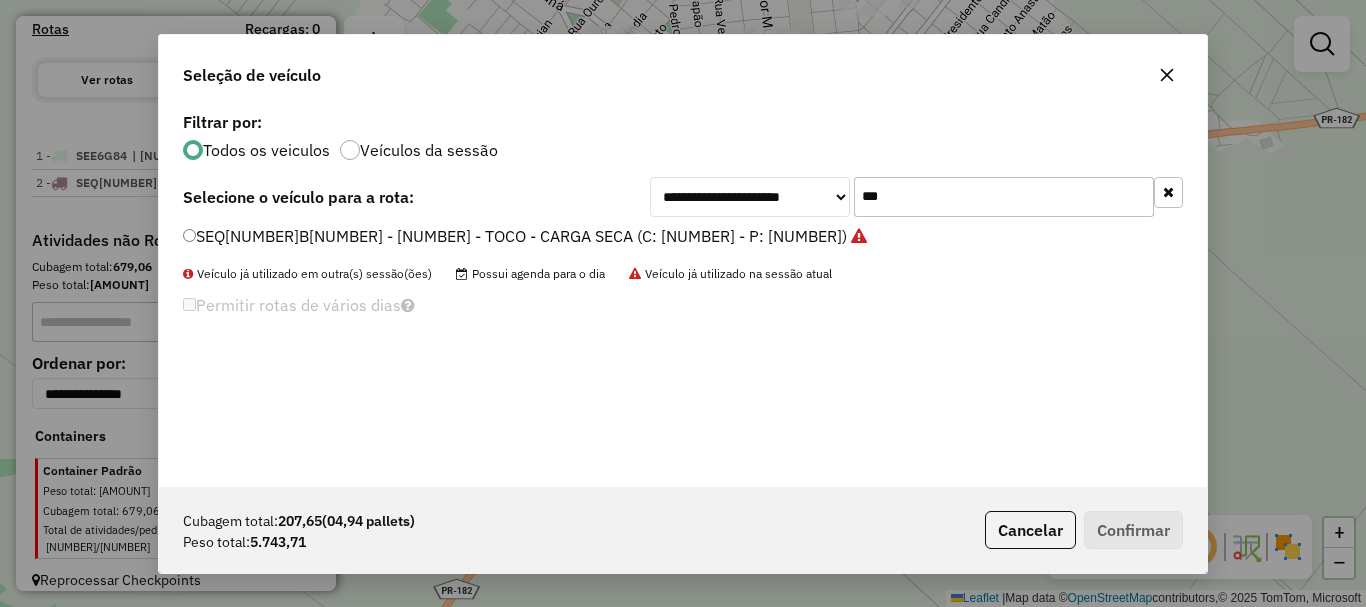 drag, startPoint x: 898, startPoint y: 201, endPoint x: 803, endPoint y: 176, distance: 98.23441 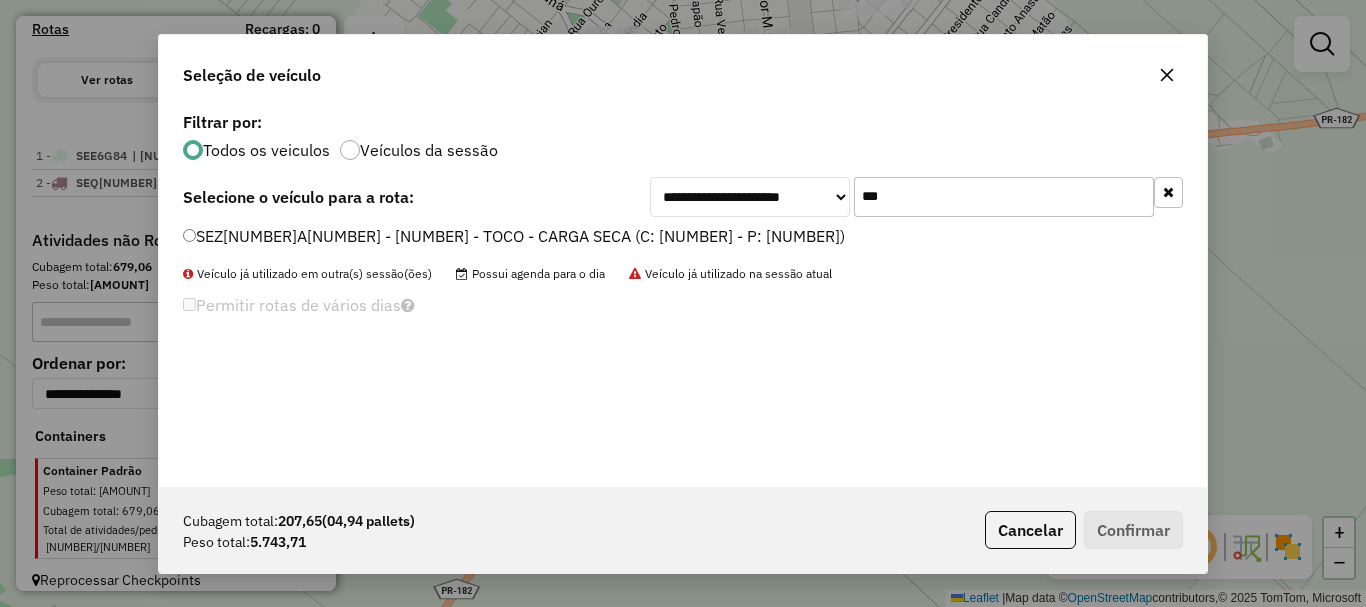 type on "***" 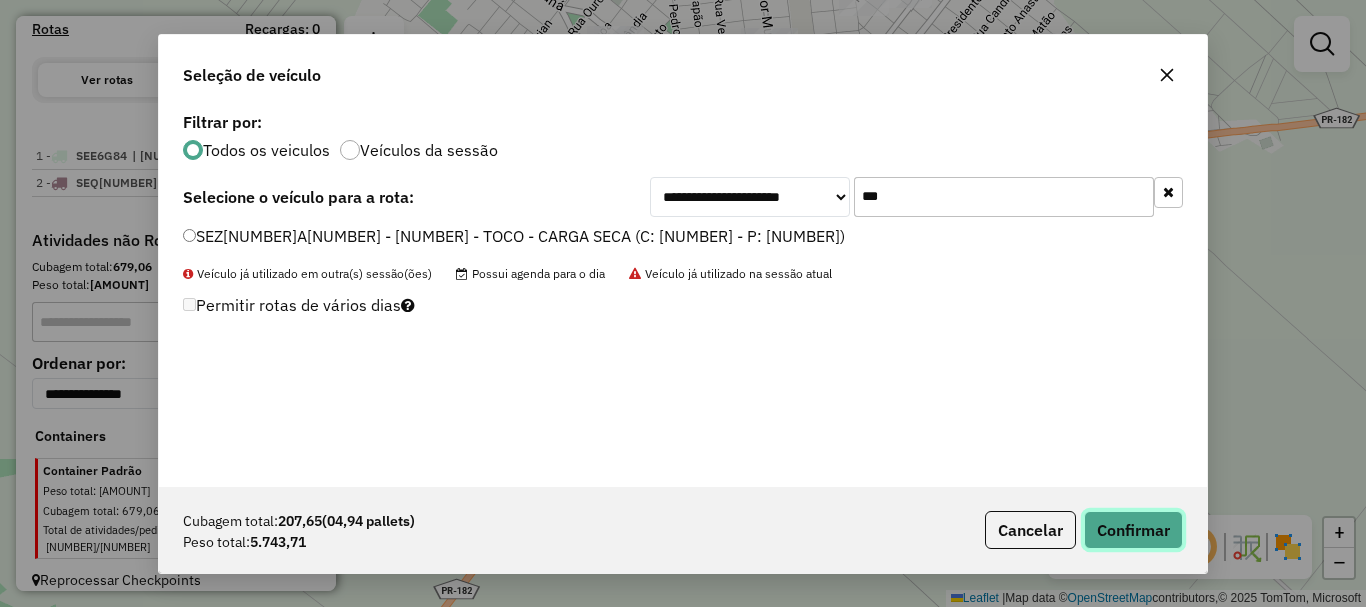 click on "Confirmar" 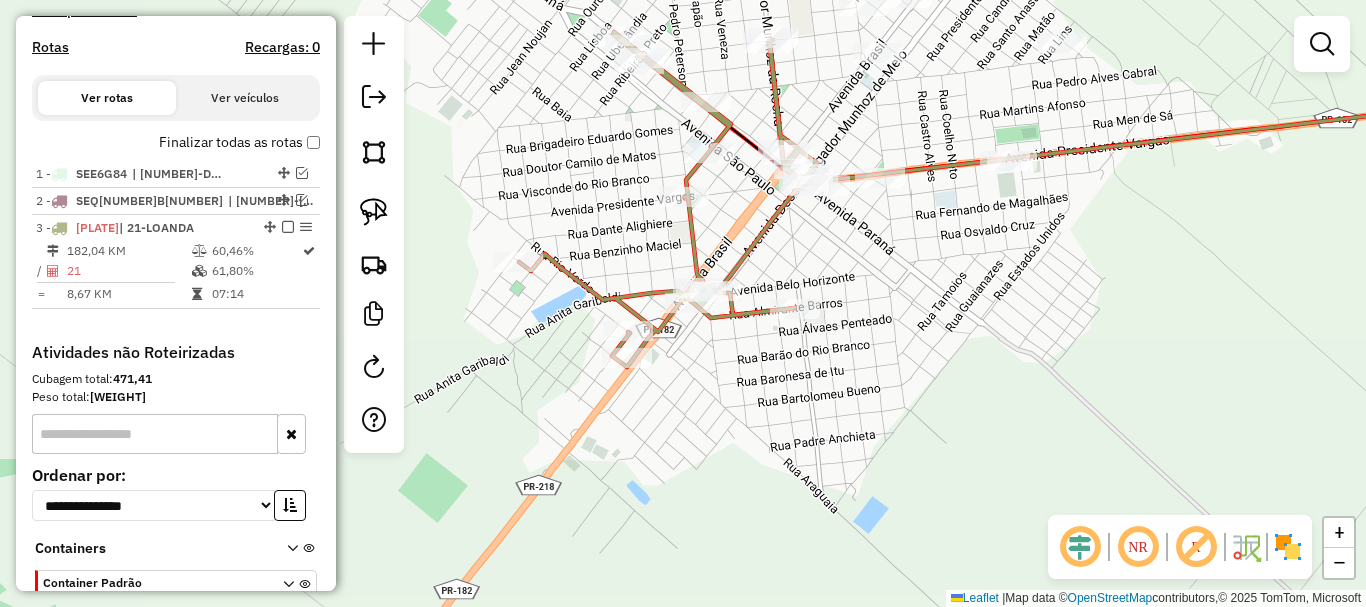 scroll, scrollTop: 734, scrollLeft: 0, axis: vertical 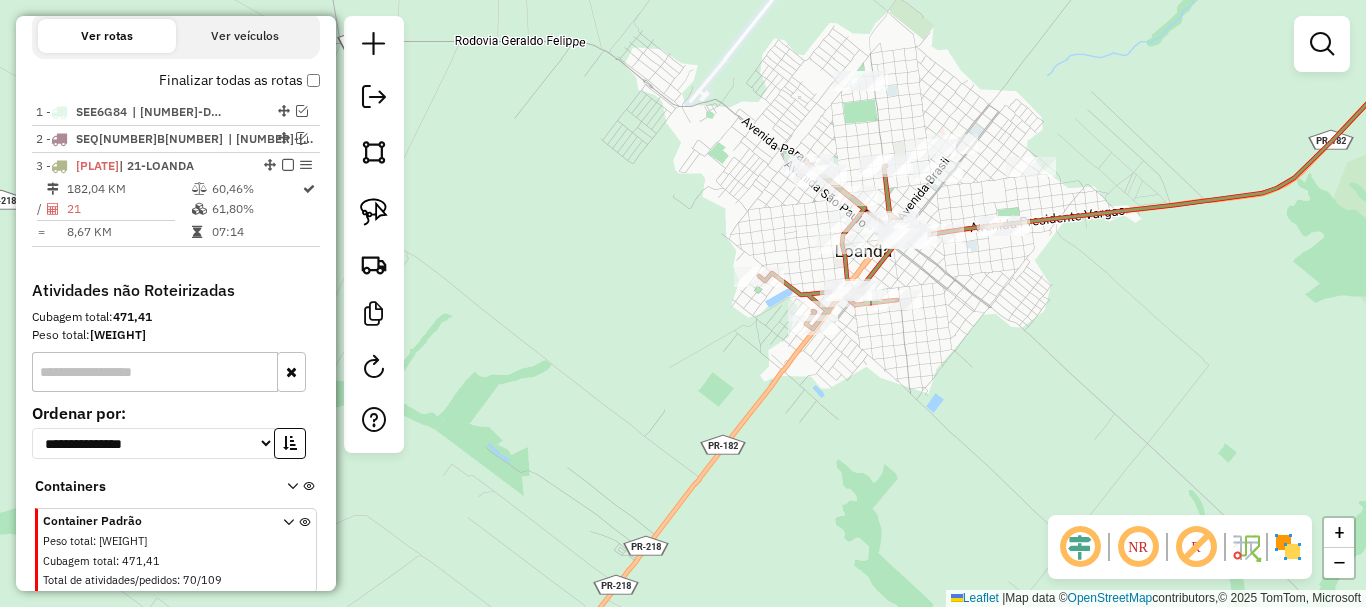 click 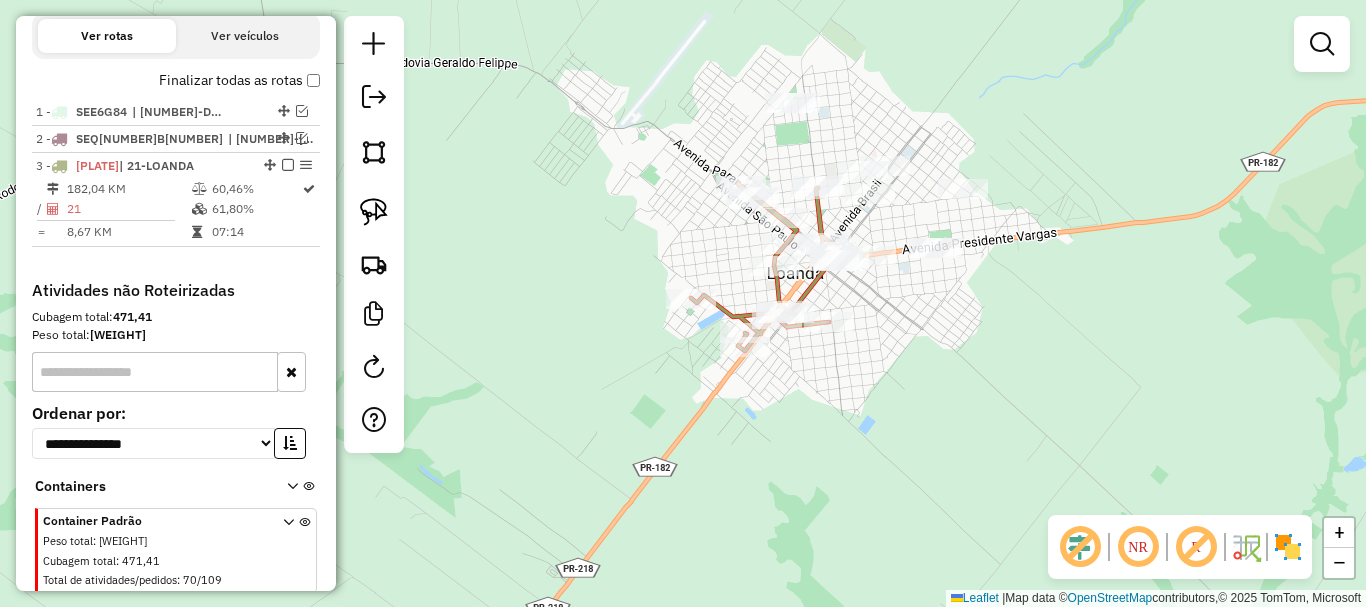 drag, startPoint x: 1017, startPoint y: 425, endPoint x: 748, endPoint y: 385, distance: 271.9577 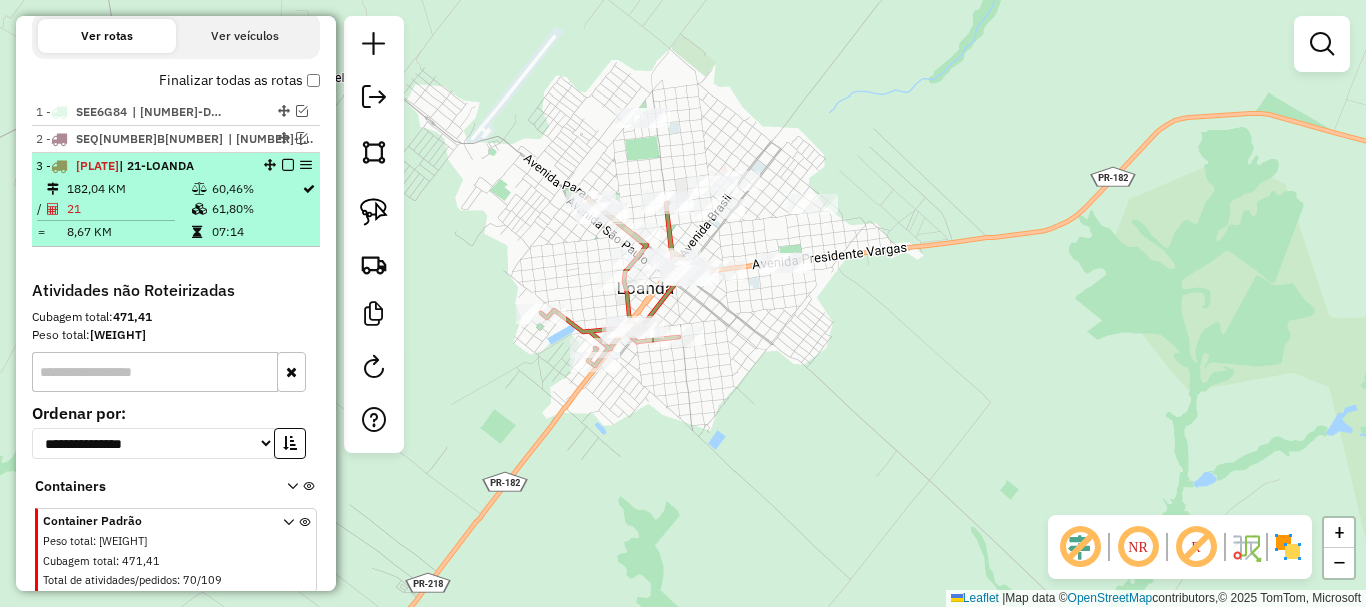 click on "182,04 KM" at bounding box center [128, 189] 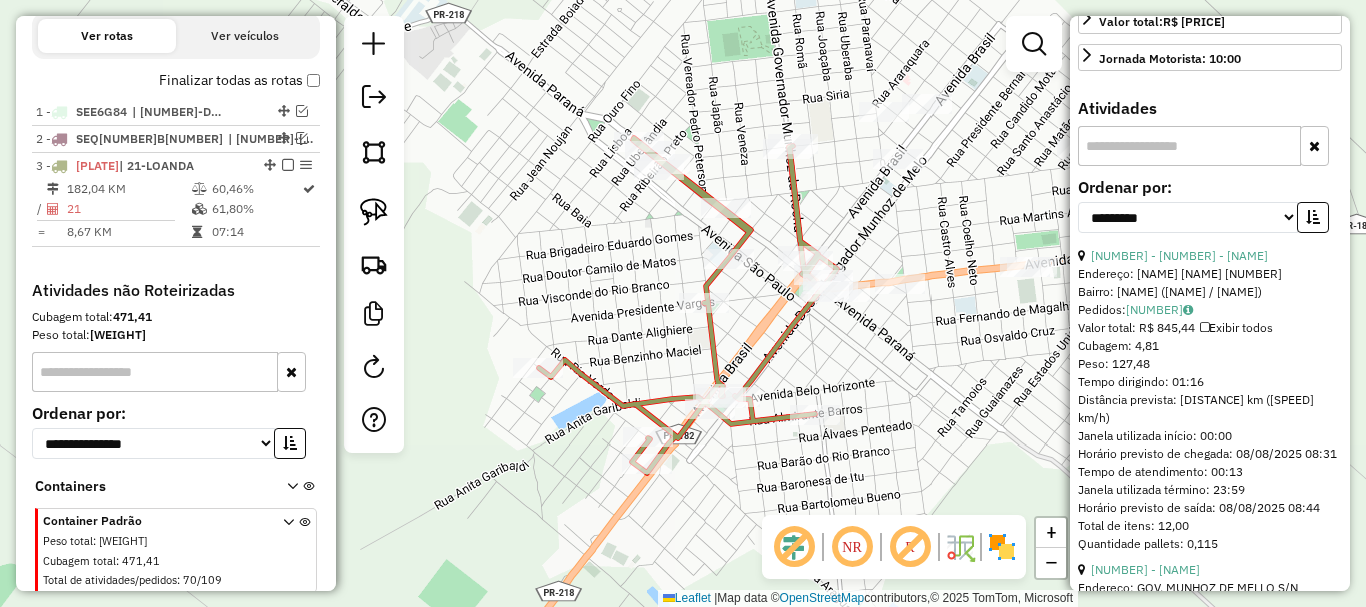 scroll, scrollTop: 600, scrollLeft: 0, axis: vertical 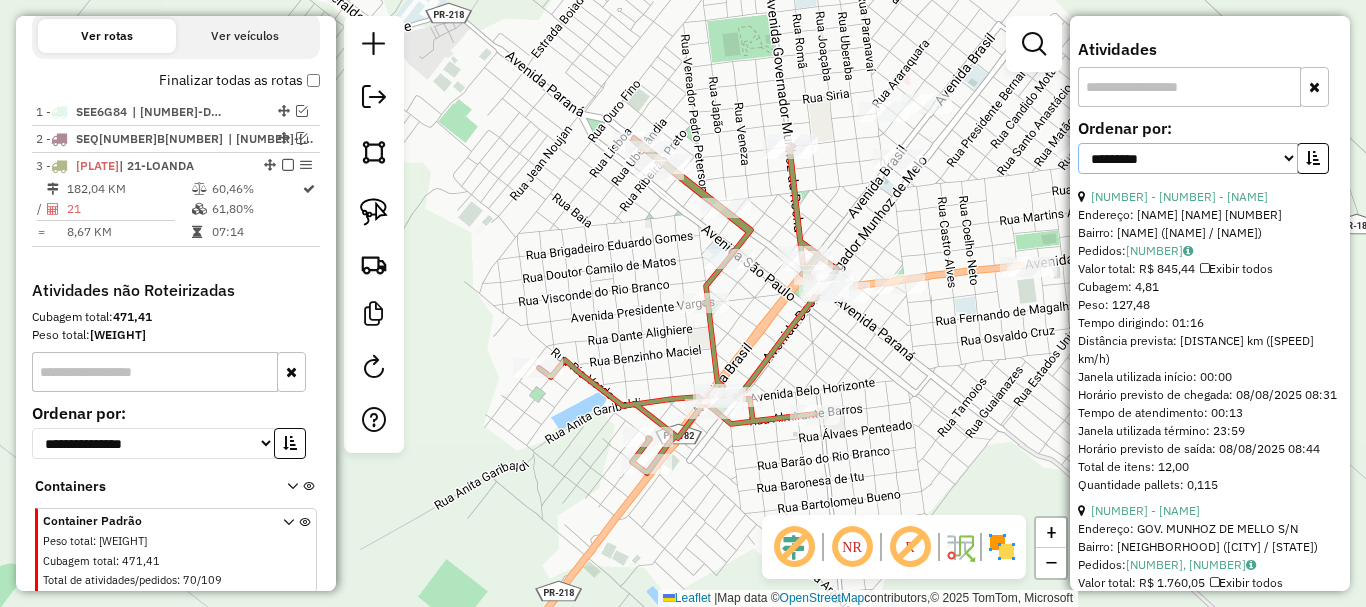drag, startPoint x: 1213, startPoint y: 157, endPoint x: 1209, endPoint y: 173, distance: 16.492422 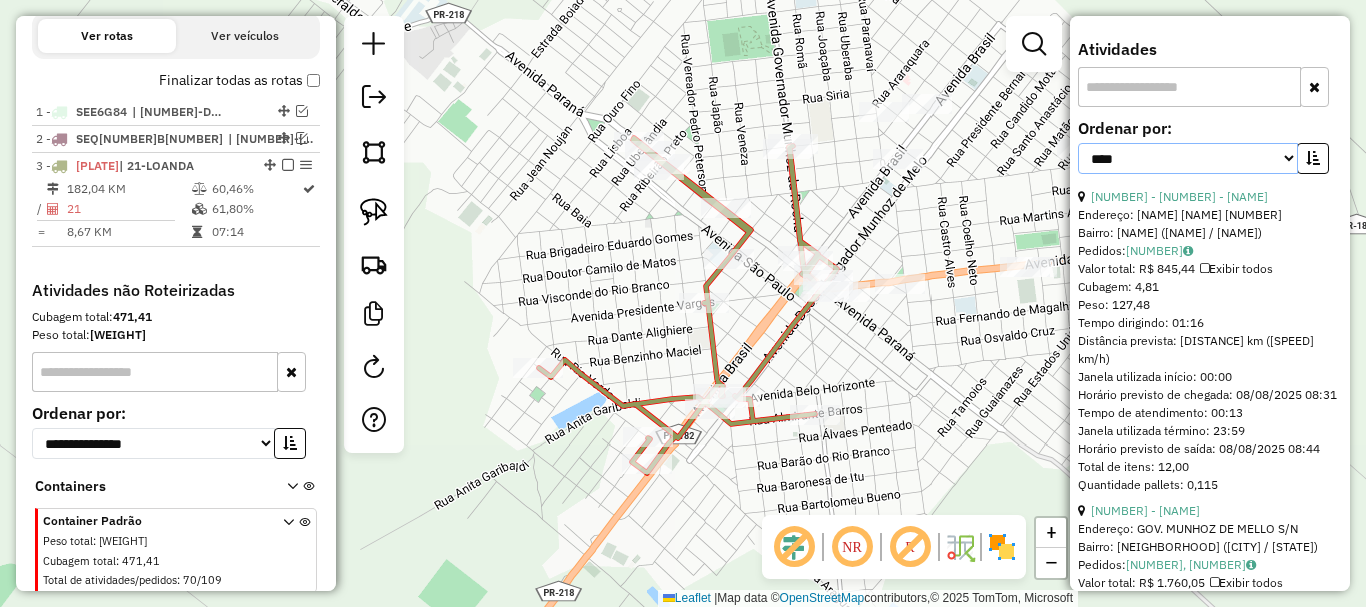 click on "**********" at bounding box center [1188, 158] 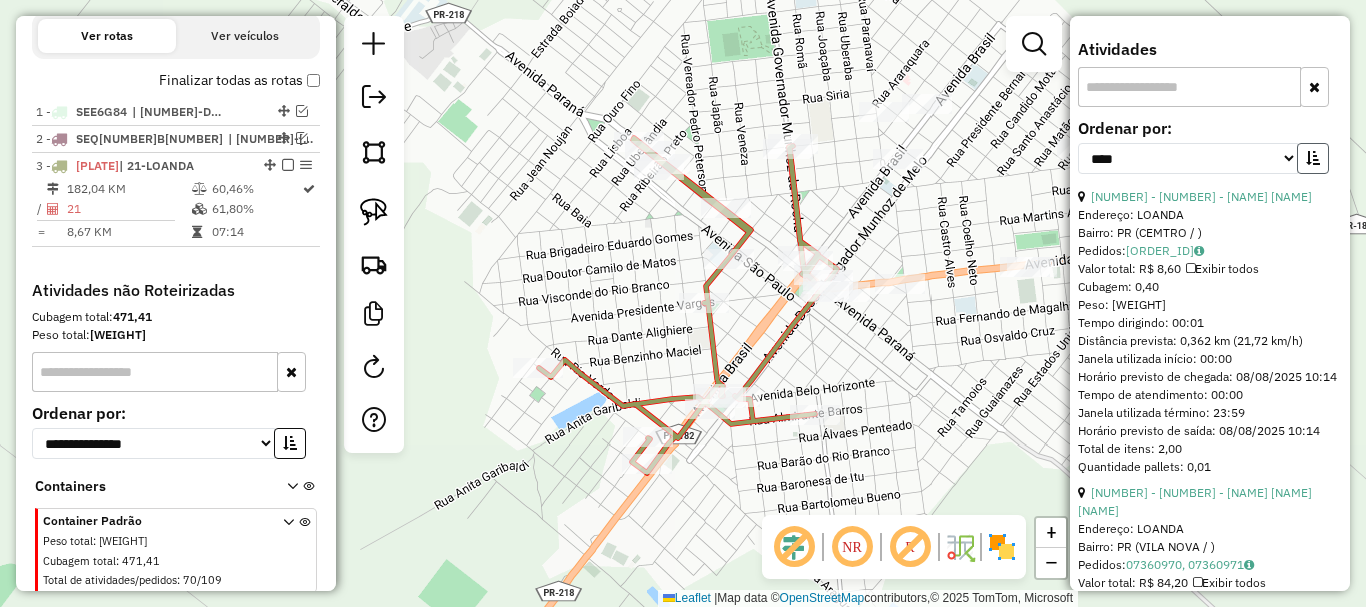 click at bounding box center (1313, 158) 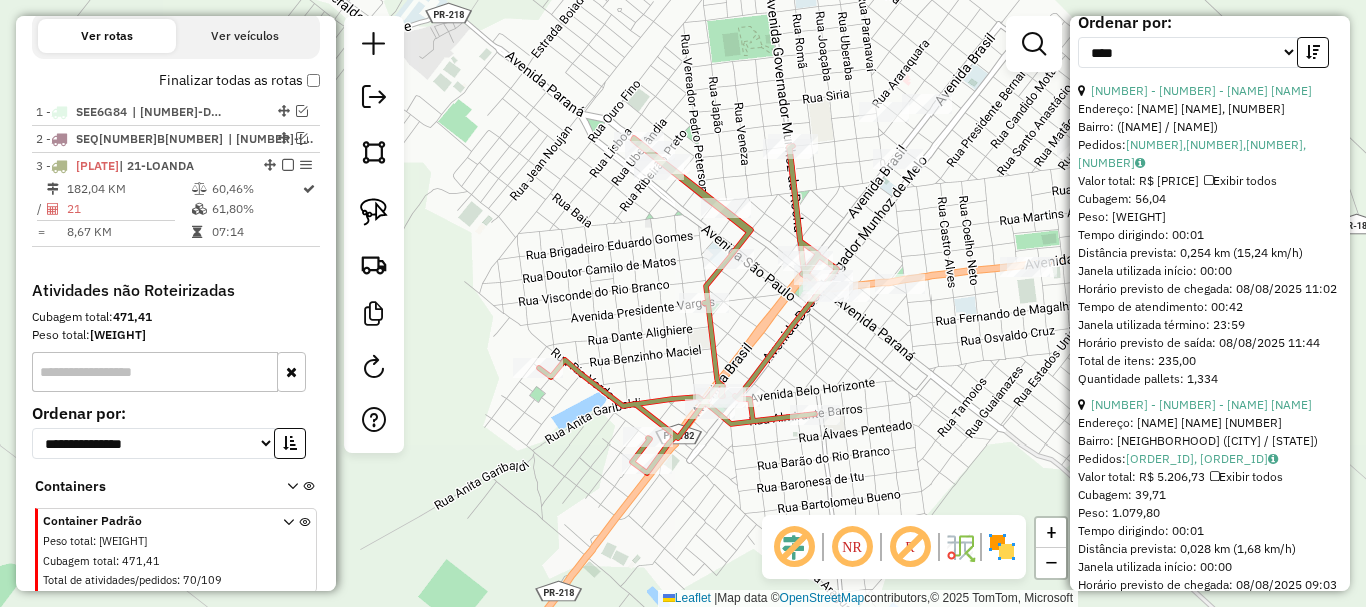 scroll, scrollTop: 800, scrollLeft: 0, axis: vertical 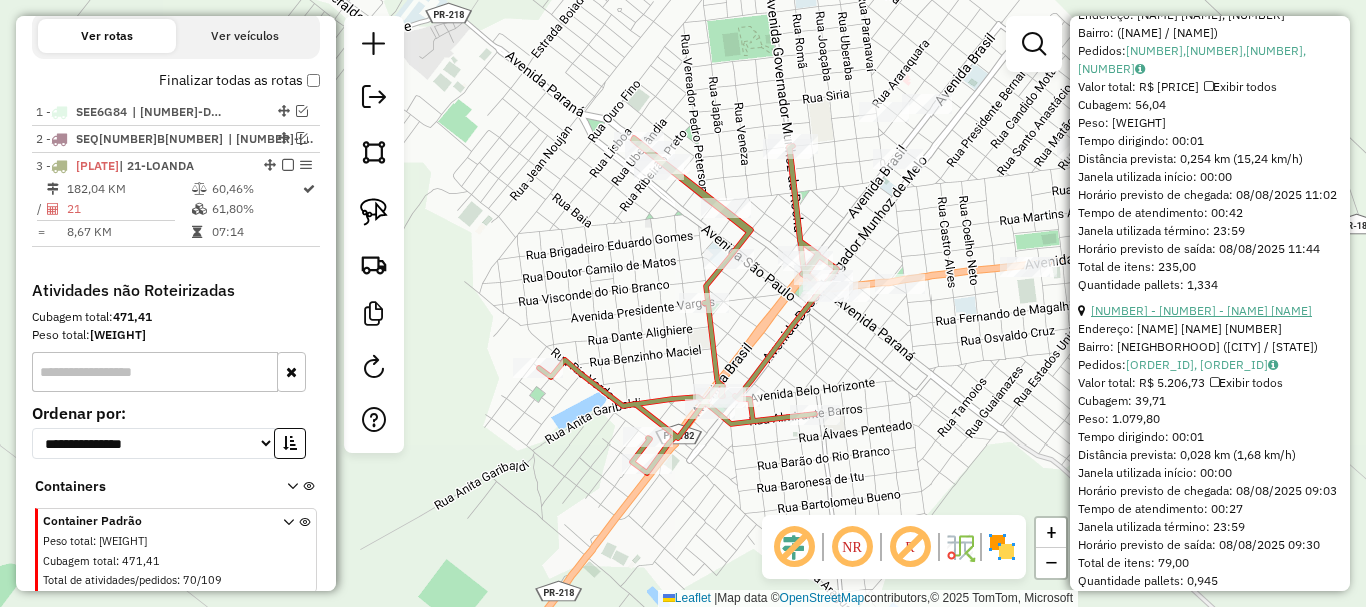 click on "[NUMBER] - [NUMBER] - [NAME] [NAME]" at bounding box center (1201, 310) 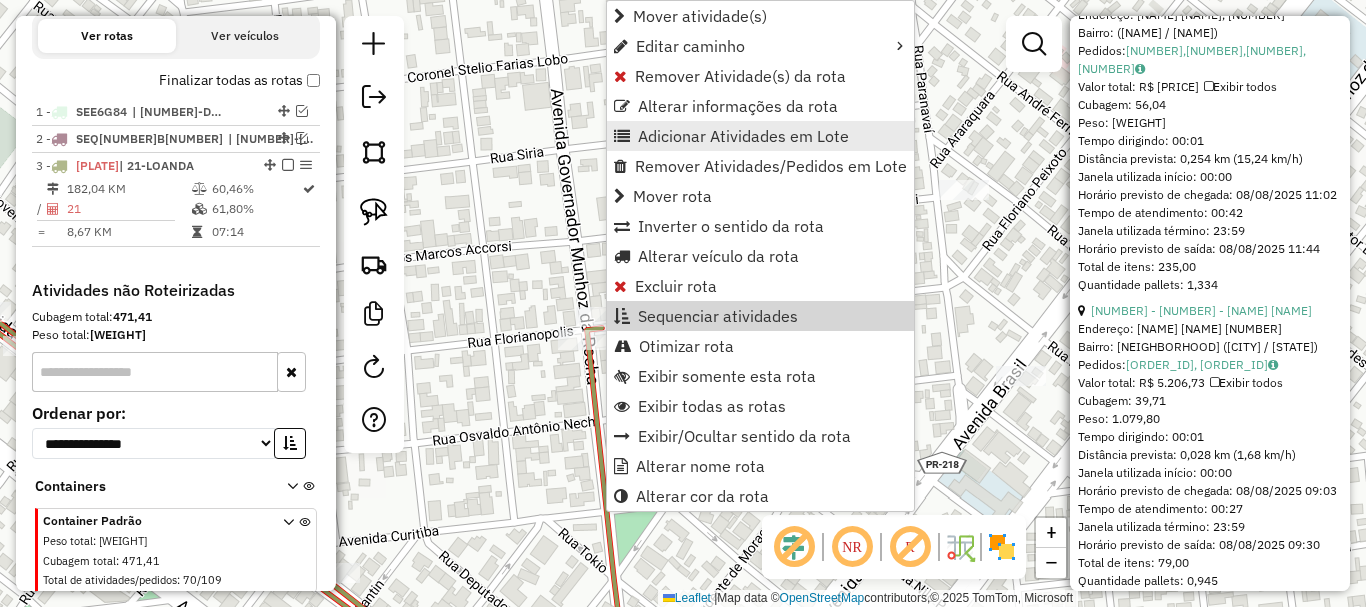 scroll, scrollTop: 766, scrollLeft: 0, axis: vertical 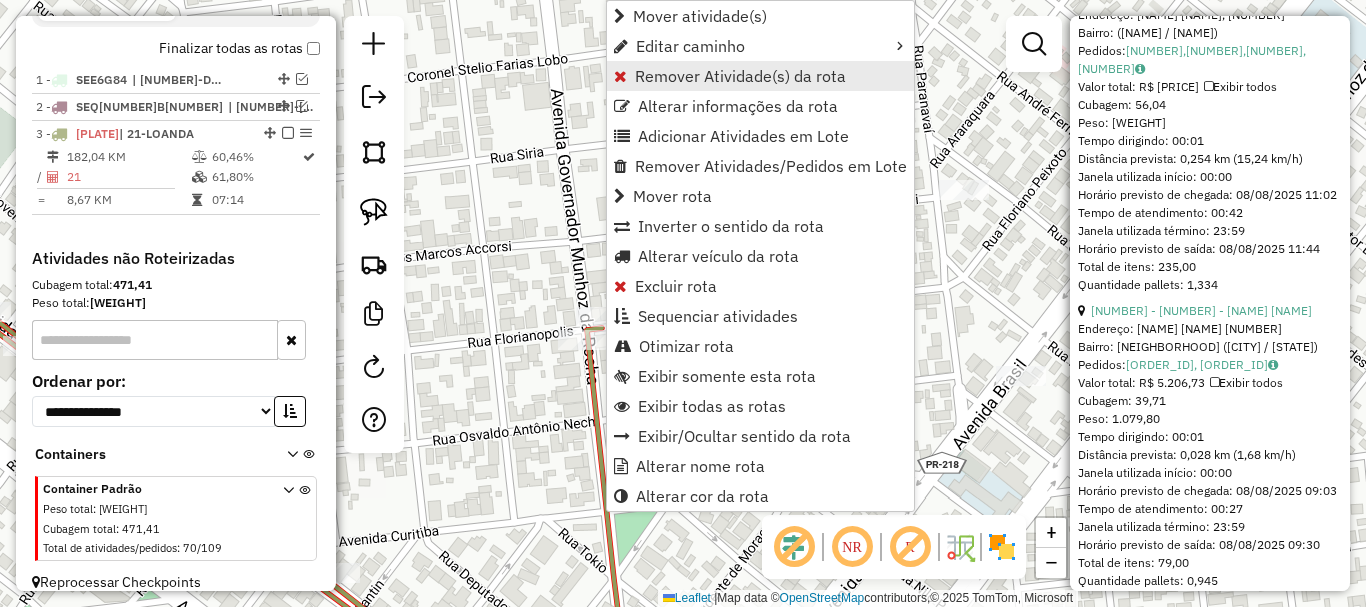 click on "Remover Atividade(s) da rota" at bounding box center [740, 76] 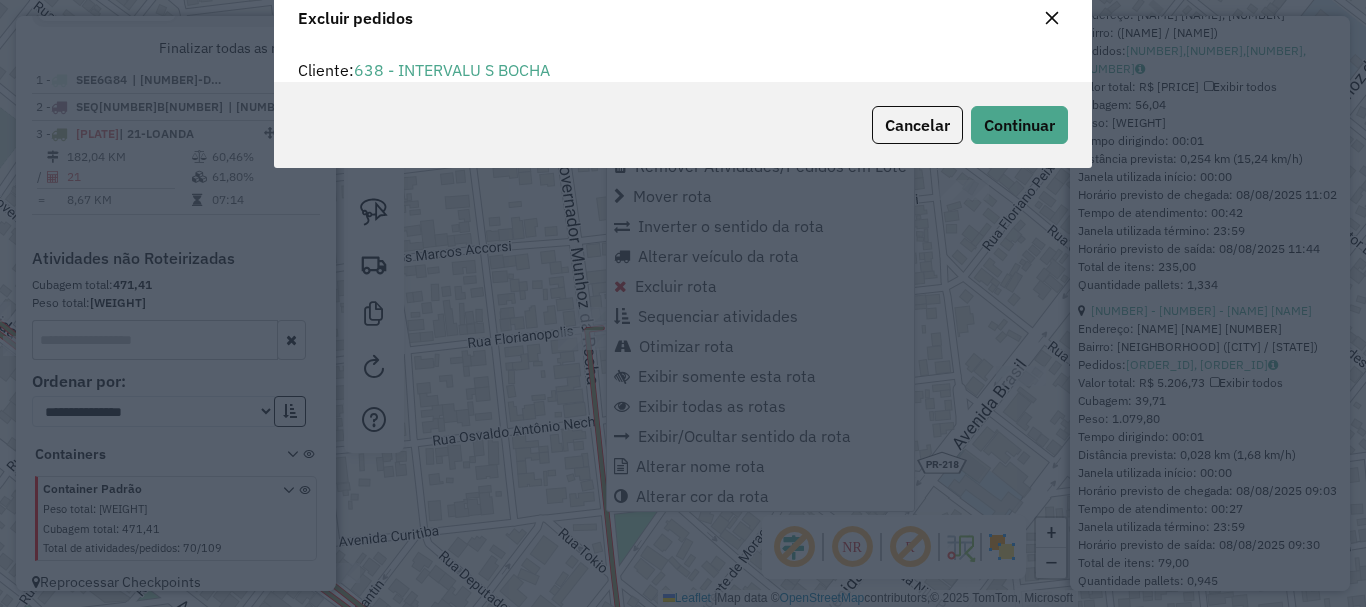 scroll, scrollTop: 12, scrollLeft: 6, axis: both 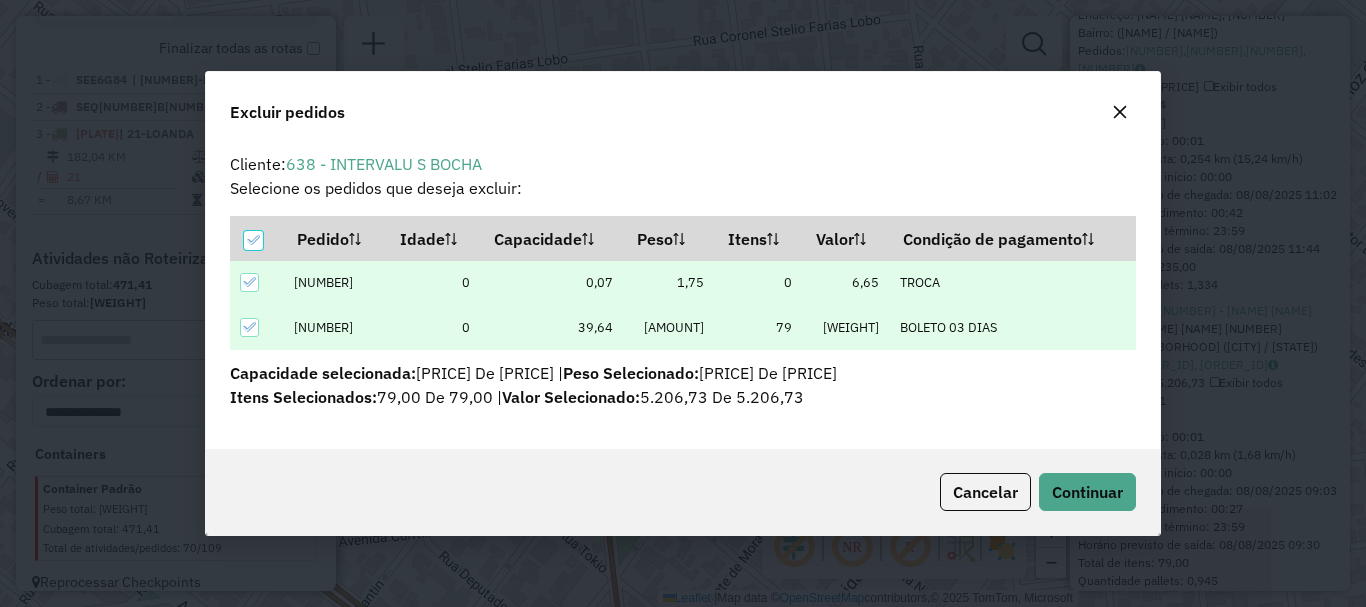 click 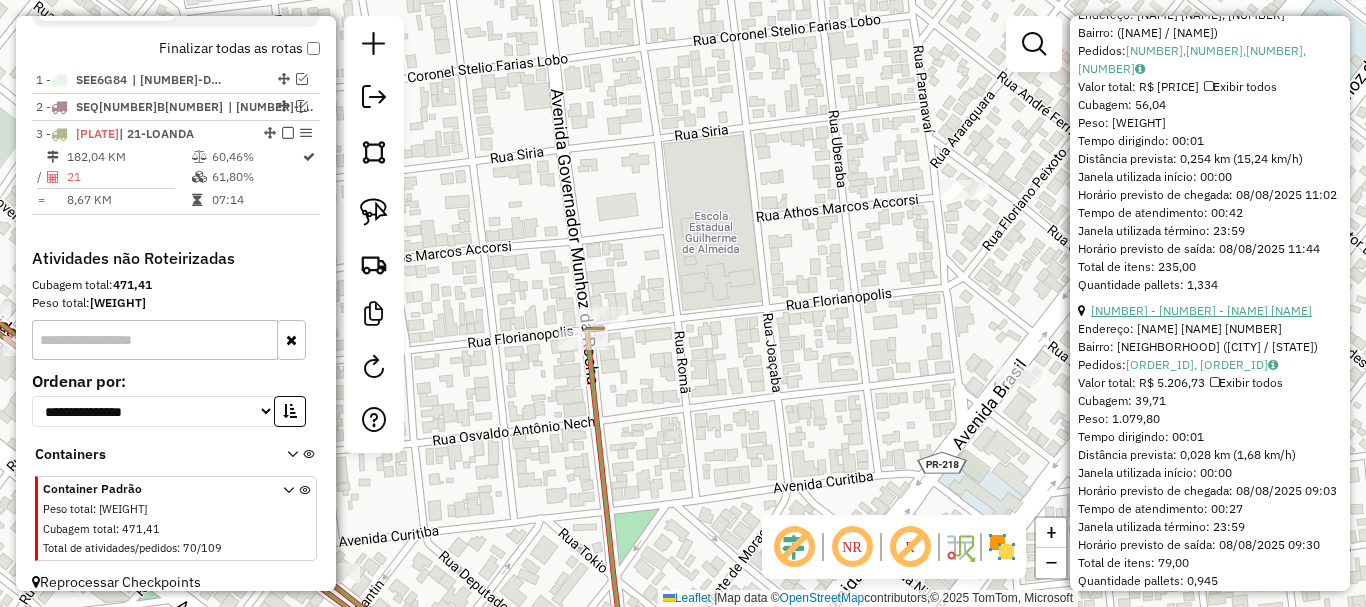 click on "[NUMBER] - [NUMBER] - [NAME] [NAME]" at bounding box center [1201, 310] 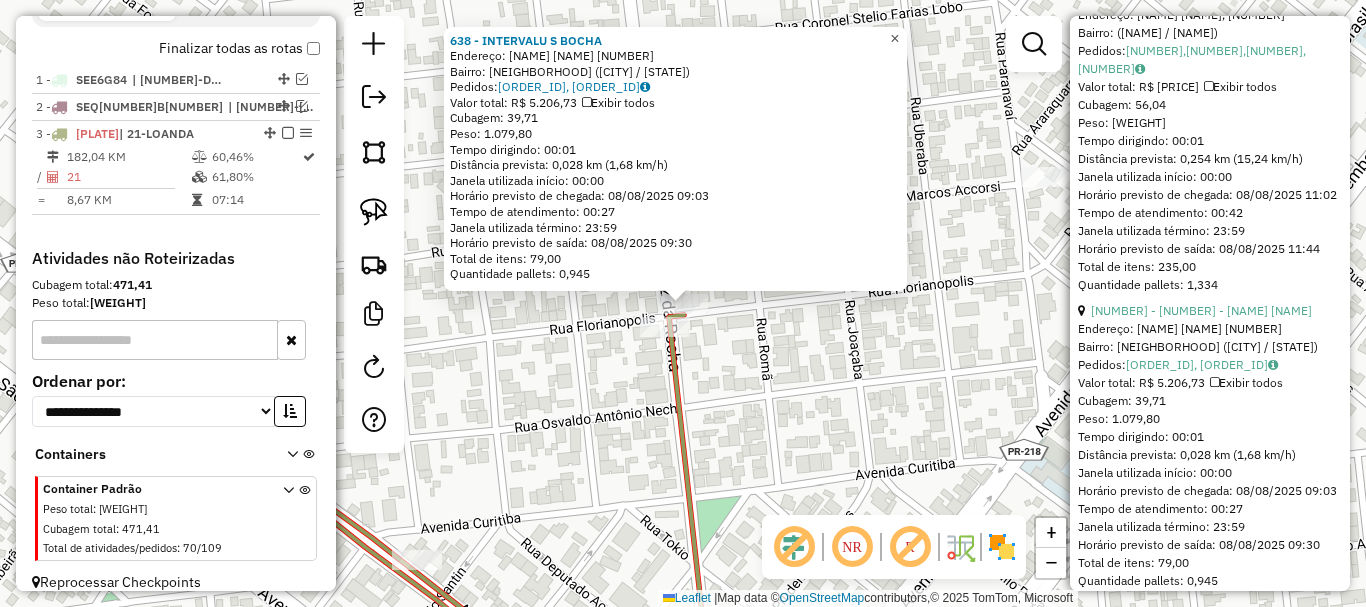 click on "×" 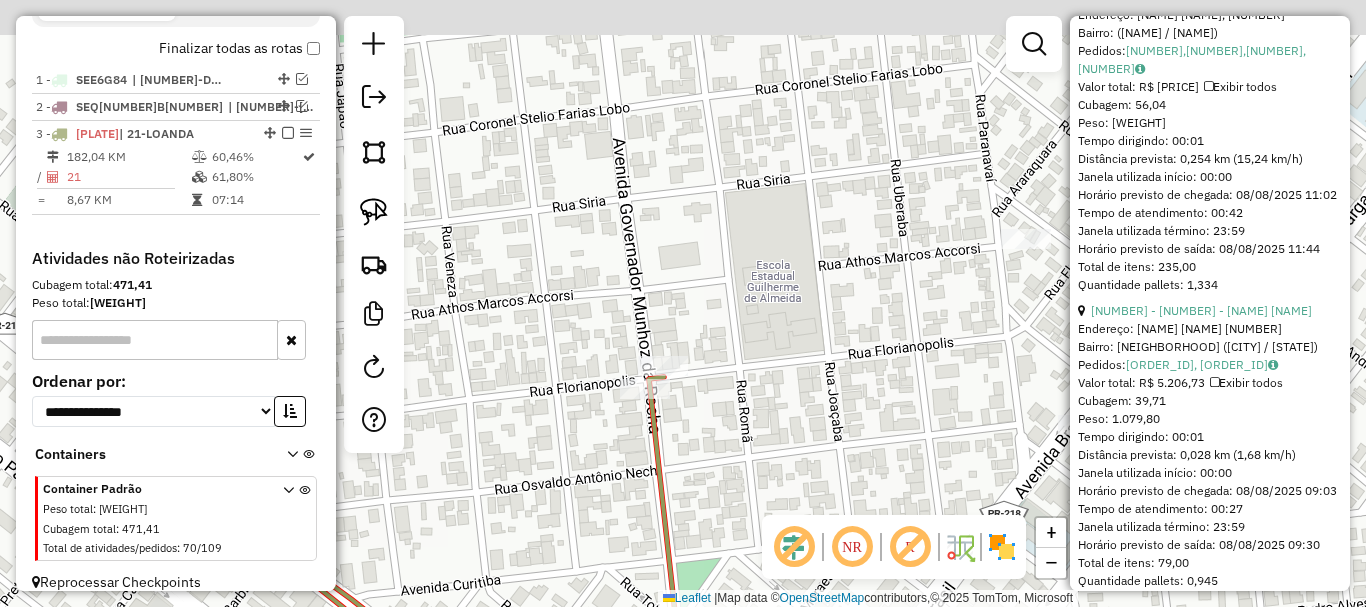 drag, startPoint x: 817, startPoint y: 248, endPoint x: 803, endPoint y: 270, distance: 26.076809 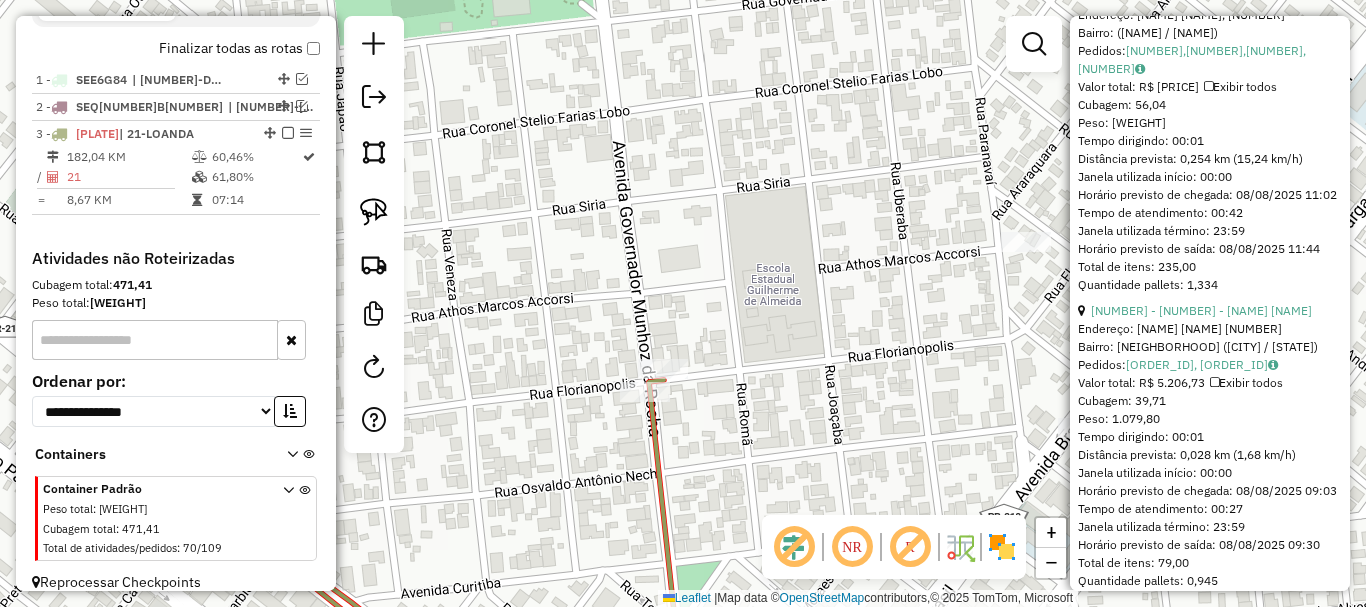 click on "Janela de atendimento Grade de atendimento Capacidade Transportadoras Veículos Cliente Pedidos  Rotas Selecione os dias de semana para filtrar as janelas de atendimento  Seg   Ter   Qua   Qui   Sex   Sáb   Dom  Informe o período da janela de atendimento: De: Até:  Filtrar exatamente a janela do cliente  Considerar janela de atendimento padrão  Selecione os dias de semana para filtrar as grades de atendimento  Seg   Ter   Qua   Qui   Sex   Sáb   Dom   Considerar clientes sem dia de atendimento cadastrado  Clientes fora do dia de atendimento selecionado Filtrar as atividades entre os valores definidos abaixo:  Peso mínimo:   Peso máximo:   Cubagem mínima:   Cubagem máxima:   De:   Até:  Filtrar as atividades entre o tempo de atendimento definido abaixo:  De:   Até:   Considerar capacidade total dos clientes não roteirizados Transportadora: Selecione um ou mais itens Tipo de veículo: Selecione um ou mais itens Veículo: Selecione um ou mais itens Motorista: Selecione um ou mais itens Nome: Rótulo:" 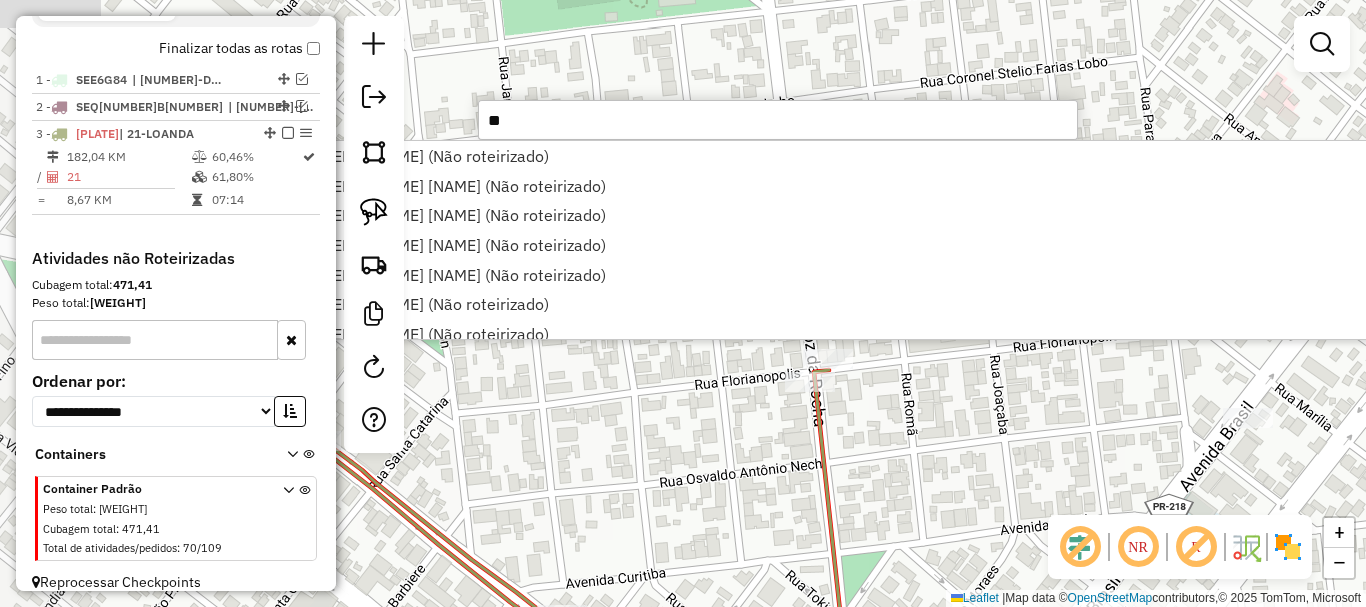 drag, startPoint x: 856, startPoint y: 459, endPoint x: 1007, endPoint y: 451, distance: 151.21178 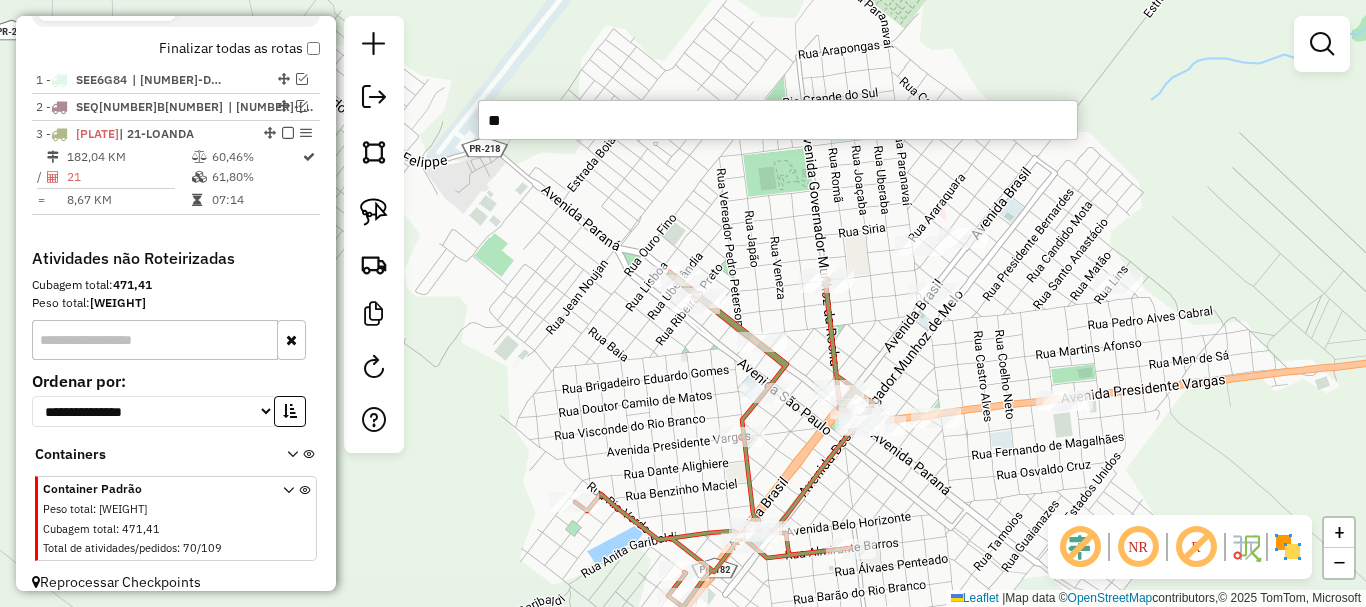 click on "**" at bounding box center (778, 120) 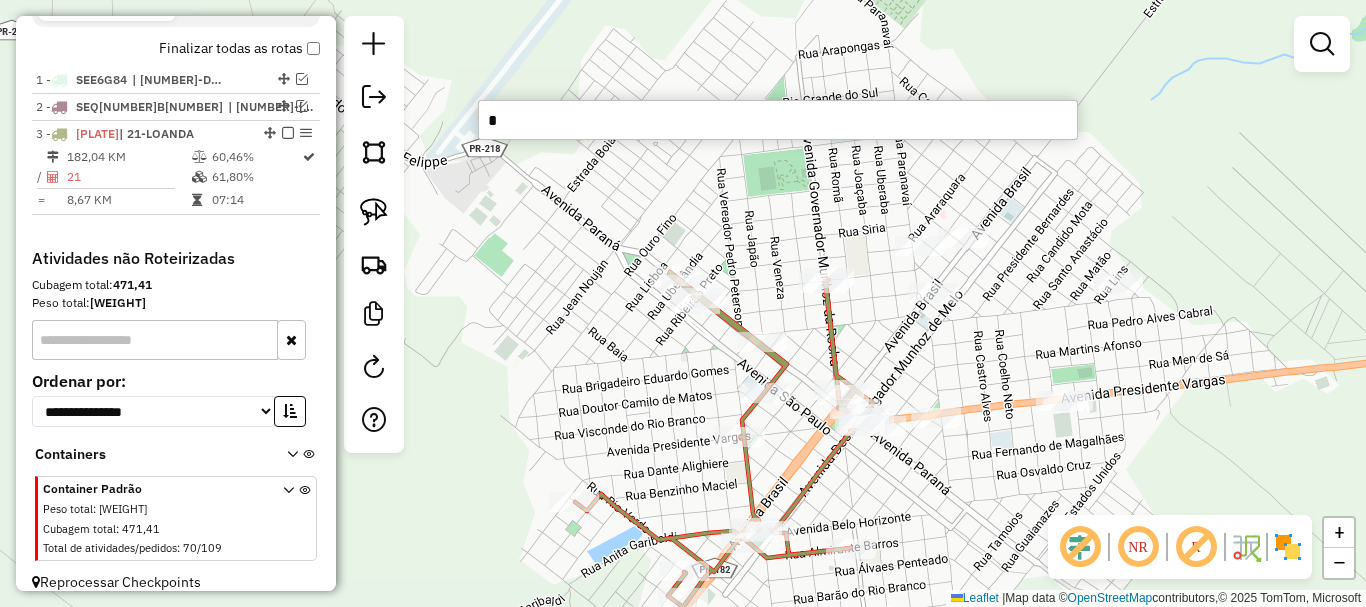 type on "**" 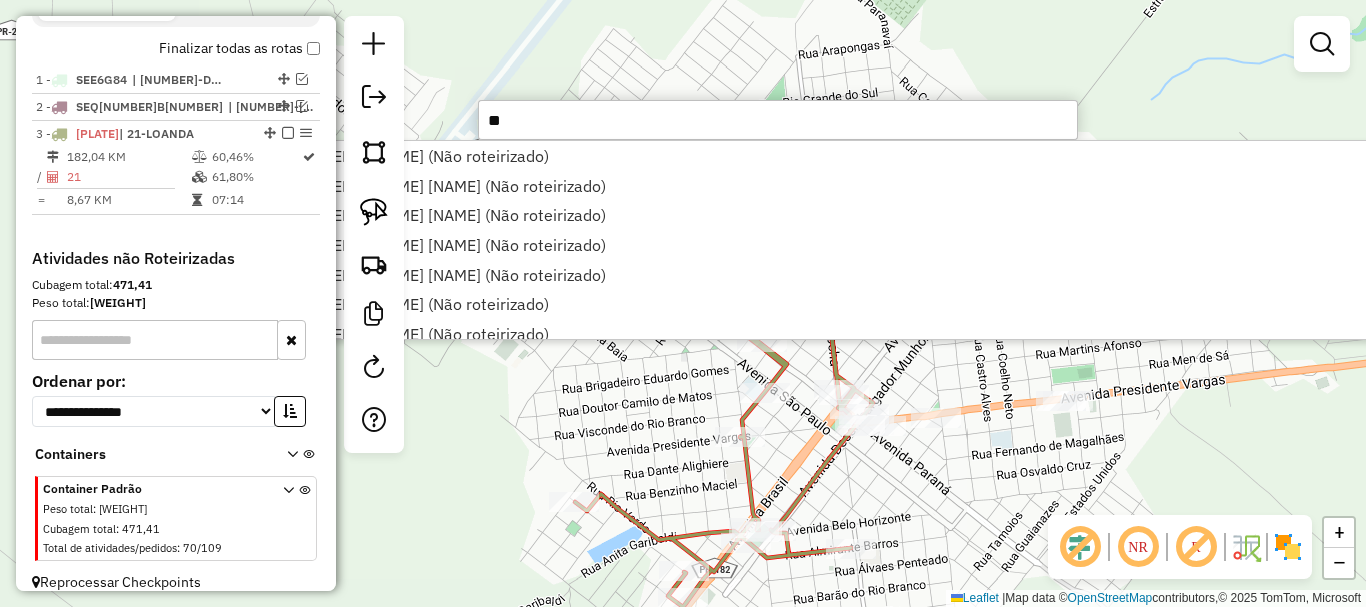 click on "Janela de atendimento Grade de atendimento Capacidade Transportadoras Veículos Cliente Pedidos  Rotas Selecione os dias de semana para filtrar as janelas de atendimento  Seg   Ter   Qua   Qui   Sex   Sáb   Dom  Informe o período da janela de atendimento: De: Até:  Filtrar exatamente a janela do cliente  Considerar janela de atendimento padrão  Selecione os dias de semana para filtrar as grades de atendimento  Seg   Ter   Qua   Qui   Sex   Sáb   Dom   Considerar clientes sem dia de atendimento cadastrado  Clientes fora do dia de atendimento selecionado Filtrar as atividades entre os valores definidos abaixo:  Peso mínimo:   Peso máximo:   Cubagem mínima:   Cubagem máxima:   De:   Até:  Filtrar as atividades entre o tempo de atendimento definido abaixo:  De:   Até:   Considerar capacidade total dos clientes não roteirizados Transportadora: Selecione um ou mais itens Tipo de veículo: Selecione um ou mais itens Veículo: Selecione um ou mais itens Motorista: Selecione um ou mais itens Nome: Rótulo:" 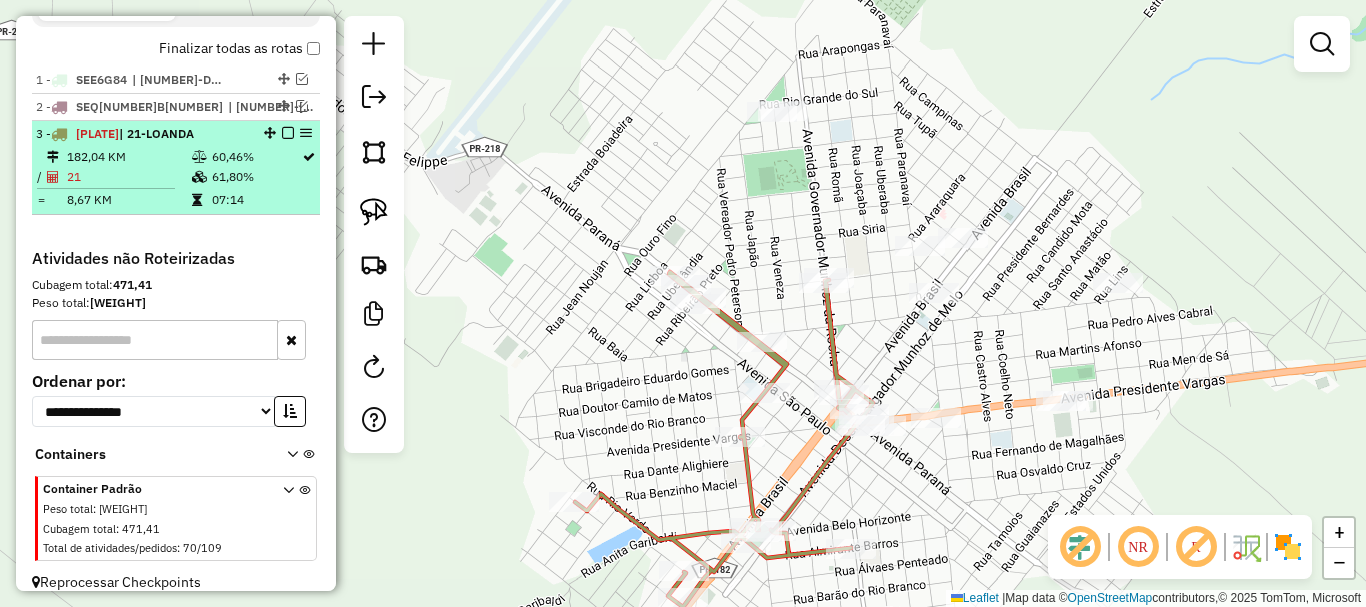 click on "182,04 KM" at bounding box center (128, 157) 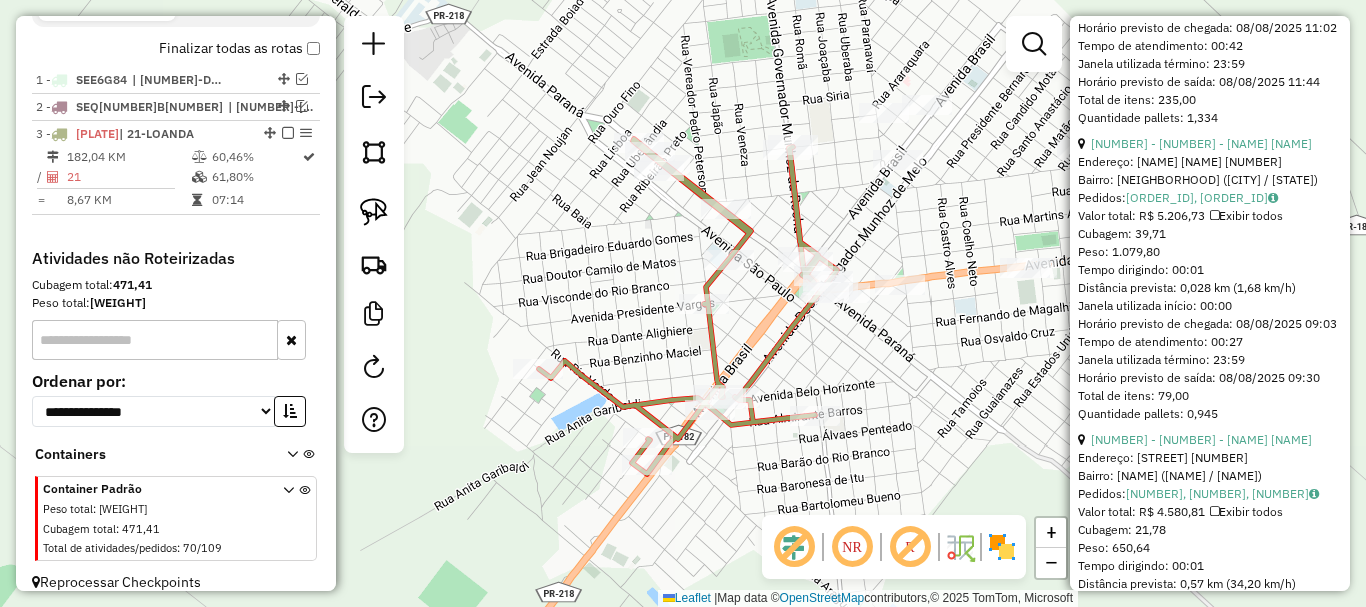 scroll, scrollTop: 1000, scrollLeft: 0, axis: vertical 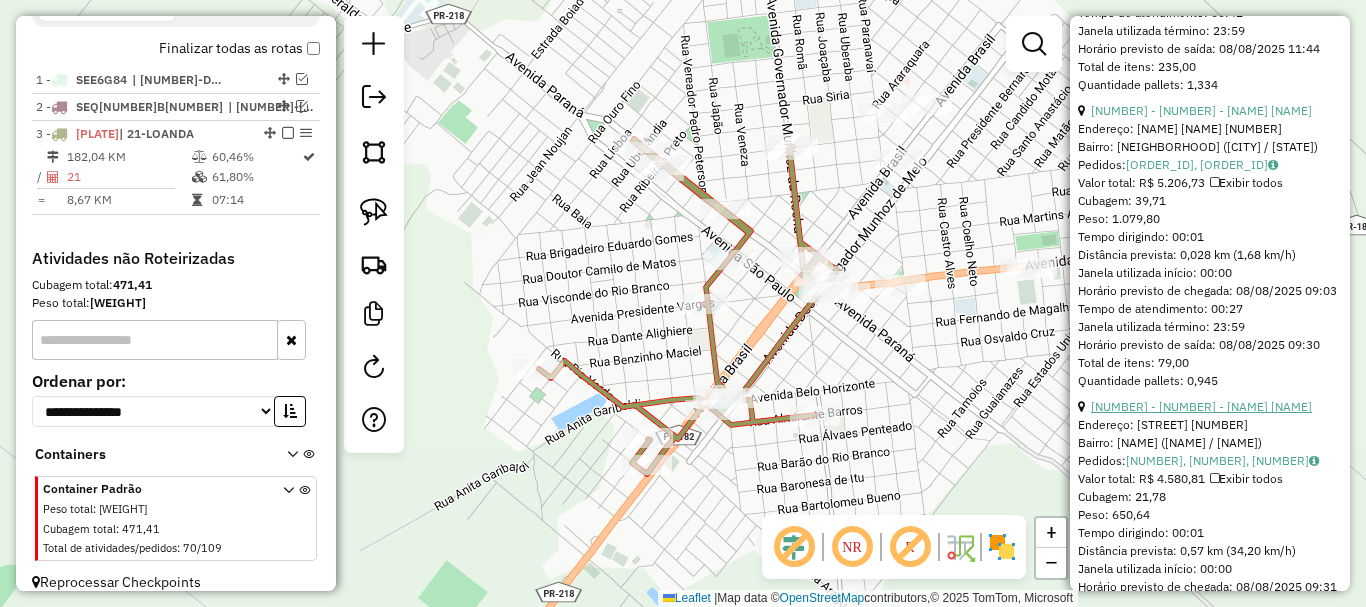 click on "[NUMBER] - [NUMBER] - [NAME] [NAME]" at bounding box center (1201, 406) 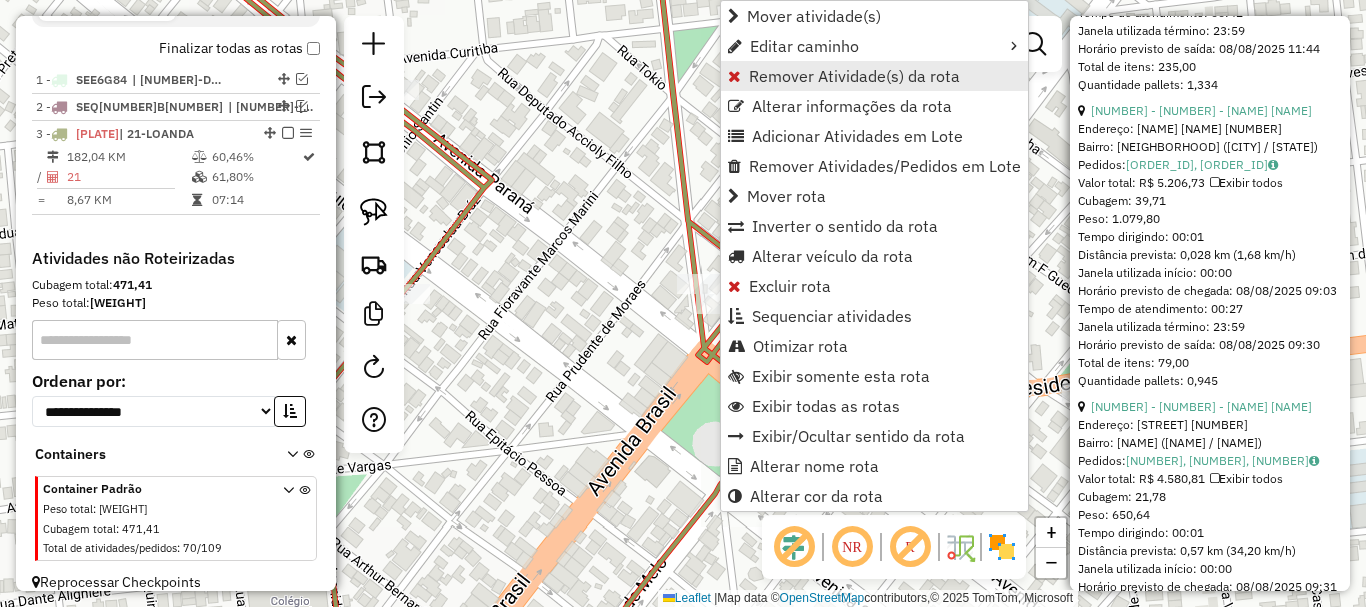click on "Remover Atividade(s) da rota" at bounding box center [854, 76] 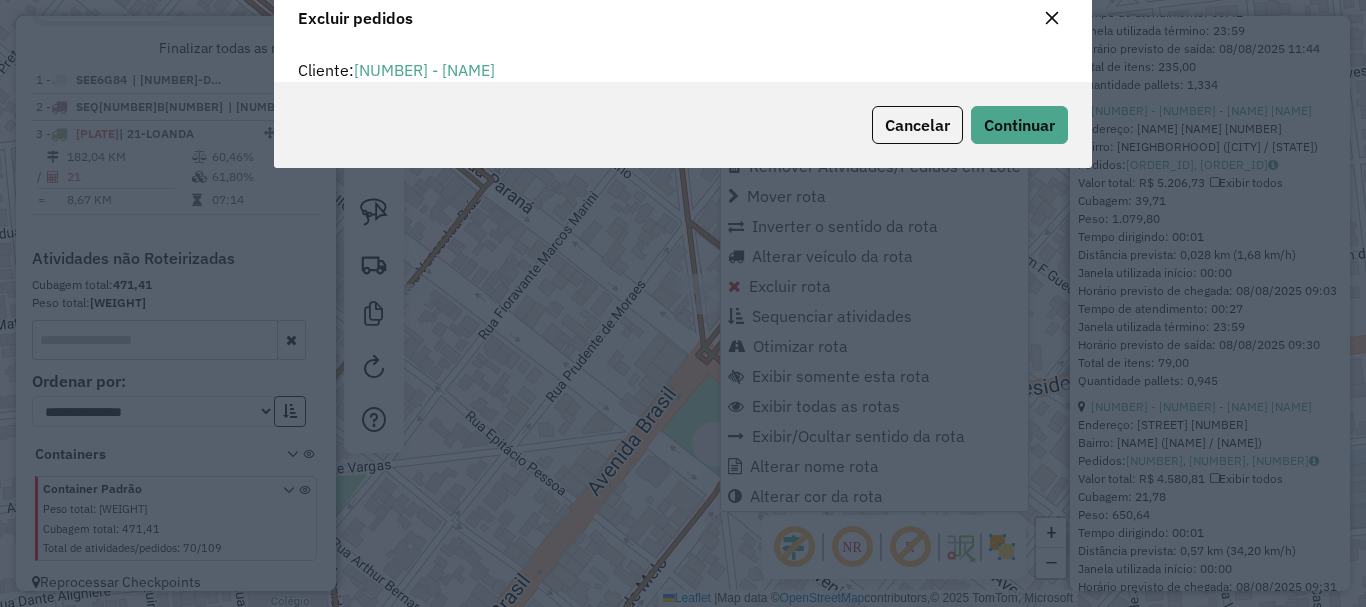 scroll, scrollTop: 82, scrollLeft: 0, axis: vertical 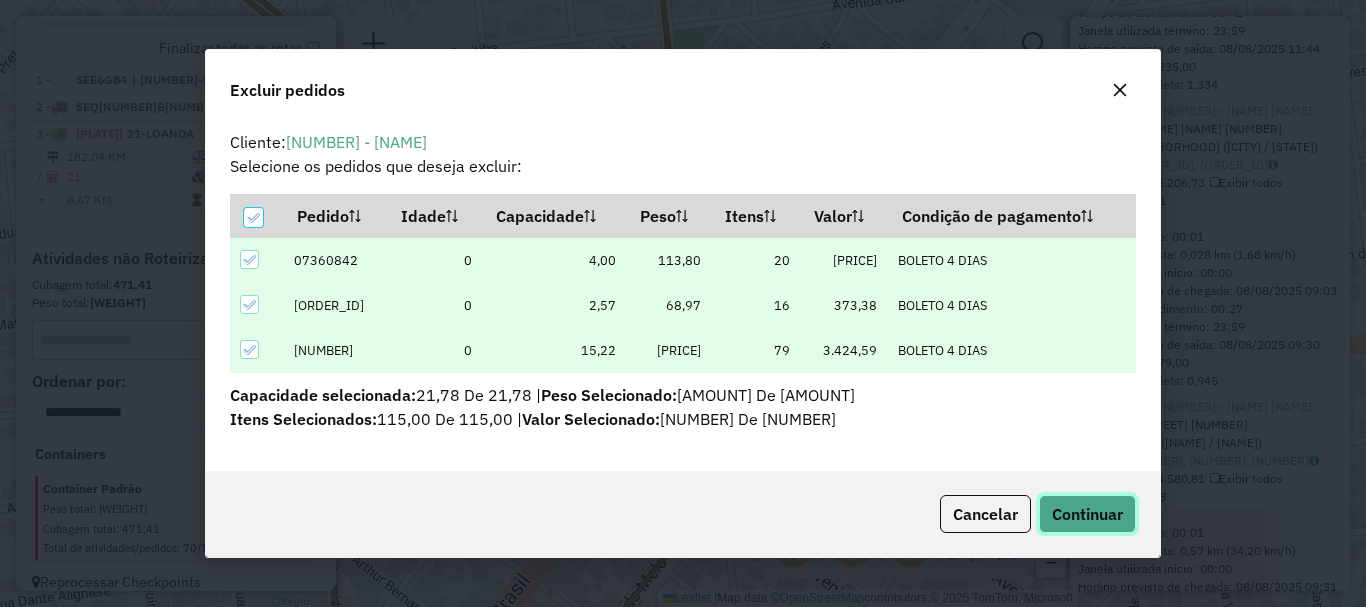 click on "Continuar" 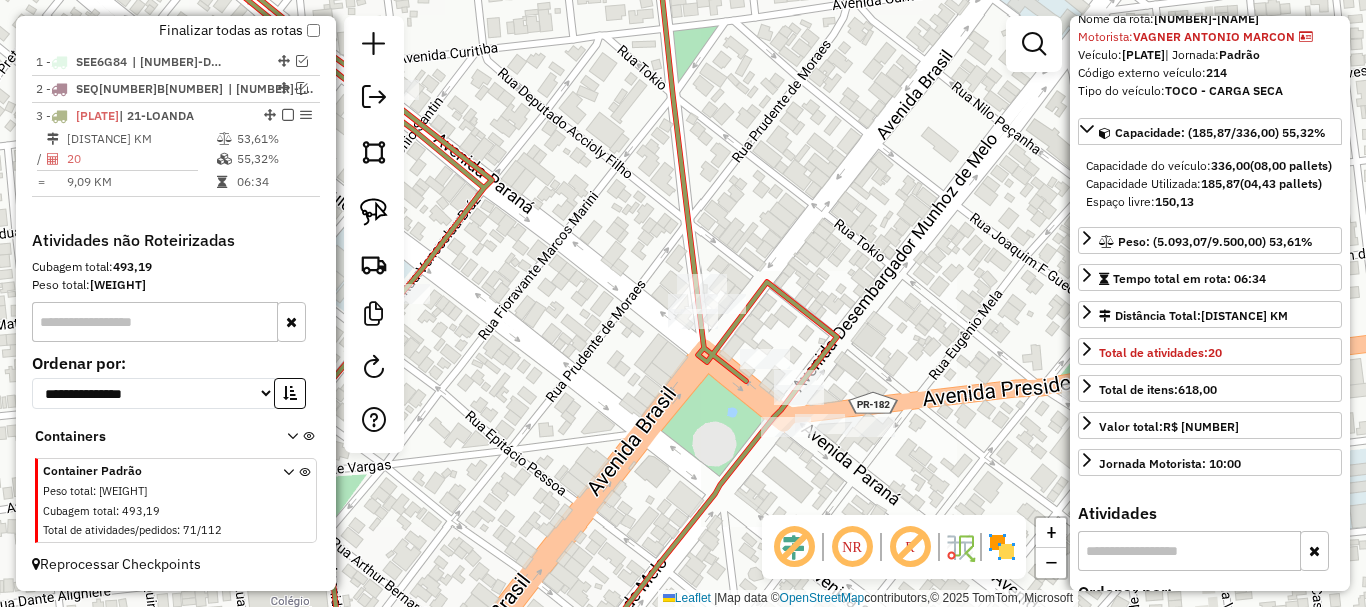 scroll, scrollTop: 0, scrollLeft: 0, axis: both 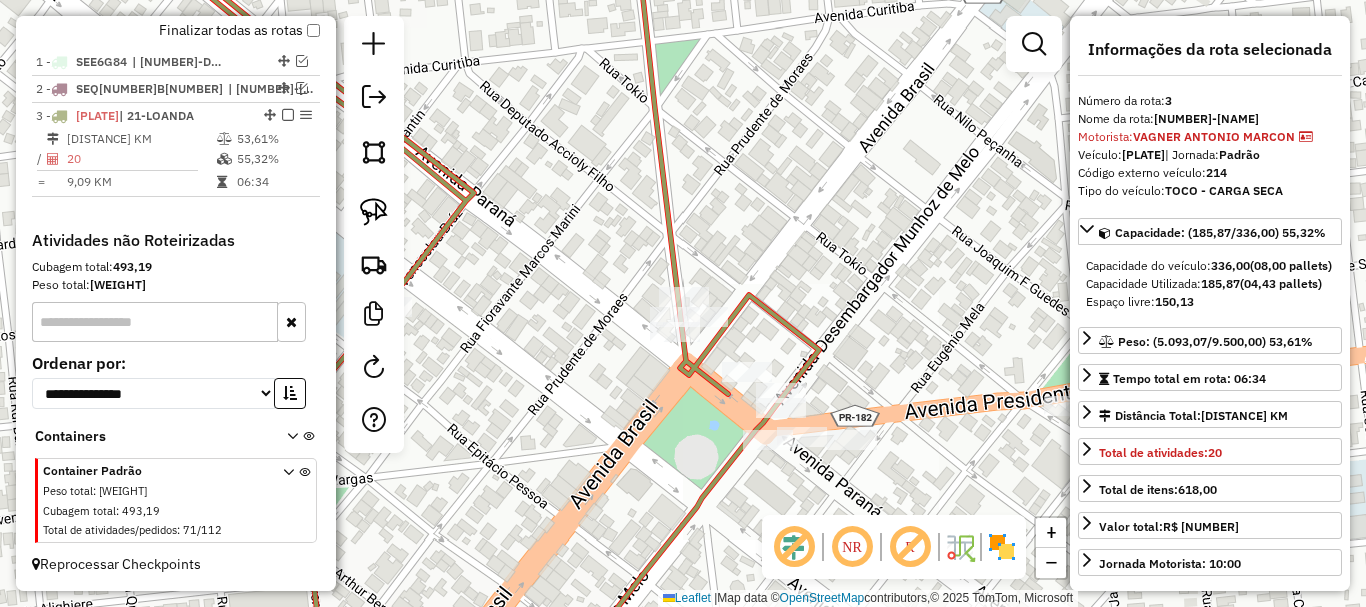 drag, startPoint x: 891, startPoint y: 185, endPoint x: 834, endPoint y: 209, distance: 61.846584 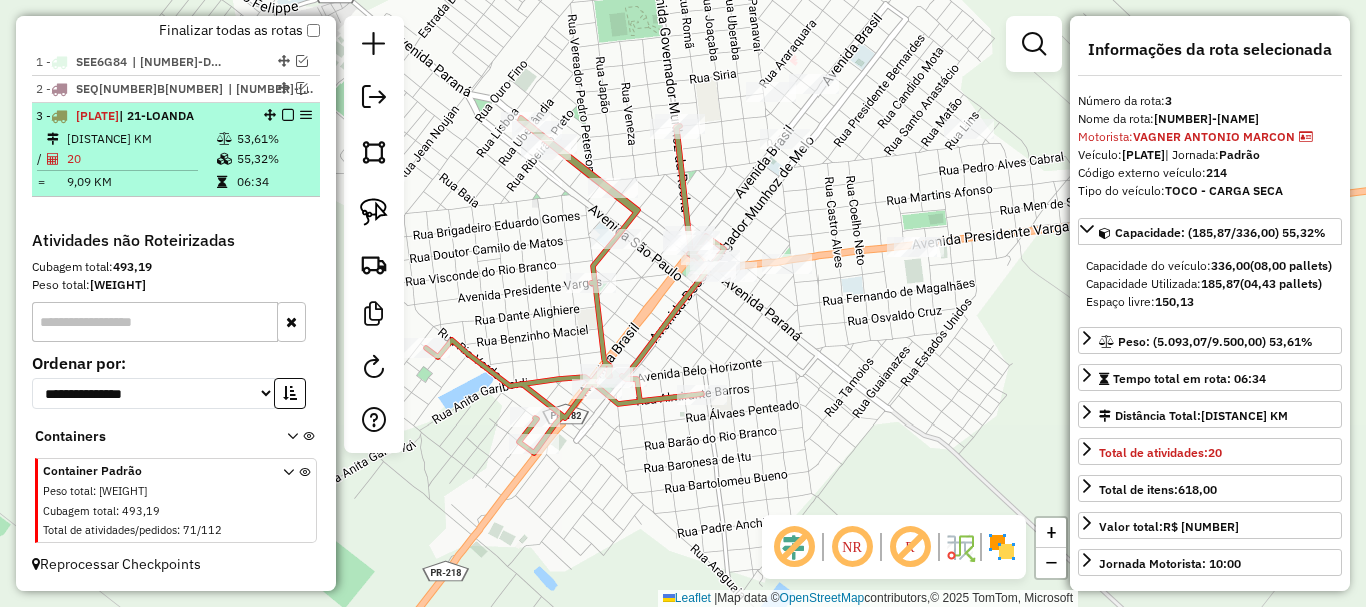 click at bounding box center [288, 115] 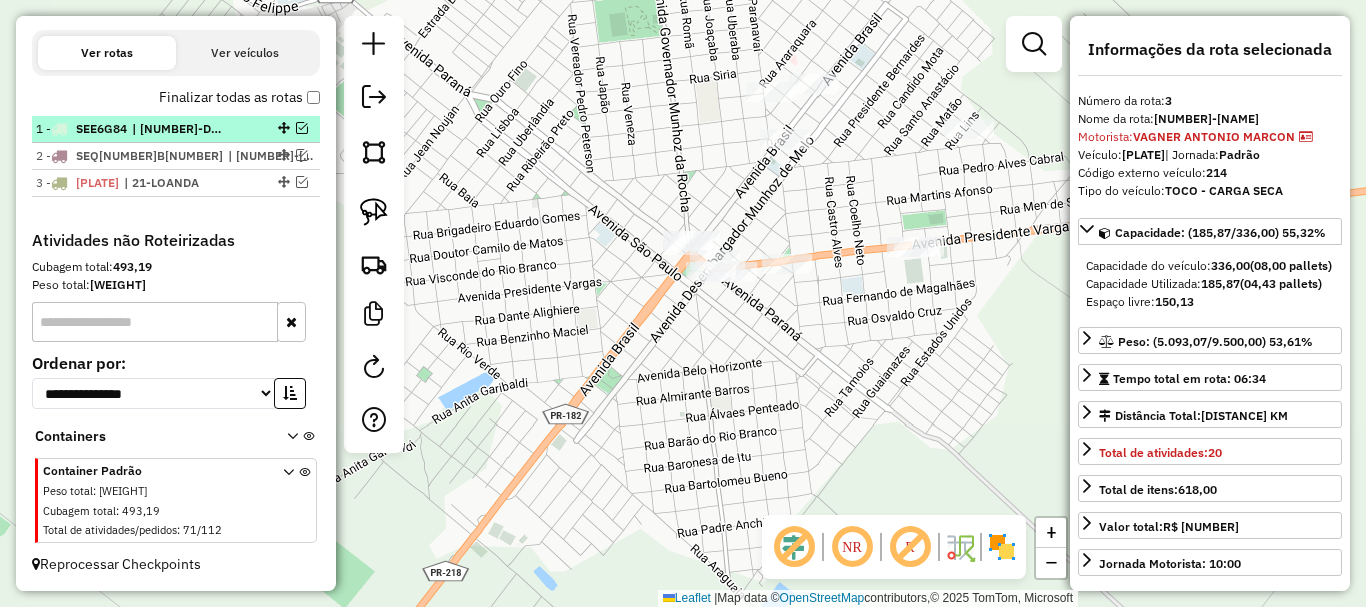scroll, scrollTop: 699, scrollLeft: 0, axis: vertical 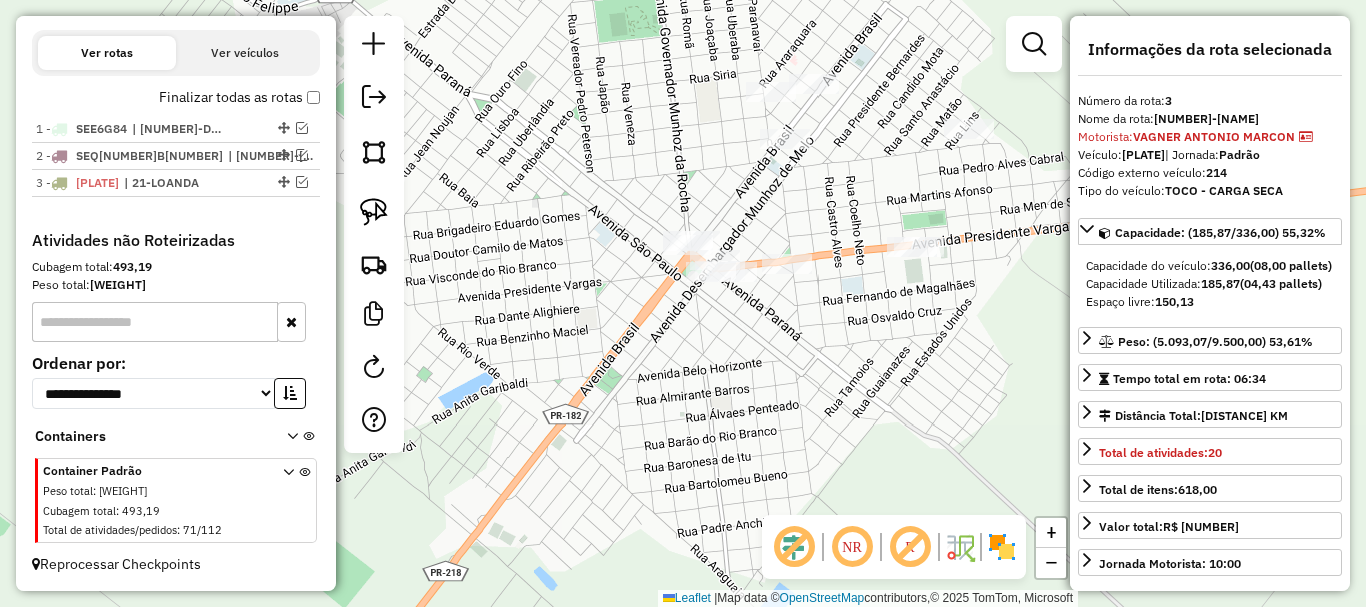 drag, startPoint x: 549, startPoint y: 253, endPoint x: 563, endPoint y: 303, distance: 51.92302 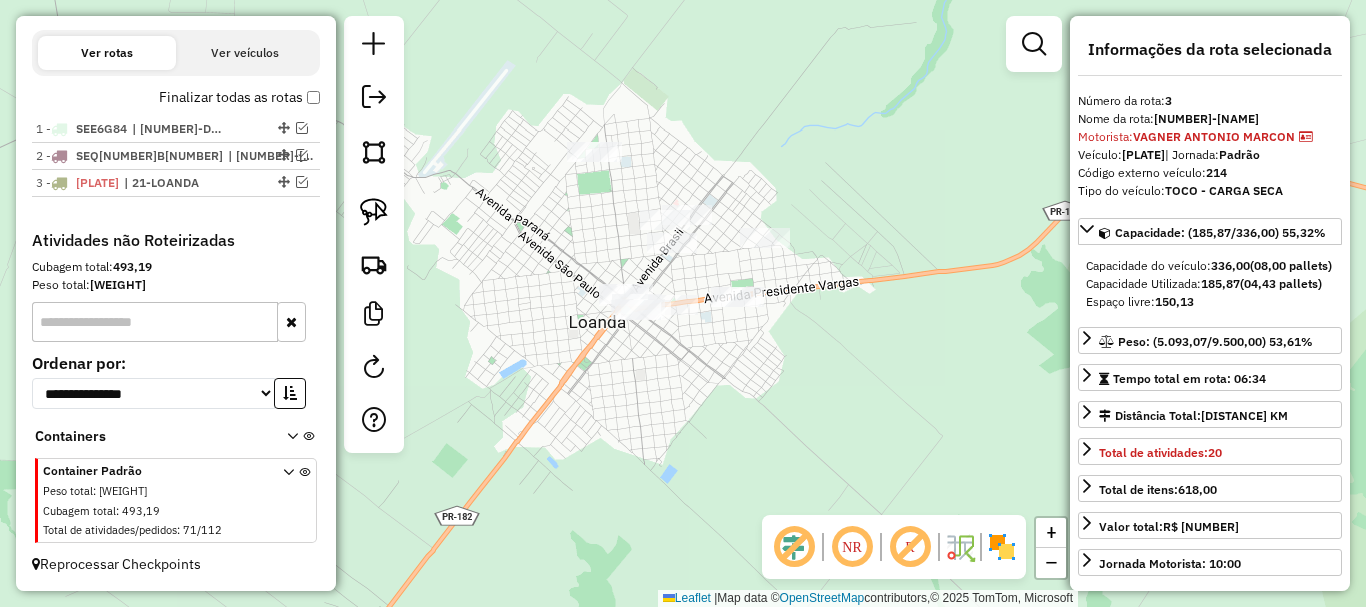 drag, startPoint x: 545, startPoint y: 279, endPoint x: 573, endPoint y: 299, distance: 34.4093 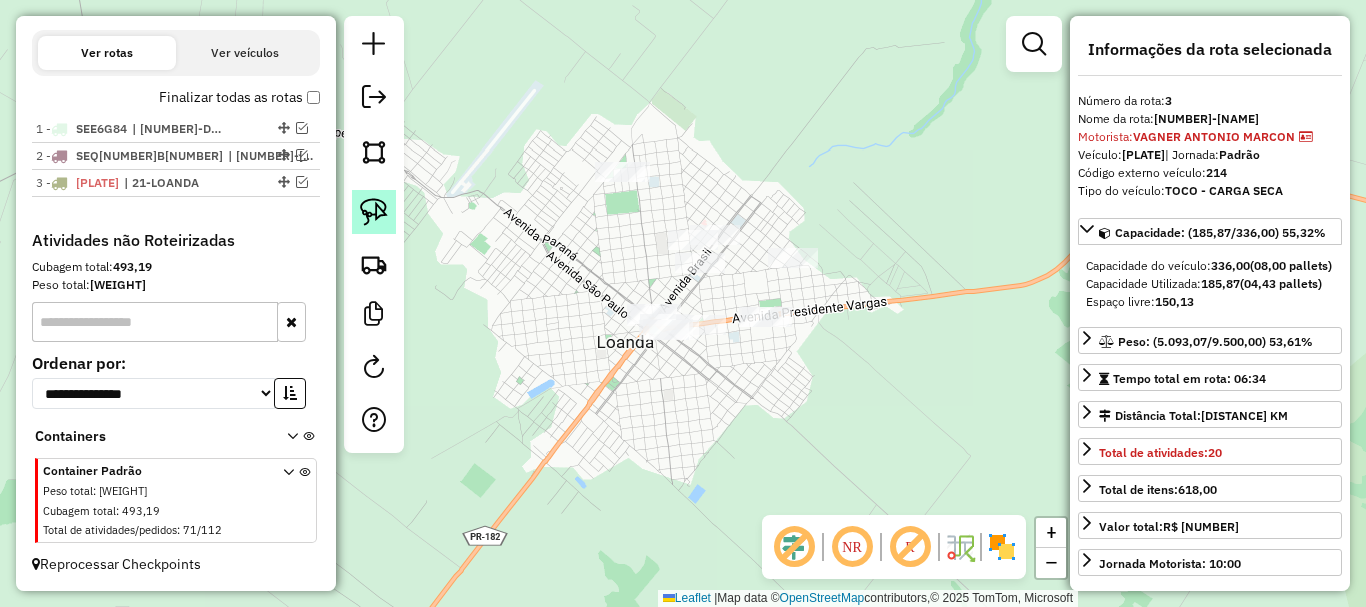 click 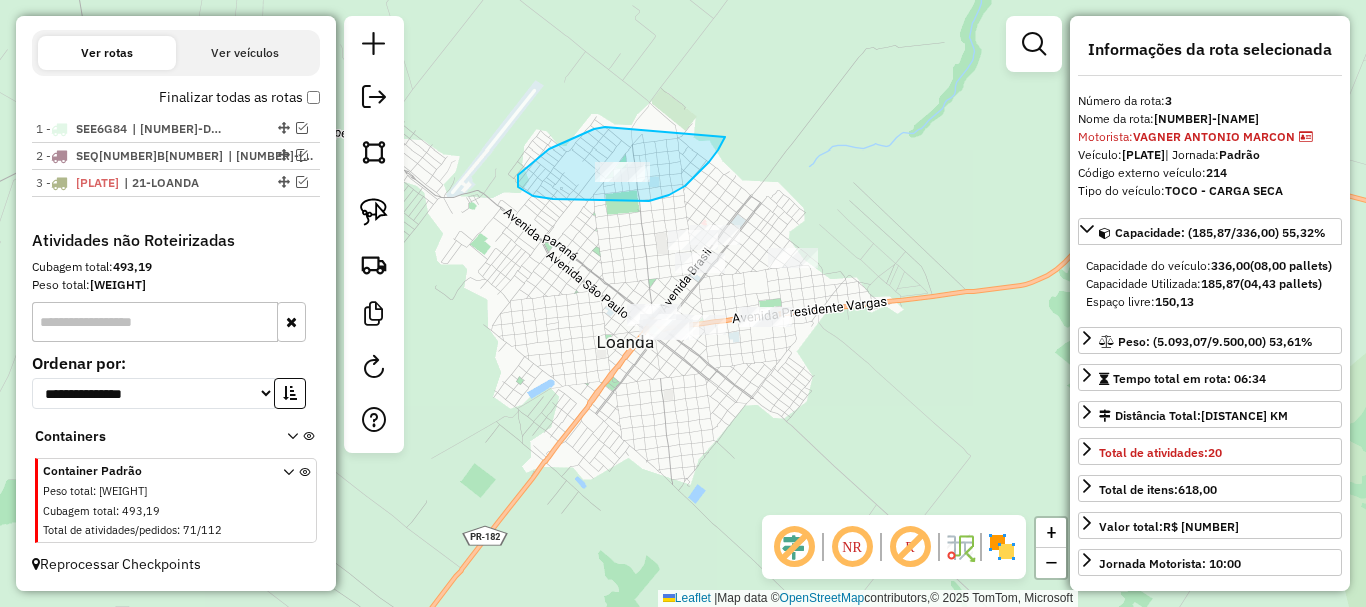 drag, startPoint x: 605, startPoint y: 127, endPoint x: 725, endPoint y: 136, distance: 120.33703 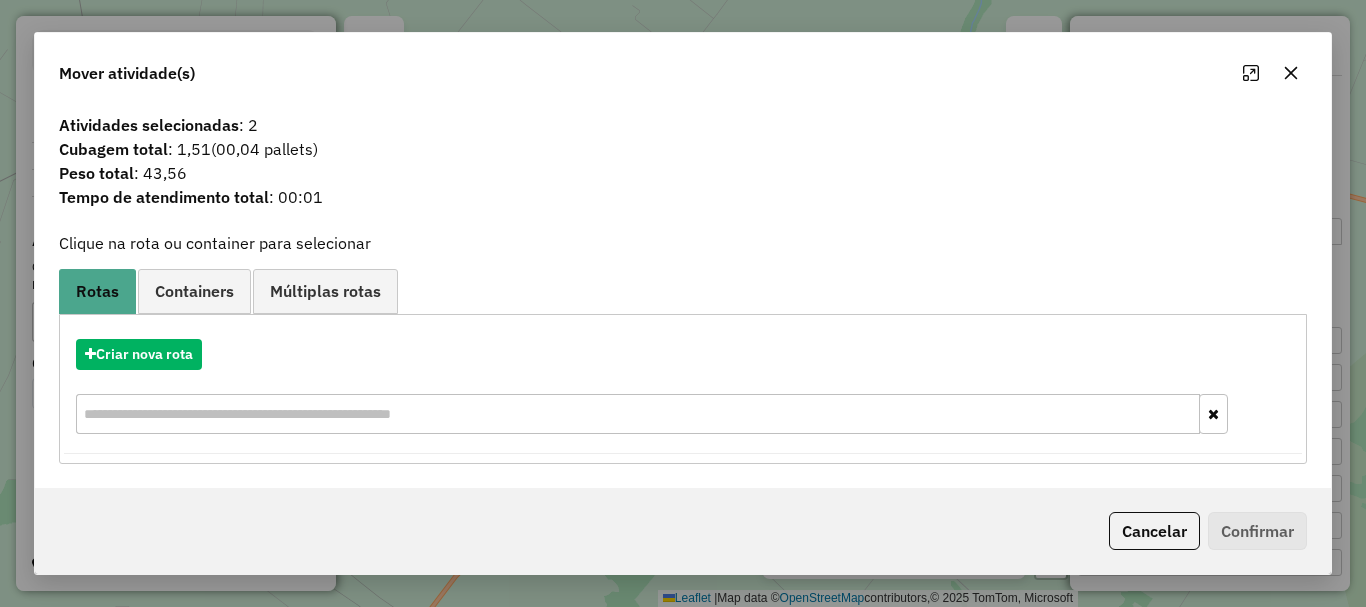 click 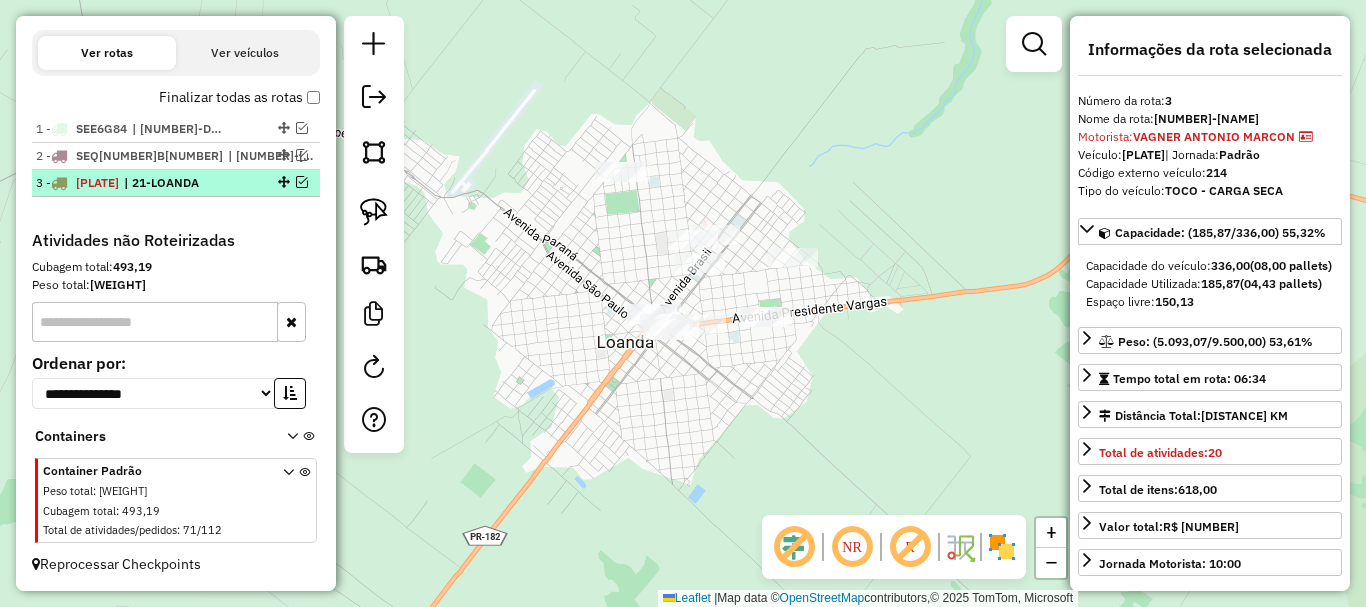 click at bounding box center [302, 182] 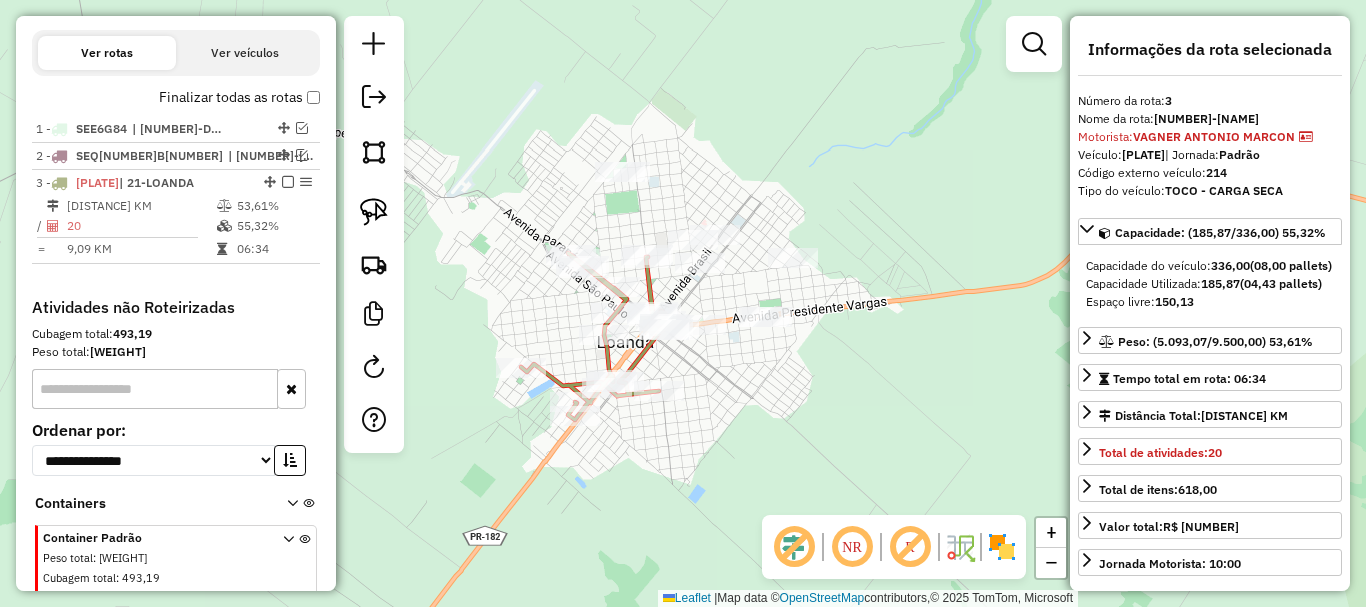 scroll, scrollTop: 766, scrollLeft: 0, axis: vertical 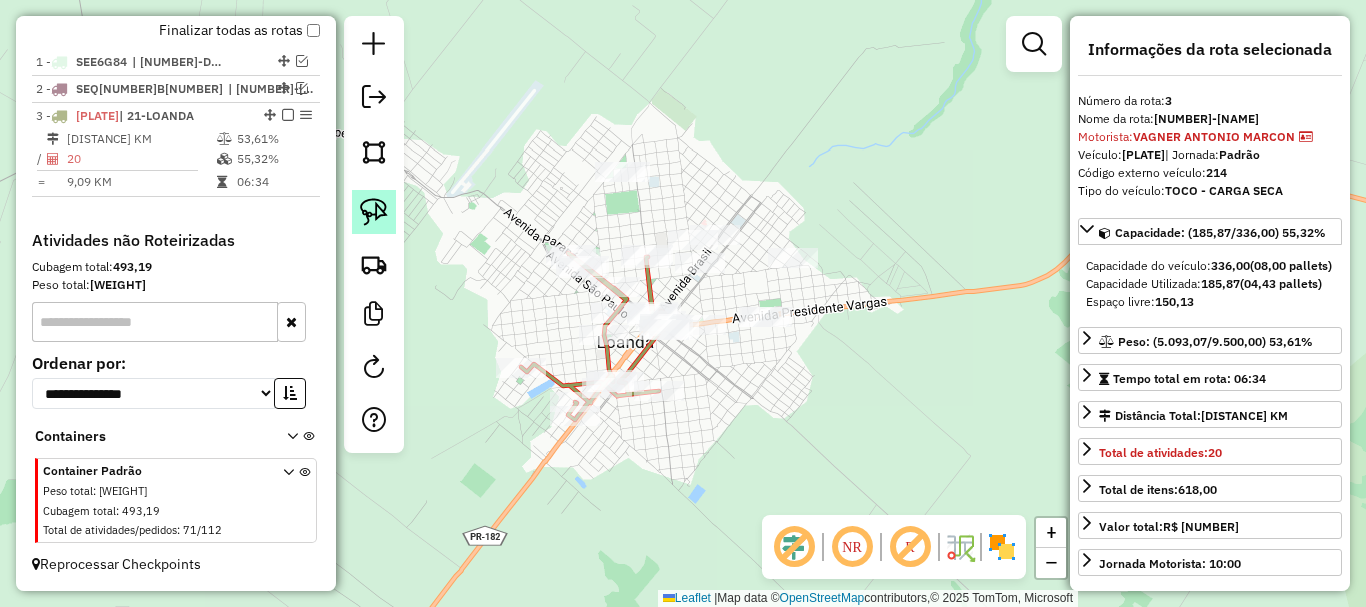 click 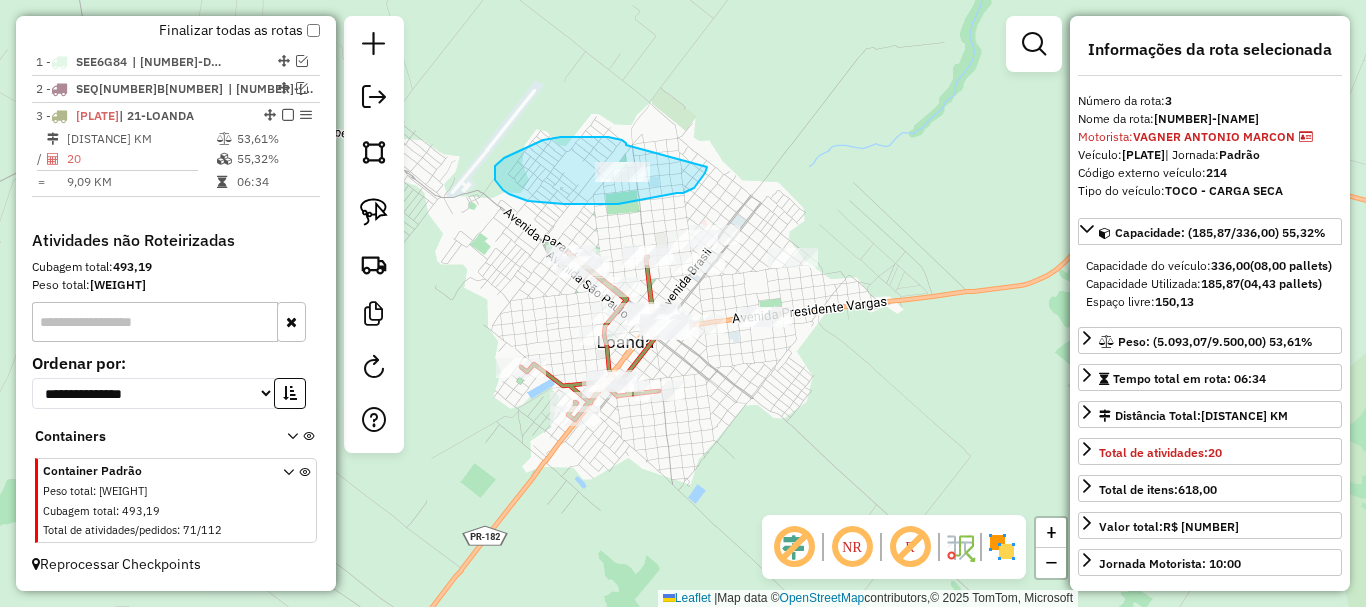 drag, startPoint x: 626, startPoint y: 145, endPoint x: 707, endPoint y: 167, distance: 83.9345 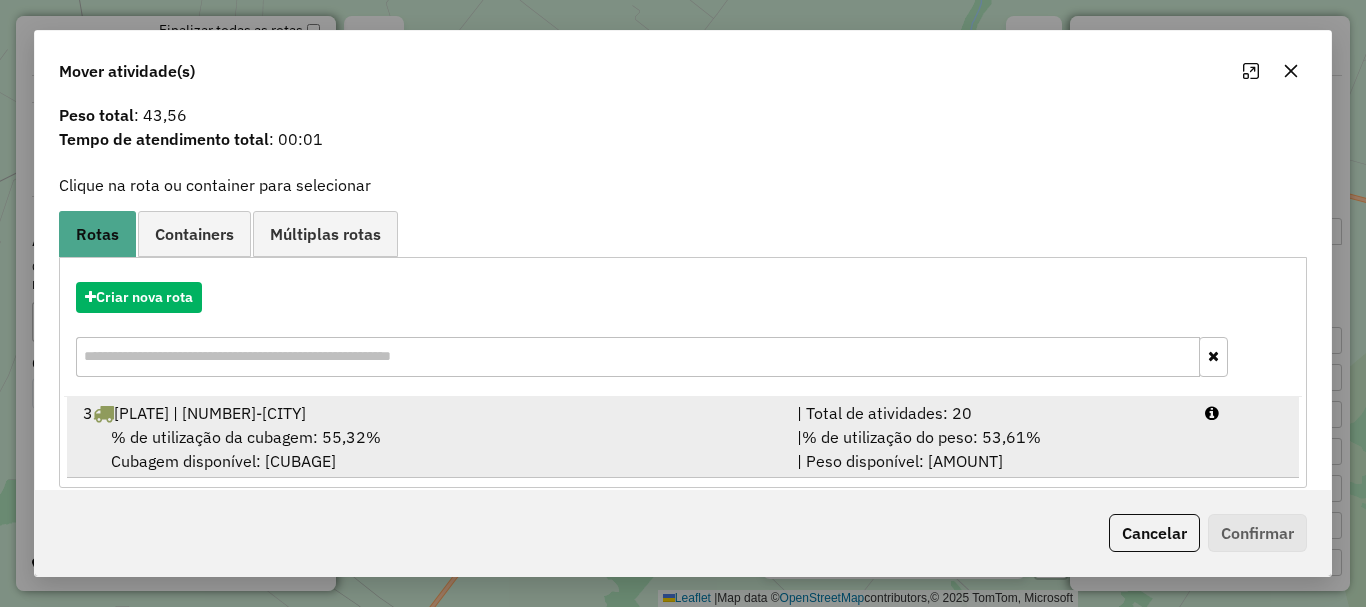 scroll, scrollTop: 78, scrollLeft: 0, axis: vertical 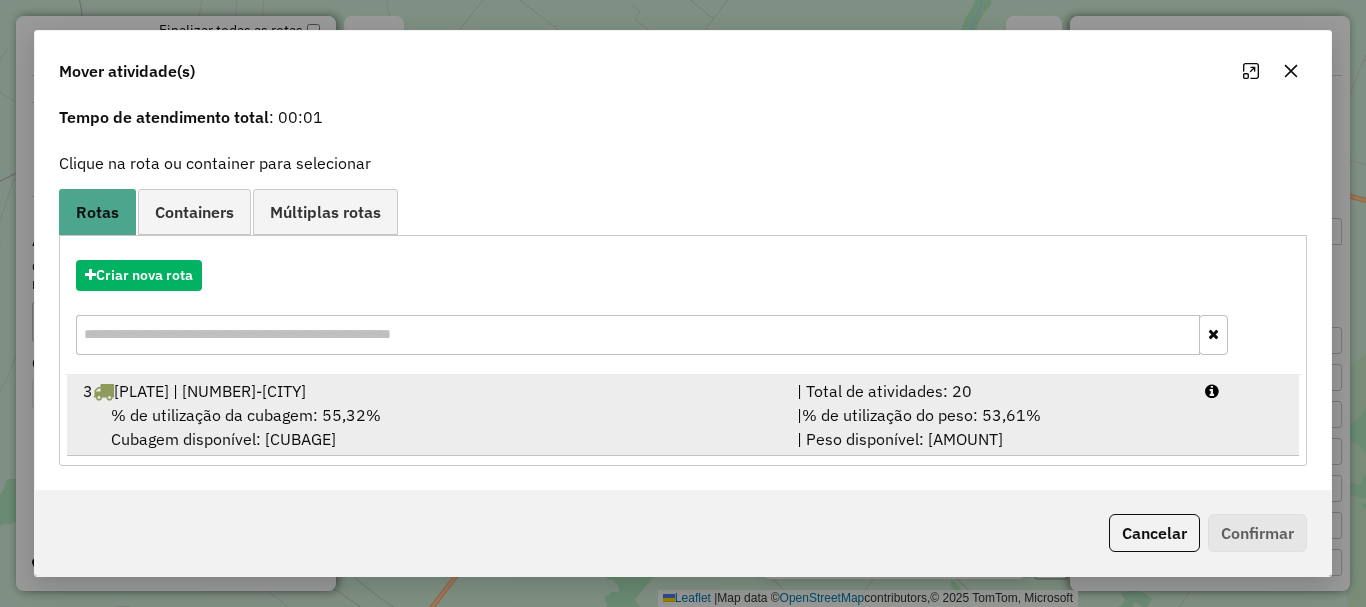 click on "% de utilização da cubagem: 55,32%  Cubagem disponível: 150,13" at bounding box center (428, 427) 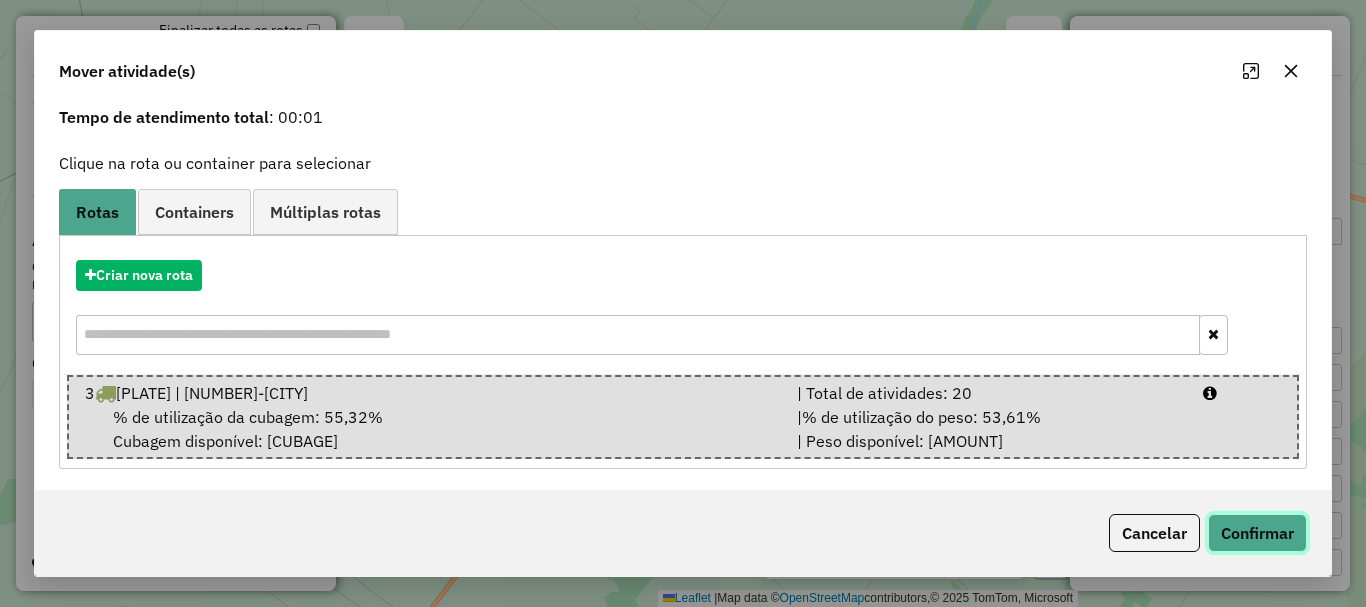 click on "Confirmar" 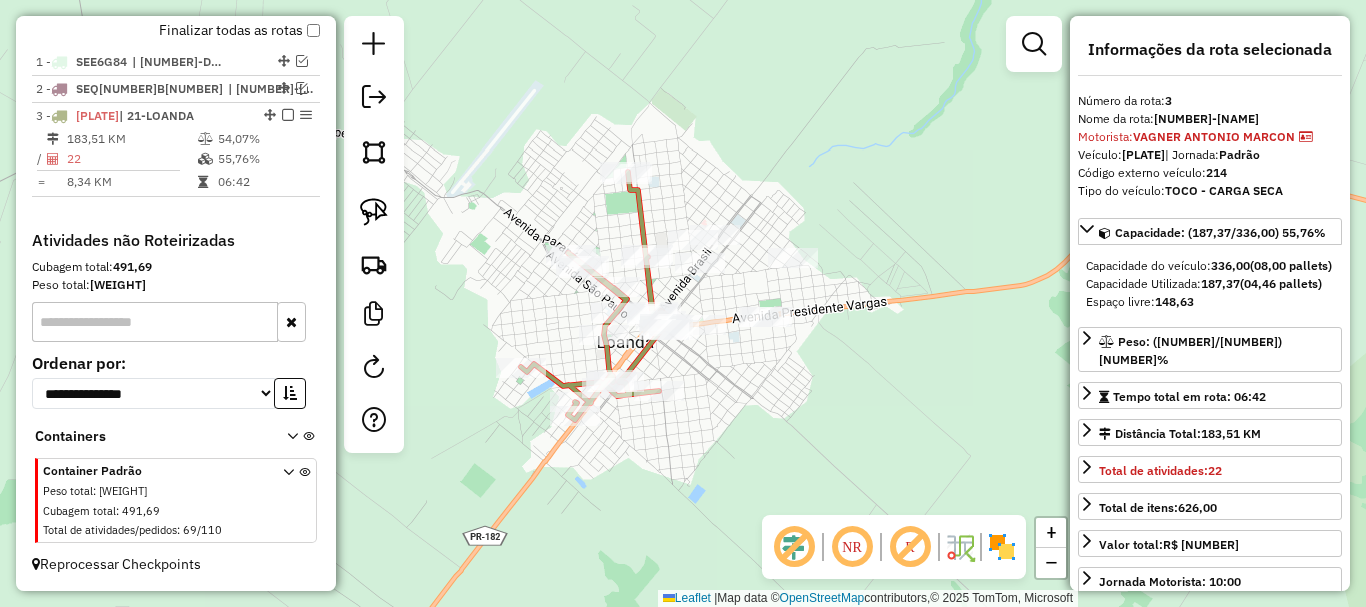 scroll, scrollTop: 0, scrollLeft: 0, axis: both 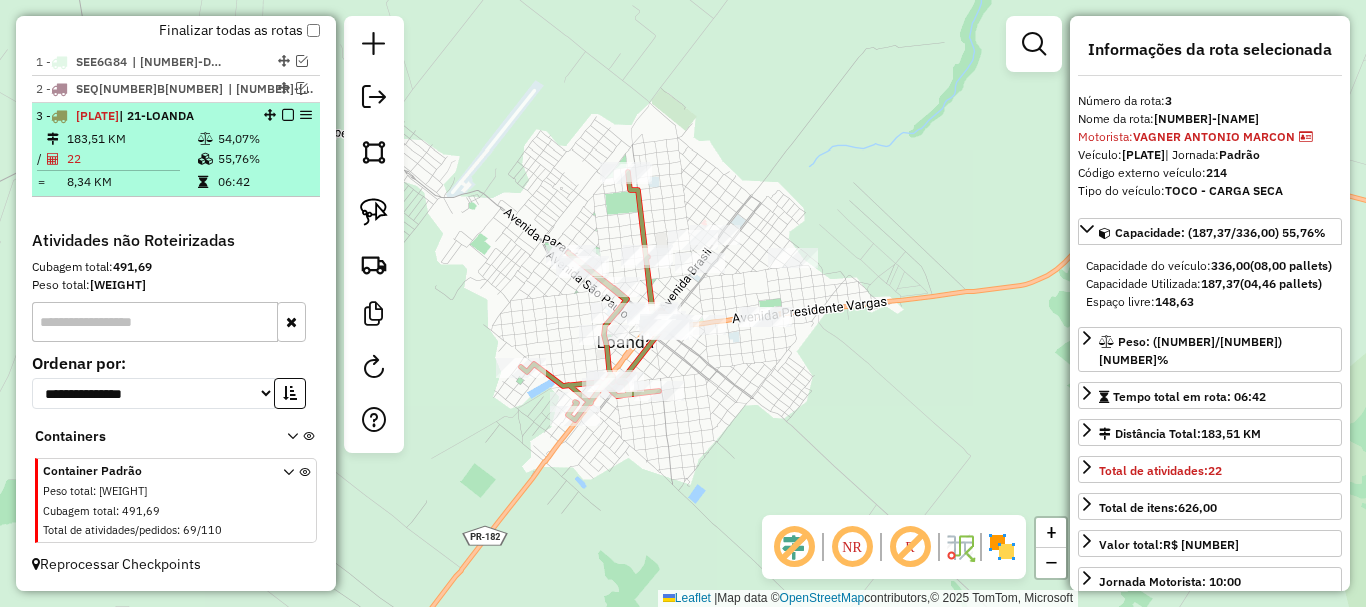 click at bounding box center (288, 115) 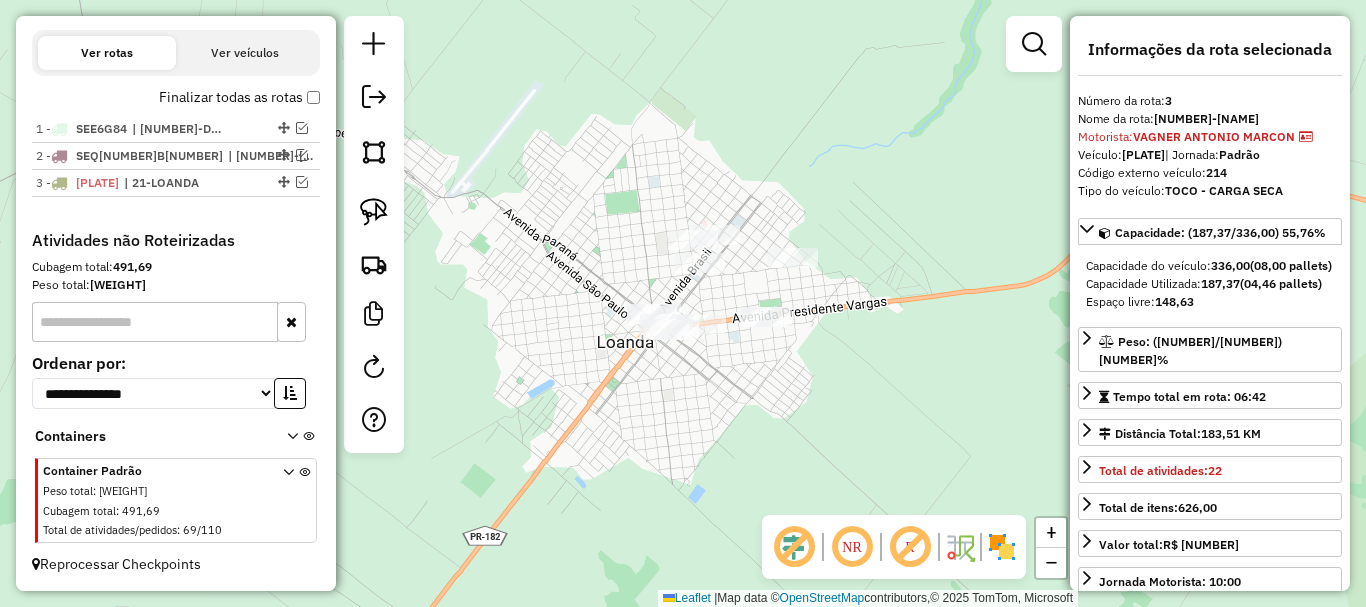 scroll, scrollTop: 699, scrollLeft: 0, axis: vertical 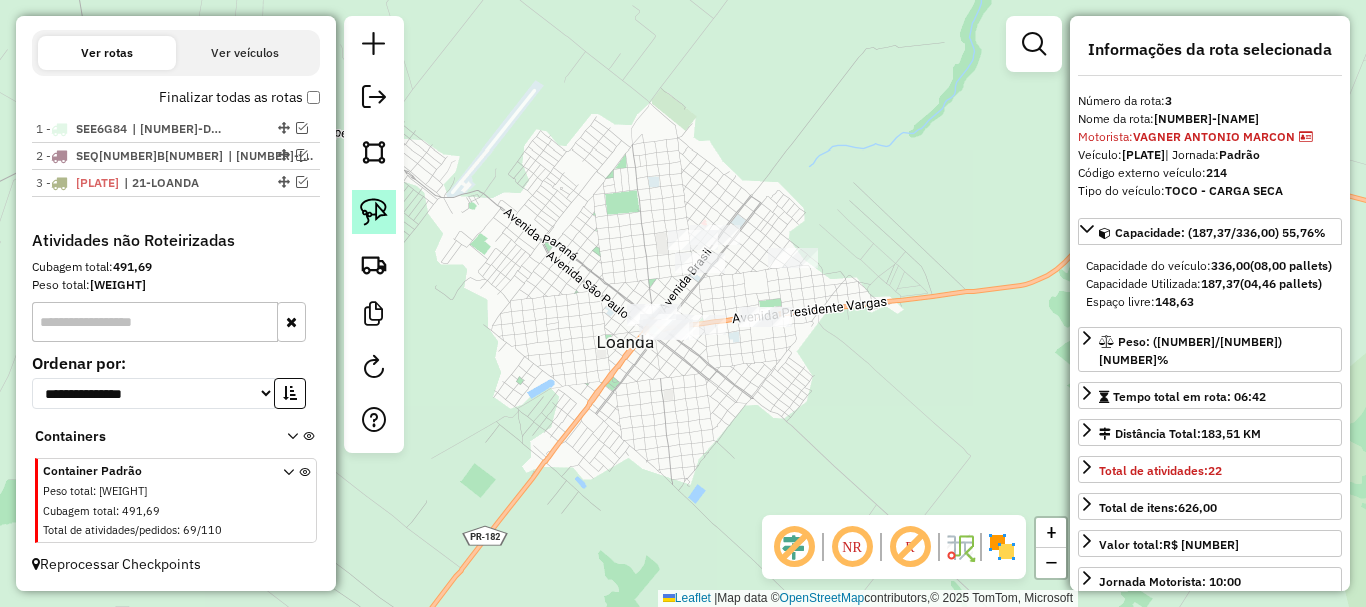click 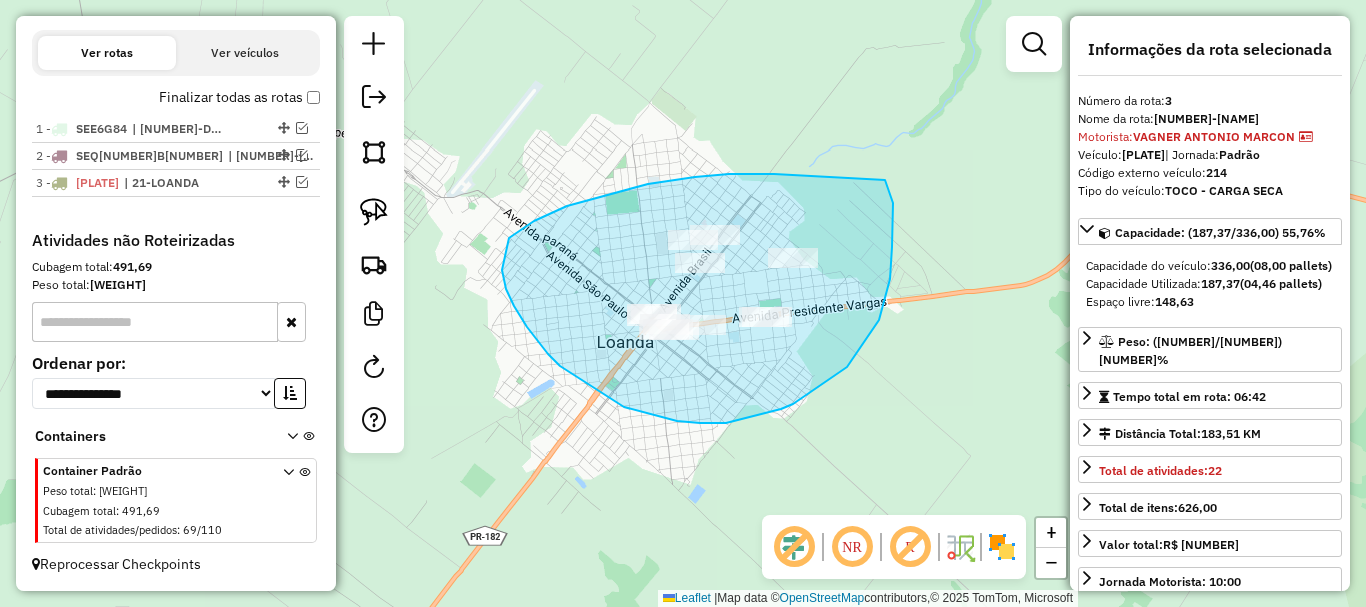 drag, startPoint x: 774, startPoint y: 174, endPoint x: 884, endPoint y: 178, distance: 110.0727 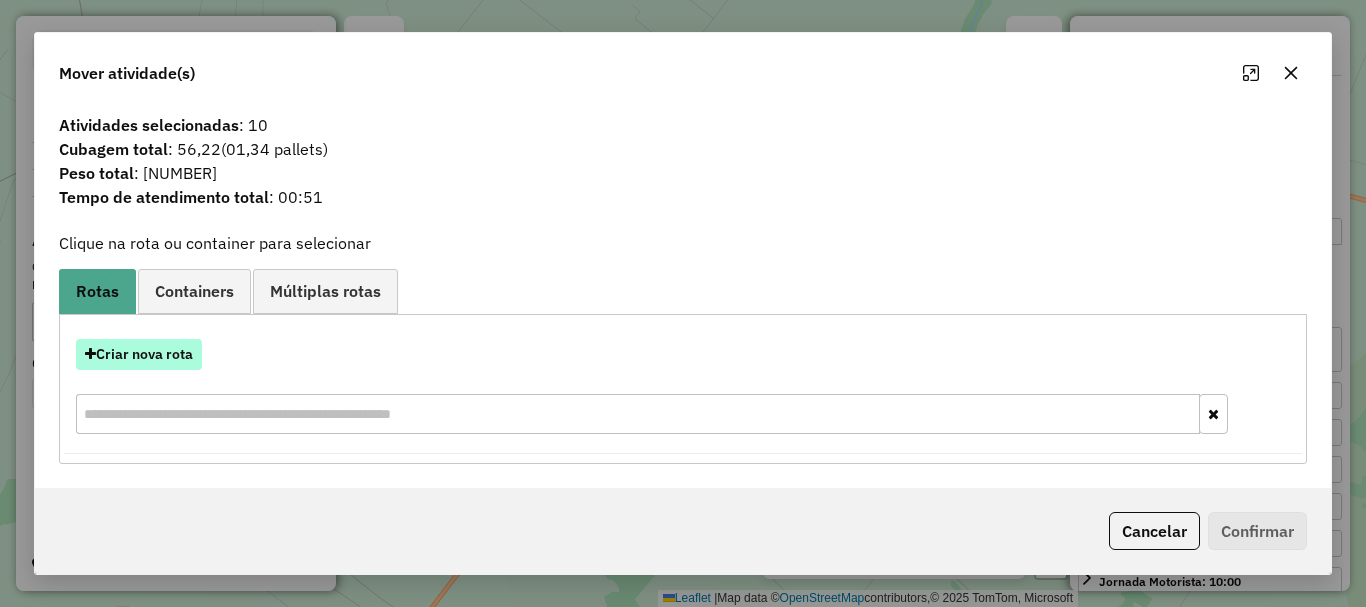 click on "Criar nova rota" at bounding box center (139, 354) 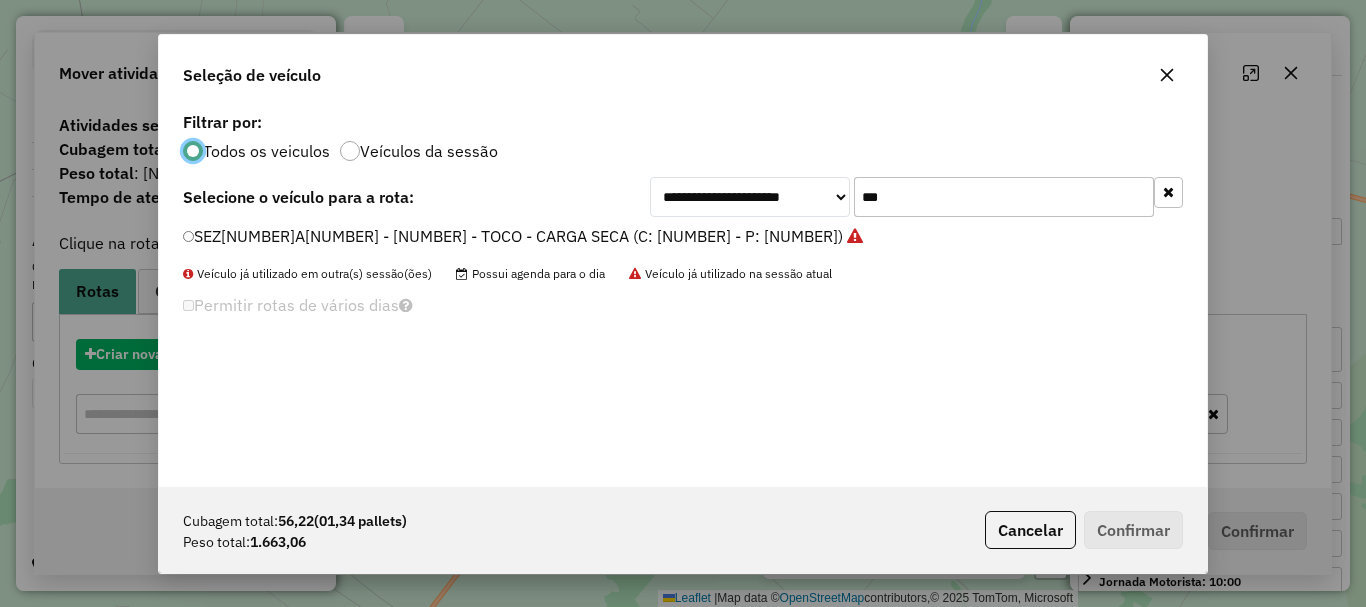 scroll, scrollTop: 11, scrollLeft: 6, axis: both 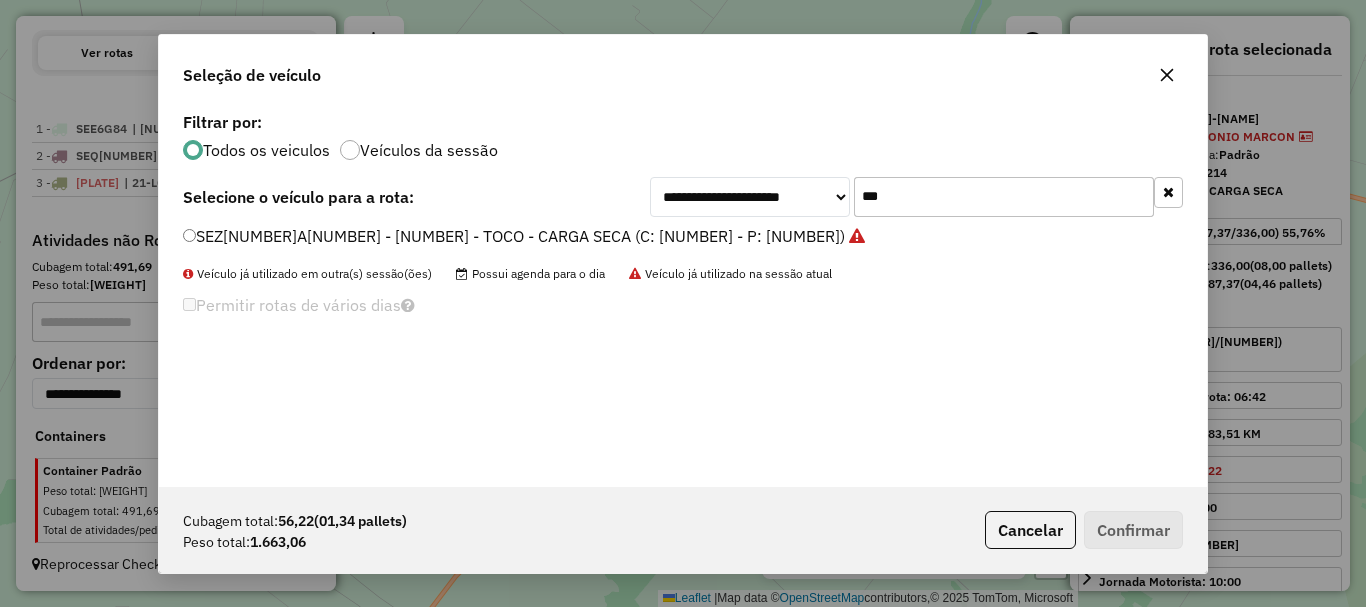 drag, startPoint x: 898, startPoint y: 201, endPoint x: 807, endPoint y: 196, distance: 91.13726 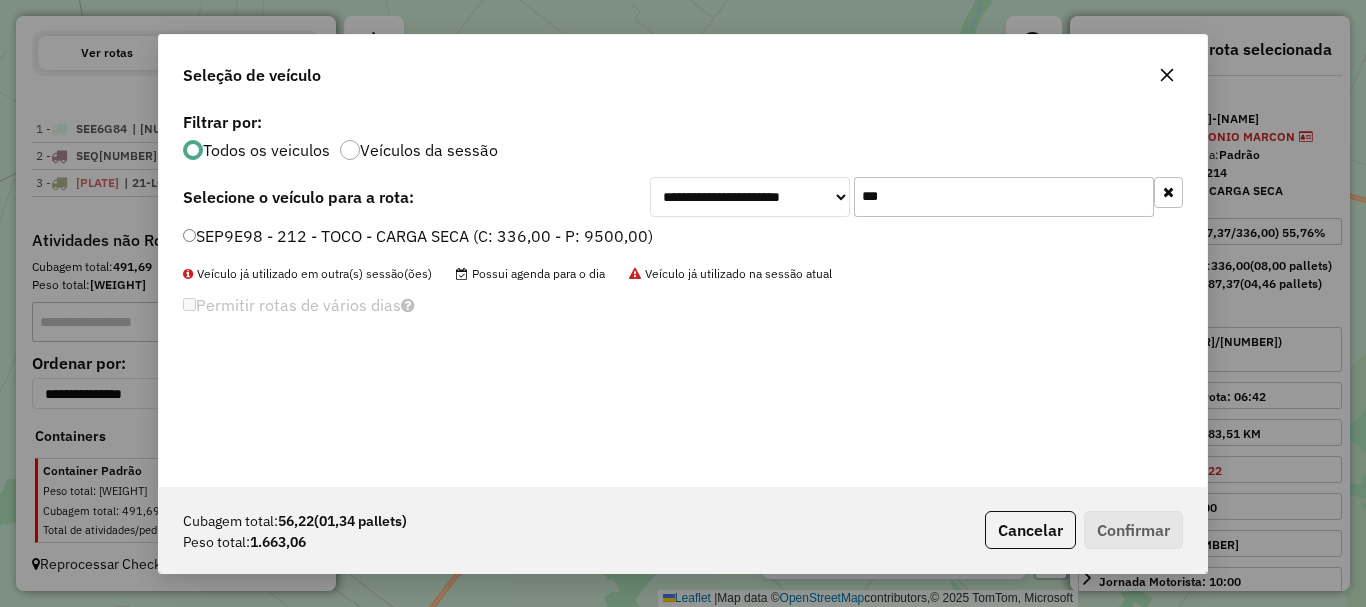 type on "***" 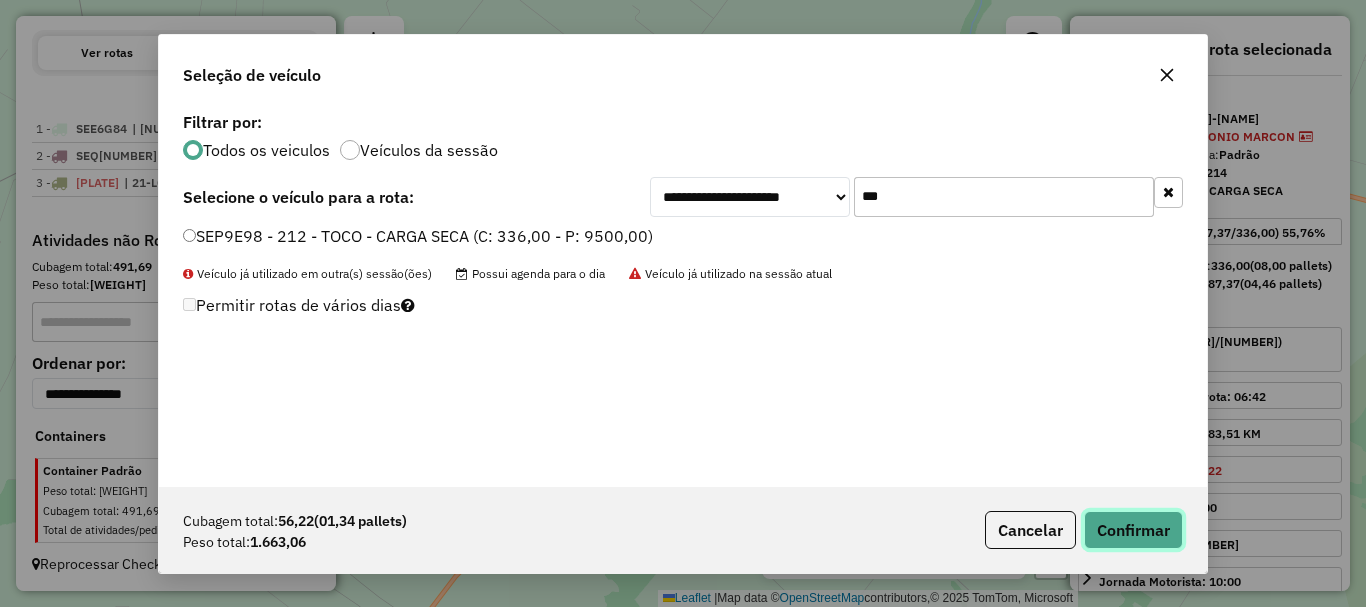 click on "Confirmar" 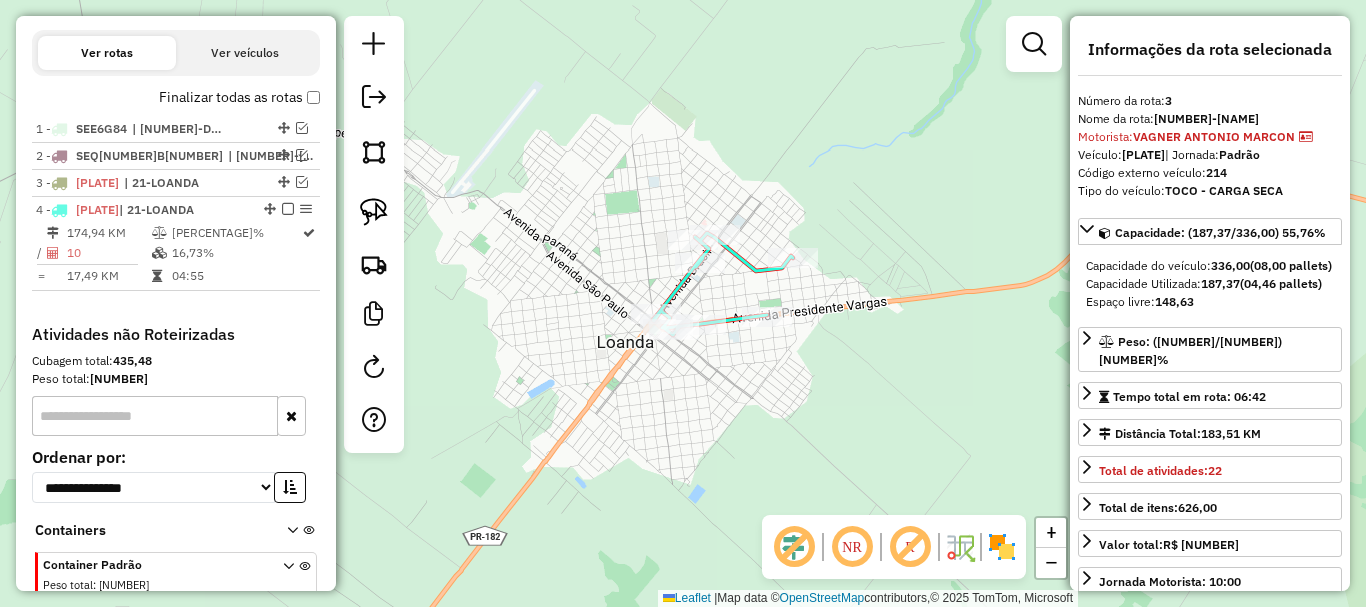 scroll, scrollTop: 793, scrollLeft: 0, axis: vertical 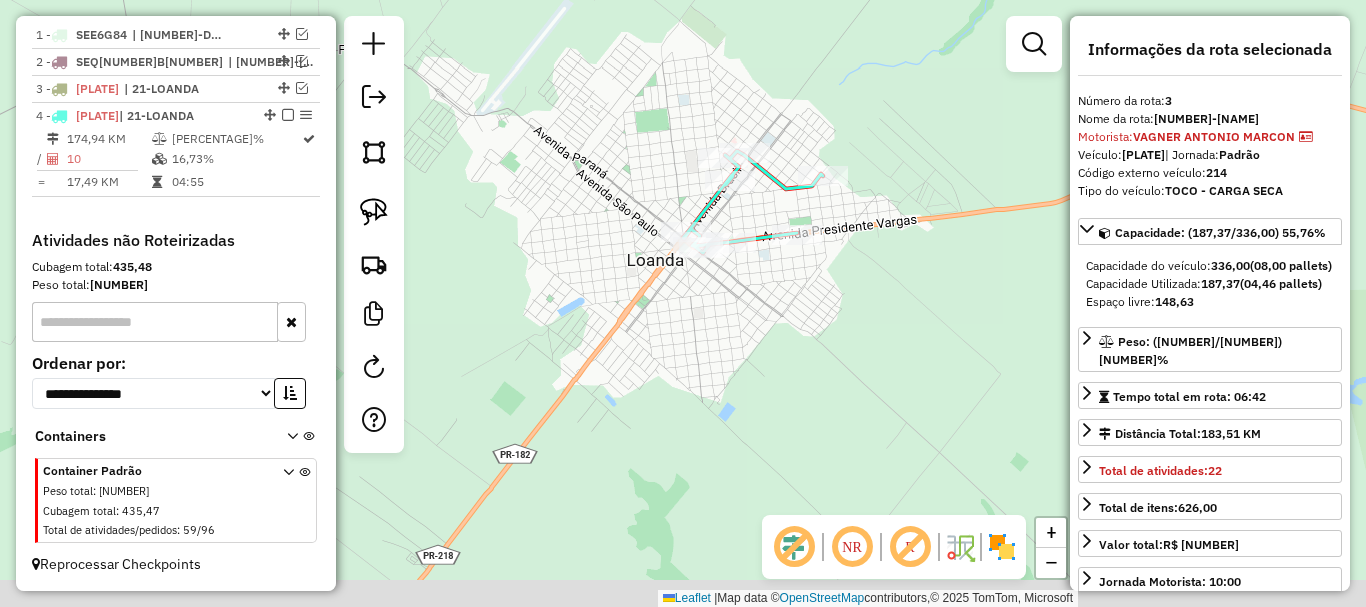drag, startPoint x: 640, startPoint y: 438, endPoint x: 716, endPoint y: 368, distance: 103.32473 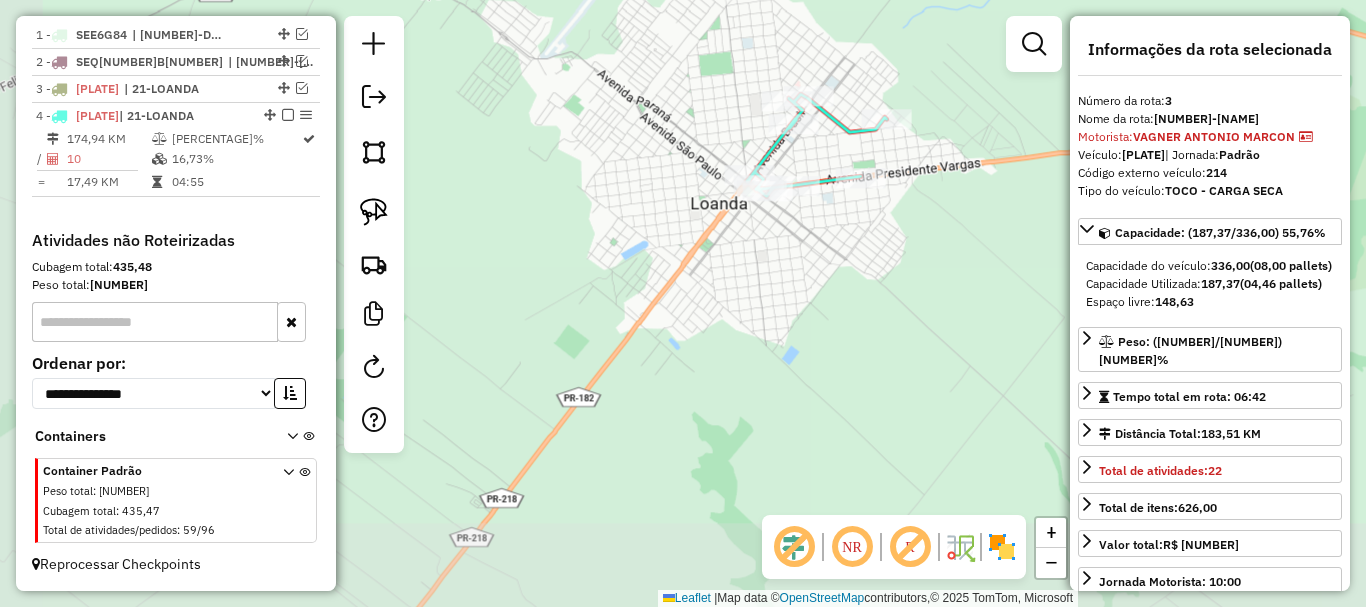 click on "Janela de atendimento Grade de atendimento Capacidade Transportadoras Veículos Cliente Pedidos  Rotas Selecione os dias de semana para filtrar as janelas de atendimento  Seg   Ter   Qua   Qui   Sex   Sáb   Dom  Informe o período da janela de atendimento: De: Até:  Filtrar exatamente a janela do cliente  Considerar janela de atendimento padrão  Selecione os dias de semana para filtrar as grades de atendimento  Seg   Ter   Qua   Qui   Sex   Sáb   Dom   Considerar clientes sem dia de atendimento cadastrado  Clientes fora do dia de atendimento selecionado Filtrar as atividades entre os valores definidos abaixo:  Peso mínimo:   Peso máximo:   Cubagem mínima:   Cubagem máxima:   De:   Até:  Filtrar as atividades entre o tempo de atendimento definido abaixo:  De:   Até:   Considerar capacidade total dos clientes não roteirizados Transportadora: Selecione um ou mais itens Tipo de veículo: Selecione um ou mais itens Veículo: Selecione um ou mais itens Motorista: Selecione um ou mais itens Nome: Rótulo:" 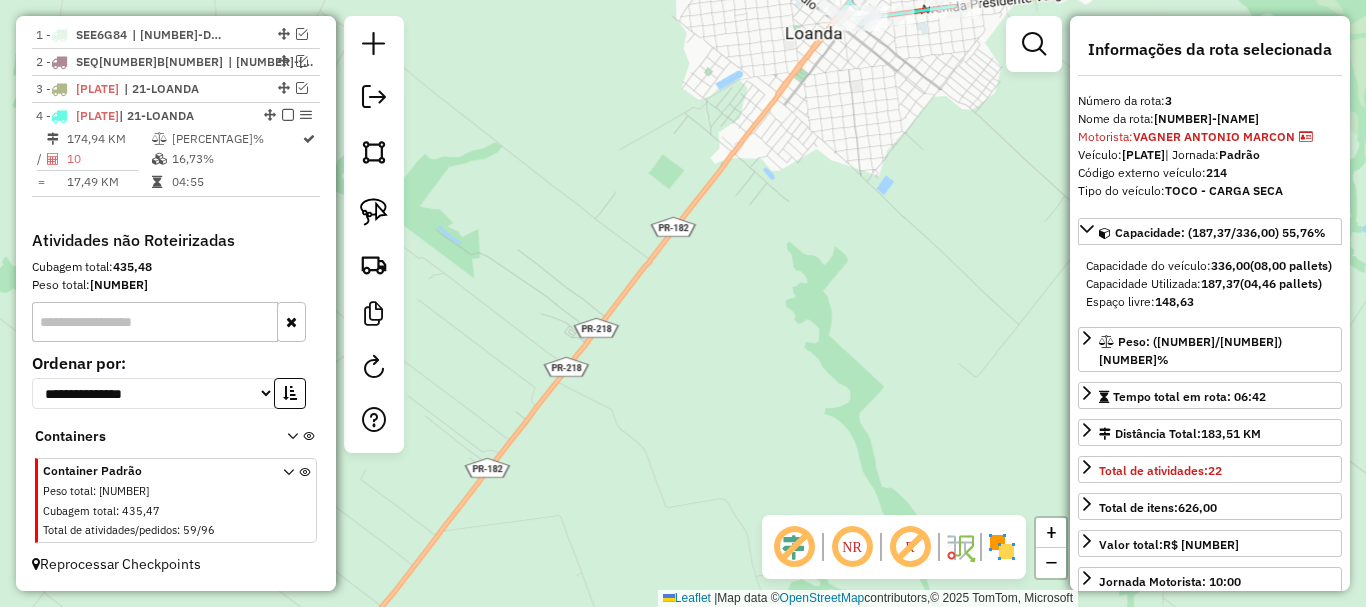 drag, startPoint x: 614, startPoint y: 410, endPoint x: 785, endPoint y: 217, distance: 257.85654 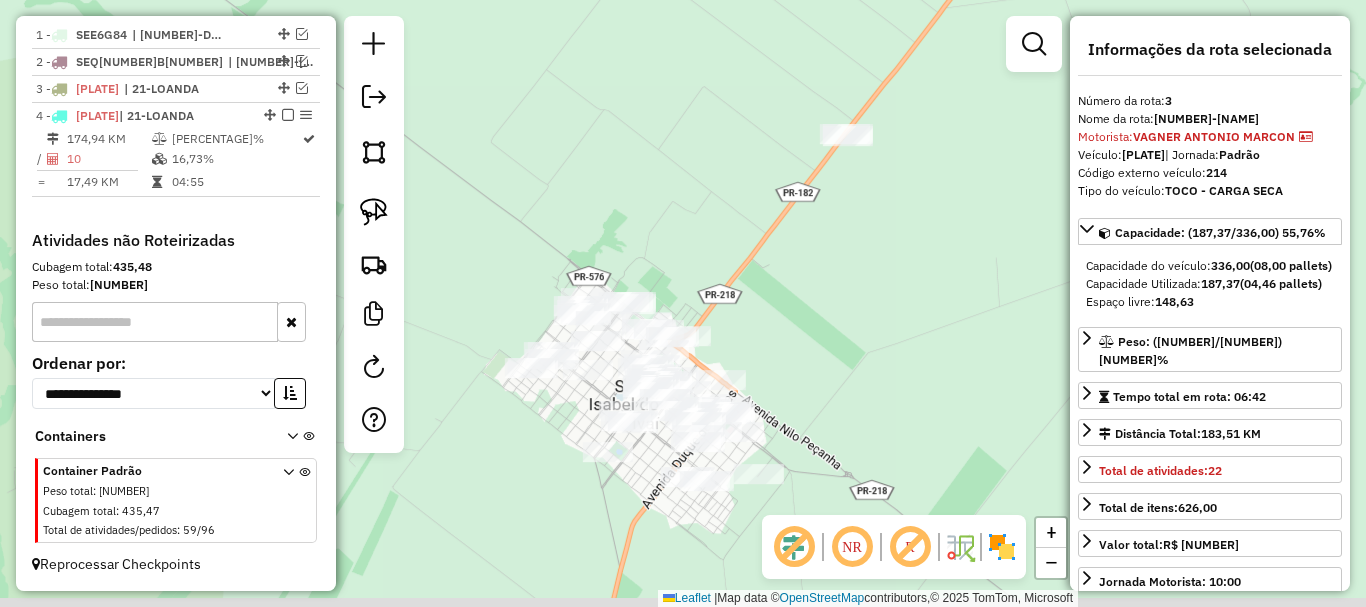 drag, startPoint x: 772, startPoint y: 290, endPoint x: 759, endPoint y: 272, distance: 22.203604 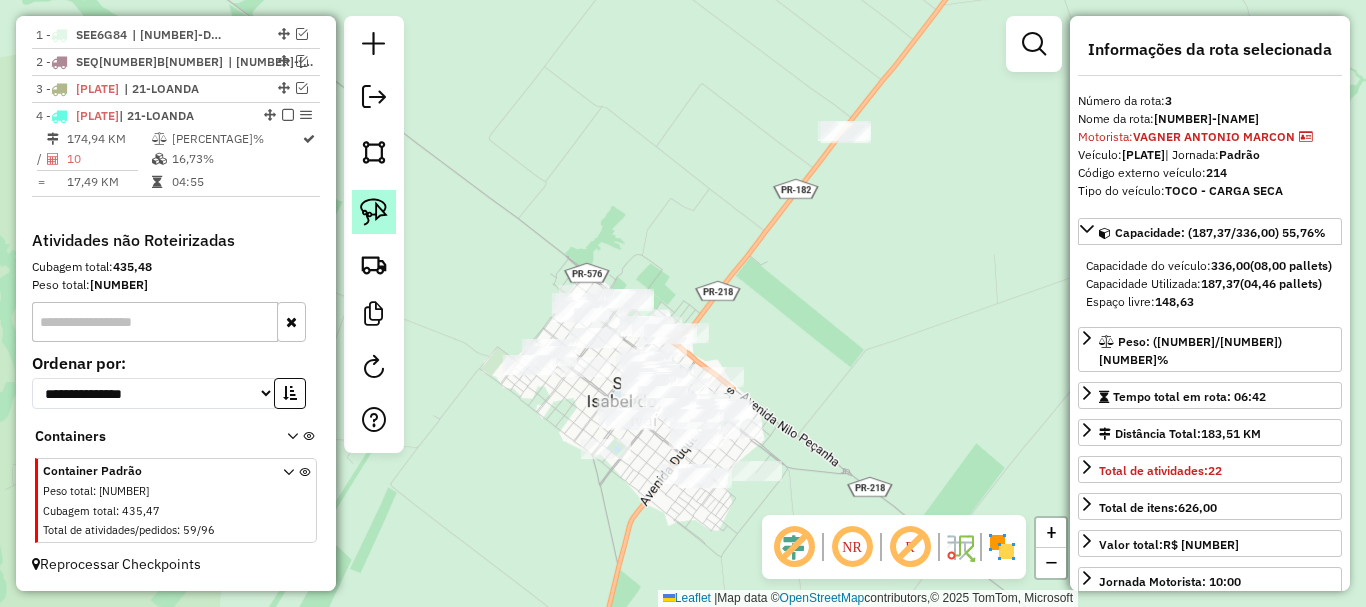click 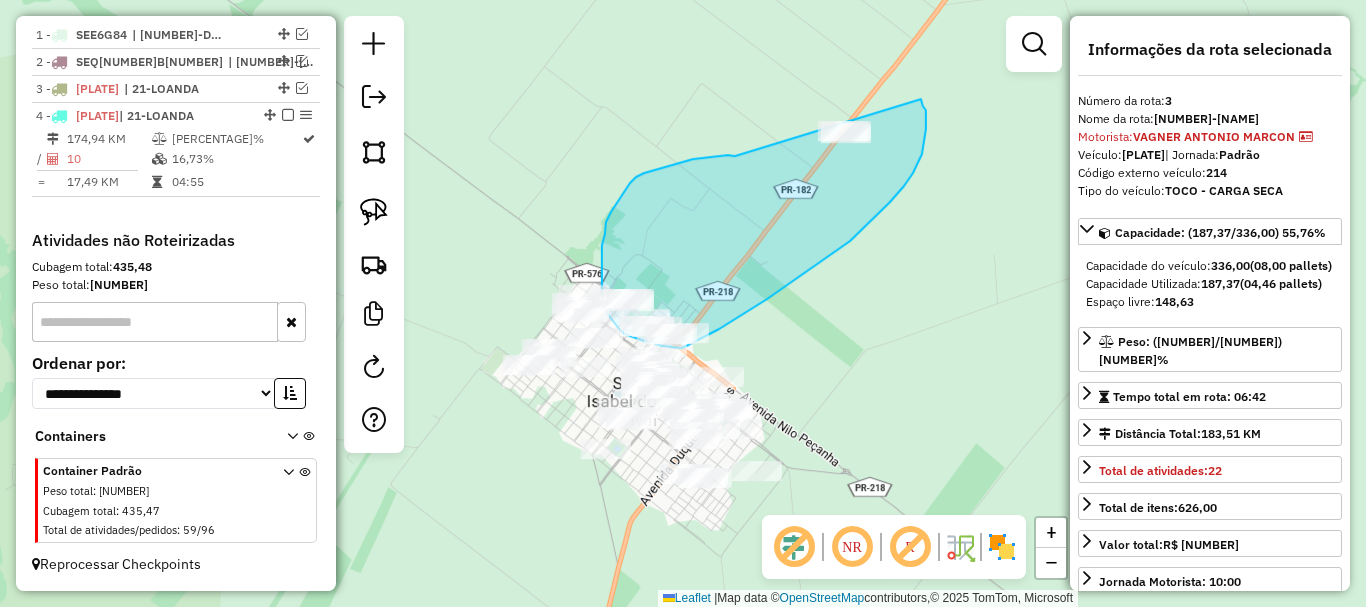 drag, startPoint x: 735, startPoint y: 156, endPoint x: 910, endPoint y: 77, distance: 192.0052 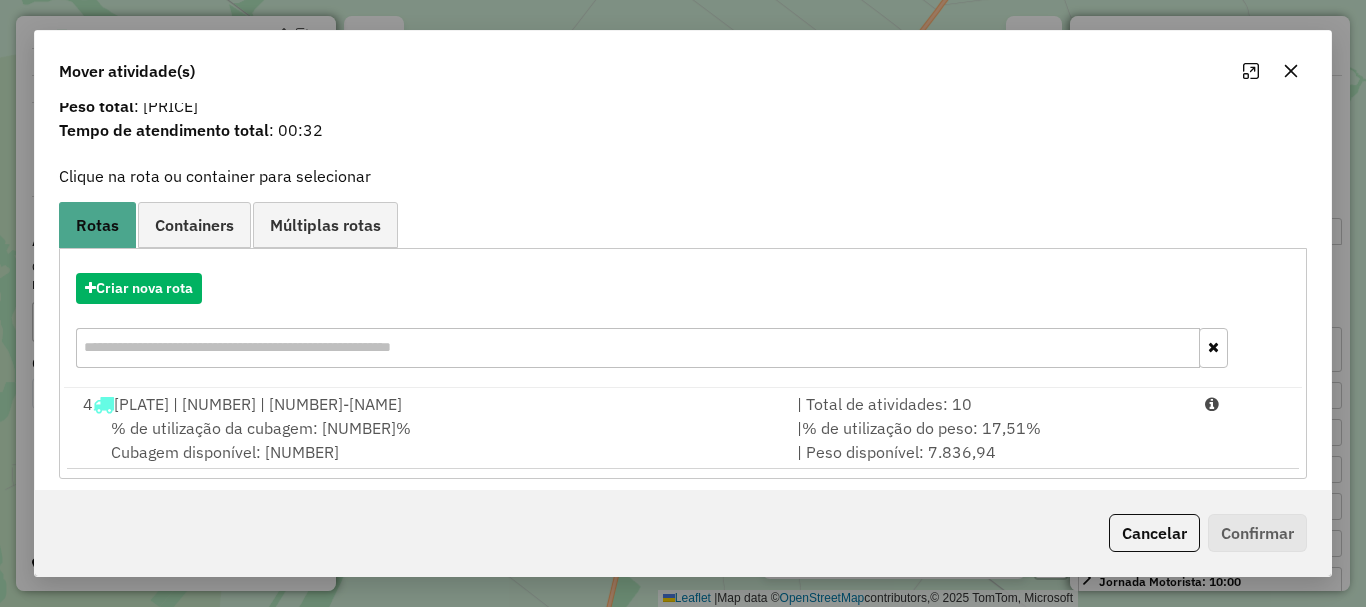 scroll, scrollTop: 78, scrollLeft: 0, axis: vertical 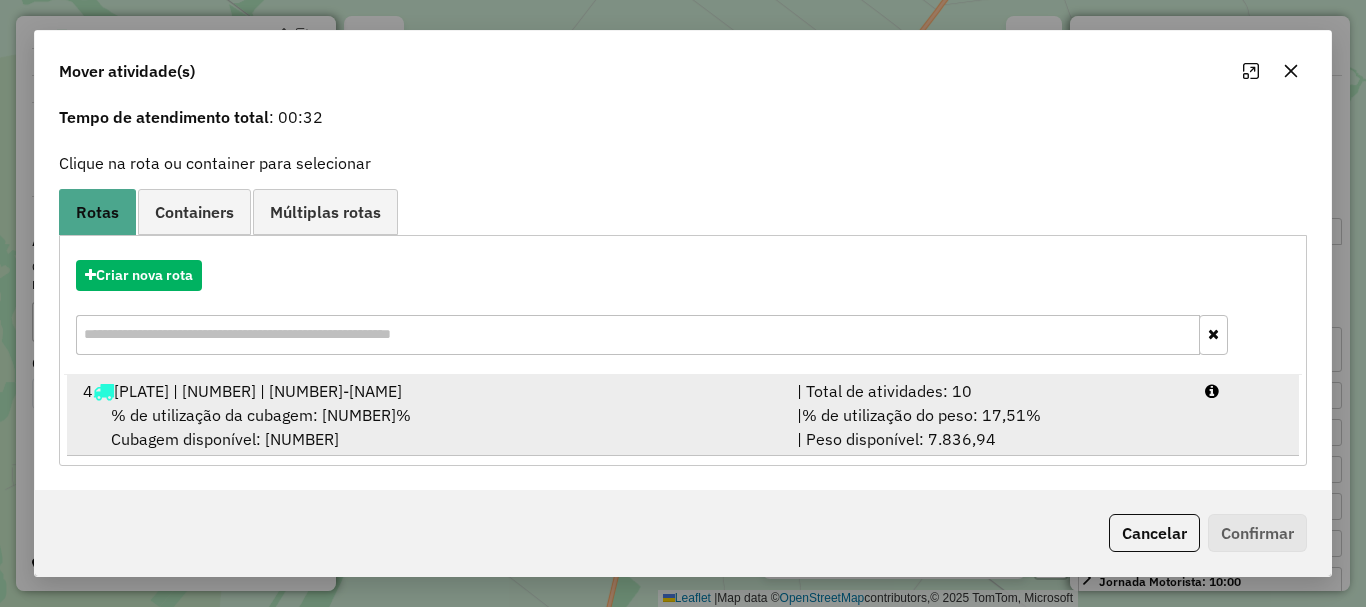 click on "% de utilização do peso: 17,51%" at bounding box center (921, 415) 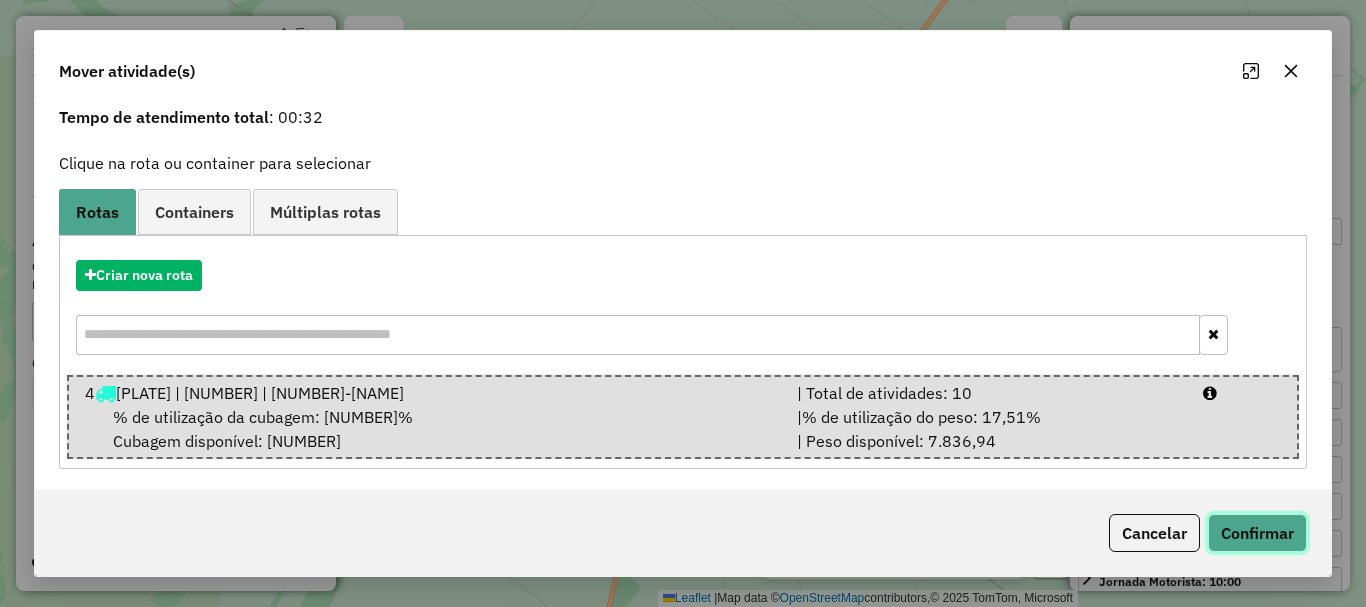 click on "Confirmar" 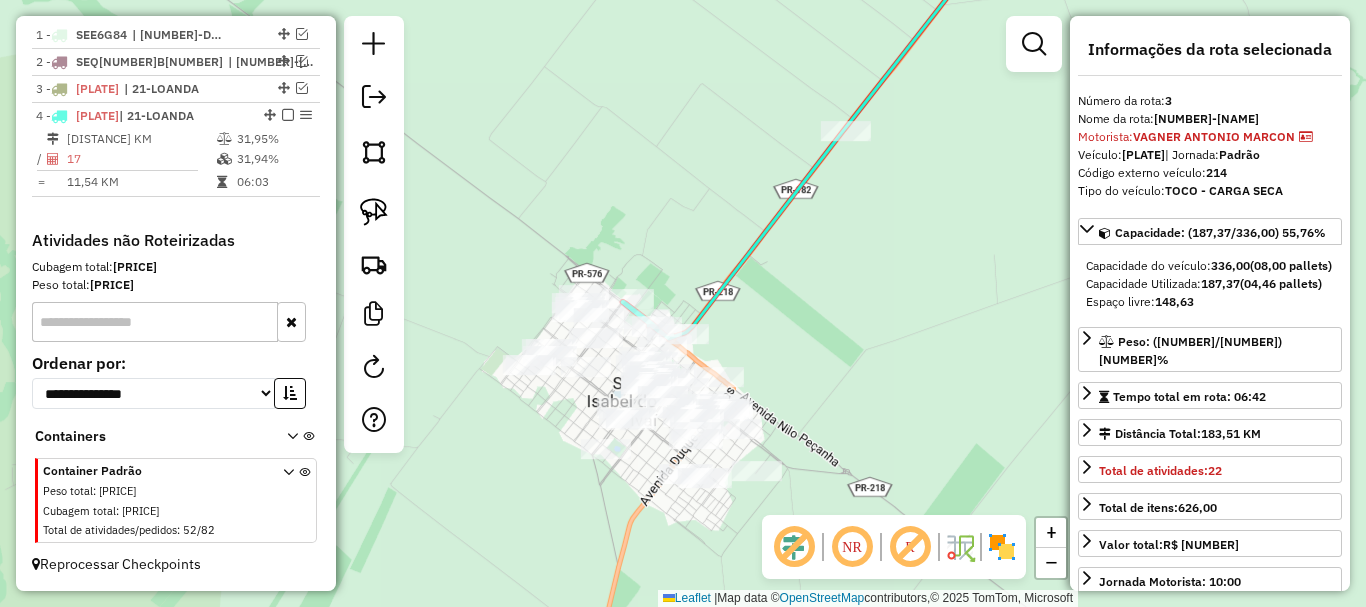 scroll, scrollTop: 0, scrollLeft: 0, axis: both 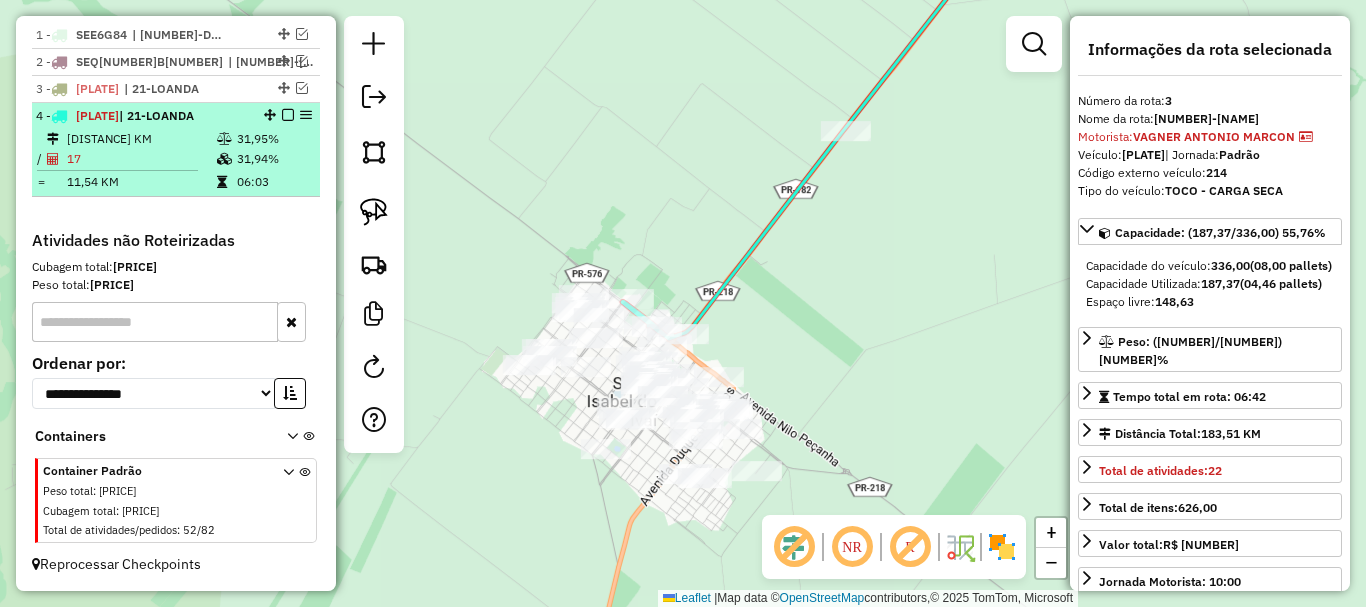 click on "17" at bounding box center [141, 159] 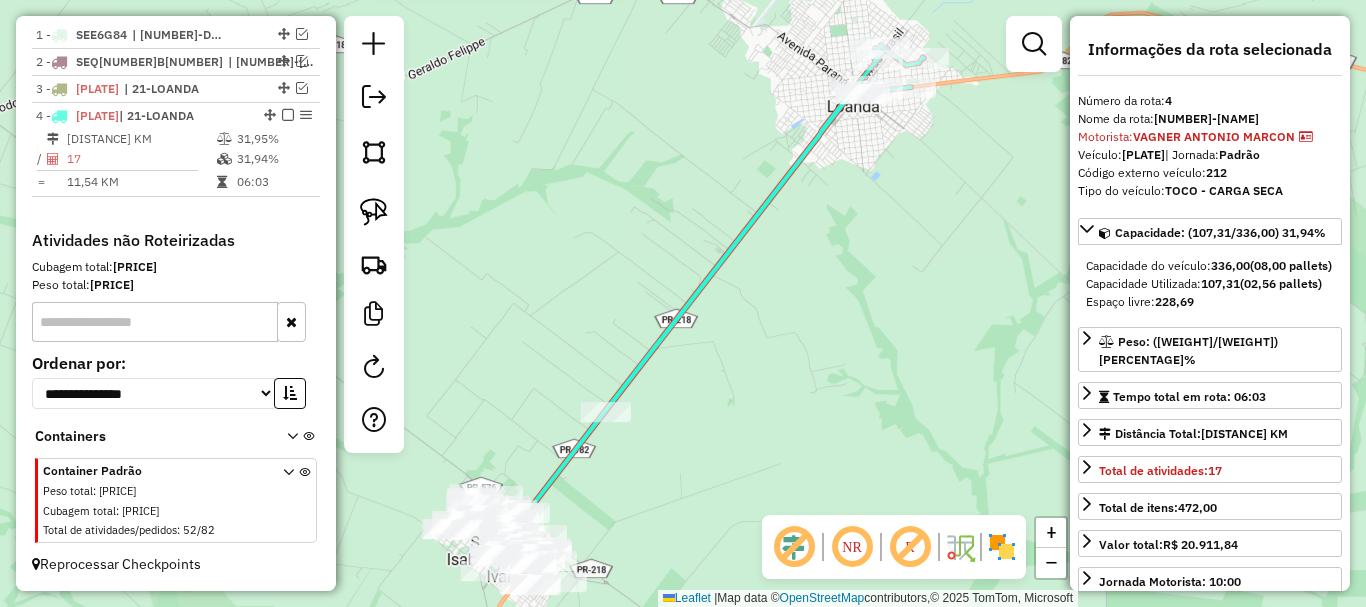 drag, startPoint x: 540, startPoint y: 360, endPoint x: 641, endPoint y: 169, distance: 216.06018 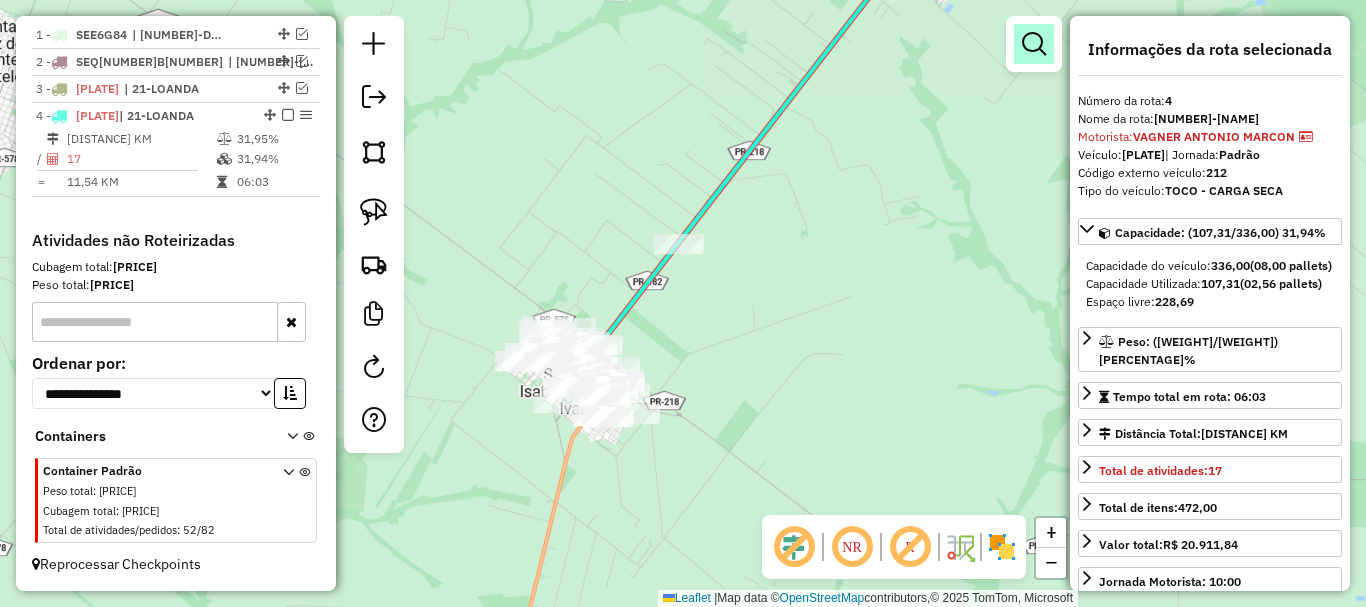 click at bounding box center [1034, 44] 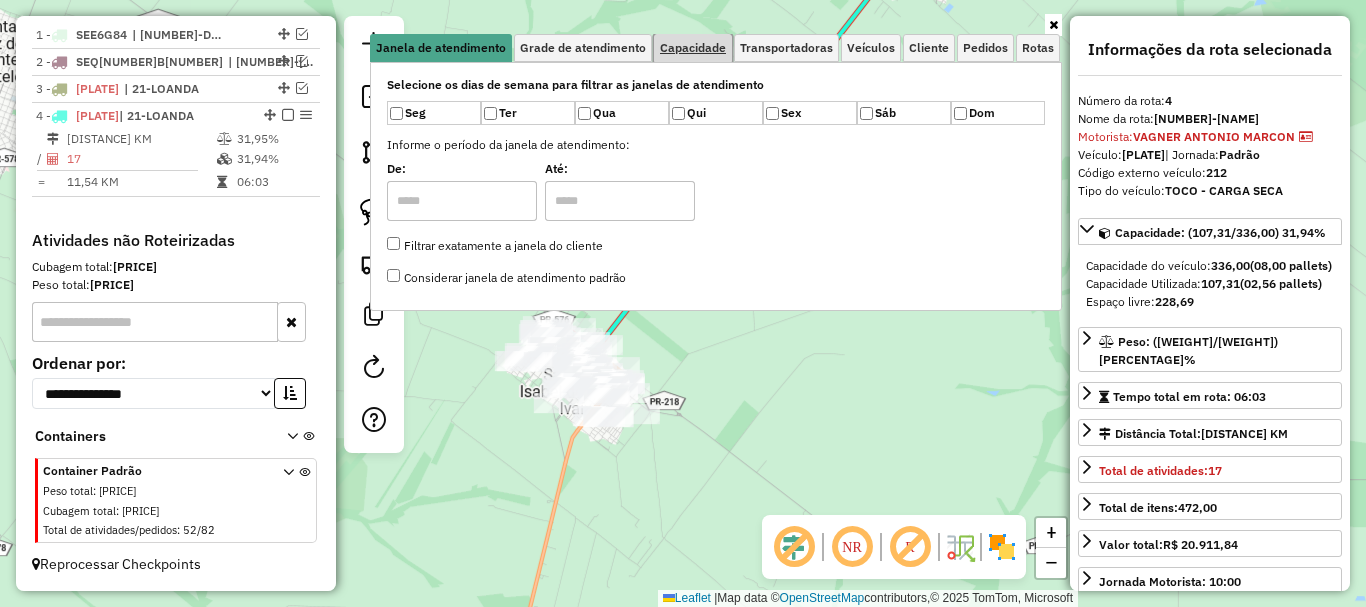 click on "Capacidade" at bounding box center [693, 48] 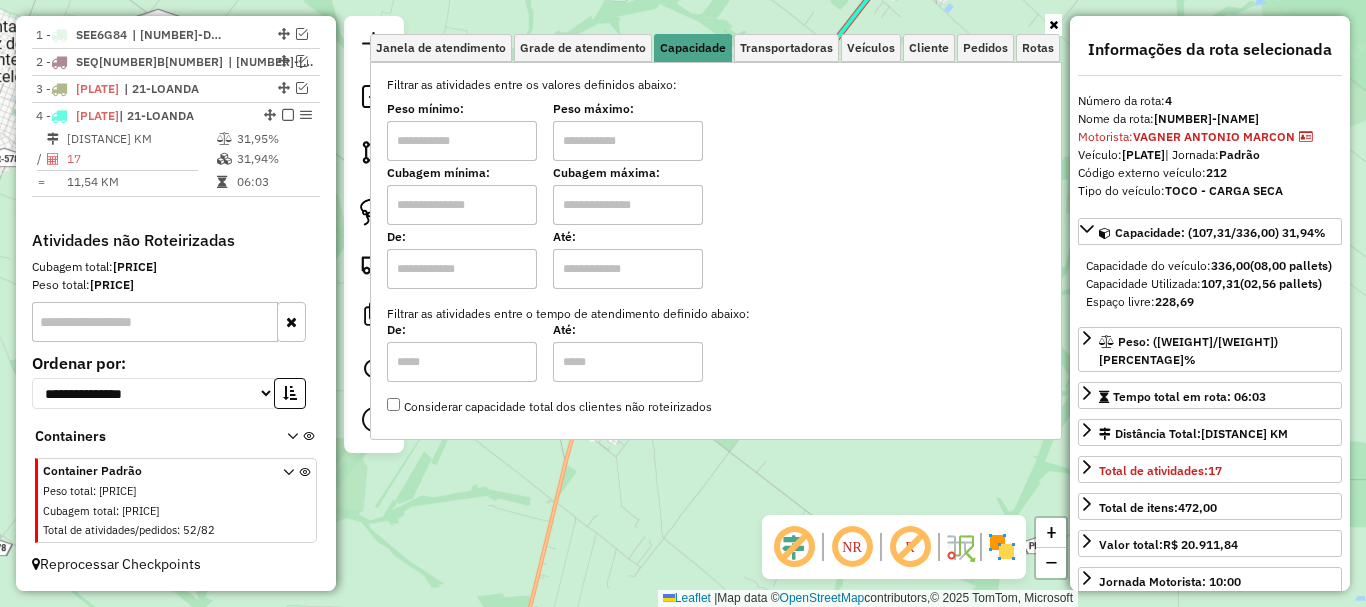 click at bounding box center [462, 141] 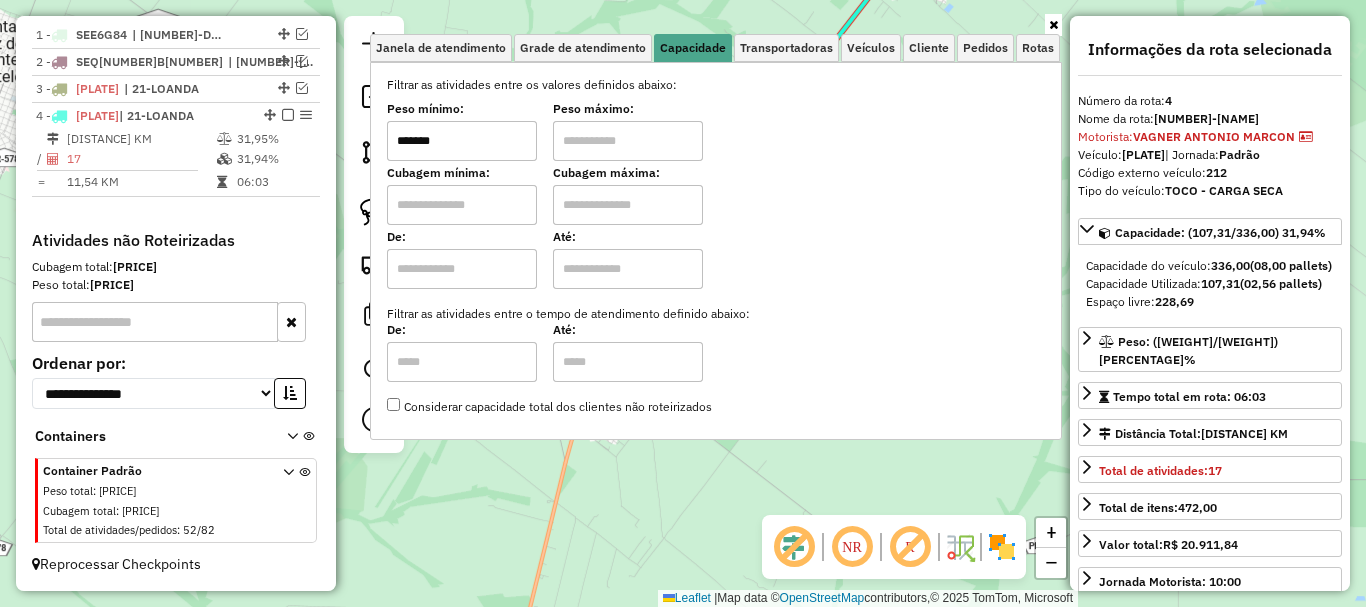 type on "*******" 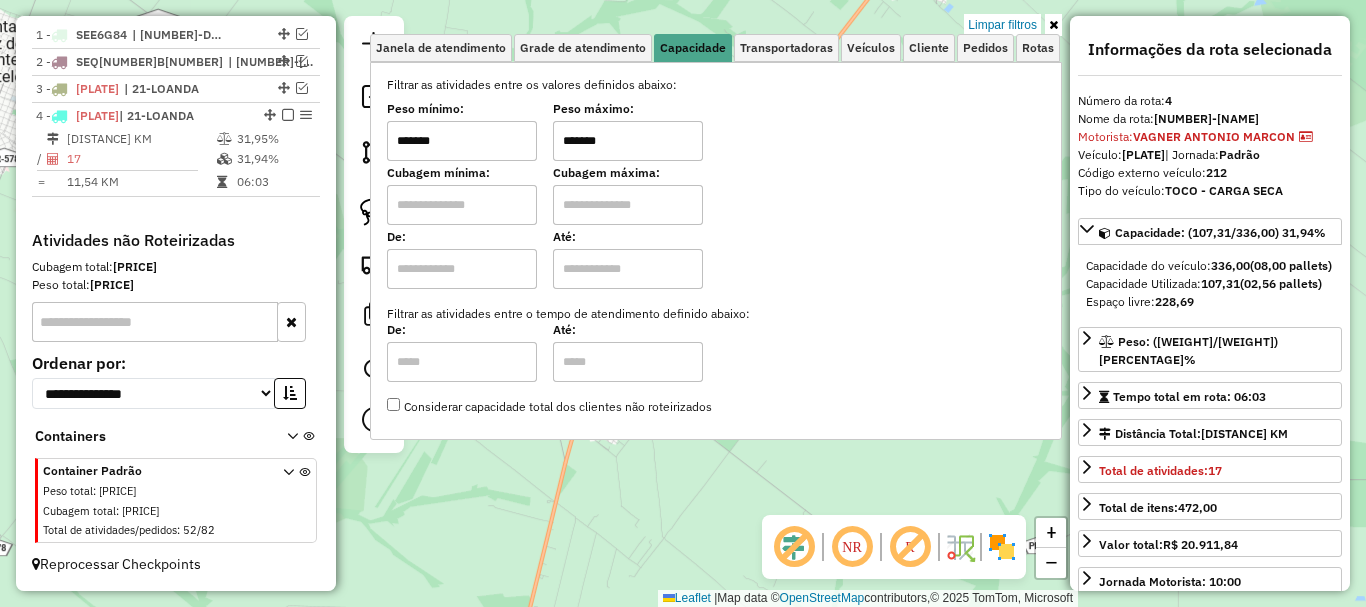 click on "Limpar filtros Janela de atendimento Grade de atendimento Capacidade Transportadoras Veículos Cliente Pedidos  Rotas Selecione os dias de semana para filtrar as janelas de atendimento  Seg   Ter   Qua   Qui   Sex   Sáb   Dom  Informe o período da janela de atendimento: De: Até:  Filtrar exatamente a janela do cliente  Considerar janela de atendimento padrão  Selecione os dias de semana para filtrar as grades de atendimento  Seg   Ter   Qua   Qui   Sex   Sáb   Dom   Considerar clientes sem dia de atendimento cadastrado  Clientes fora do dia de atendimento selecionado Filtrar as atividades entre os valores definidos abaixo:  Peso mínimo:  *******  Peso máximo:  *******  Cubagem mínima:   Cubagem máxima:   De:   Até:  Filtrar as atividades entre o tempo de atendimento definido abaixo:  De:   Até:   Considerar capacidade total dos clientes não roteirizados Transportadora: Selecione um ou mais itens Tipo de veículo: Selecione um ou mais itens Veículo: Selecione um ou mais itens Motorista: Nome: De:" 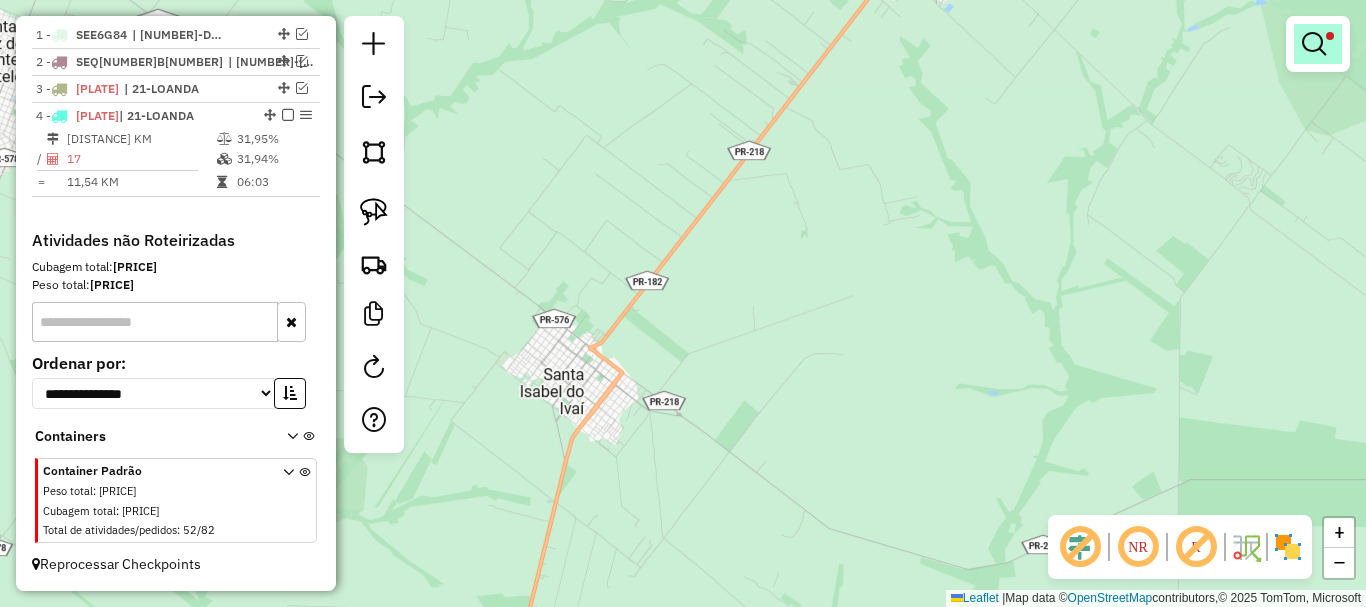 click at bounding box center [1314, 44] 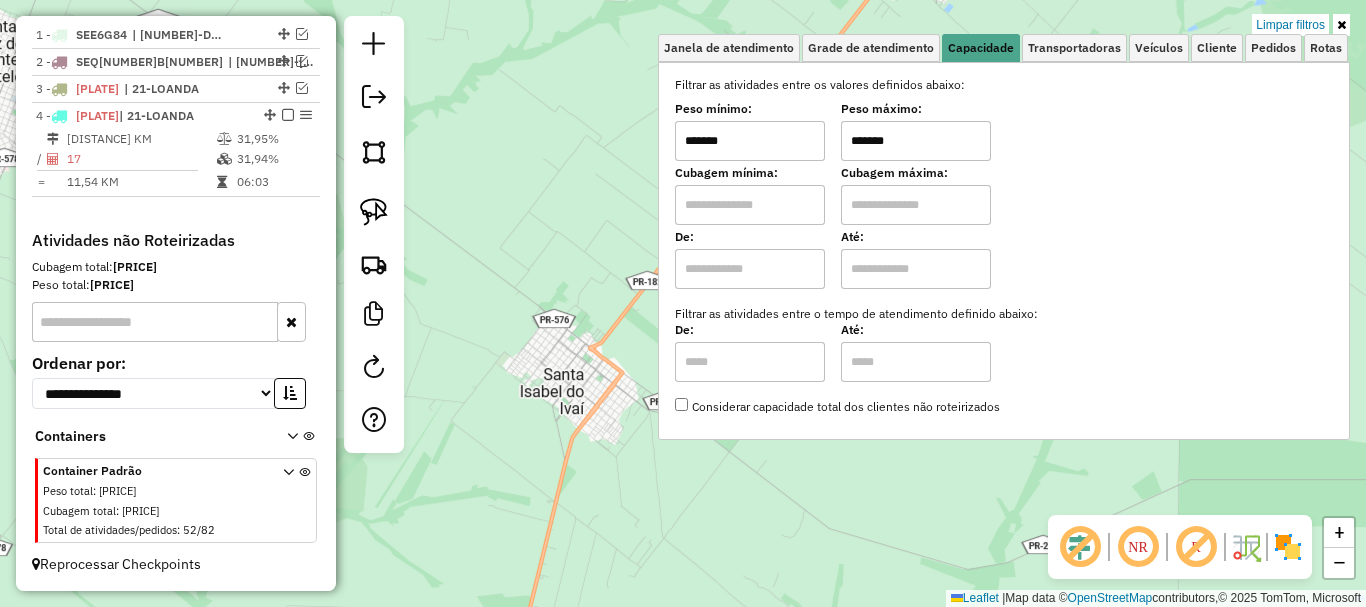 drag, startPoint x: 923, startPoint y: 144, endPoint x: 730, endPoint y: 149, distance: 193.06476 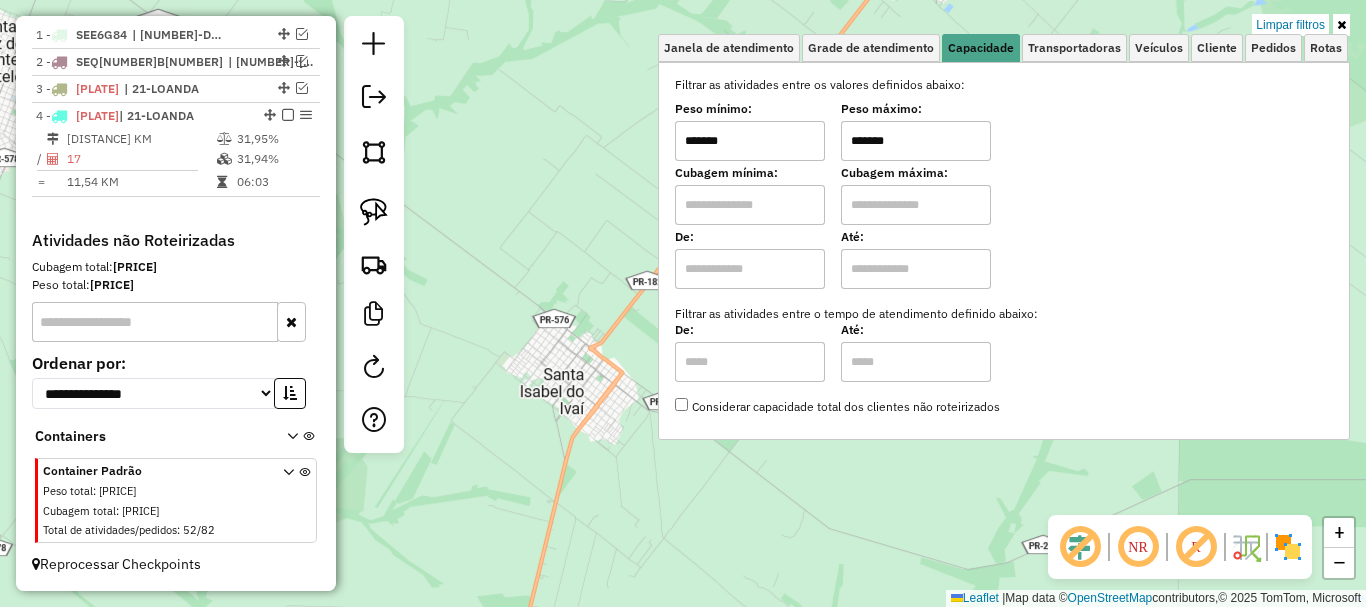 type on "*******" 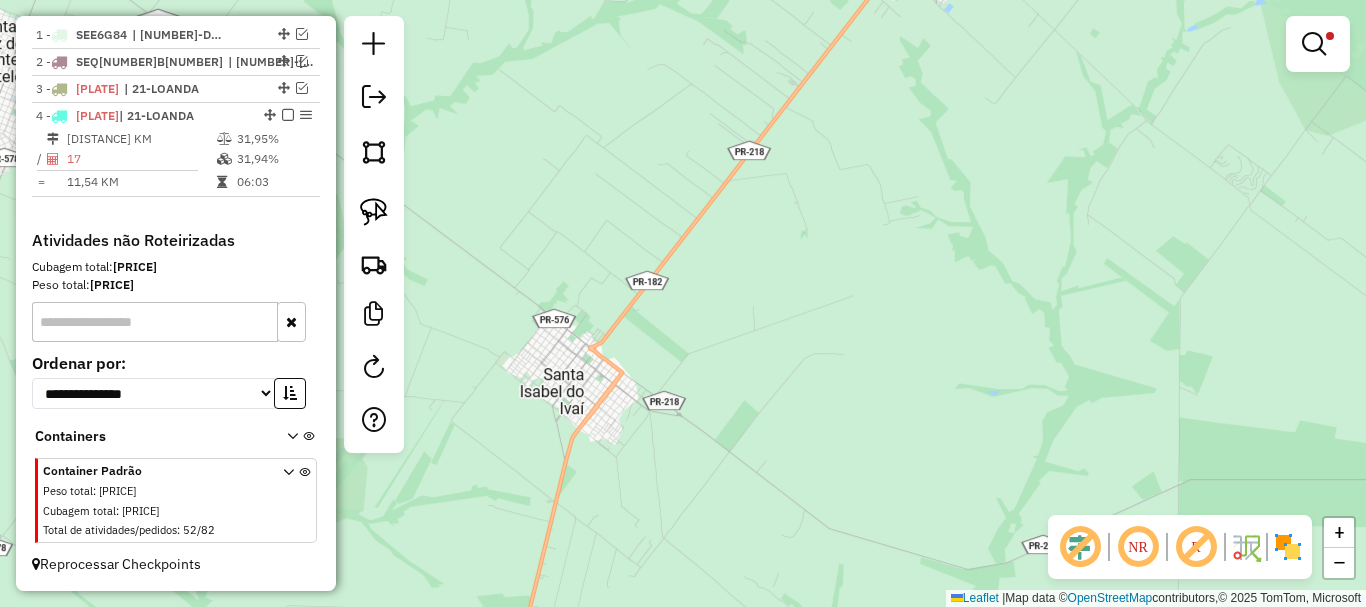 click at bounding box center [1314, 44] 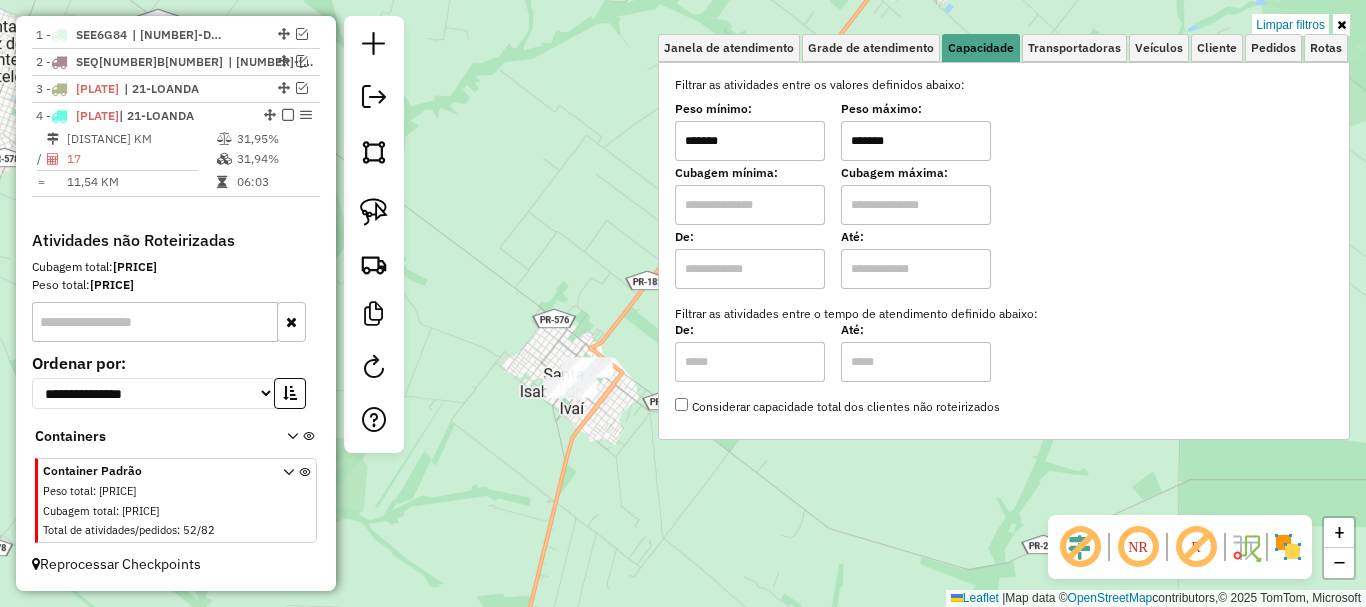 type on "*******" 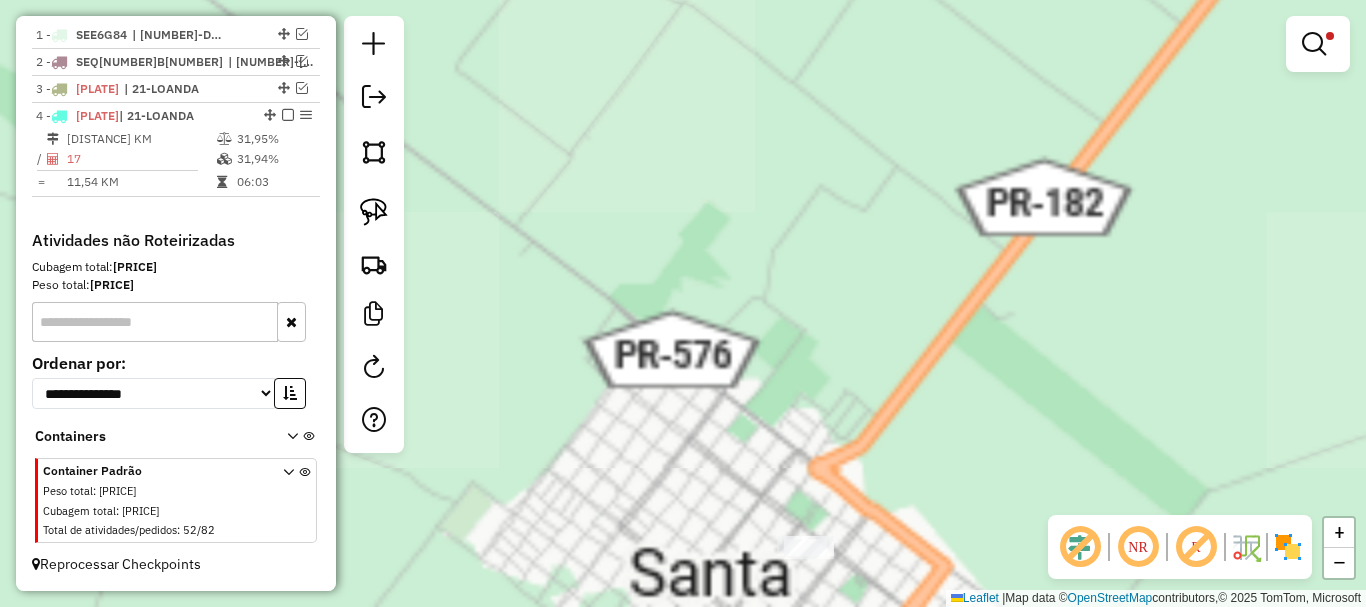 drag, startPoint x: 596, startPoint y: 358, endPoint x: 563, endPoint y: 240, distance: 122.52755 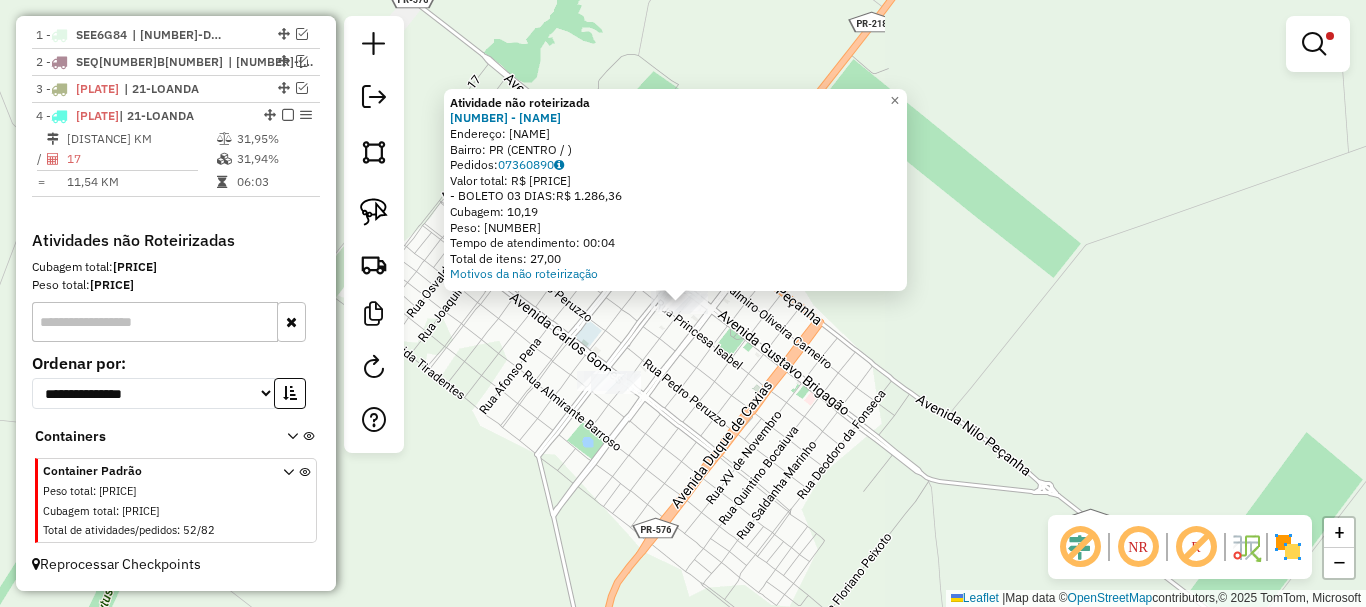 click on "Atividade não roteirizada [NUMBER] - [NAME]  Endereço: [CITY]   Bairro: [STATE] ([NEIGHBORHOOD] / [STATE])   Pedidos:  [NUMBER]   Valor total: R$ [PRICE]   - BOLETO [DAYS]:  R$ [PRICE]   Cubagem: [CUBAGE]   Peso: [WEIGHT]   Tempo de atendimento: [TIME]   Total de itens: [NUMBER]  Motivos da não roteirização × Limpar filtros Janela de atendimento Grade de atendimento Capacidade Transportadoras Veículos Cliente Pedidos  Rotas Selecione os dias de semana para filtrar as janelas de atendimento  Seg   Ter   Qua   Qui   Sex   Sáb   Dom  Informe o período da janela de atendimento: De: Até:  Filtrar exatamente a janela do cliente  Considerar janela de atendimento padrão  Selecione os dias de semana para filtrar as grades de atendimento  Seg   Ter   Qua   Qui   Sex   Sáb   Dom   Considerar clientes sem dia de atendimento cadastrado  Clientes fora do dia de atendimento selecionado Filtrar as atividades entre os valores definidos abaixo:  Peso mínimo:  *******  Peso máximo:  *******  Cubagem mínima:   De:  De:" 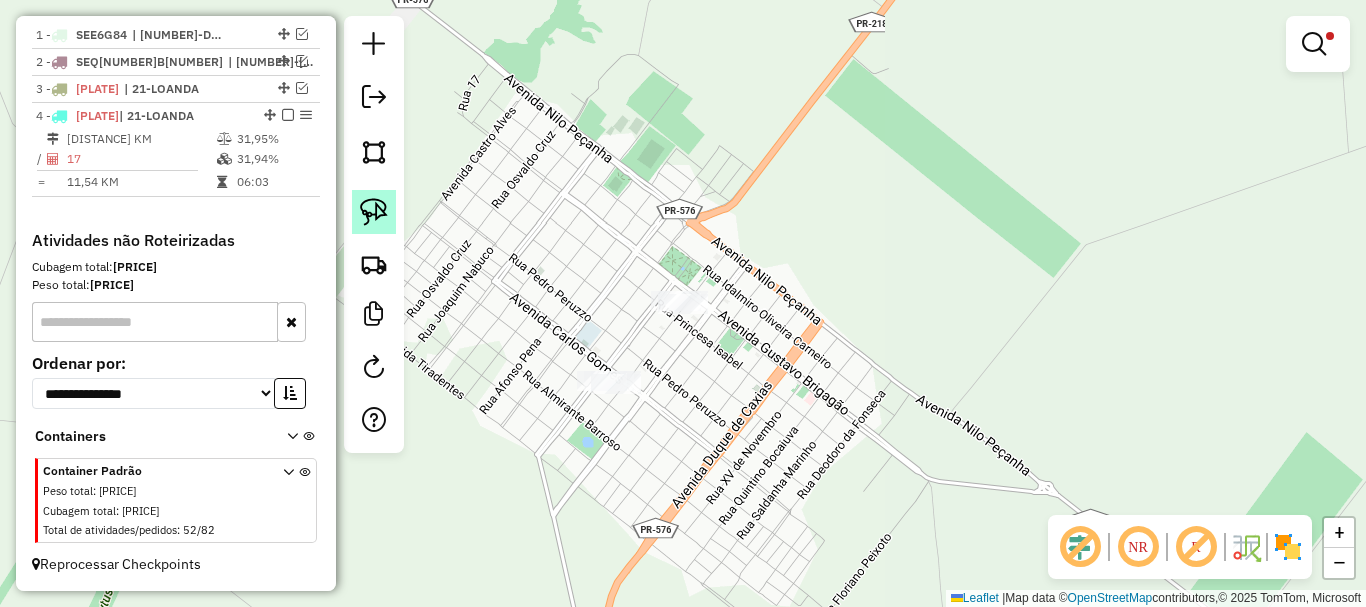 click 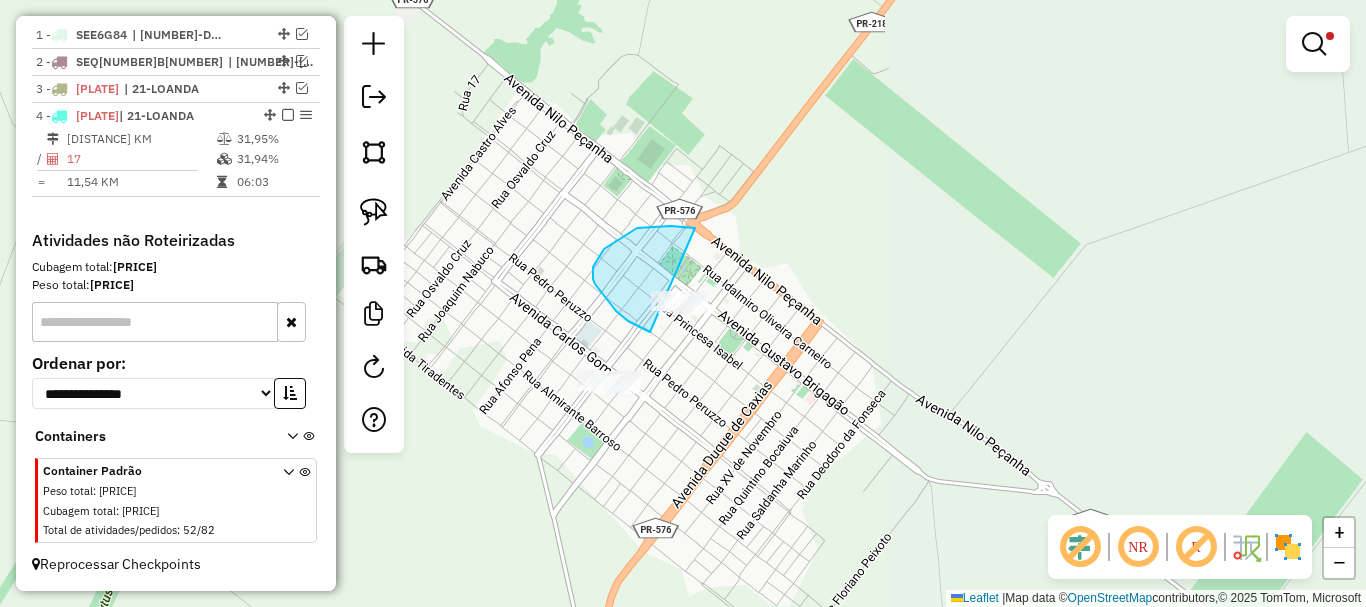 drag, startPoint x: 695, startPoint y: 228, endPoint x: 774, endPoint y: 295, distance: 103.58572 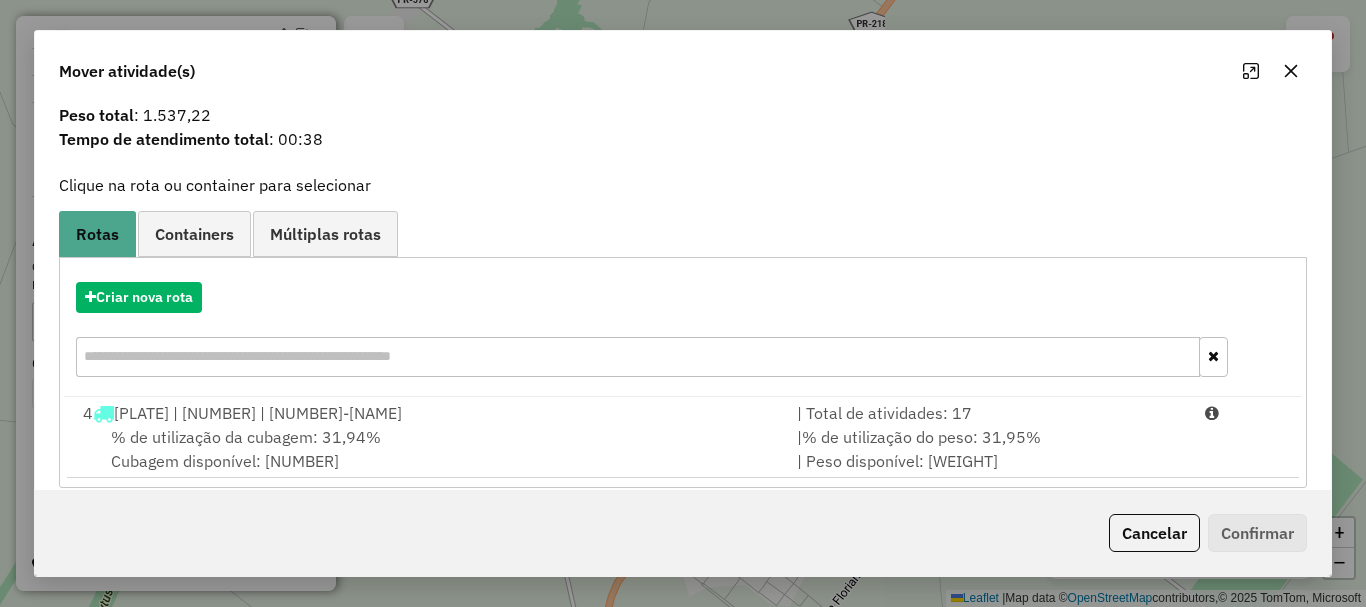 scroll, scrollTop: 78, scrollLeft: 0, axis: vertical 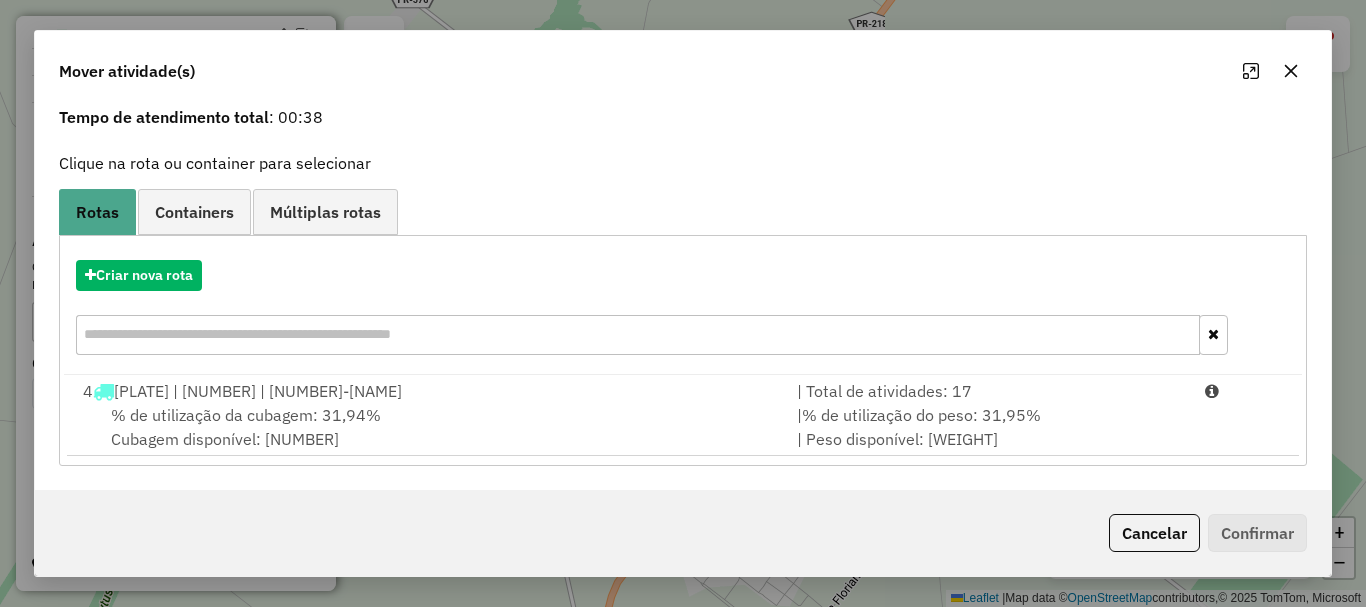 click 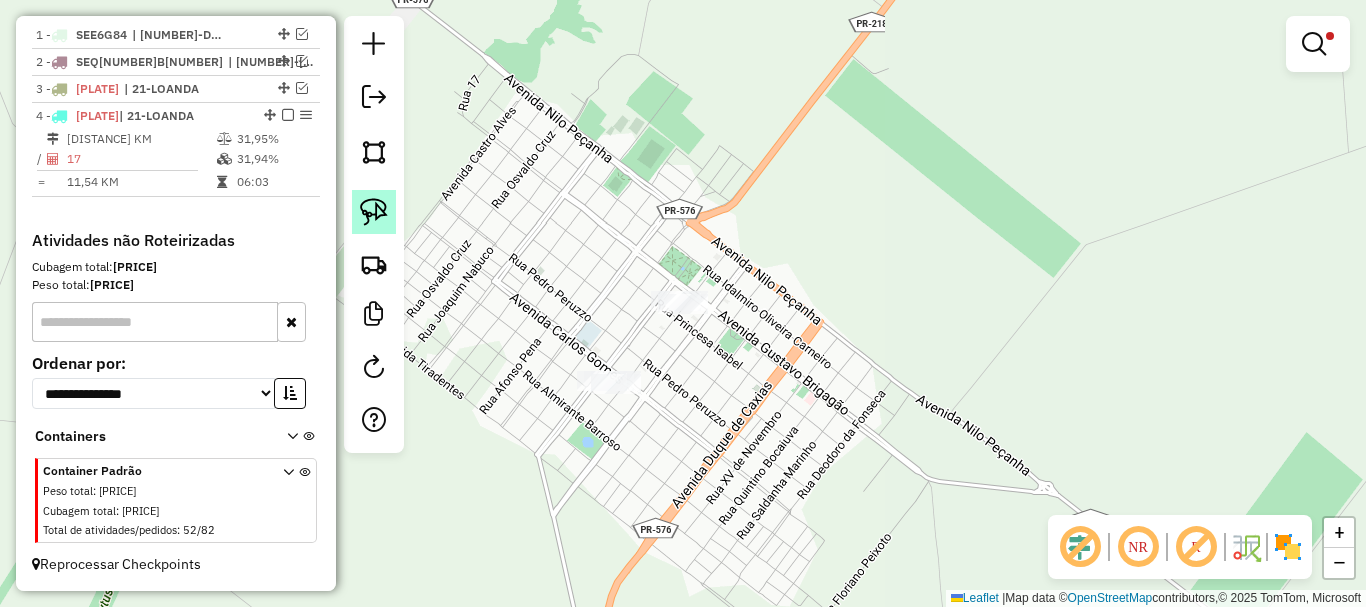 click 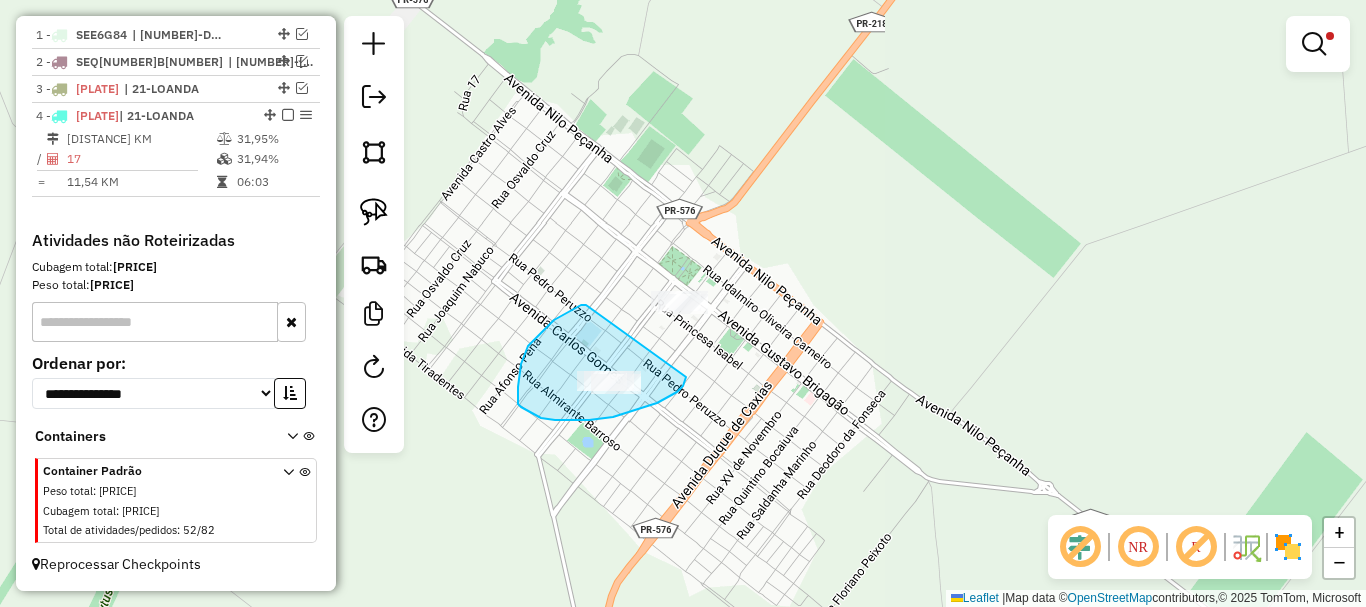drag, startPoint x: 586, startPoint y: 305, endPoint x: 686, endPoint y: 374, distance: 121.49486 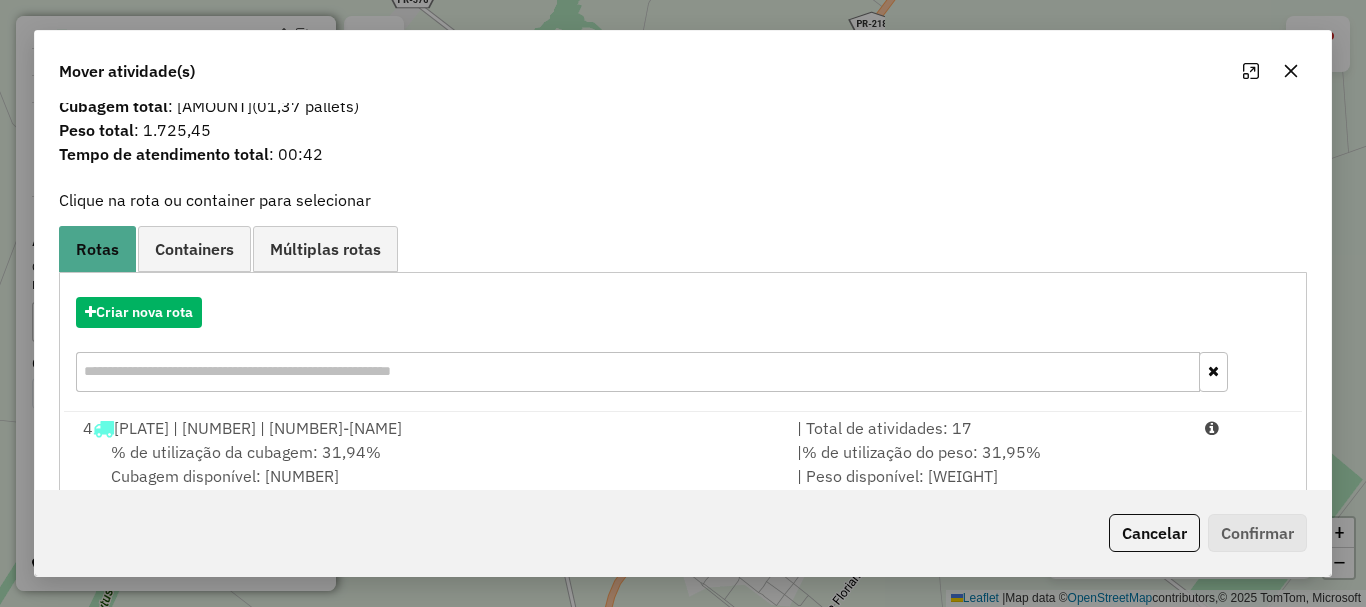 scroll, scrollTop: 78, scrollLeft: 0, axis: vertical 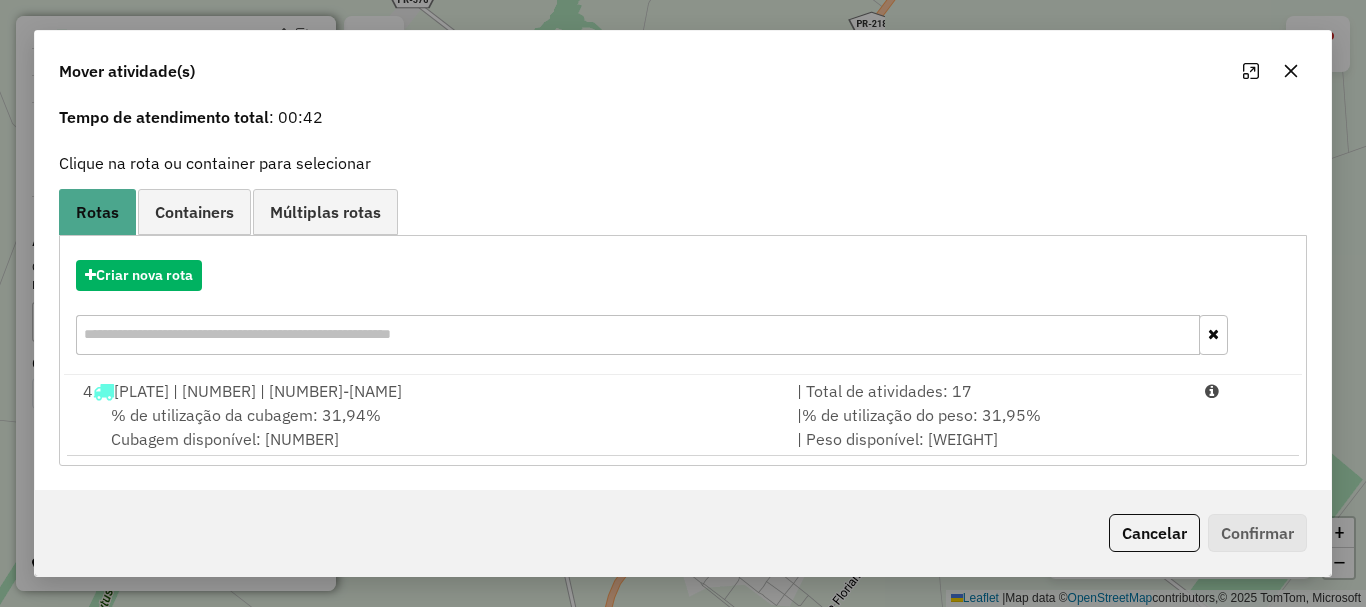 click 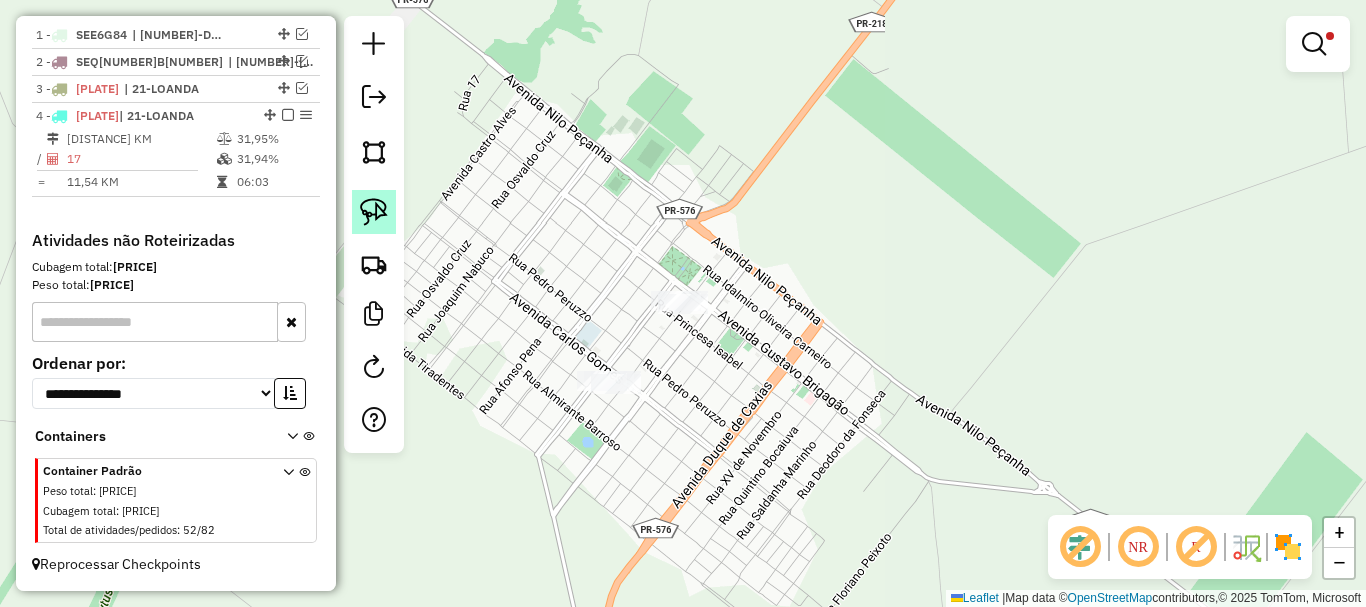 click 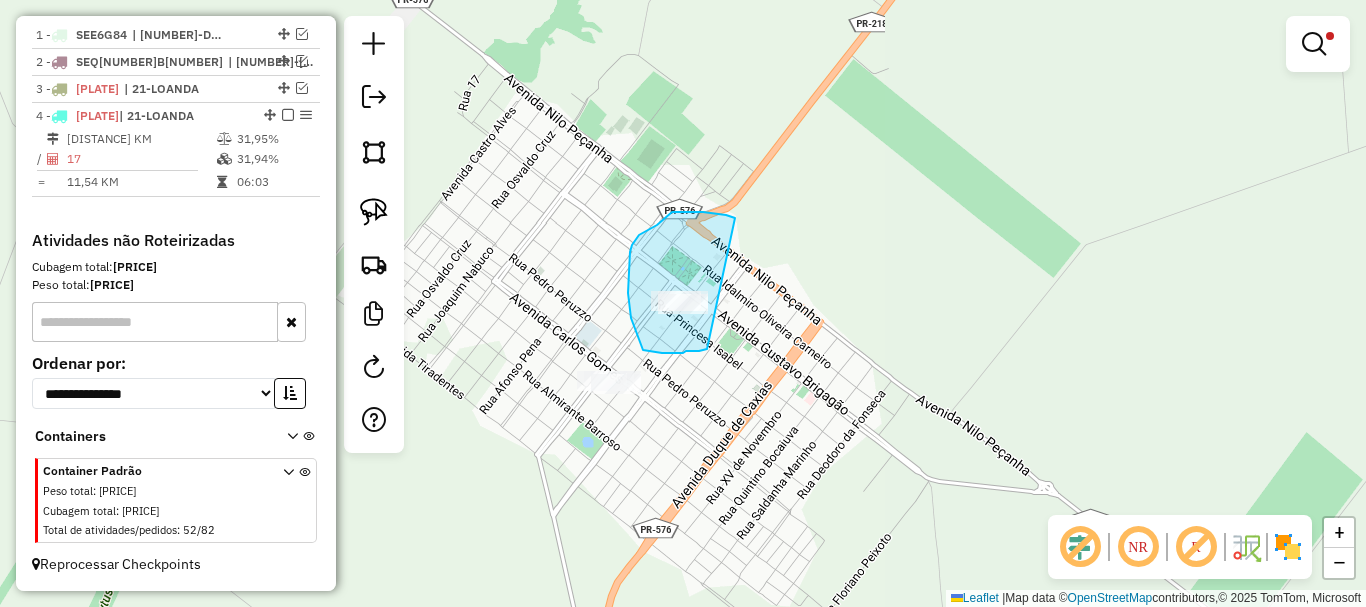 drag, startPoint x: 735, startPoint y: 218, endPoint x: 707, endPoint y: 349, distance: 133.95895 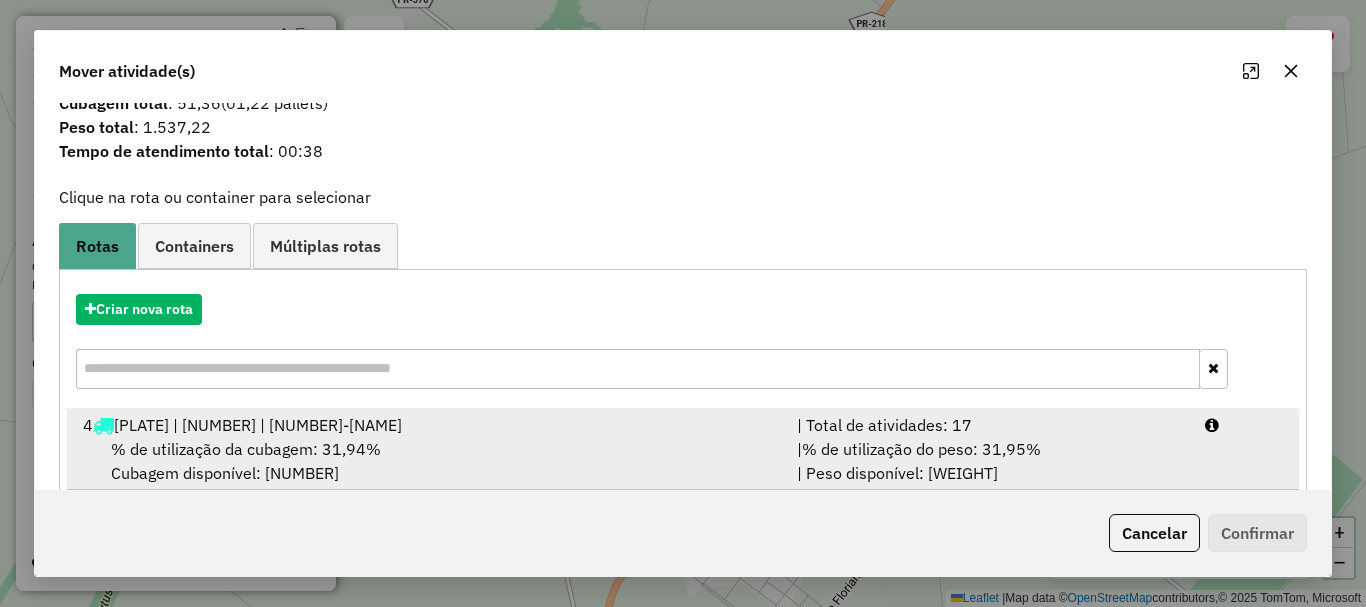 scroll, scrollTop: 78, scrollLeft: 0, axis: vertical 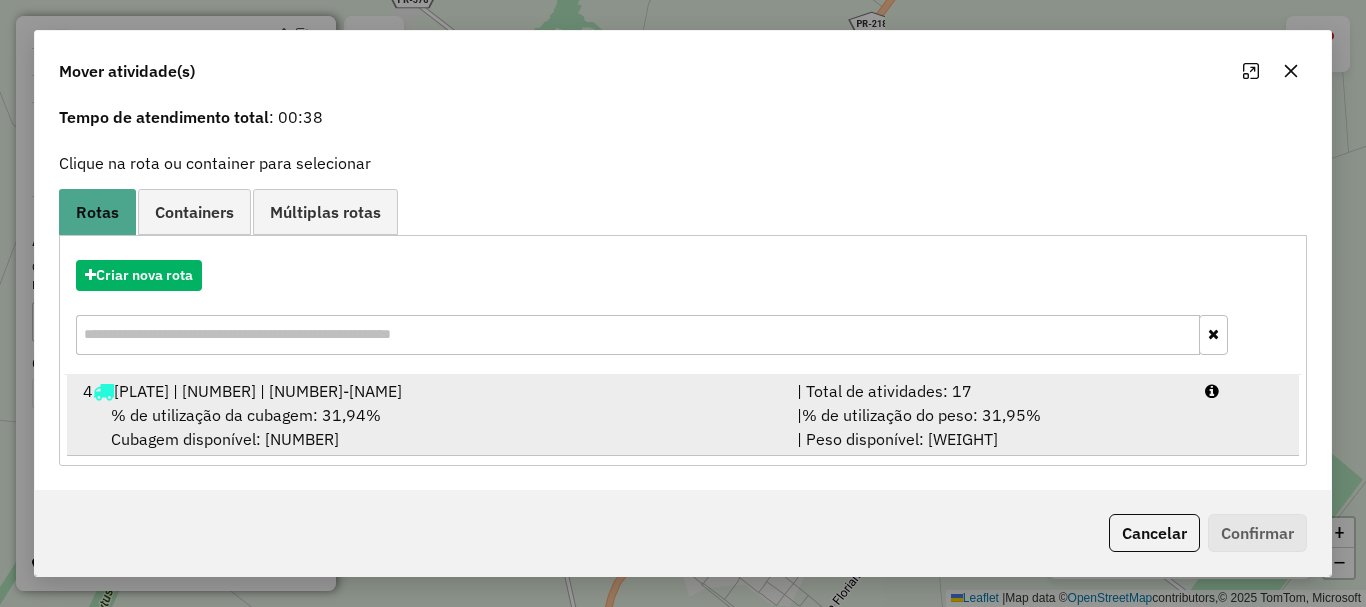 click on "| Total de atividades: 17" at bounding box center [989, 391] 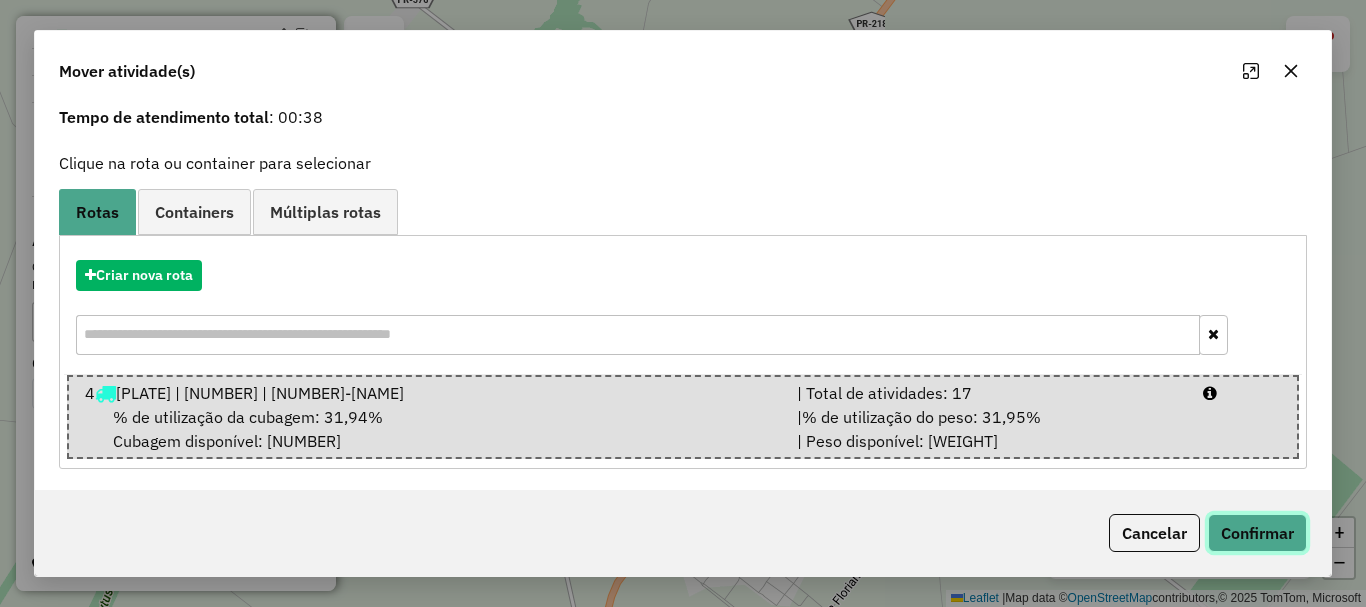 click on "Confirmar" 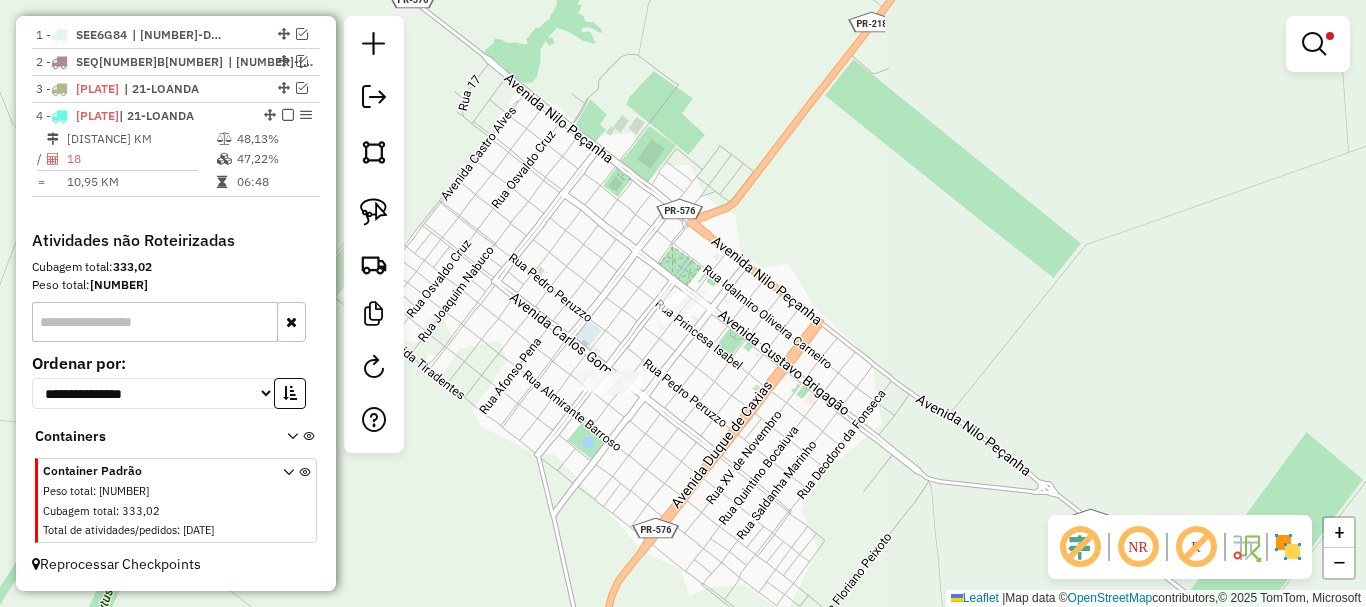 scroll, scrollTop: 0, scrollLeft: 0, axis: both 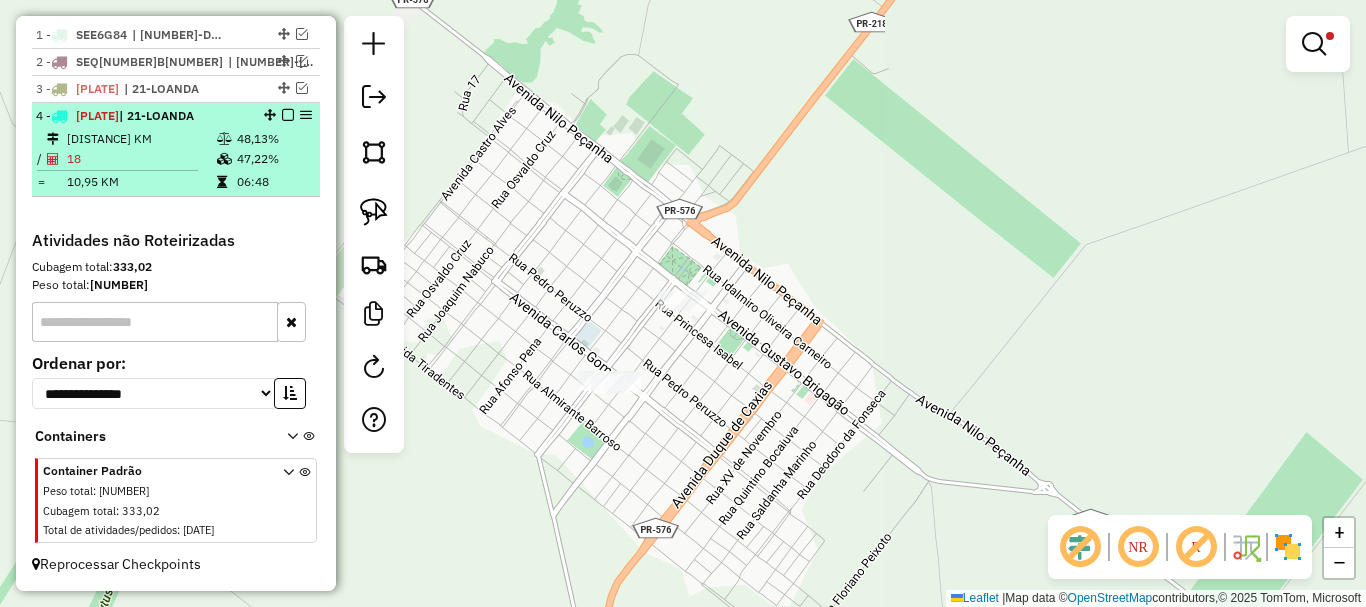 click on "18" at bounding box center (141, 159) 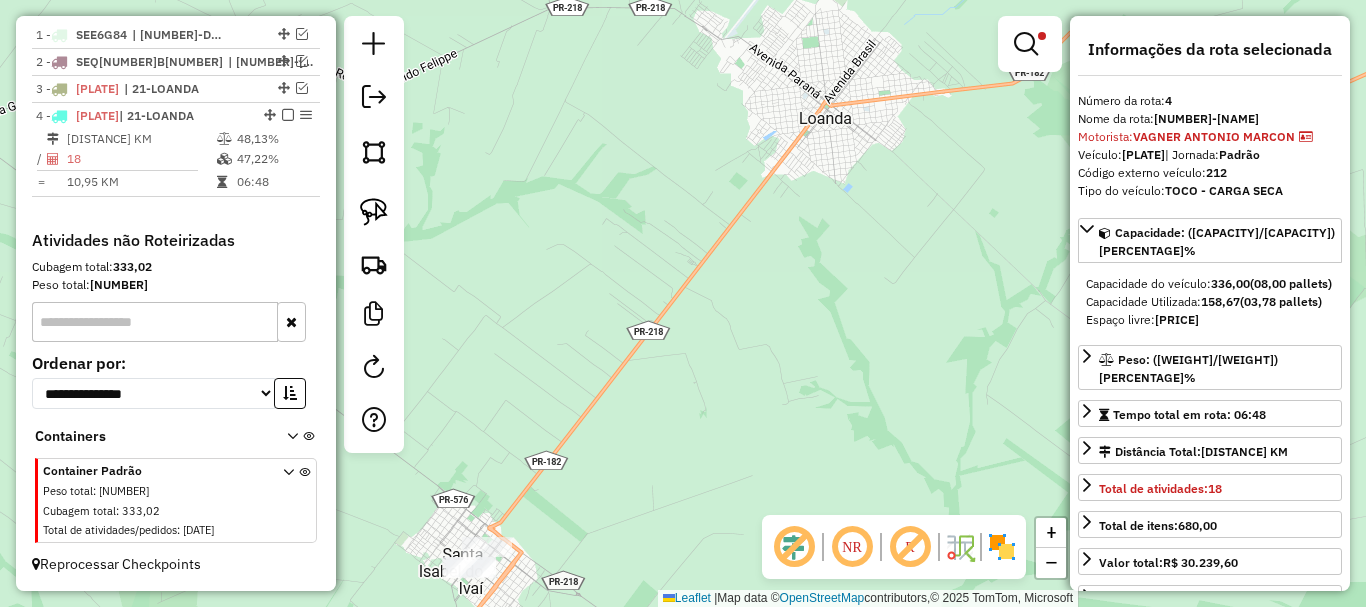 drag, startPoint x: 547, startPoint y: 265, endPoint x: 597, endPoint y: 215, distance: 70.71068 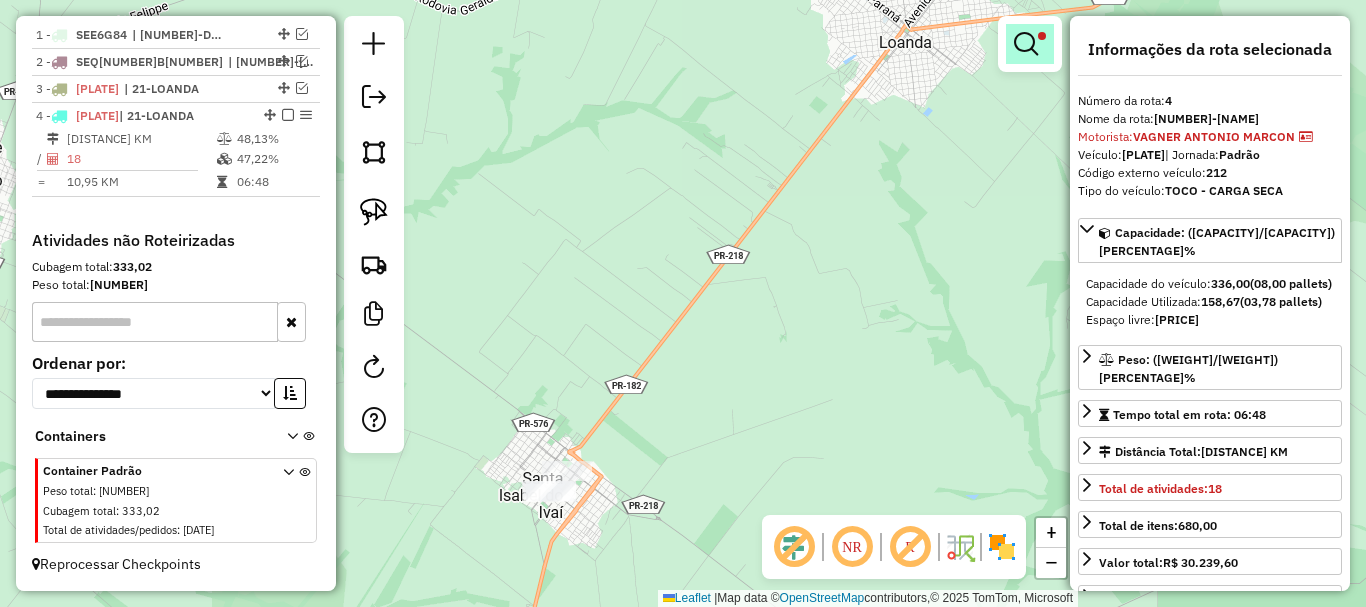 click at bounding box center (1026, 44) 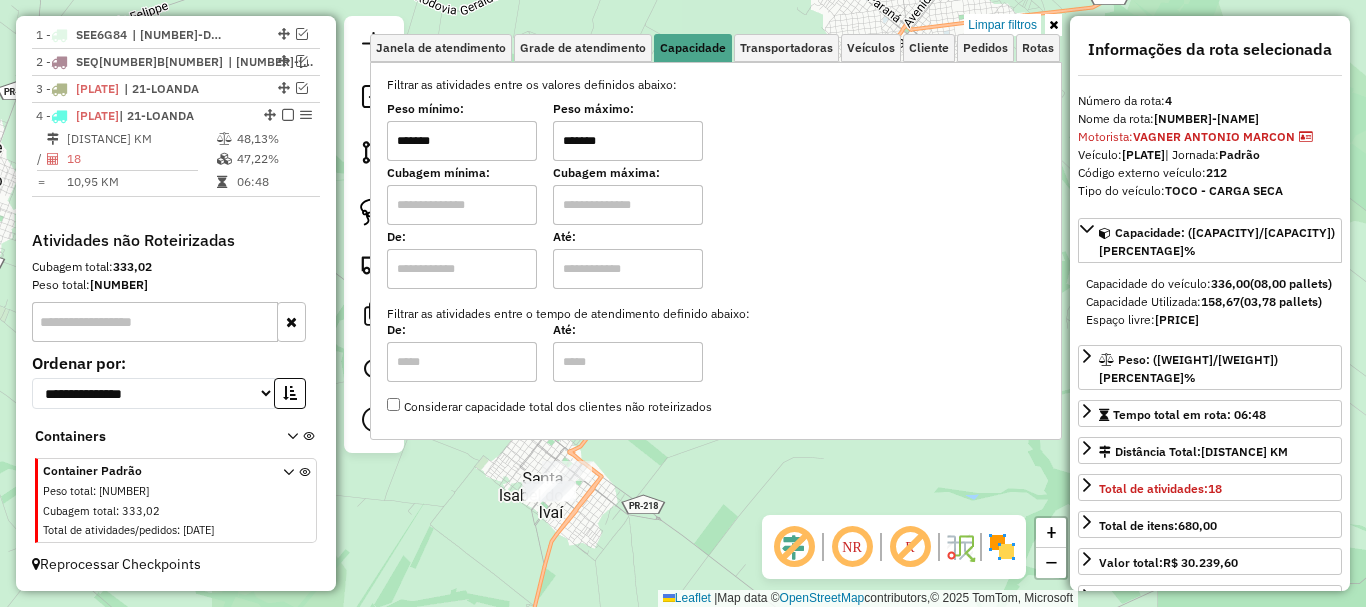 drag, startPoint x: 454, startPoint y: 142, endPoint x: 348, endPoint y: 110, distance: 110.724884 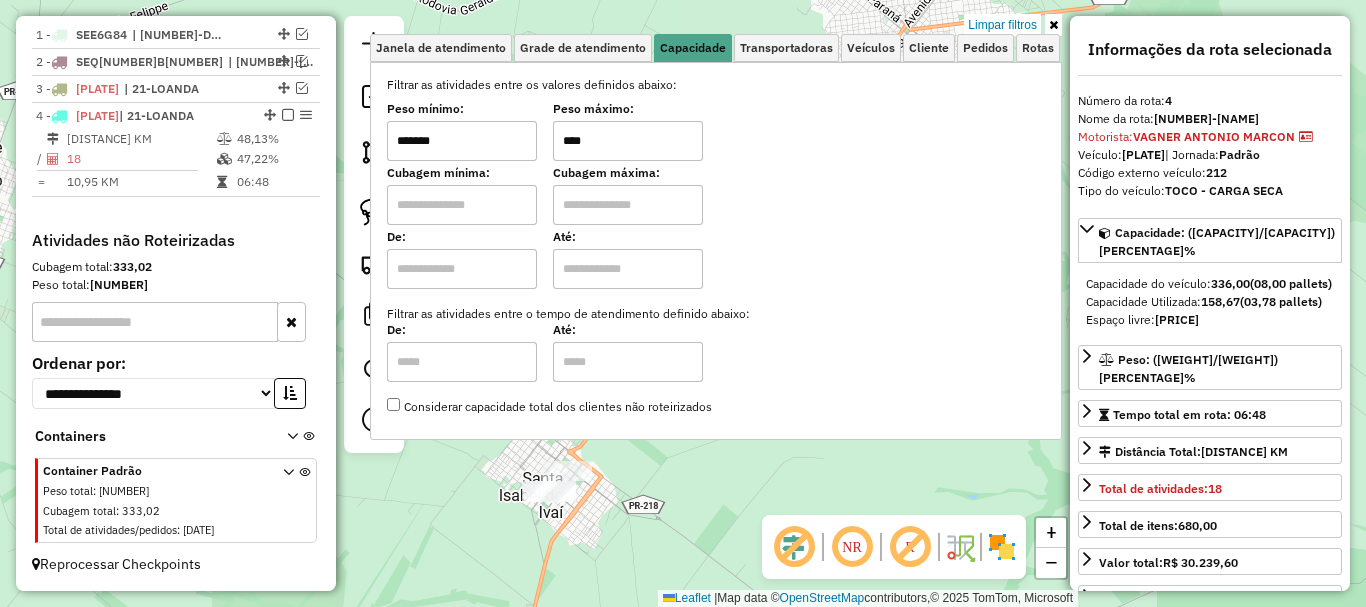type on "****" 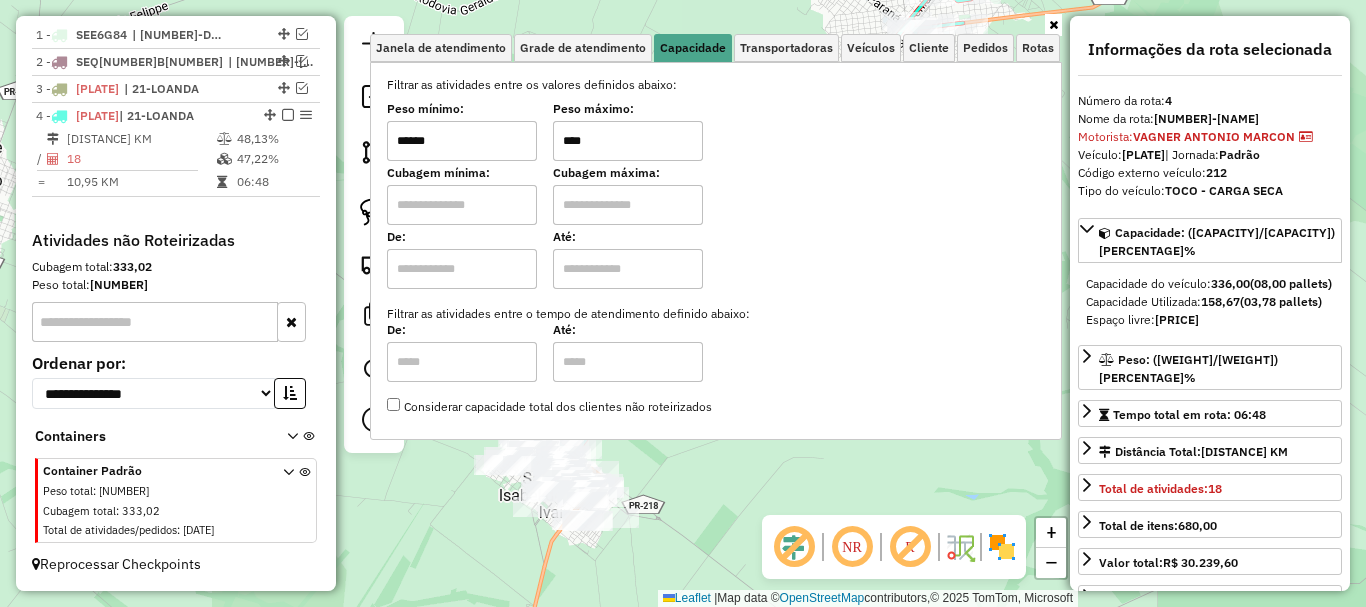 type on "******" 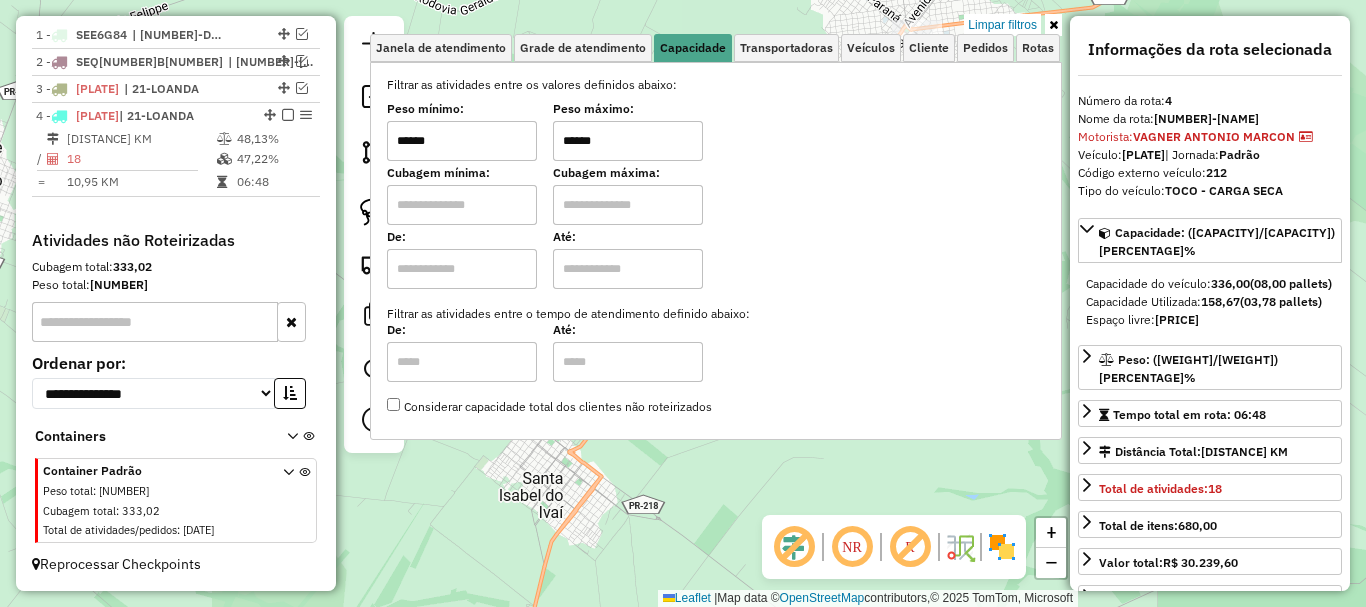 type on "******" 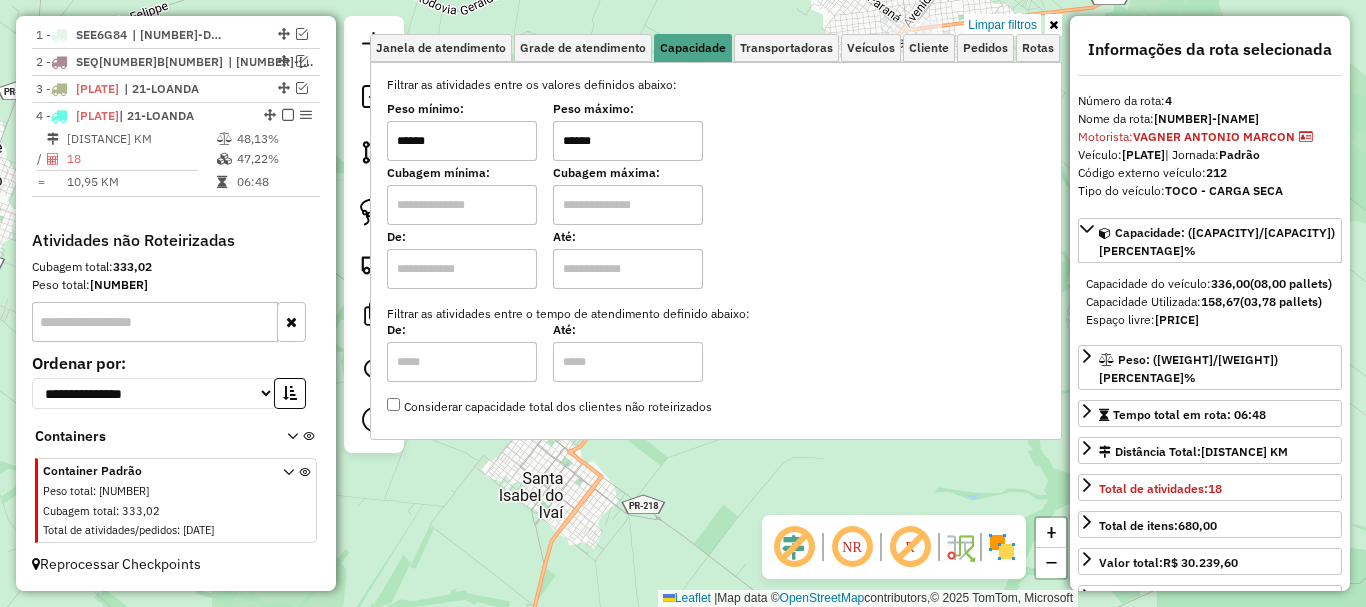 drag, startPoint x: 425, startPoint y: 140, endPoint x: 320, endPoint y: 123, distance: 106.36729 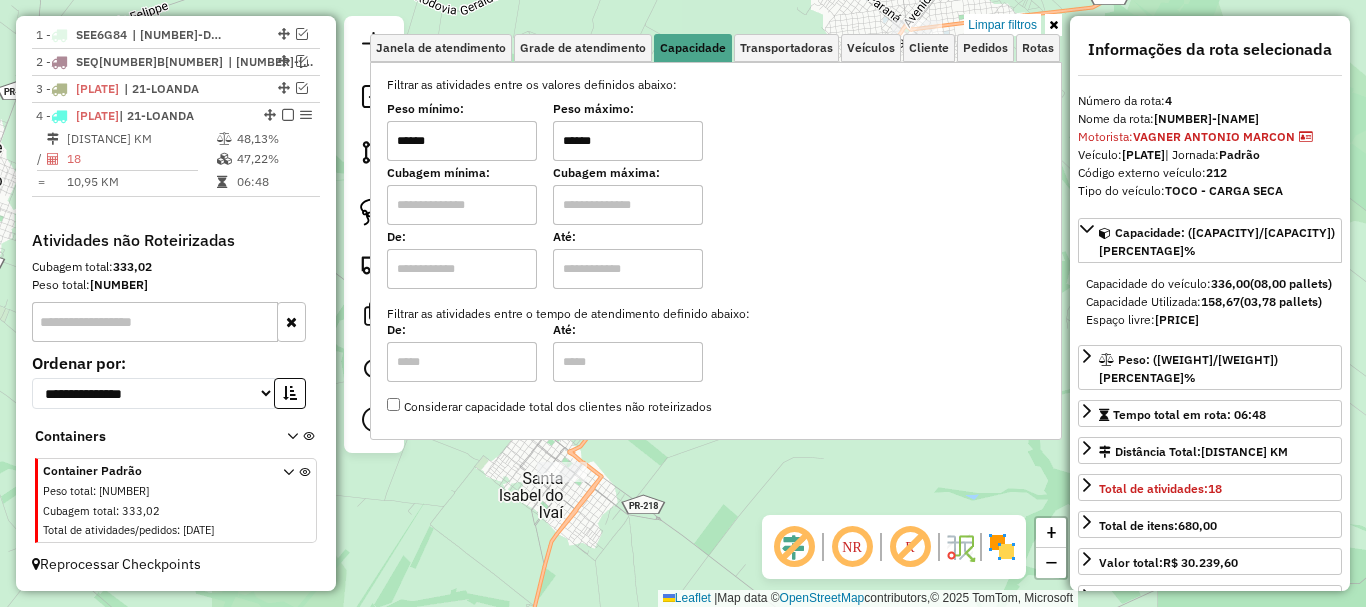 type on "******" 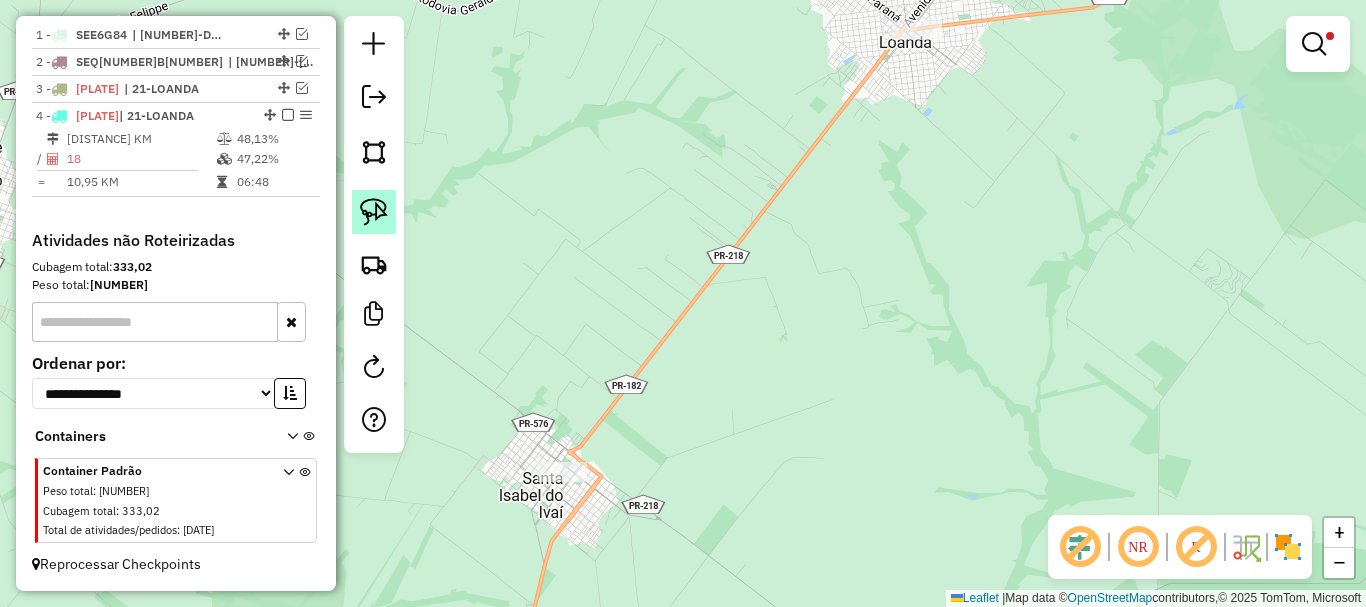 click 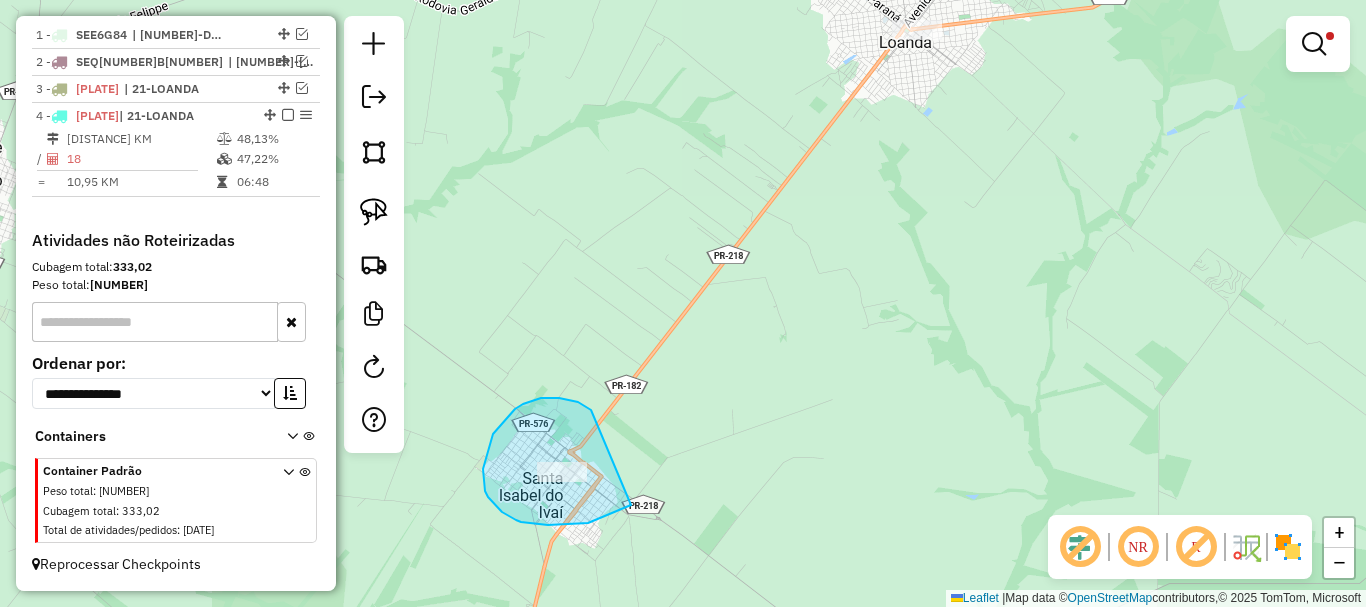 drag, startPoint x: 591, startPoint y: 410, endPoint x: 658, endPoint y: 483, distance: 99.08582 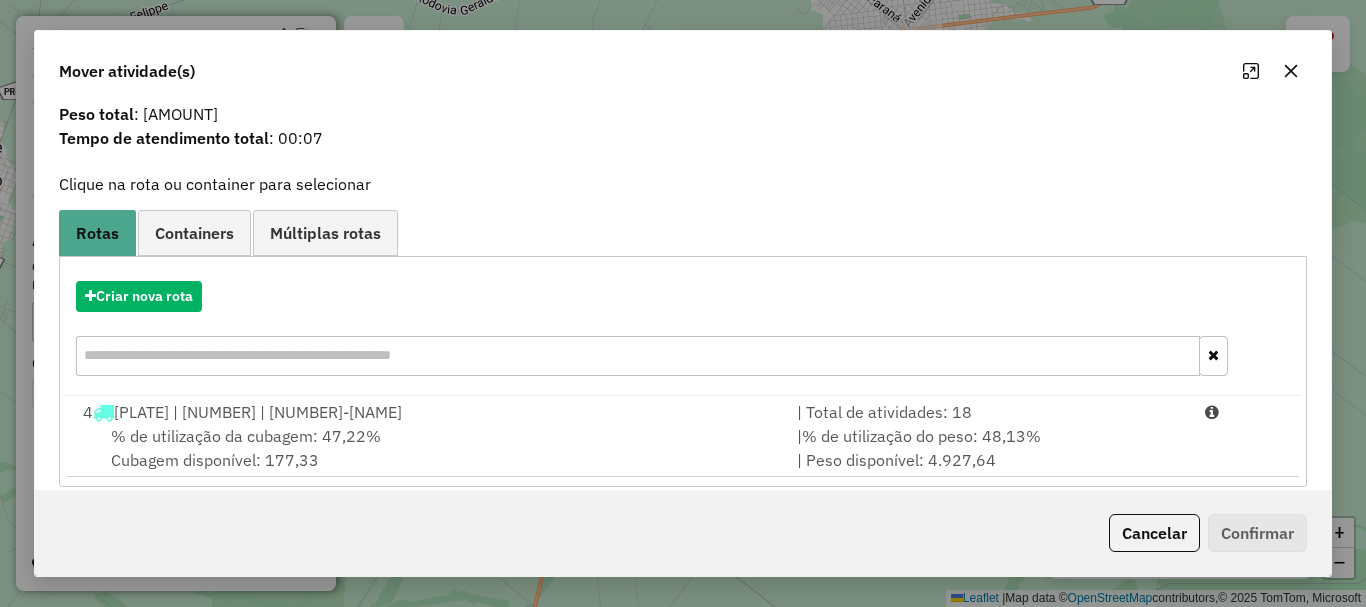 scroll, scrollTop: 78, scrollLeft: 0, axis: vertical 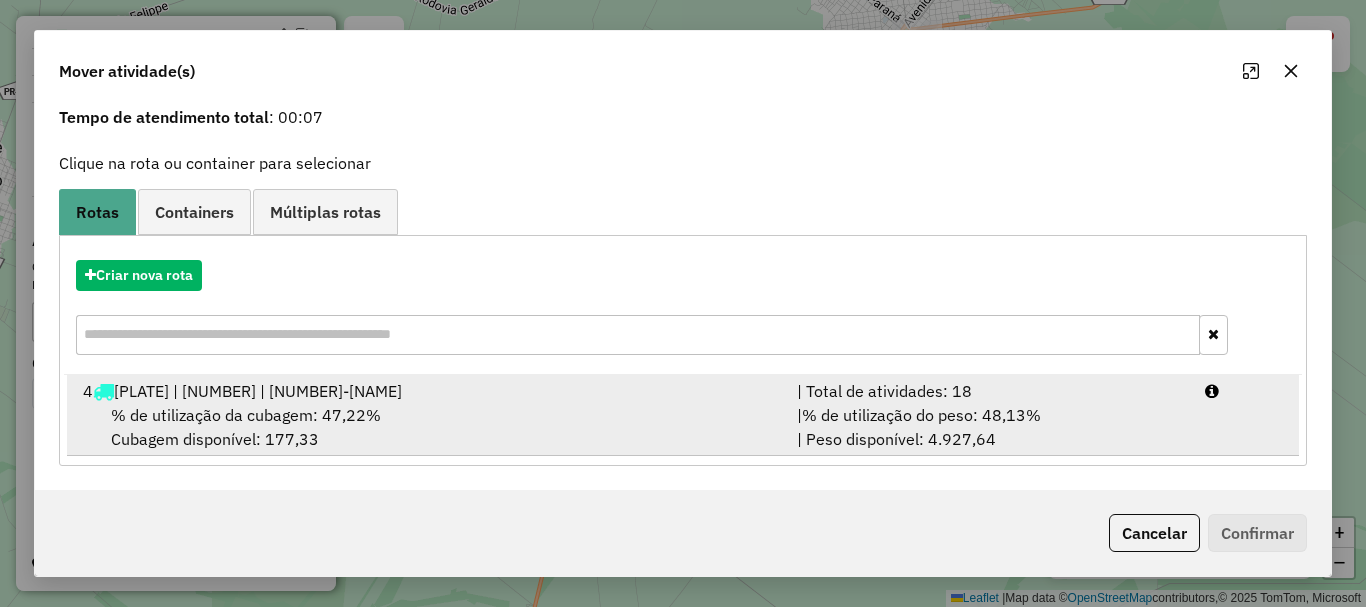 click on "% de utilização da cubagem: [NUMBER]%  Cubagem disponível: [NUMBER]" at bounding box center [428, 427] 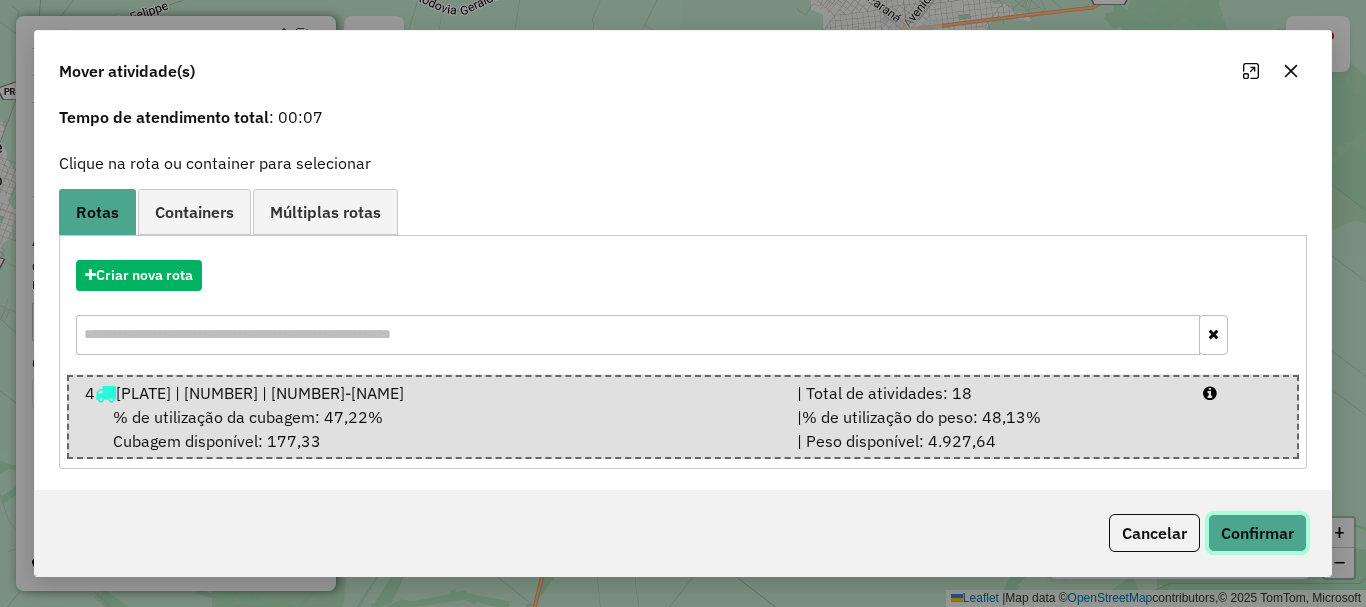 click on "Confirmar" 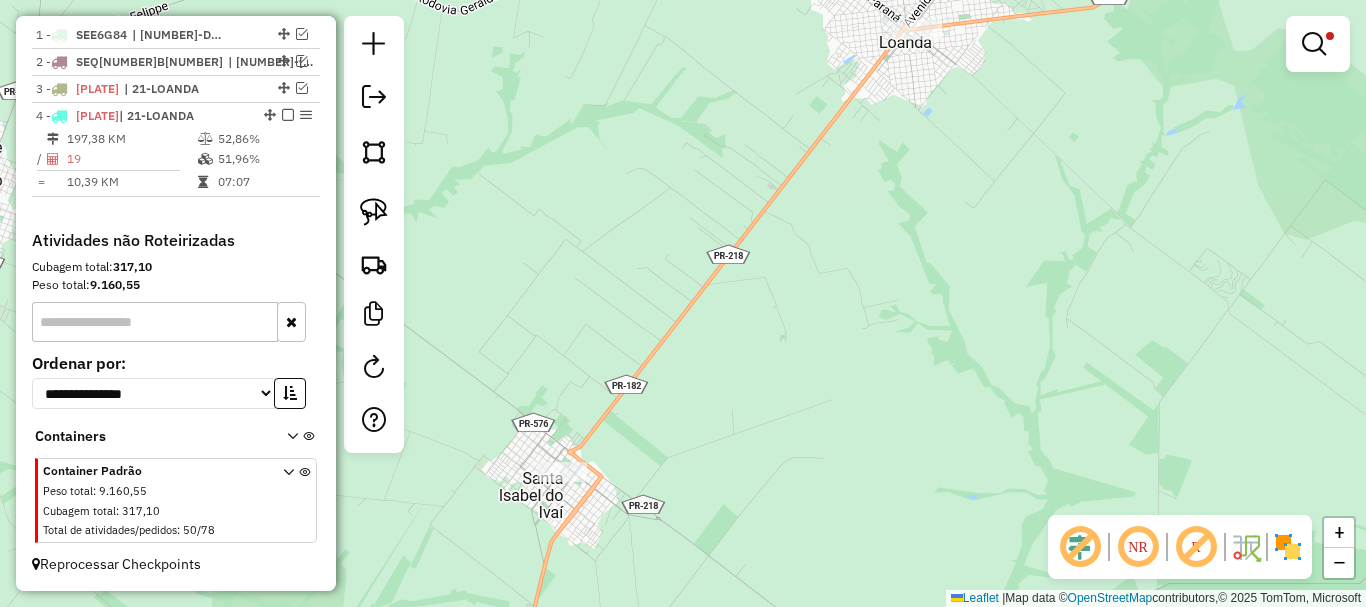 scroll, scrollTop: 0, scrollLeft: 0, axis: both 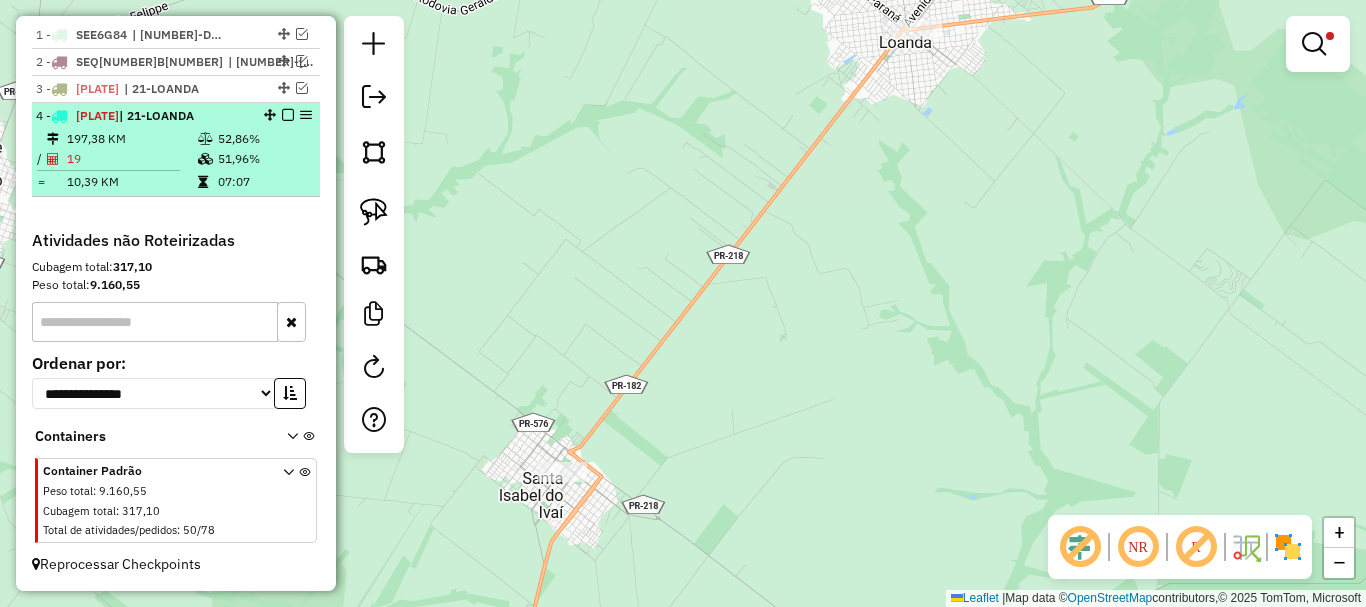 click at bounding box center [207, 182] 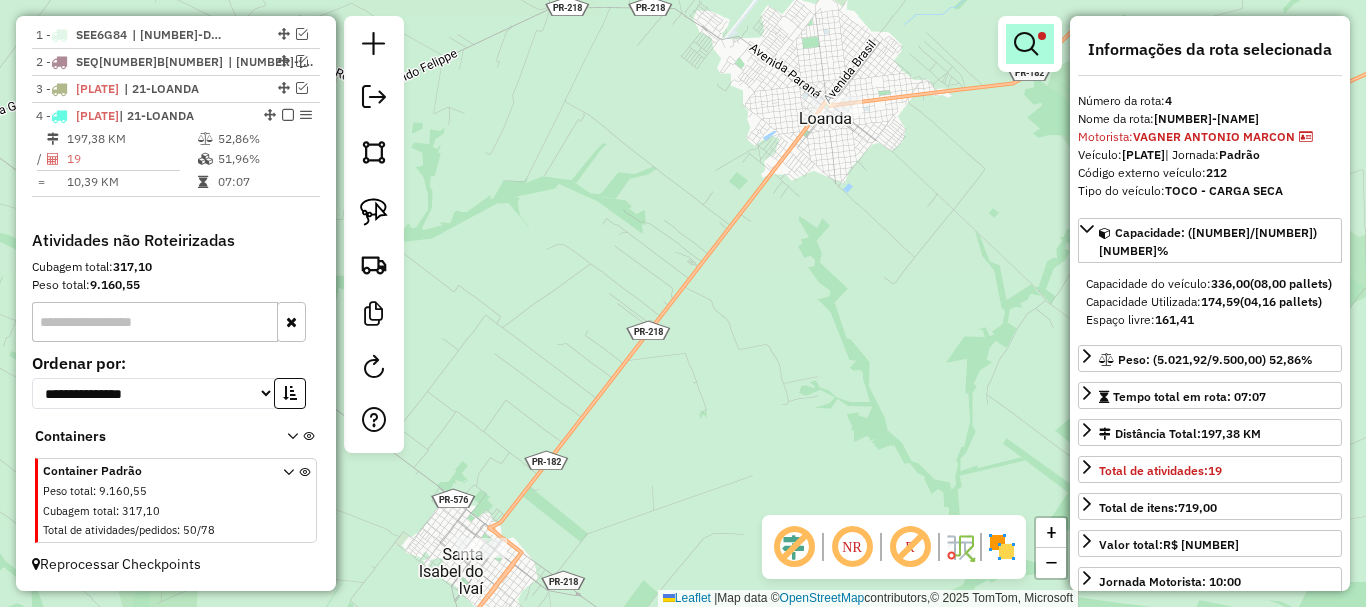 click at bounding box center (1026, 44) 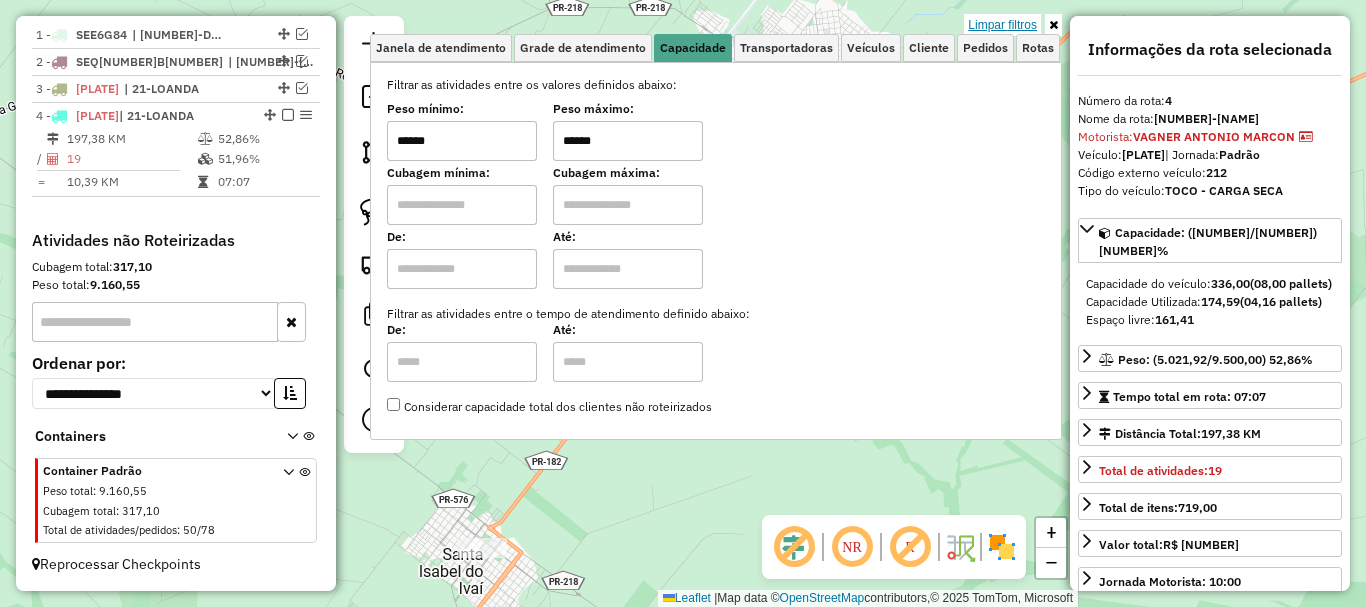 click on "Limpar filtros" at bounding box center [1002, 25] 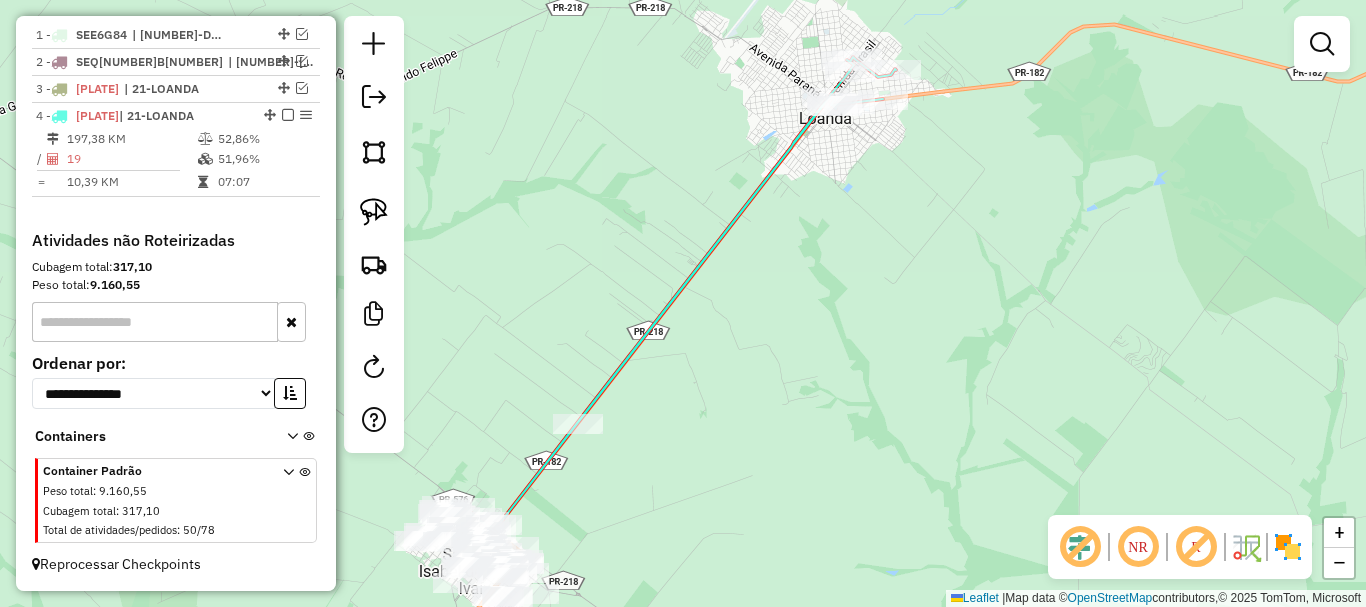 drag, startPoint x: 89, startPoint y: 158, endPoint x: 402, endPoint y: 172, distance: 313.31296 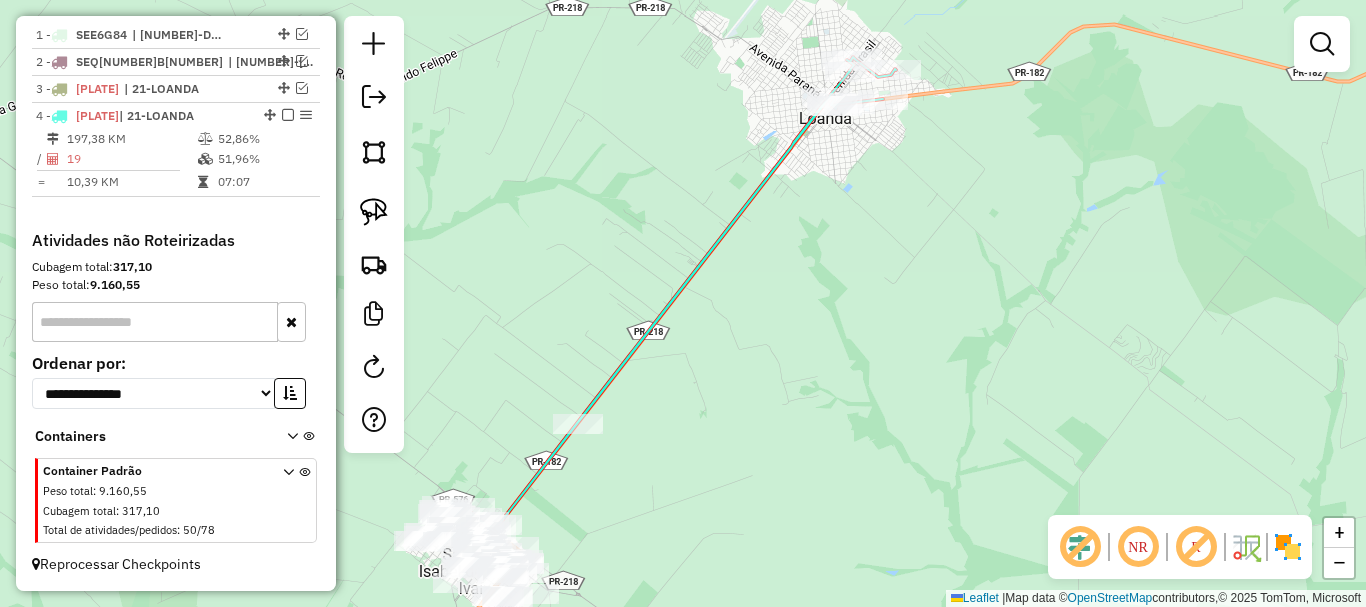 select on "*********" 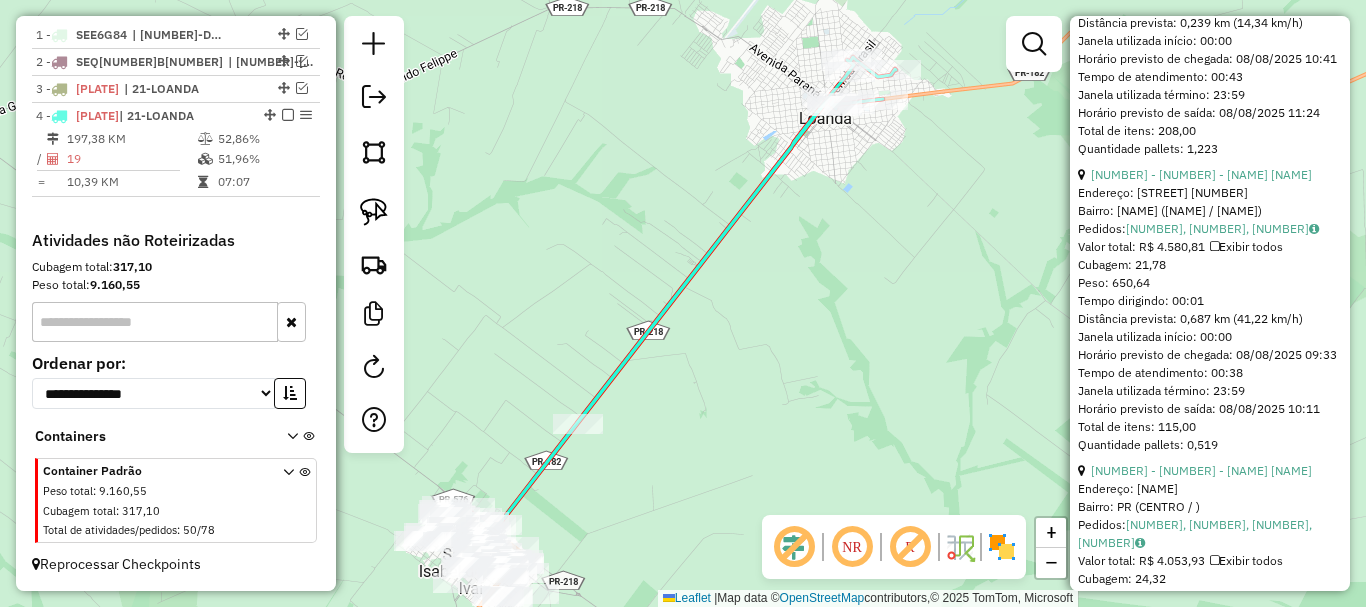 scroll, scrollTop: 500, scrollLeft: 0, axis: vertical 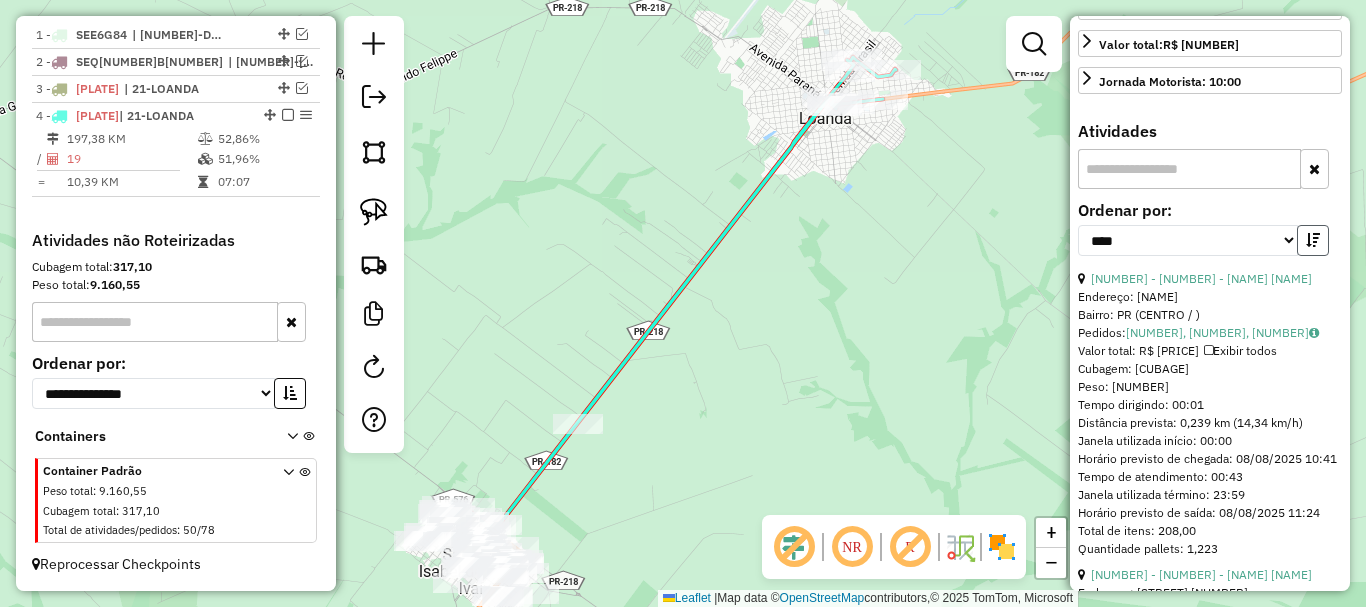 click at bounding box center [1313, 240] 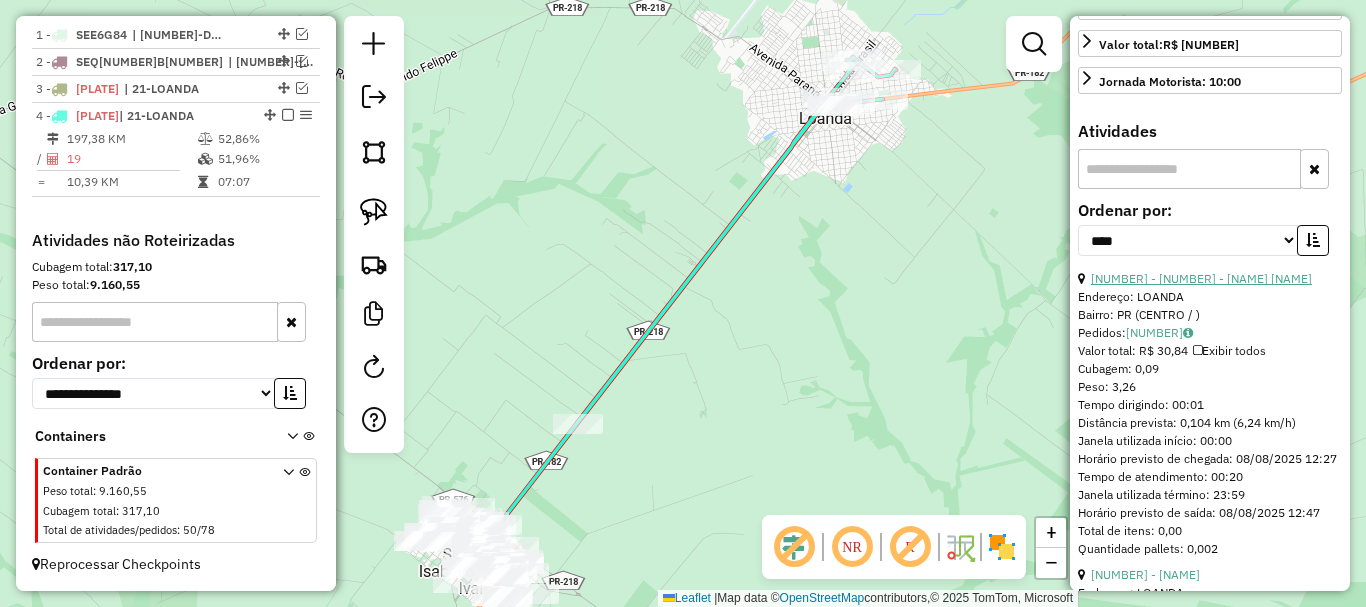 click on "[NUMBER] - [NUMBER] - [NAME] [NAME]" at bounding box center [1201, 278] 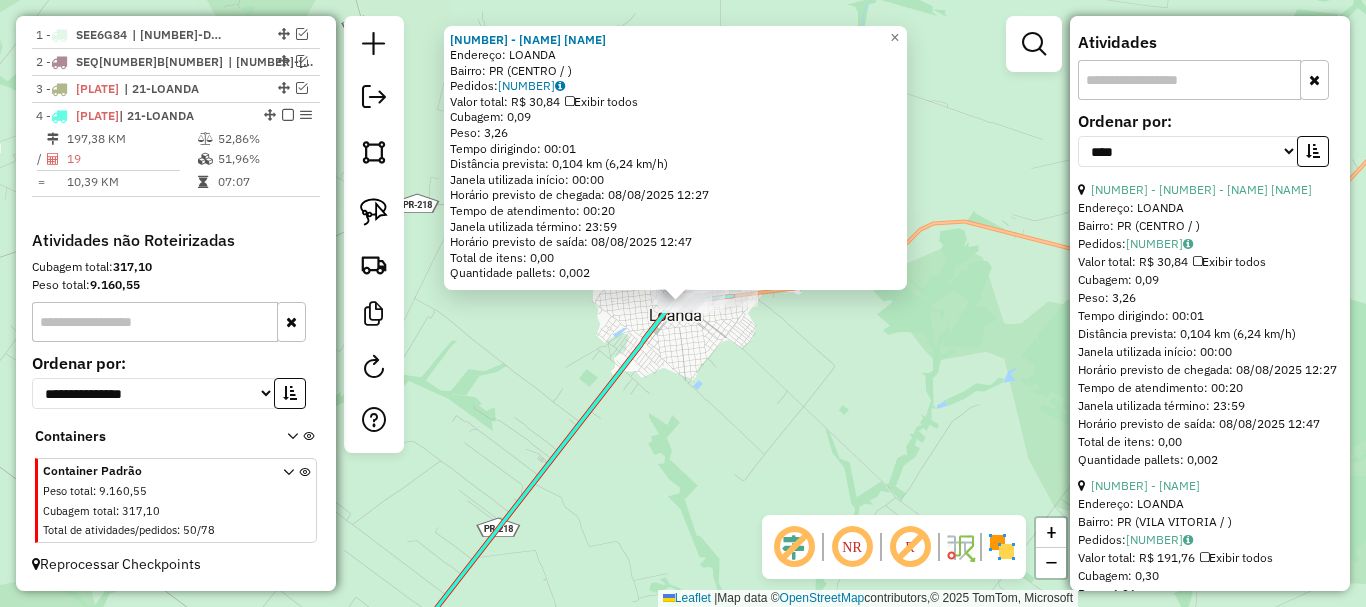 scroll, scrollTop: 800, scrollLeft: 0, axis: vertical 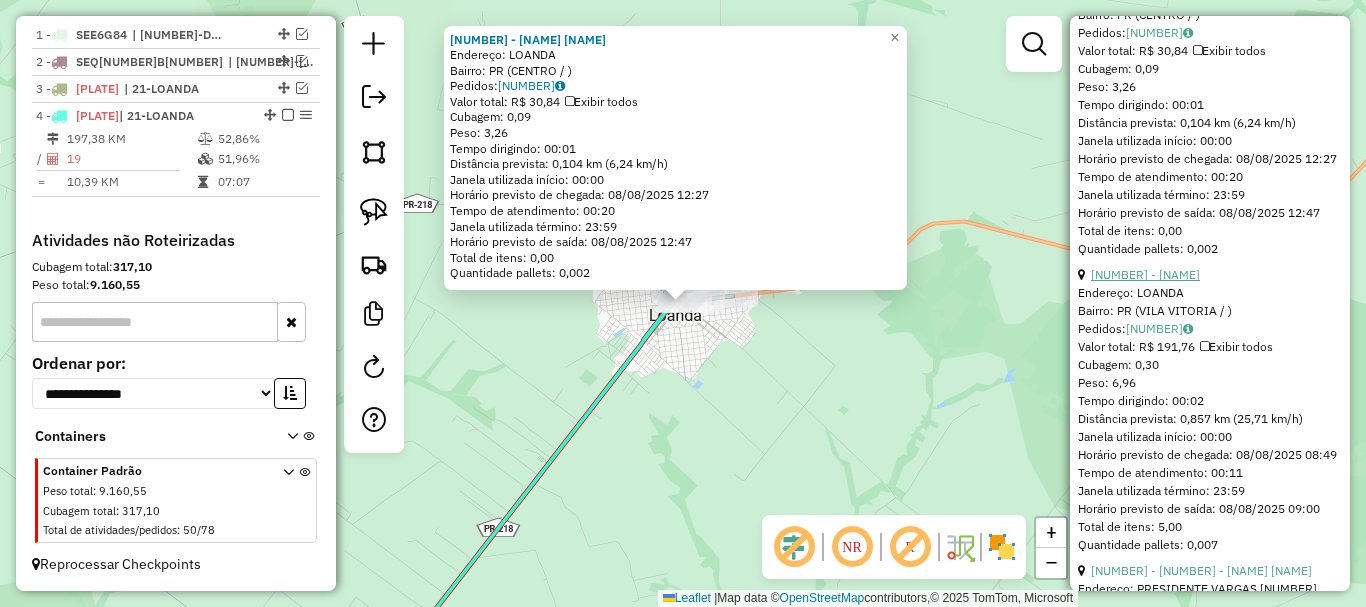 click on "[NUMBER] - [NAME]" at bounding box center [1145, 274] 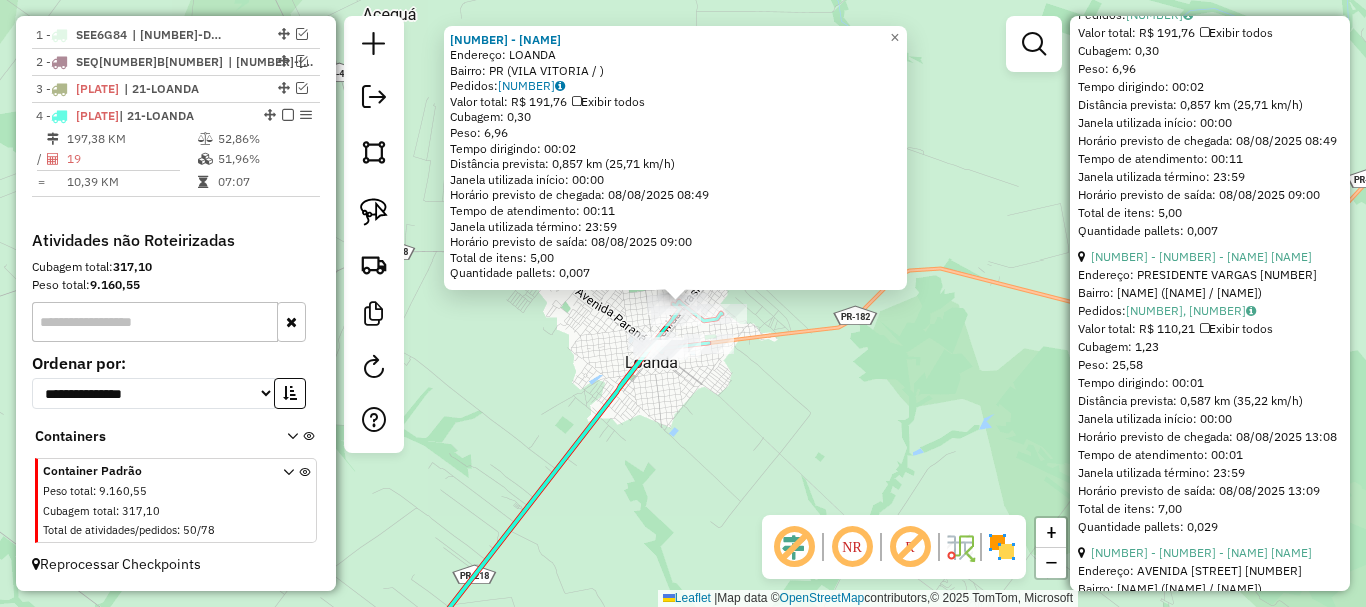 scroll, scrollTop: 1200, scrollLeft: 0, axis: vertical 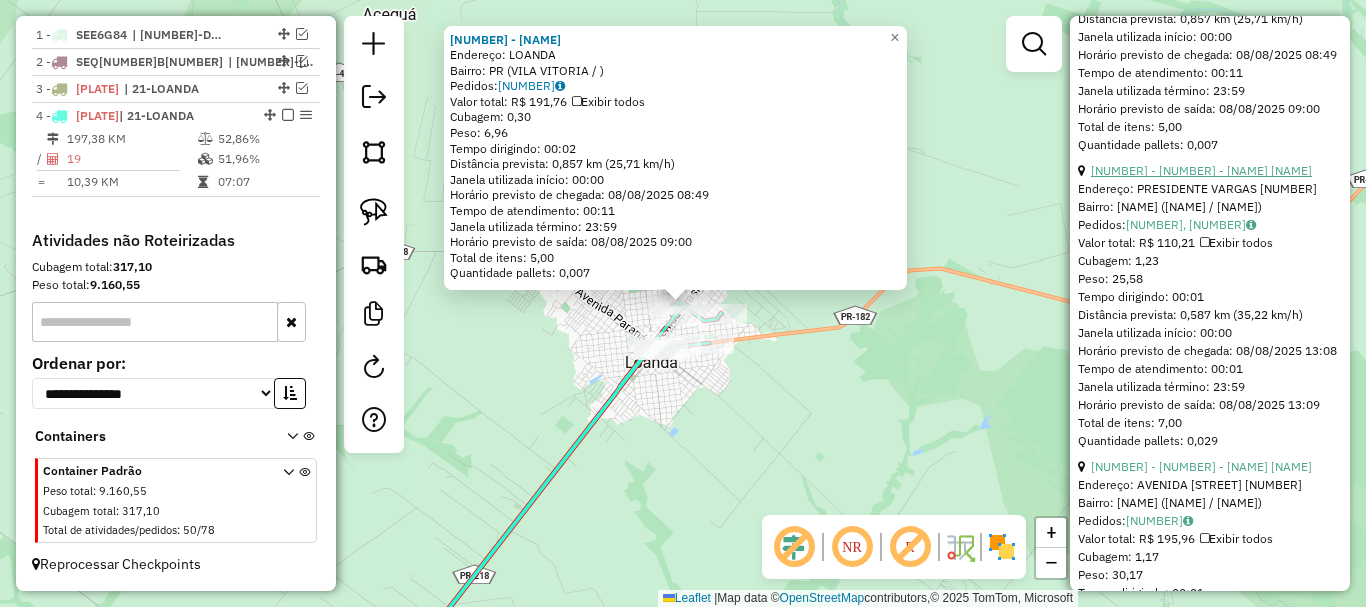 click on "[NUMBER] - [NUMBER] - [NAME] [NAME]" at bounding box center [1201, 170] 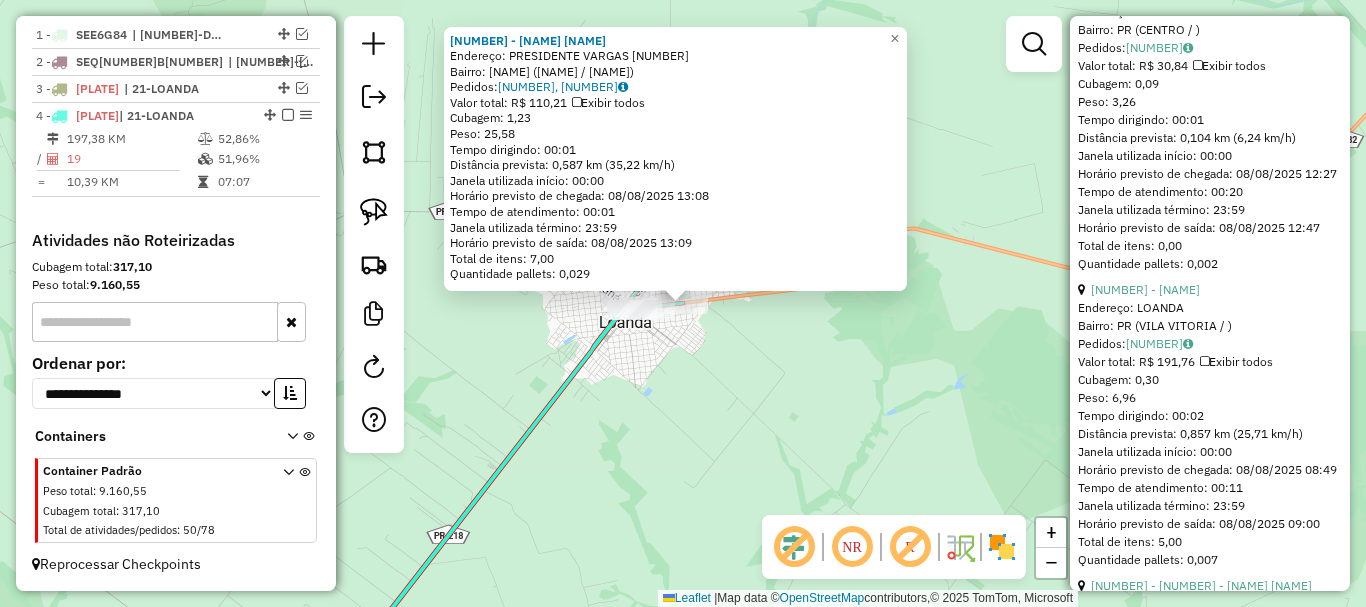 scroll, scrollTop: 600, scrollLeft: 0, axis: vertical 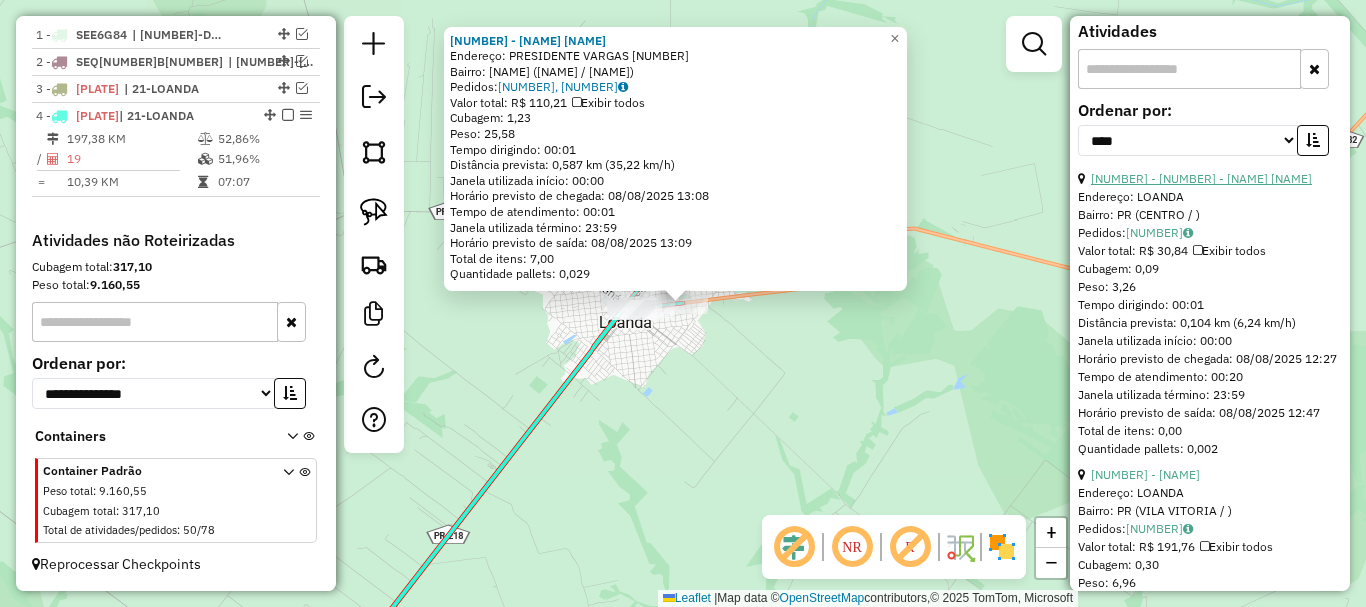 click on "[NUMBER] - [NUMBER] - [NAME] [NAME]" at bounding box center [1201, 178] 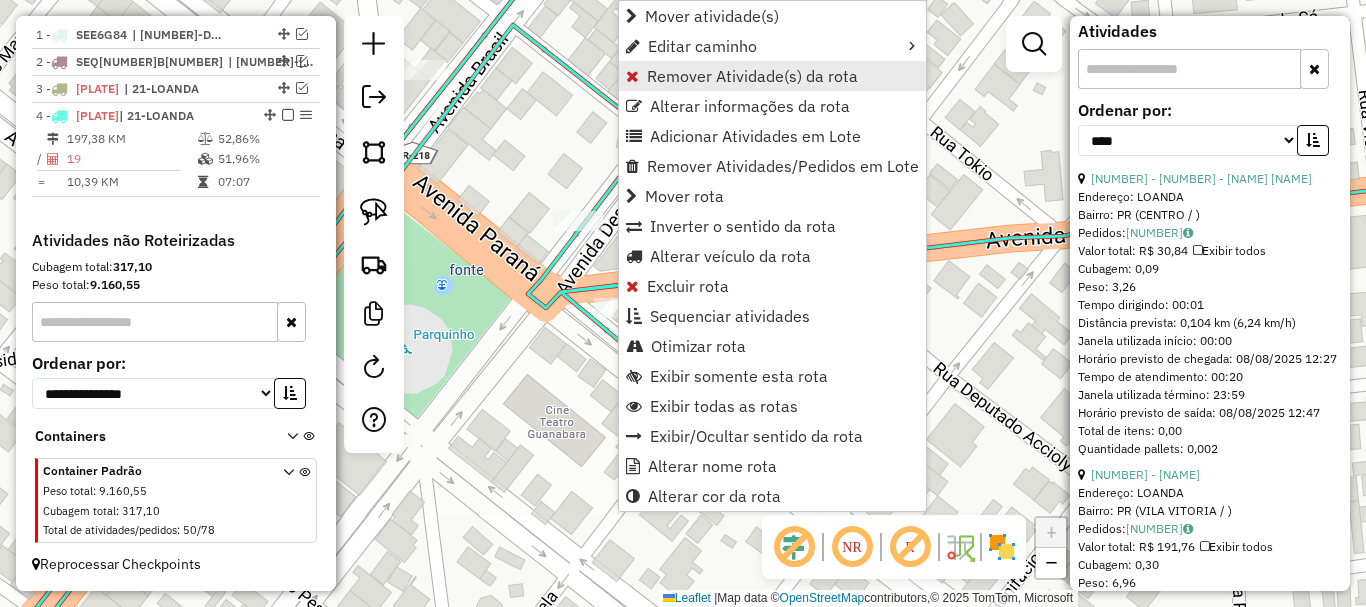 click on "Remover Atividade(s) da rota" at bounding box center (752, 76) 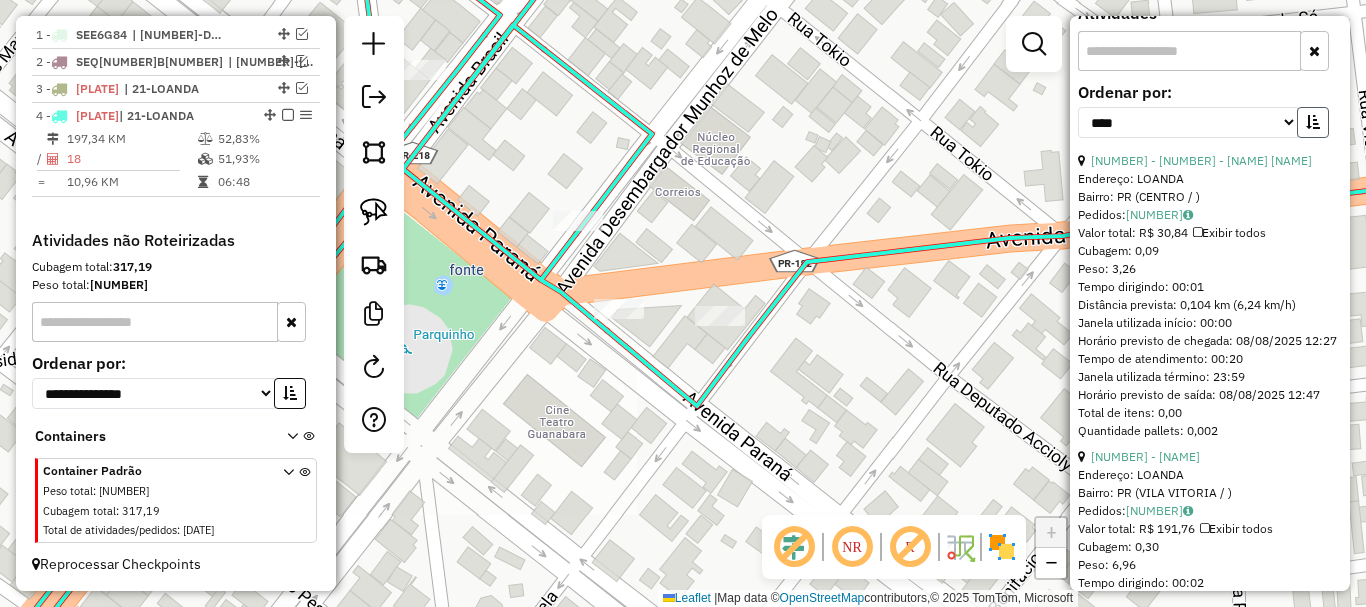 click at bounding box center (1313, 122) 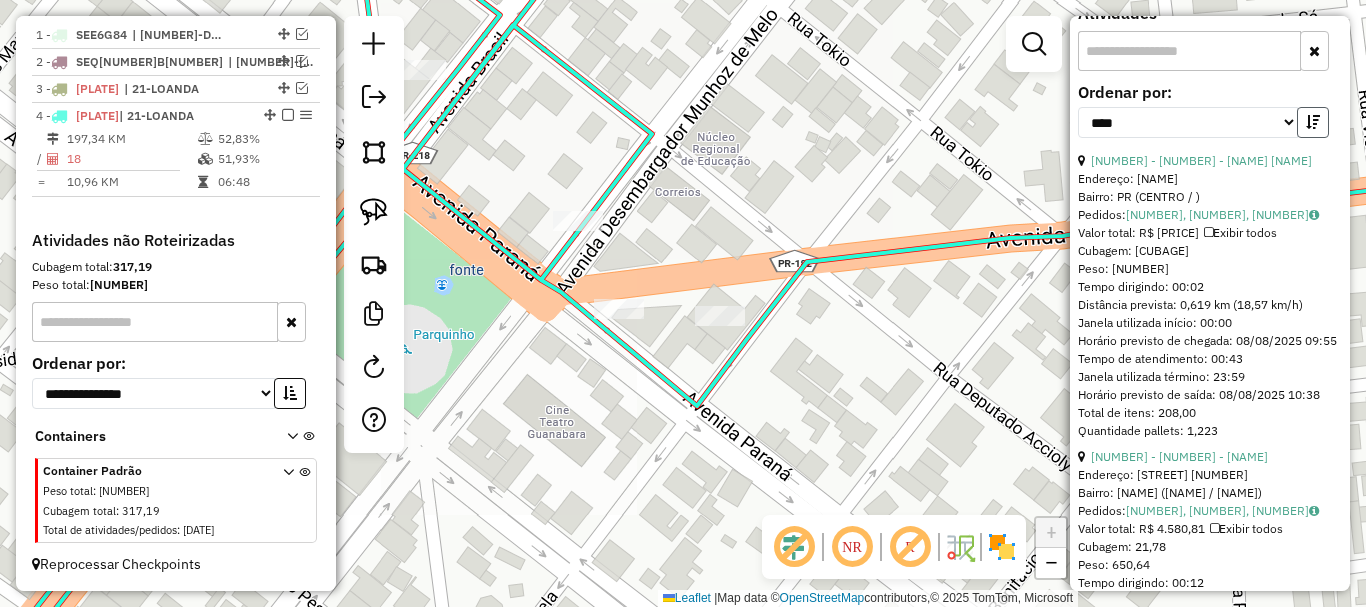 click at bounding box center [1313, 122] 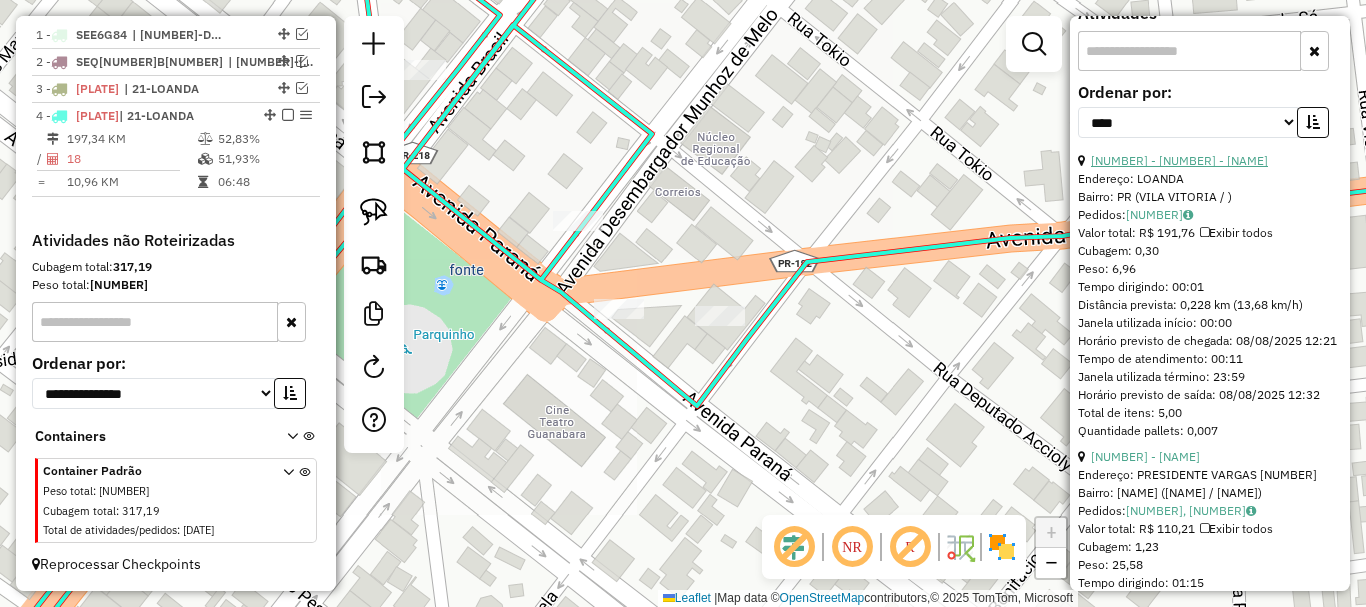 click on "[NUMBER] - [NUMBER] - [NAME]" at bounding box center [1179, 160] 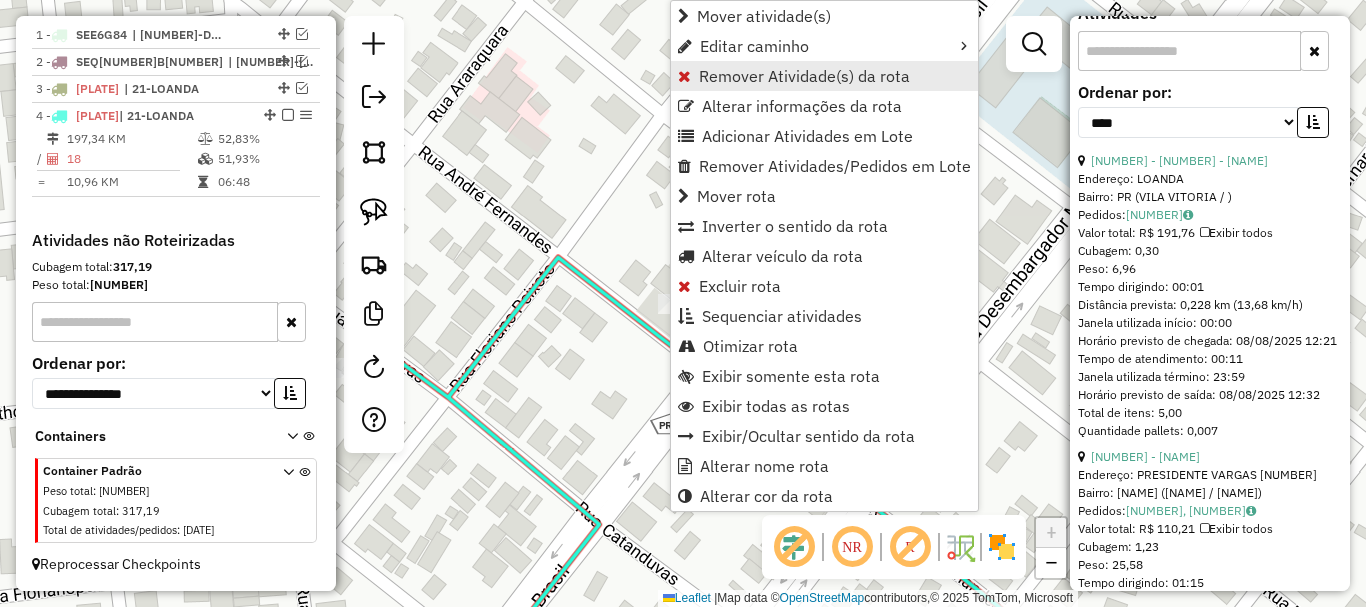 click on "Remover Atividade(s) da rota" at bounding box center (804, 76) 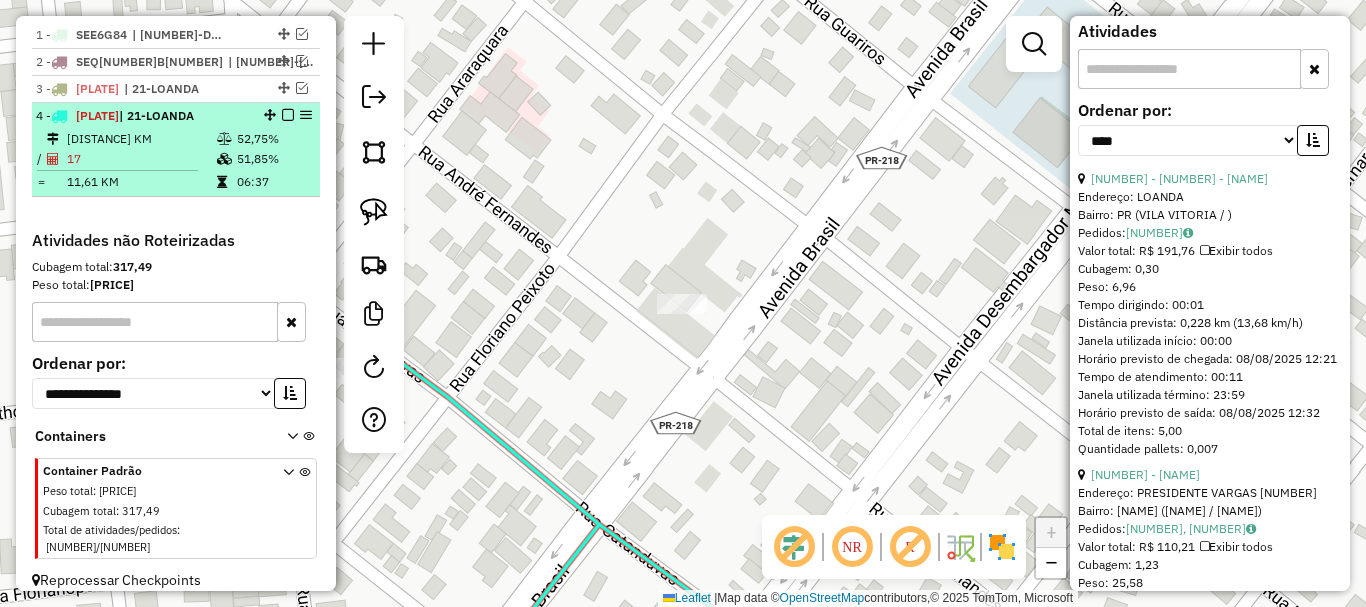 click at bounding box center (288, 115) 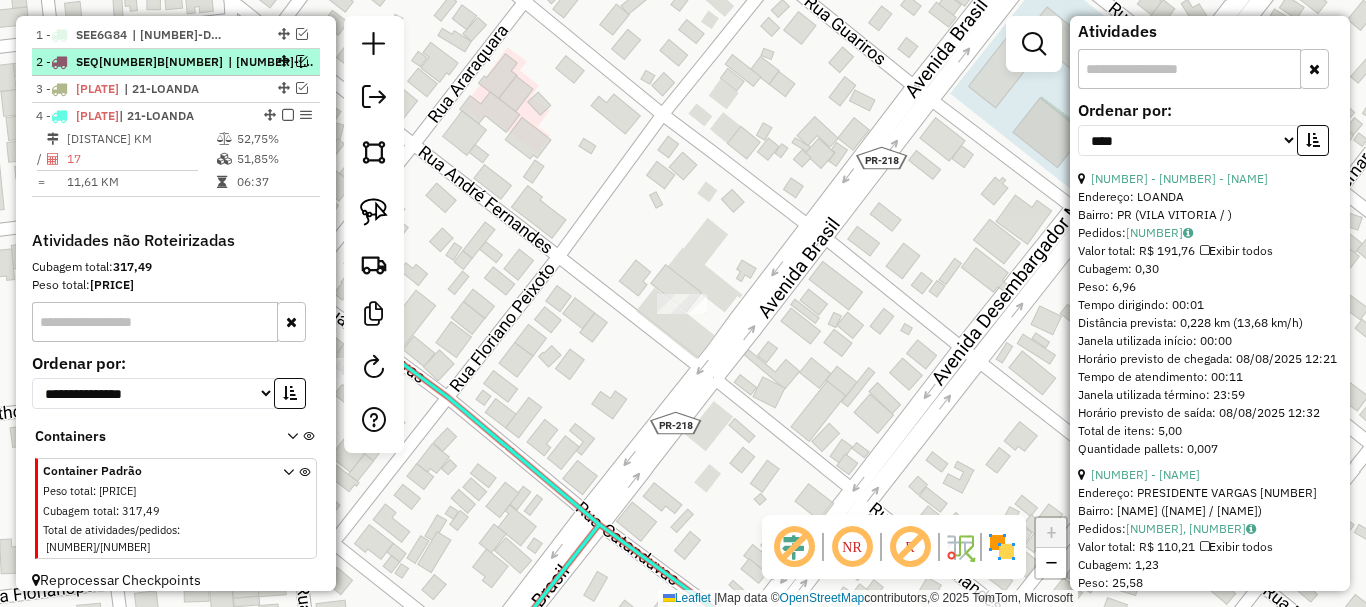scroll, scrollTop: 726, scrollLeft: 0, axis: vertical 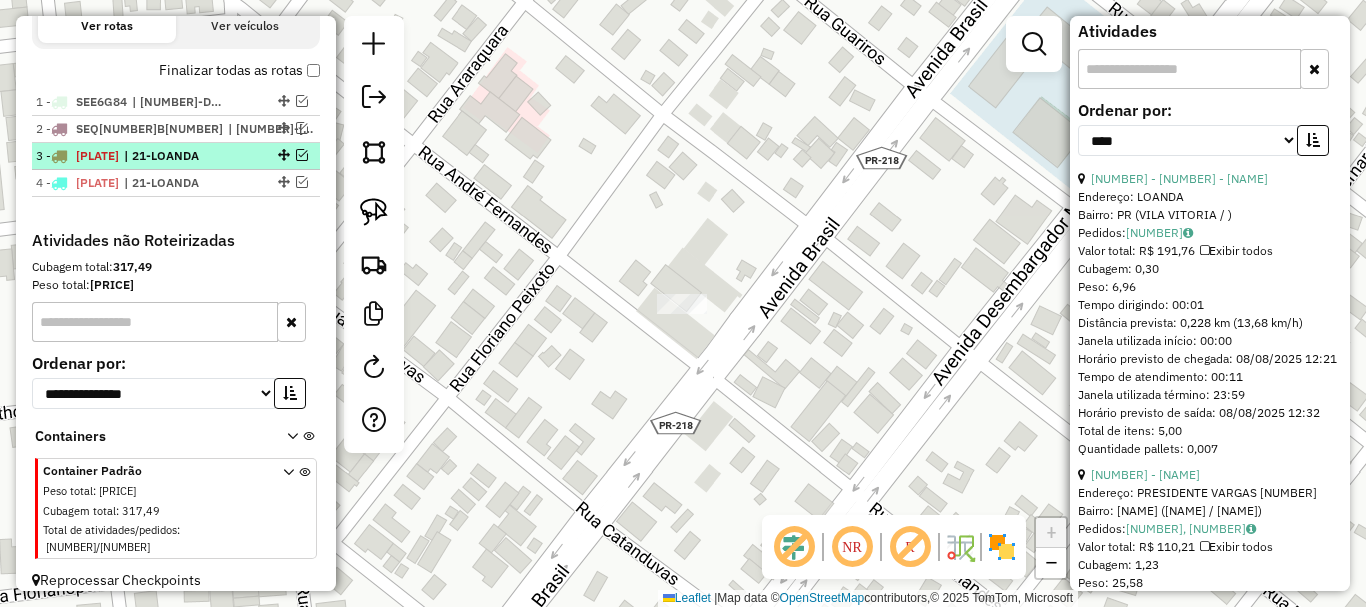 click at bounding box center (302, 155) 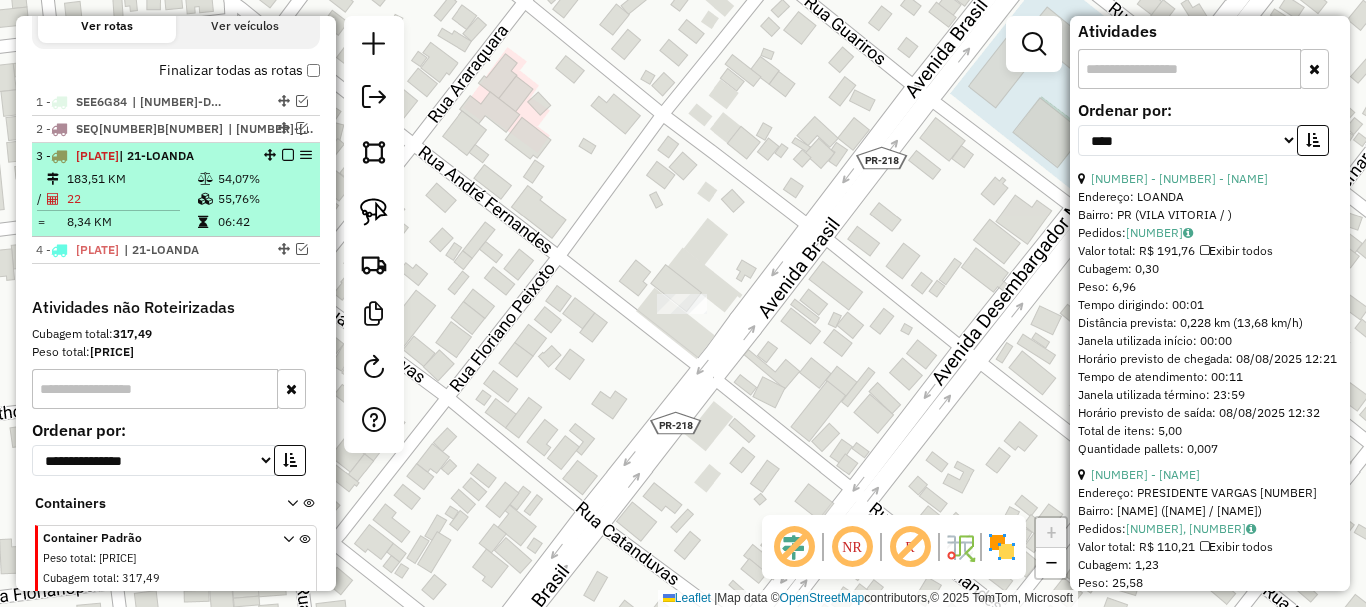 scroll, scrollTop: 793, scrollLeft: 0, axis: vertical 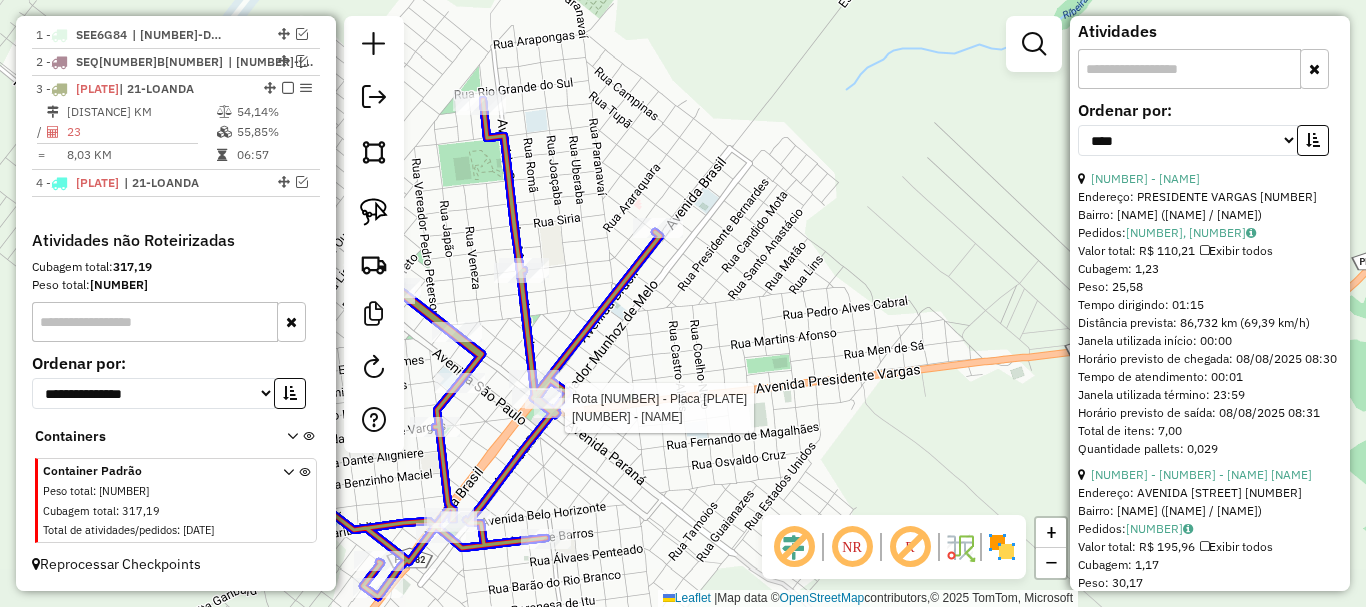 click 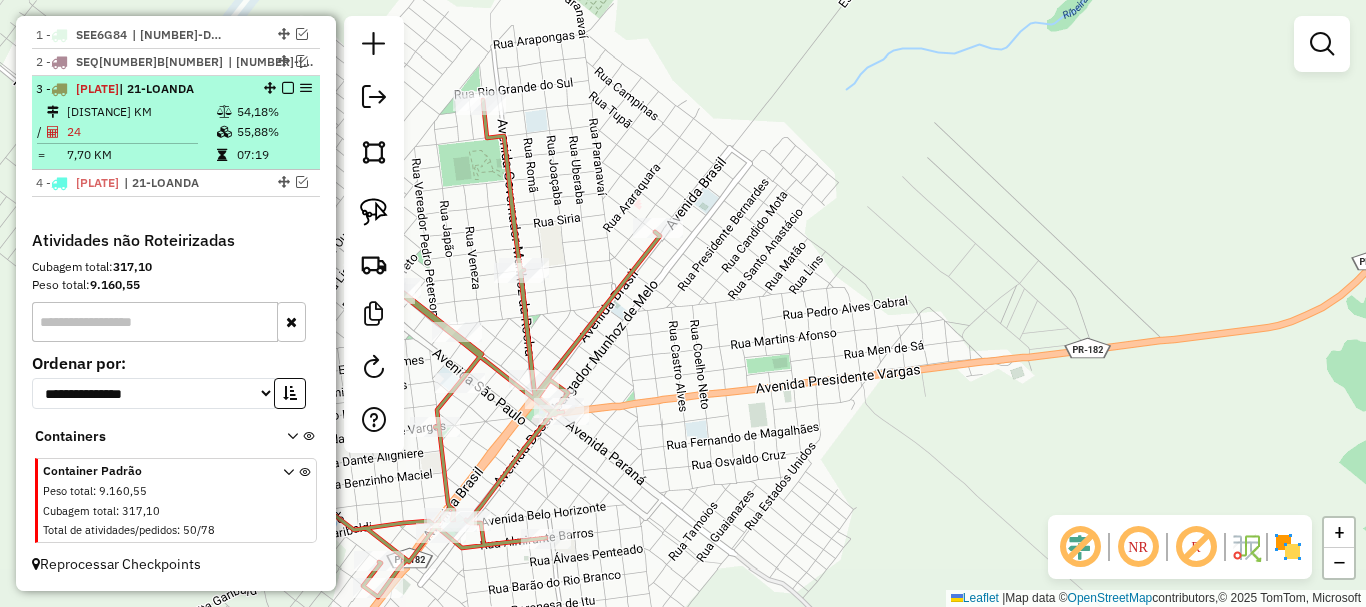 click at bounding box center (288, 88) 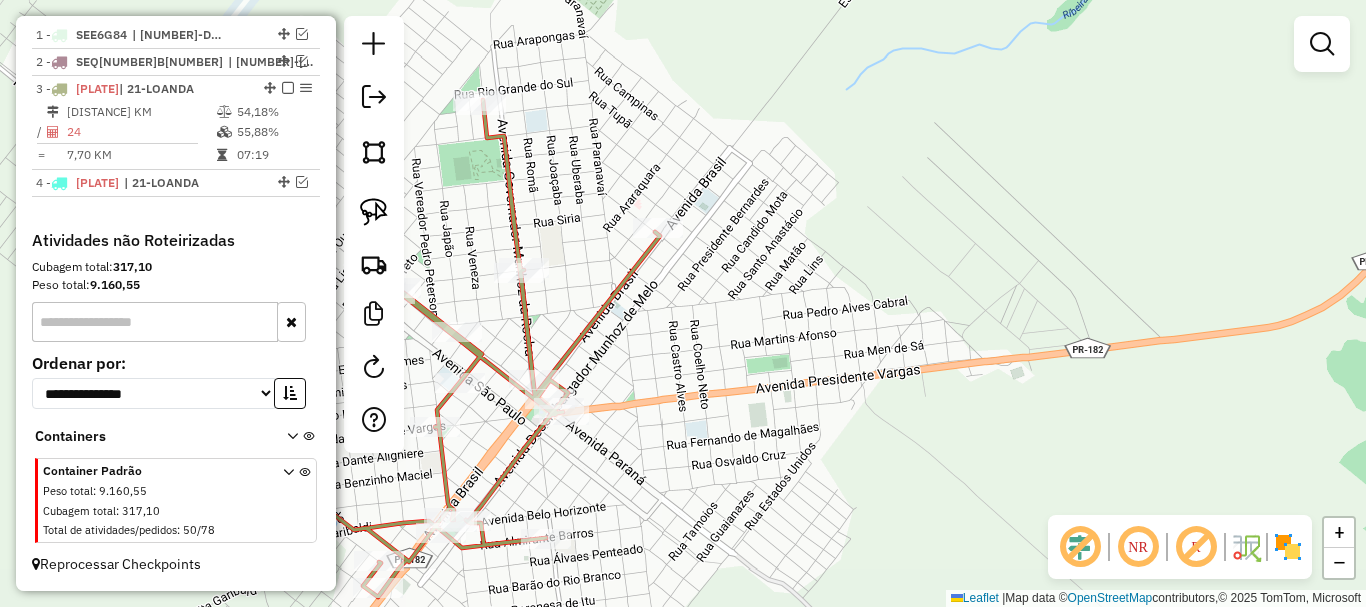 scroll, scrollTop: 726, scrollLeft: 0, axis: vertical 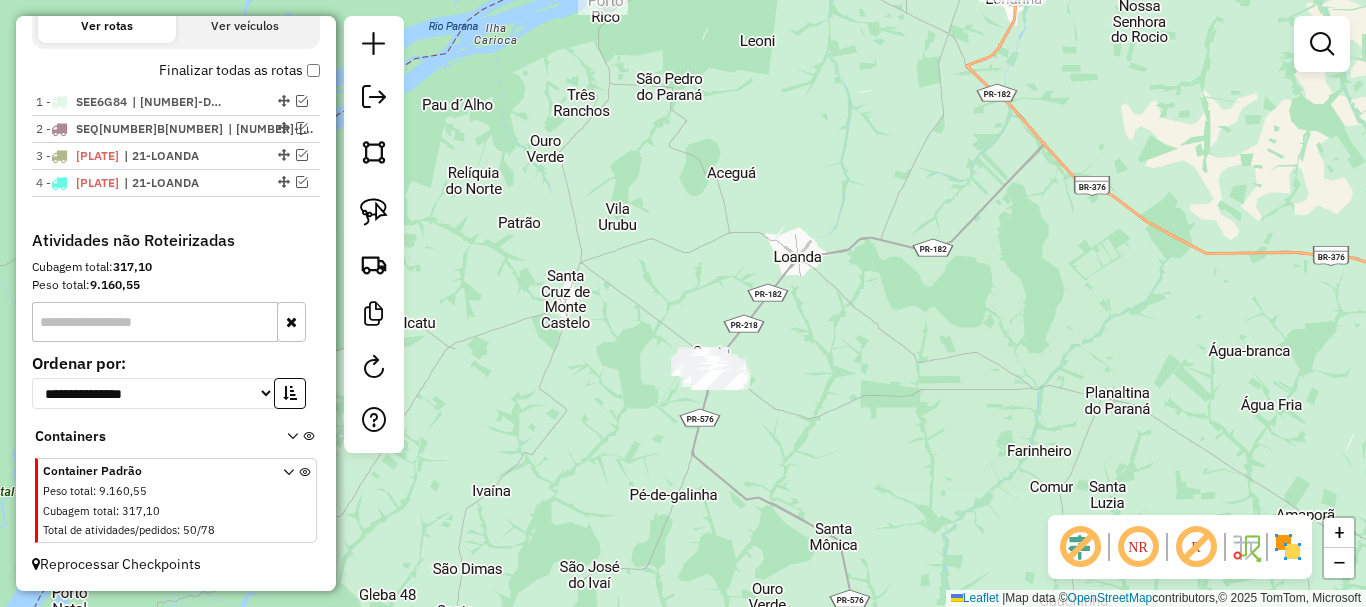 drag, startPoint x: 787, startPoint y: 330, endPoint x: 698, endPoint y: 241, distance: 125.865005 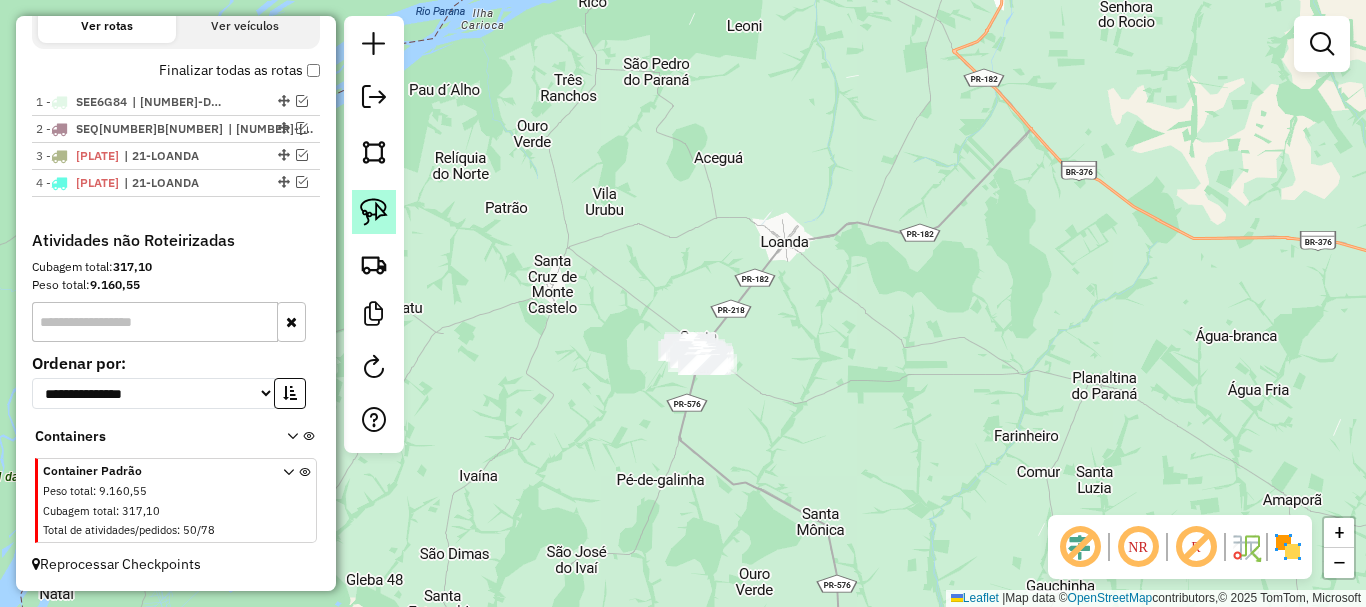 click 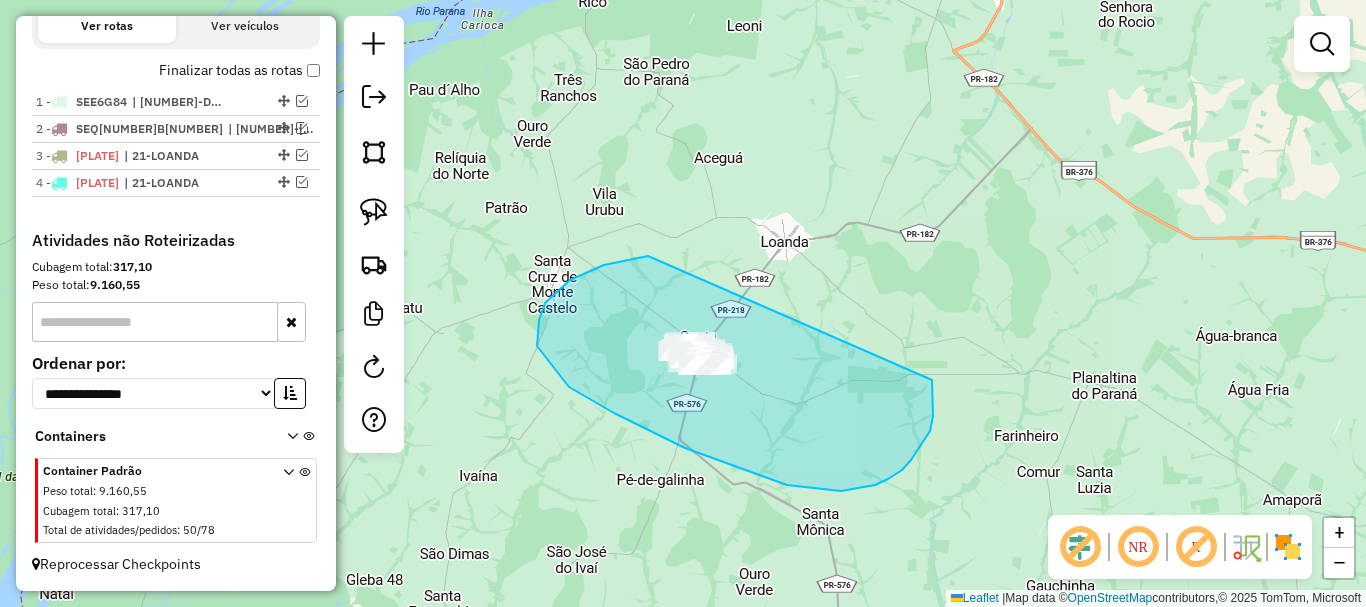 drag, startPoint x: 648, startPoint y: 256, endPoint x: 931, endPoint y: 370, distance: 305.09836 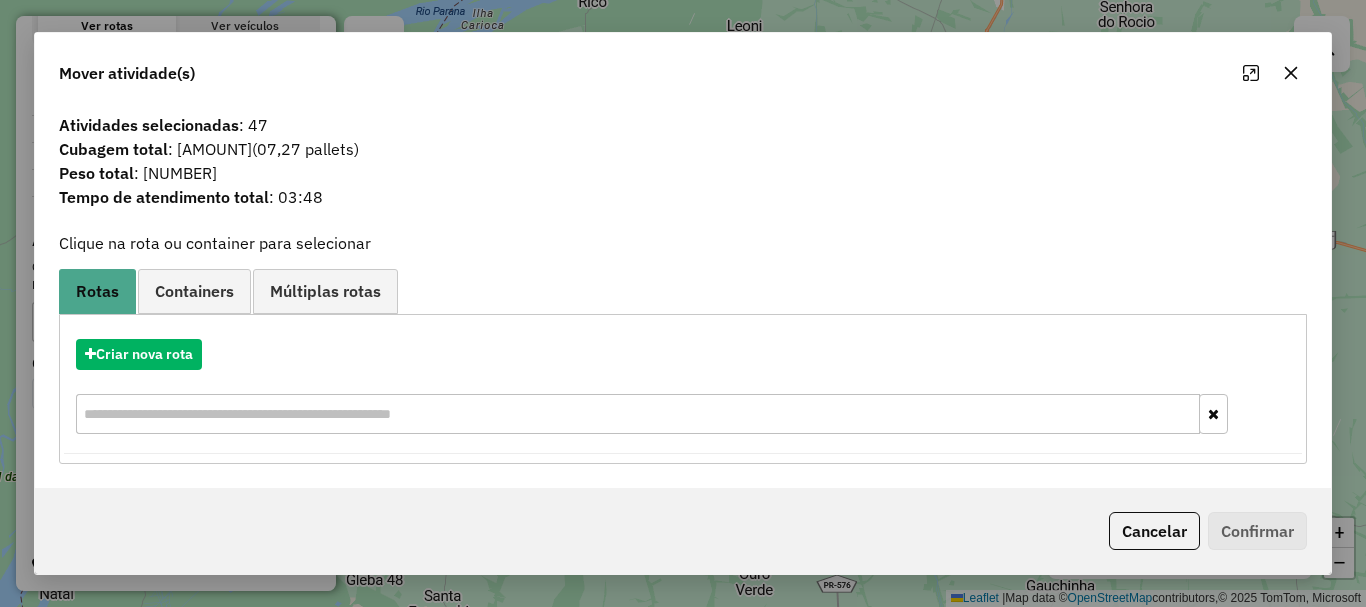 click 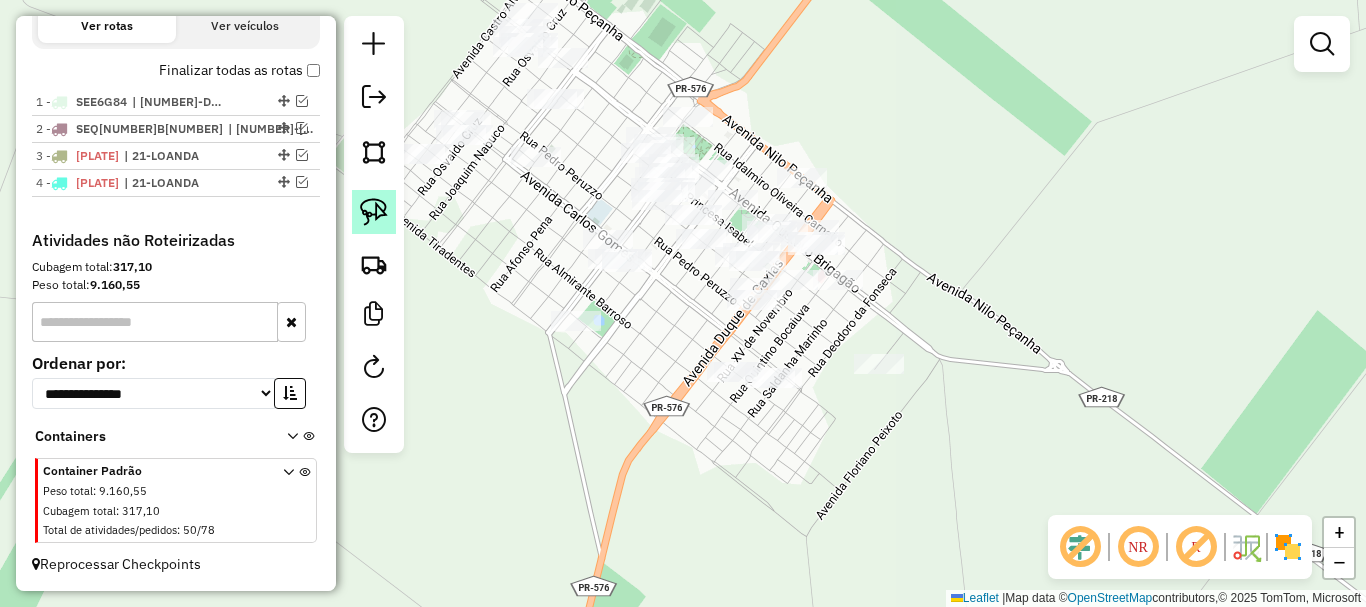 click 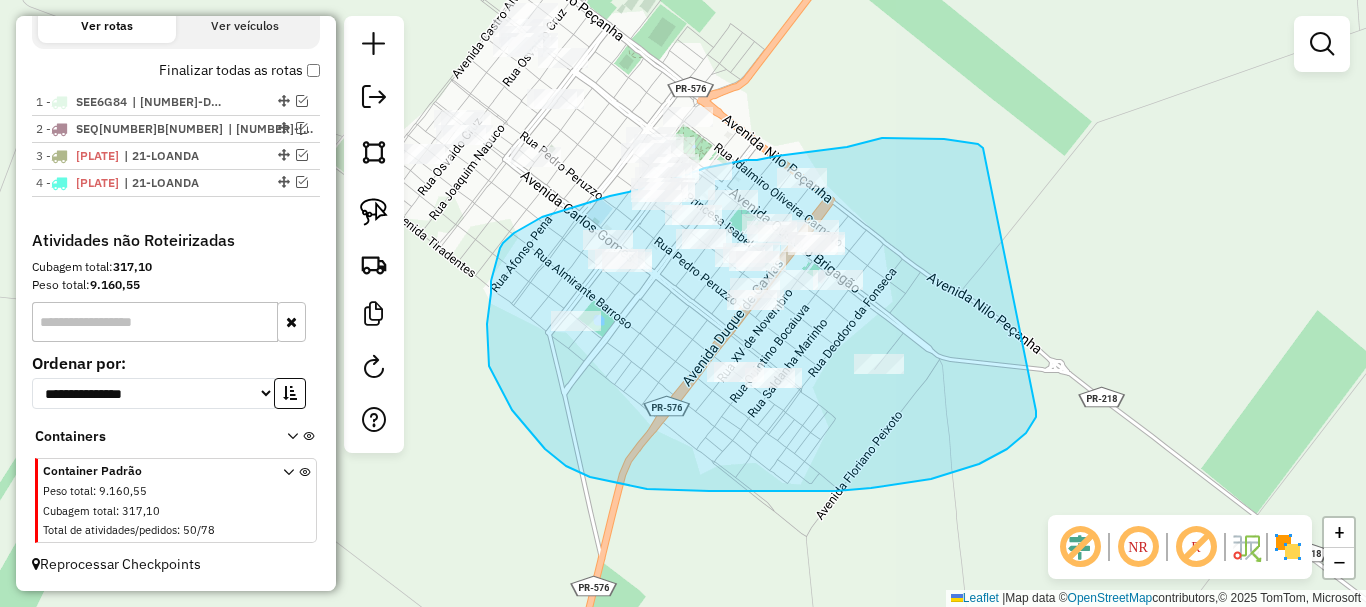 drag, startPoint x: 978, startPoint y: 144, endPoint x: 1036, endPoint y: 411, distance: 273.22702 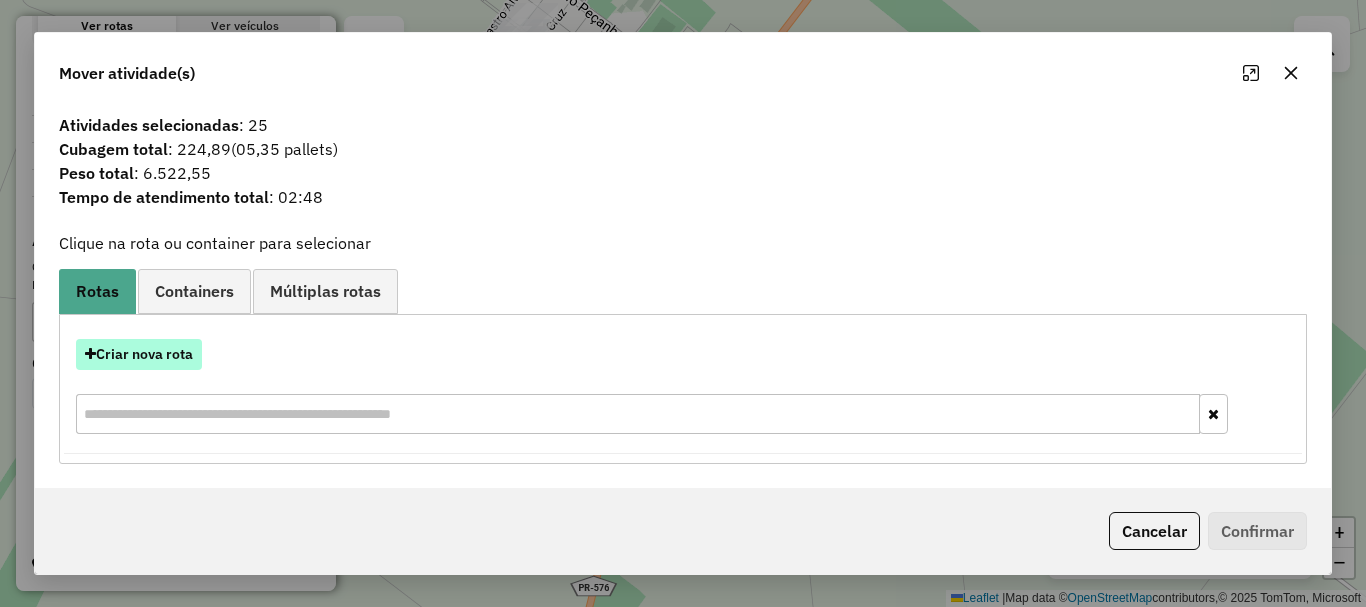 click on "Criar nova rota" at bounding box center (139, 354) 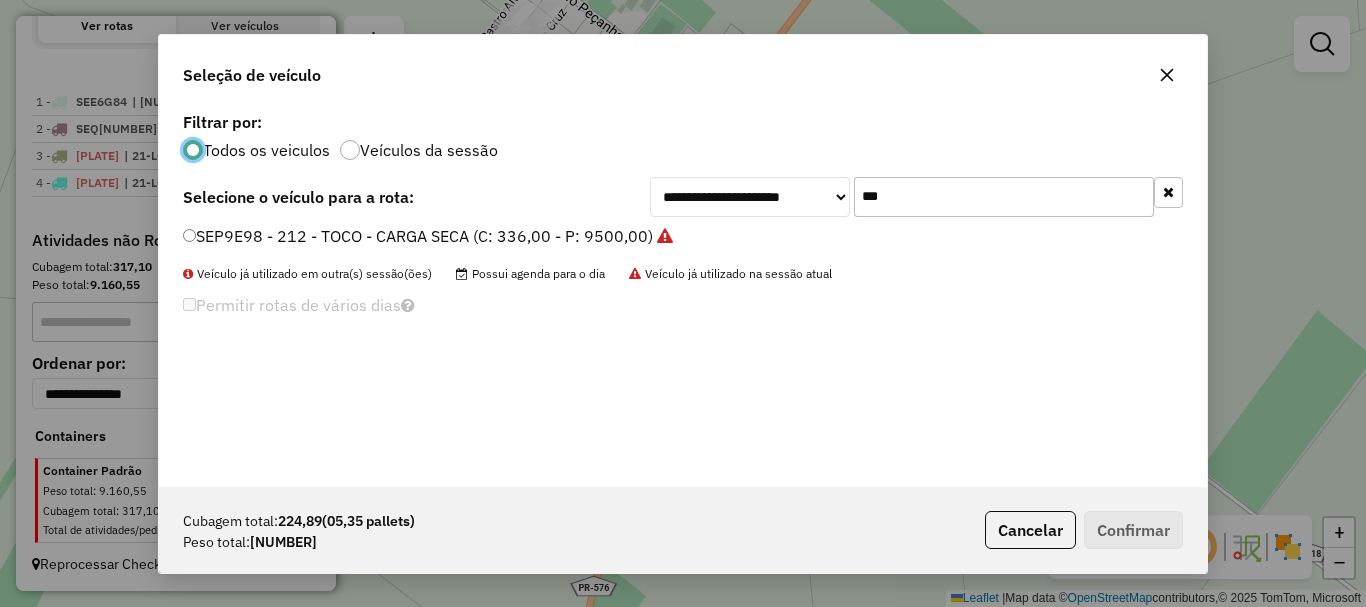 scroll, scrollTop: 11, scrollLeft: 6, axis: both 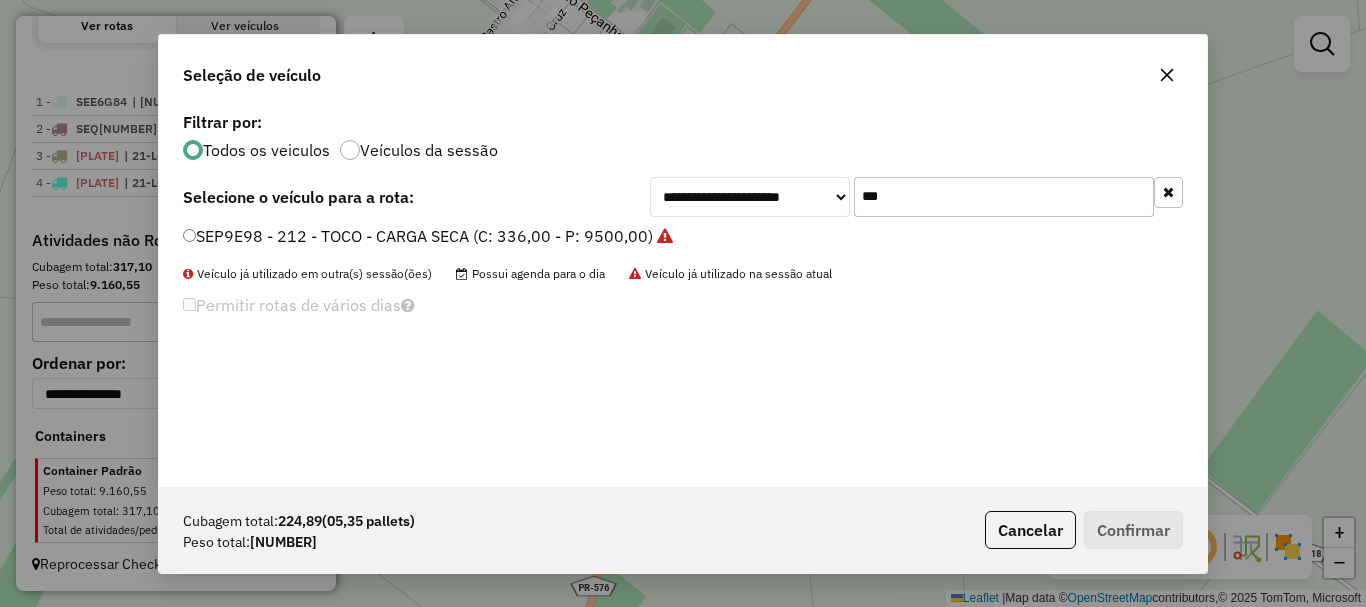 drag, startPoint x: 925, startPoint y: 194, endPoint x: 756, endPoint y: 185, distance: 169.23947 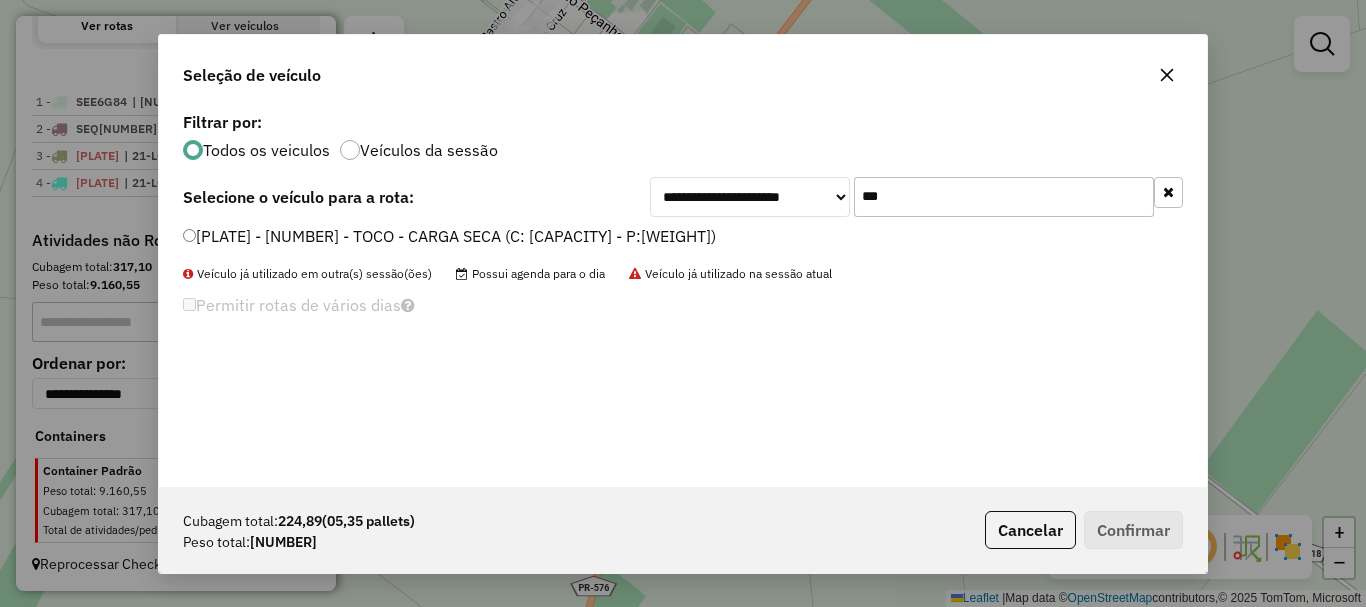 type on "***" 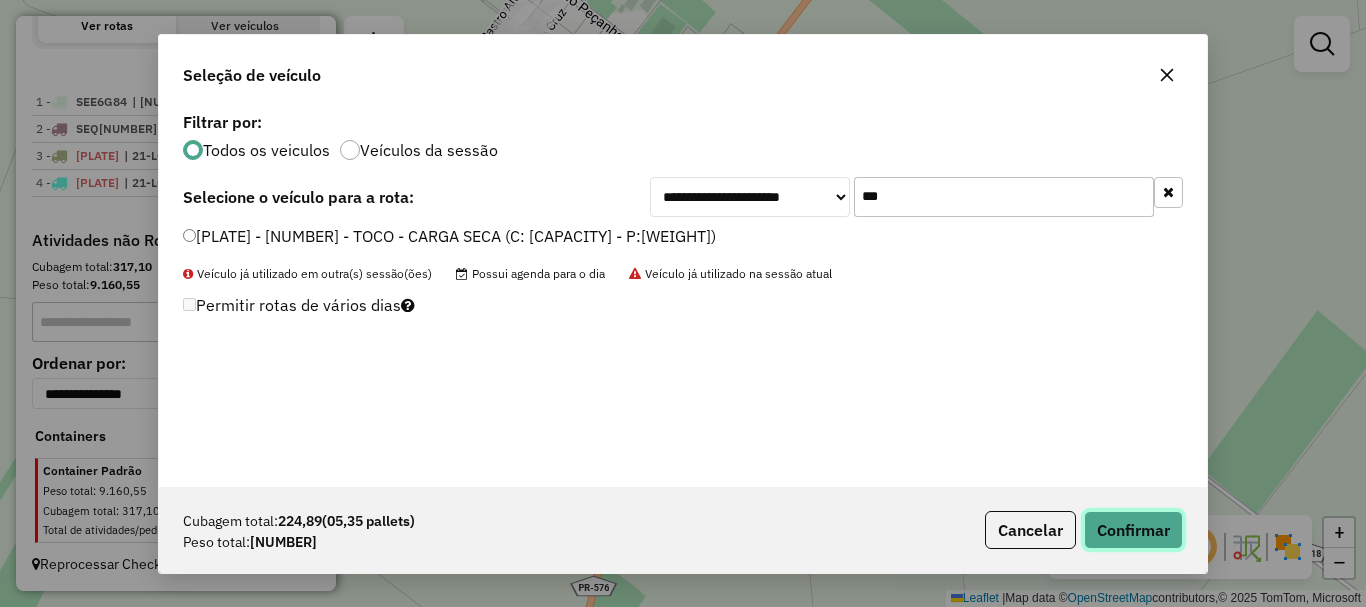 click on "Confirmar" 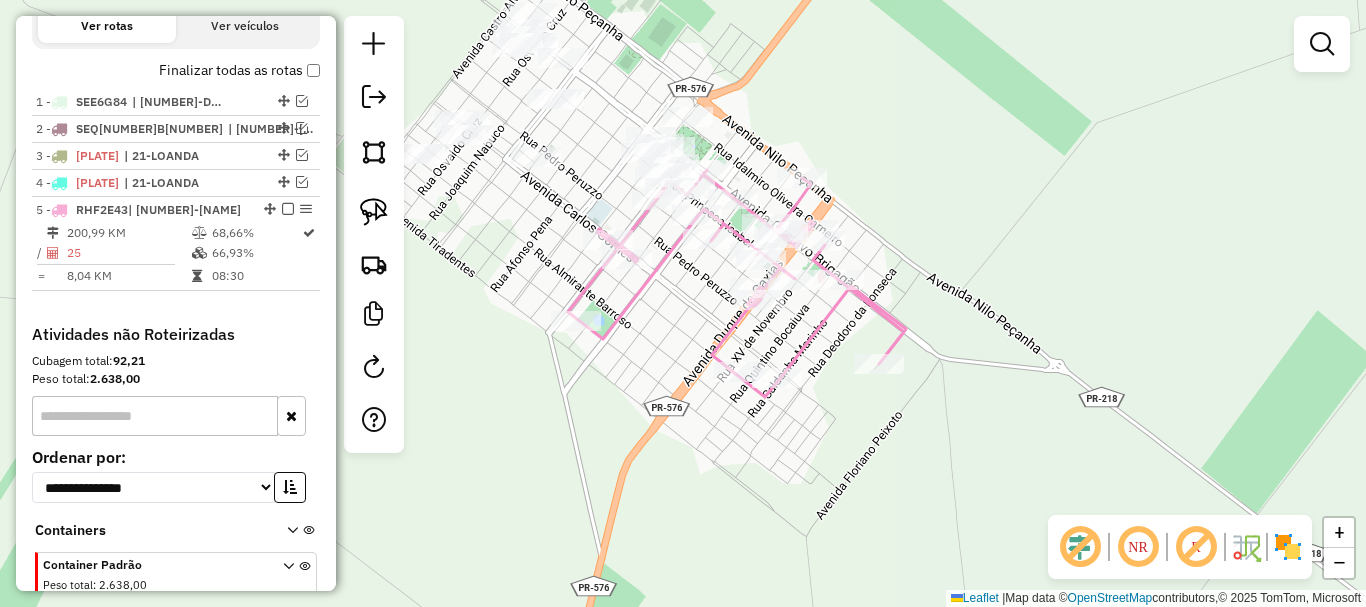 scroll, scrollTop: 793, scrollLeft: 0, axis: vertical 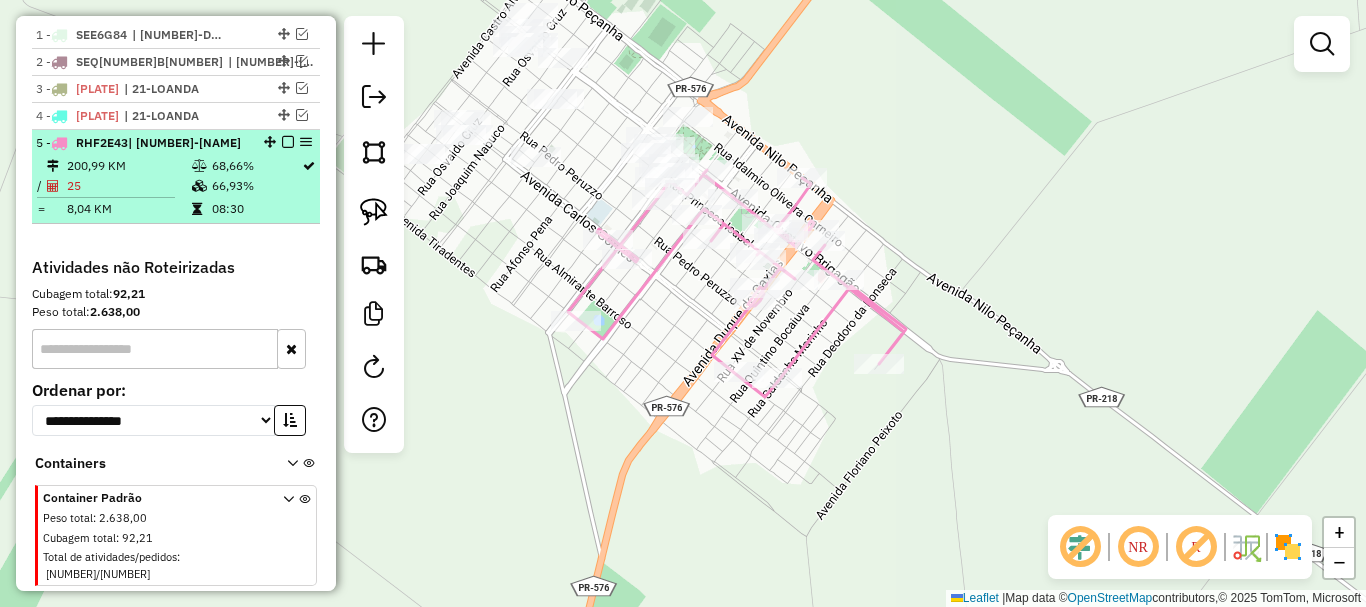 drag, startPoint x: 153, startPoint y: 210, endPoint x: 180, endPoint y: 209, distance: 27.018513 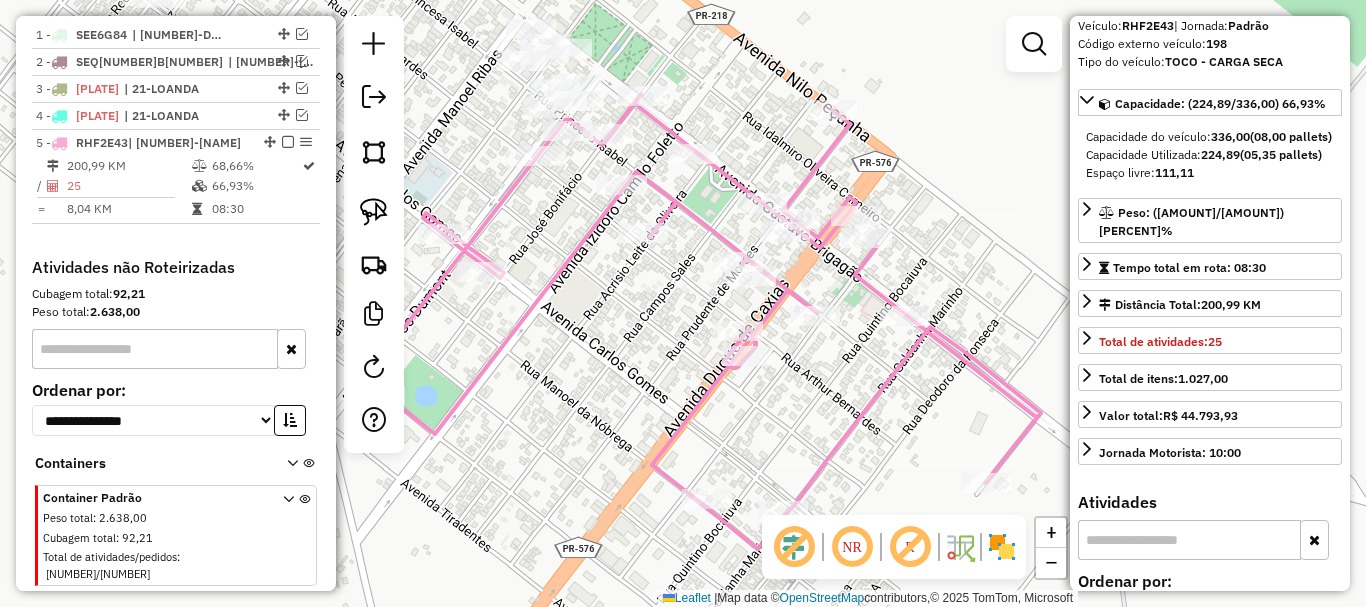 scroll, scrollTop: 400, scrollLeft: 0, axis: vertical 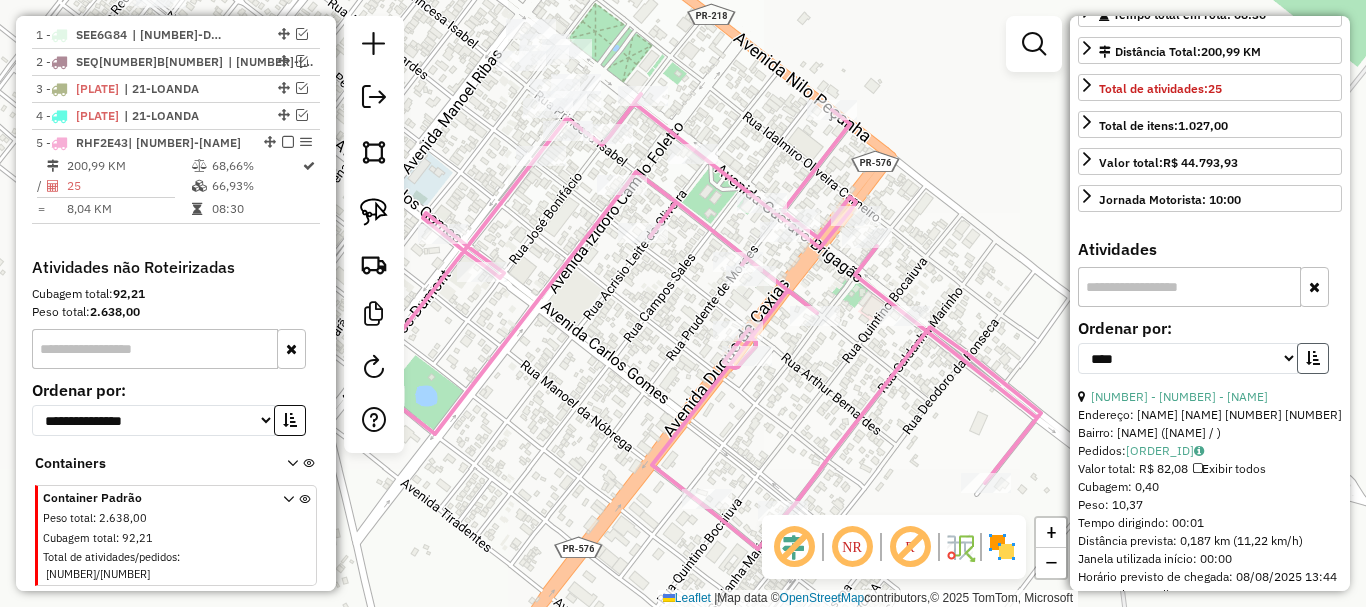 click at bounding box center [1313, 358] 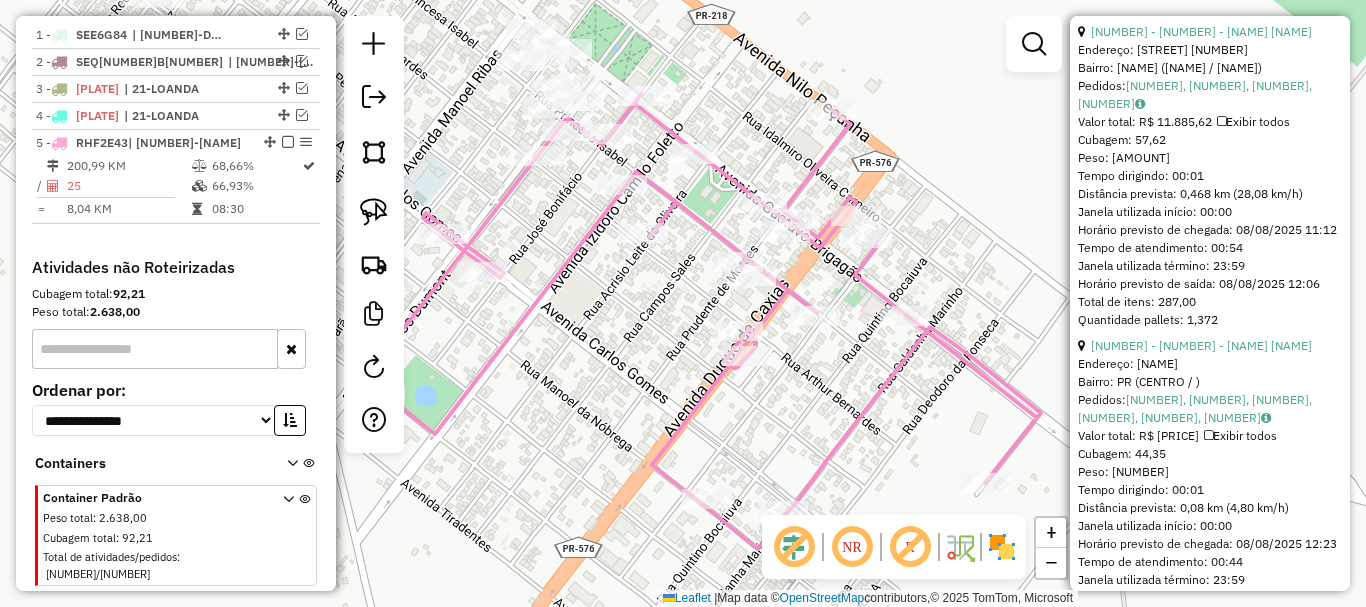 scroll, scrollTop: 800, scrollLeft: 0, axis: vertical 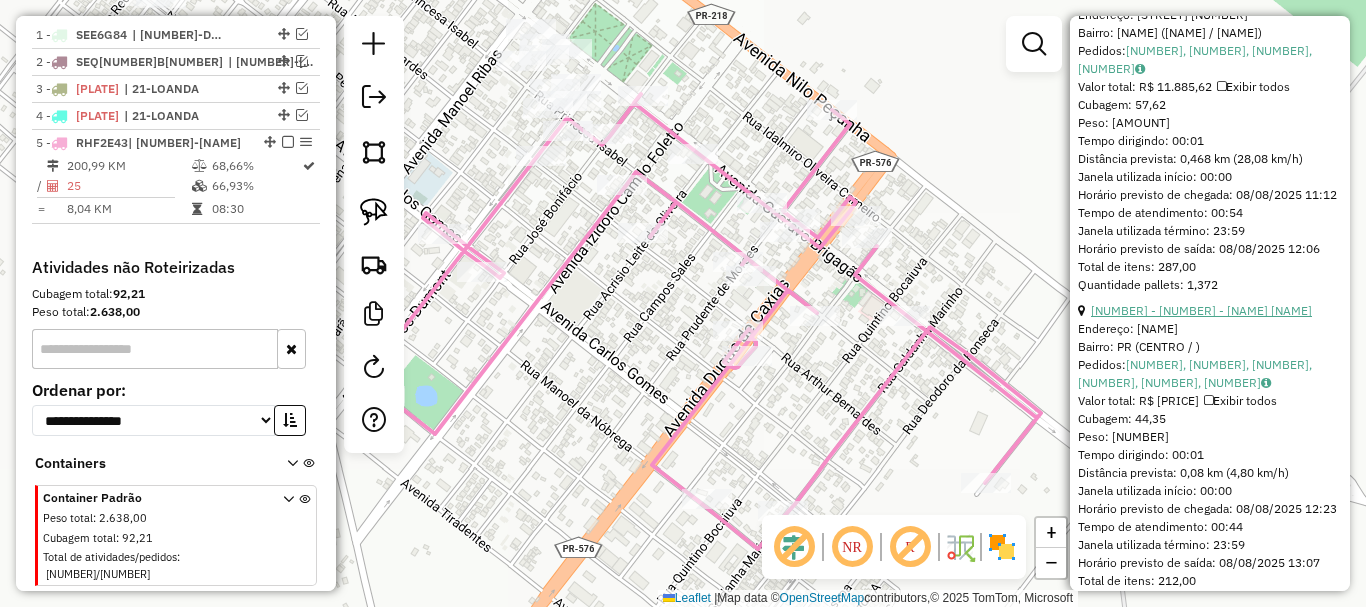 click on "[NUMBER] - [NUMBER] - [NAME] [NAME]" at bounding box center [1201, 310] 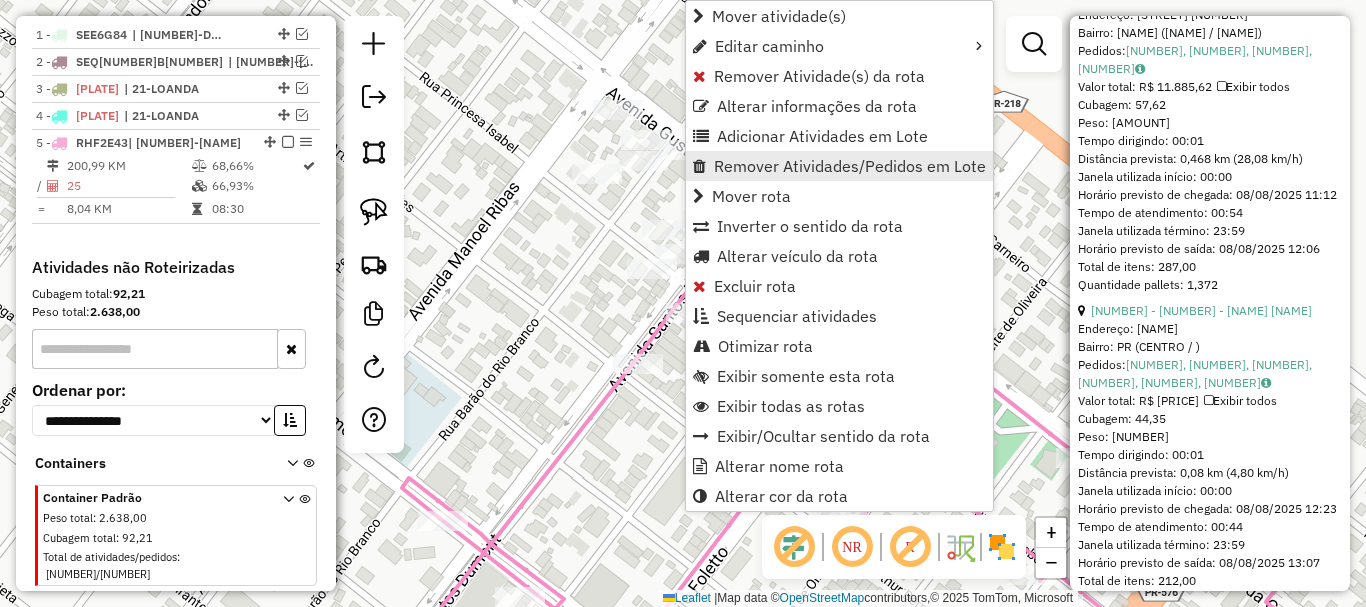 scroll, scrollTop: 838, scrollLeft: 0, axis: vertical 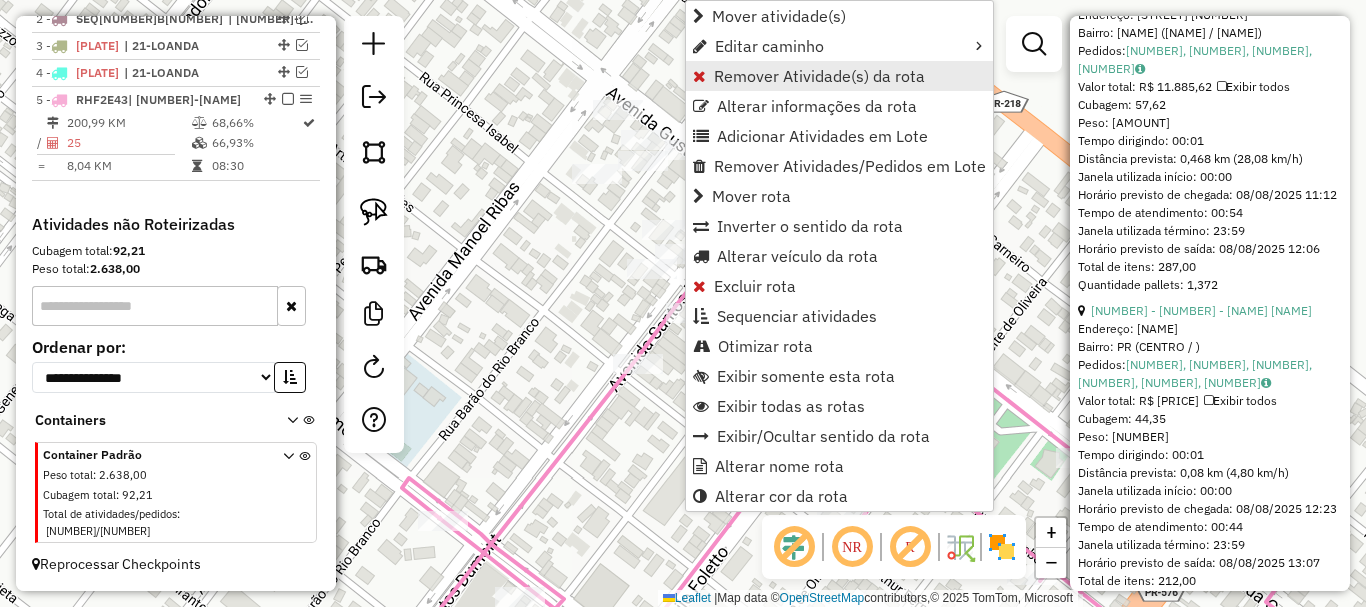 click on "Remover Atividade(s) da rota" at bounding box center (819, 76) 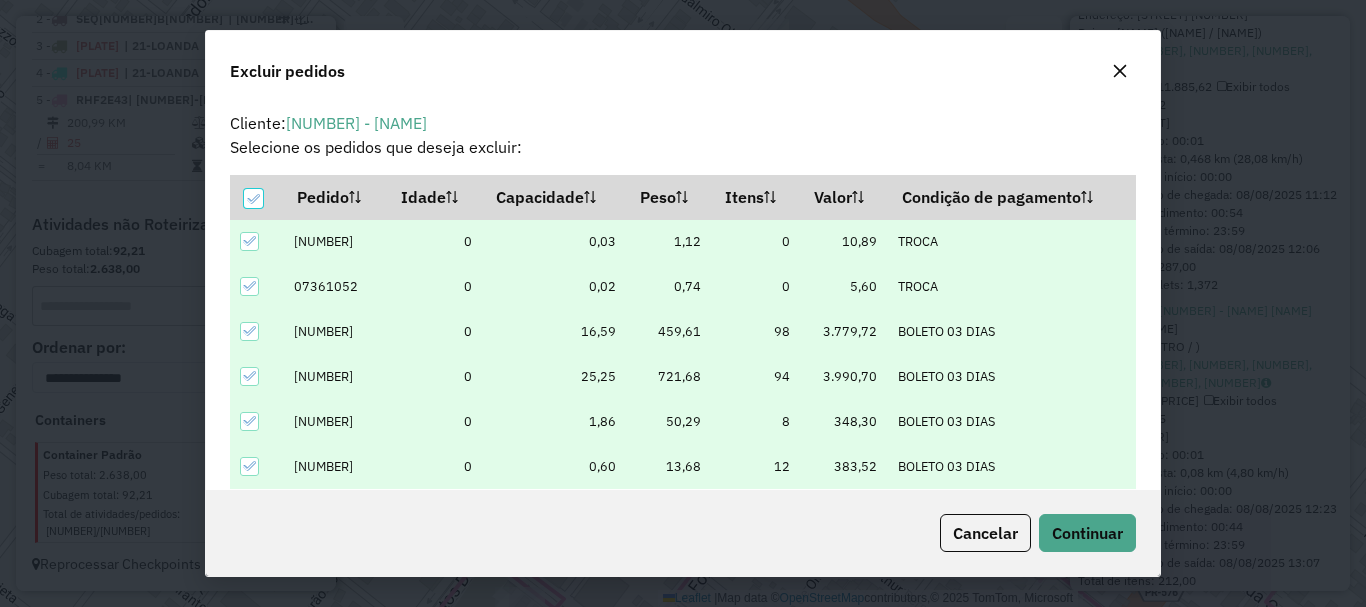 scroll, scrollTop: 70, scrollLeft: 0, axis: vertical 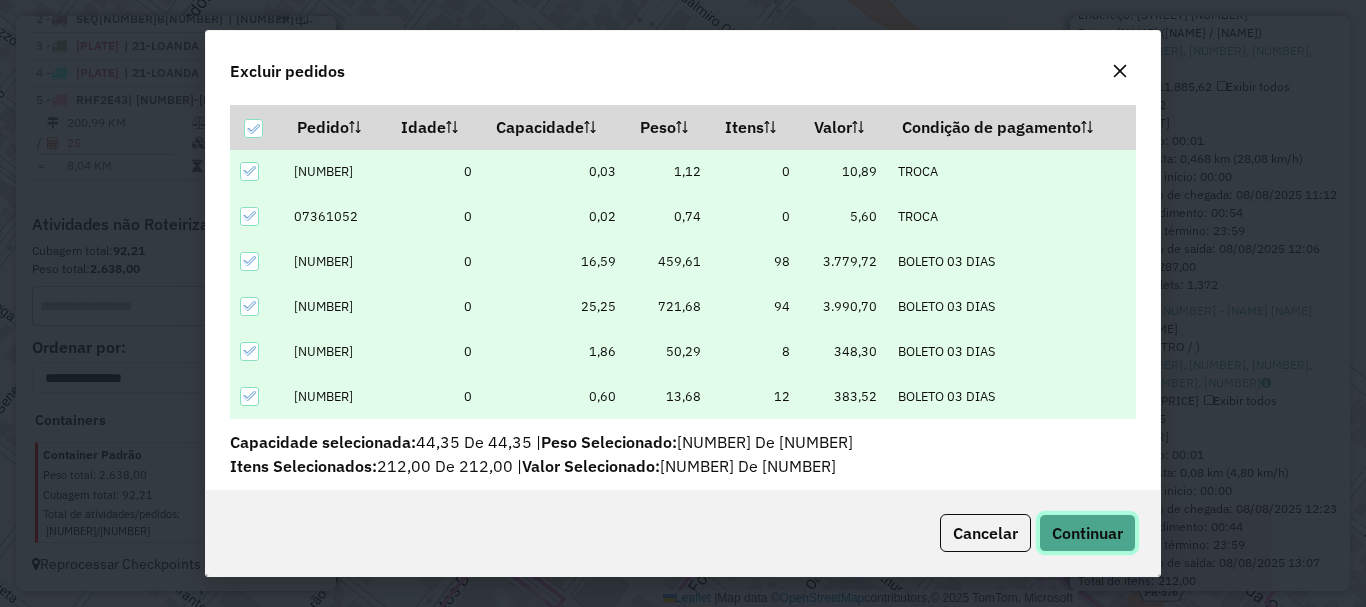 click on "Continuar" 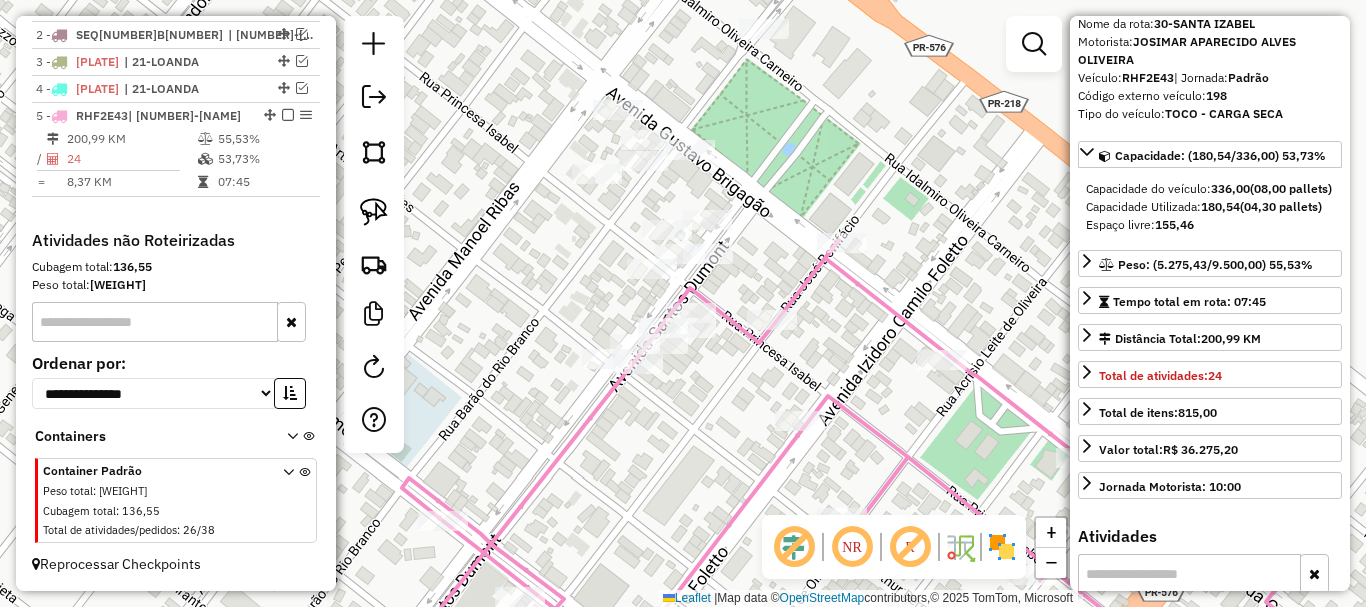 scroll, scrollTop: 0, scrollLeft: 0, axis: both 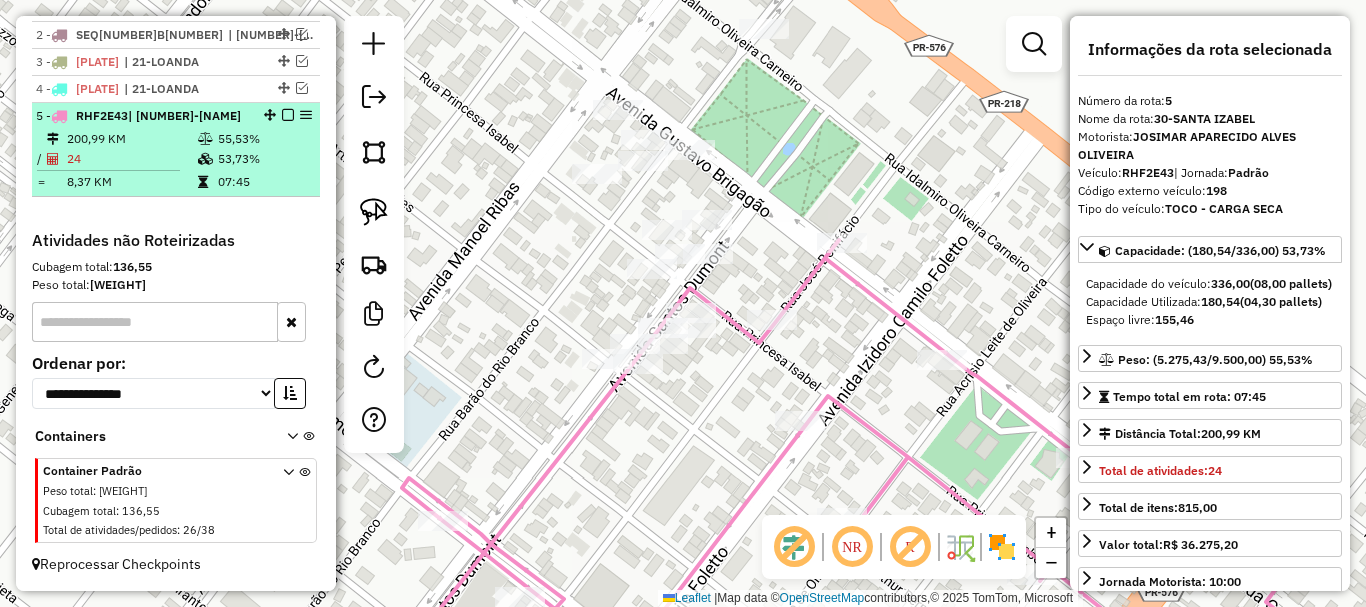 click on "200,99 KM" at bounding box center (131, 139) 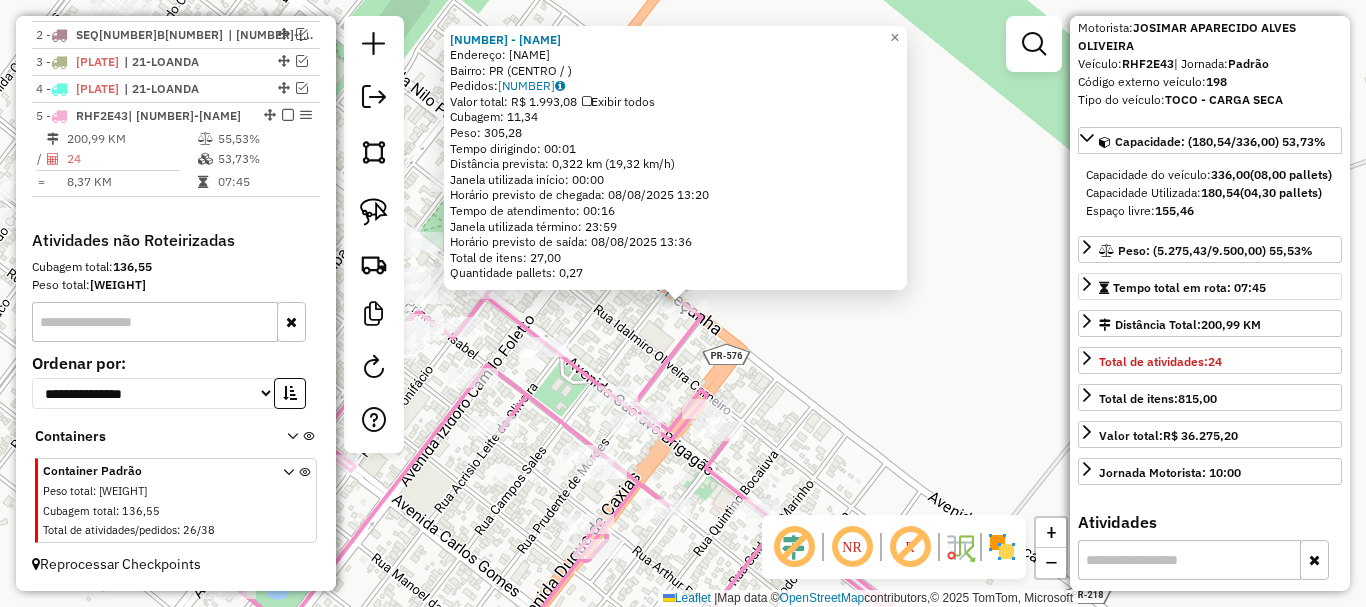 scroll, scrollTop: 400, scrollLeft: 0, axis: vertical 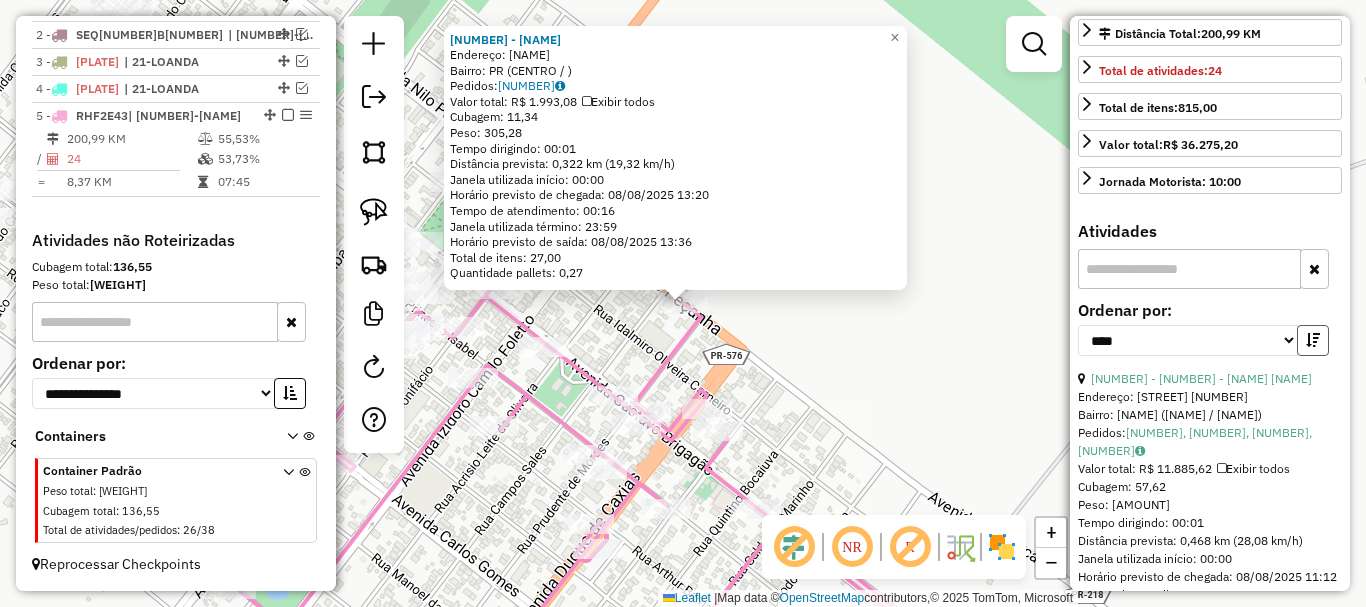 click at bounding box center [1313, 340] 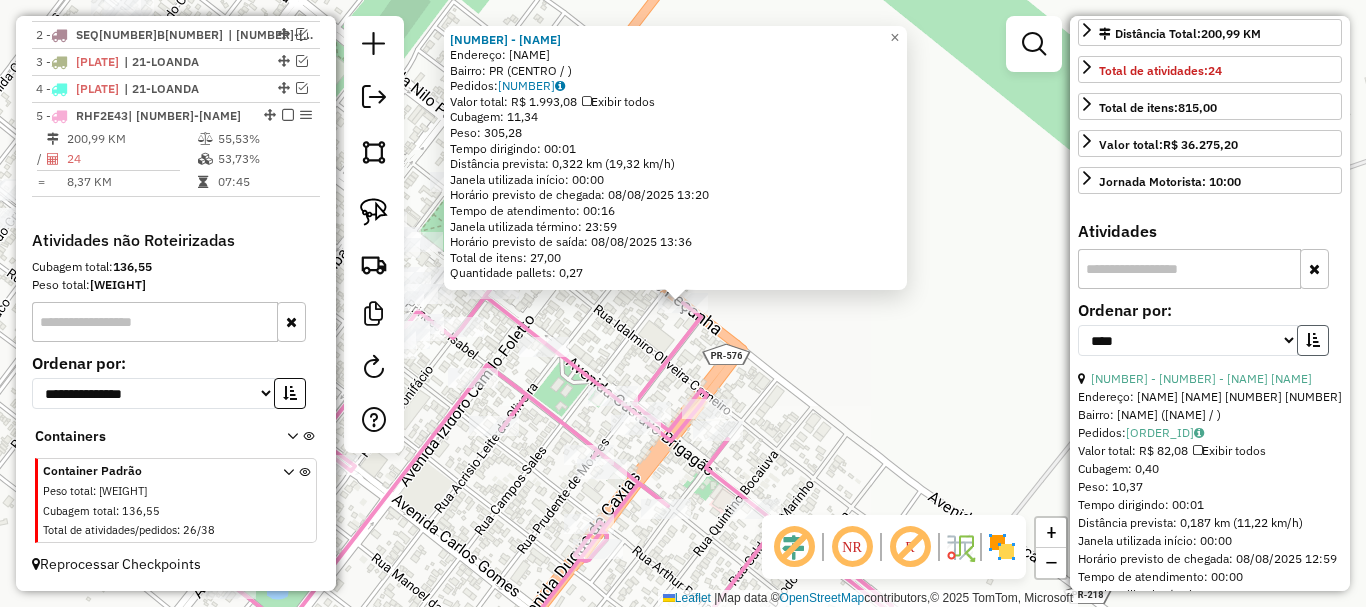 click at bounding box center [1313, 340] 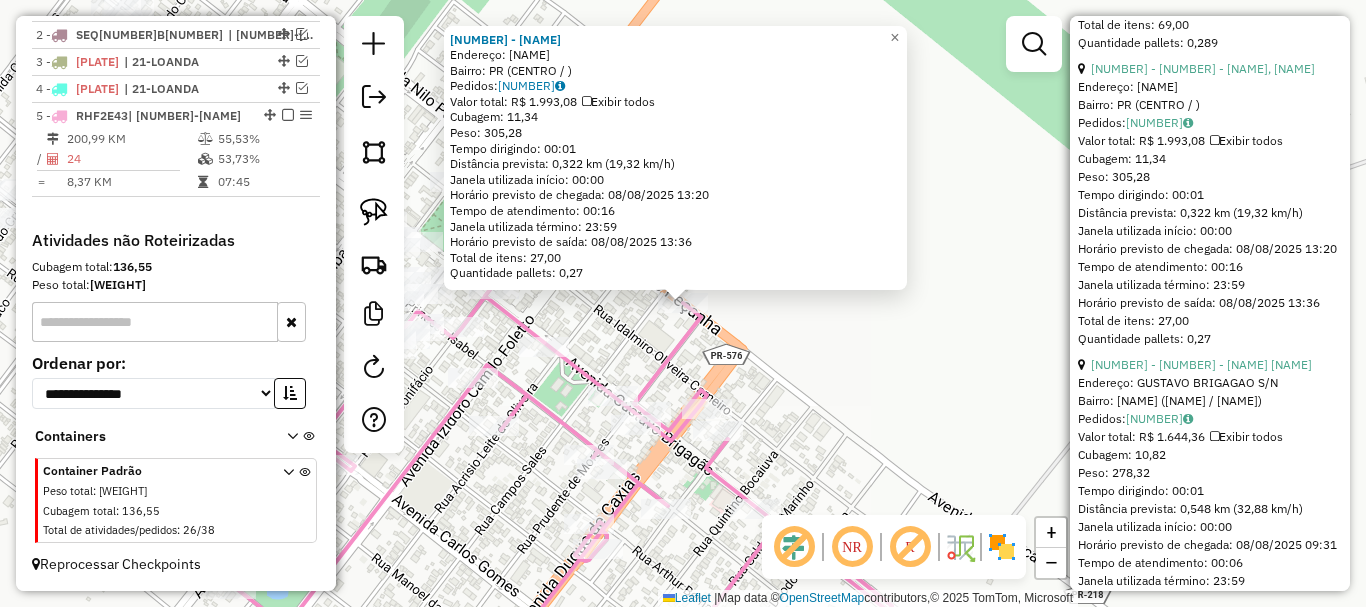 scroll, scrollTop: 1700, scrollLeft: 0, axis: vertical 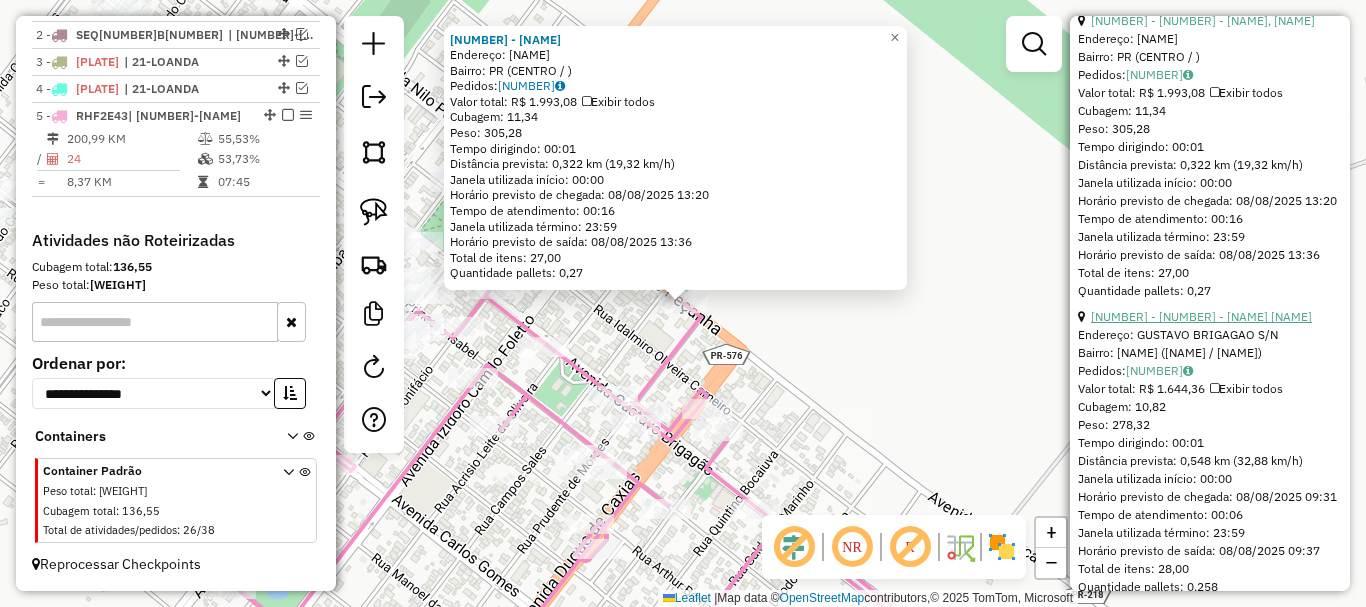 click on "[NUMBER] - [NUMBER] - [NAME] [NAME]" at bounding box center [1201, 316] 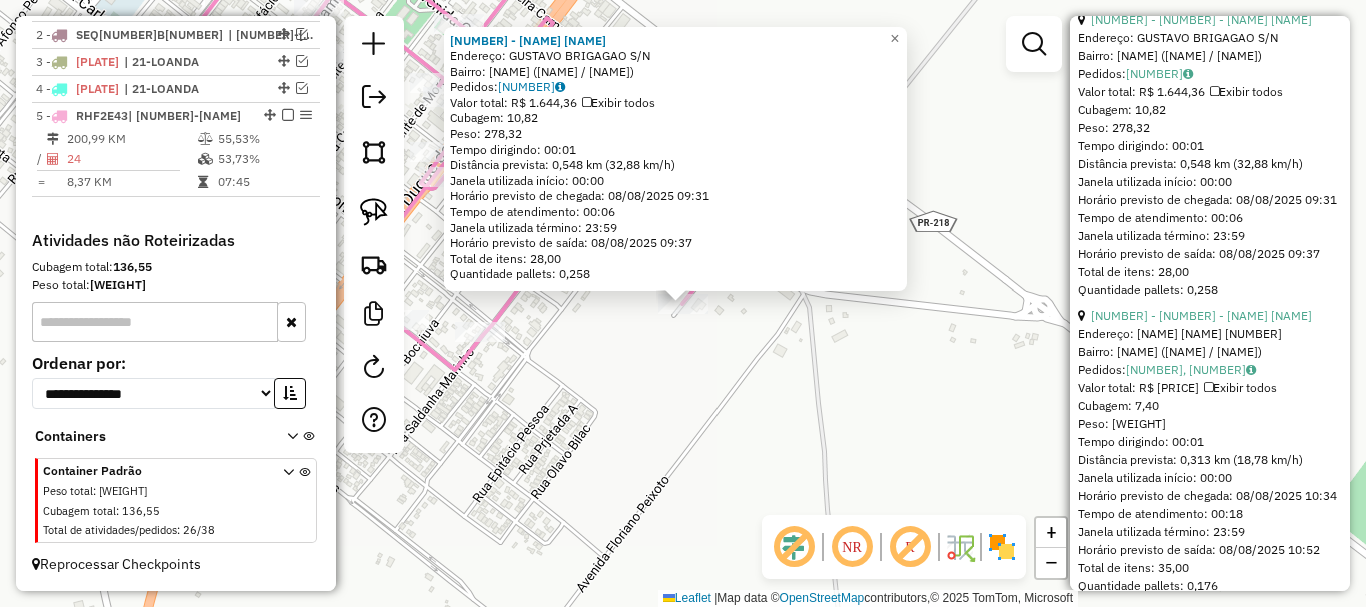 scroll, scrollTop: 2000, scrollLeft: 0, axis: vertical 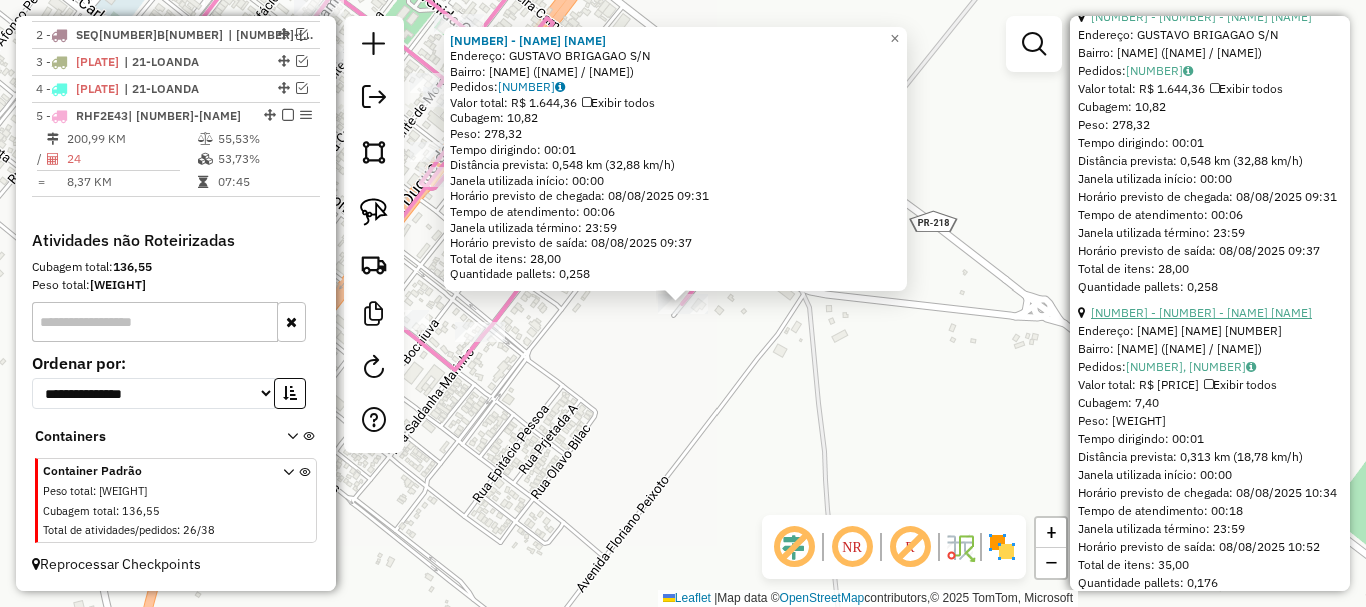 click on "[NUMBER] - [NUMBER] - [NAME] [NAME]" at bounding box center (1201, 312) 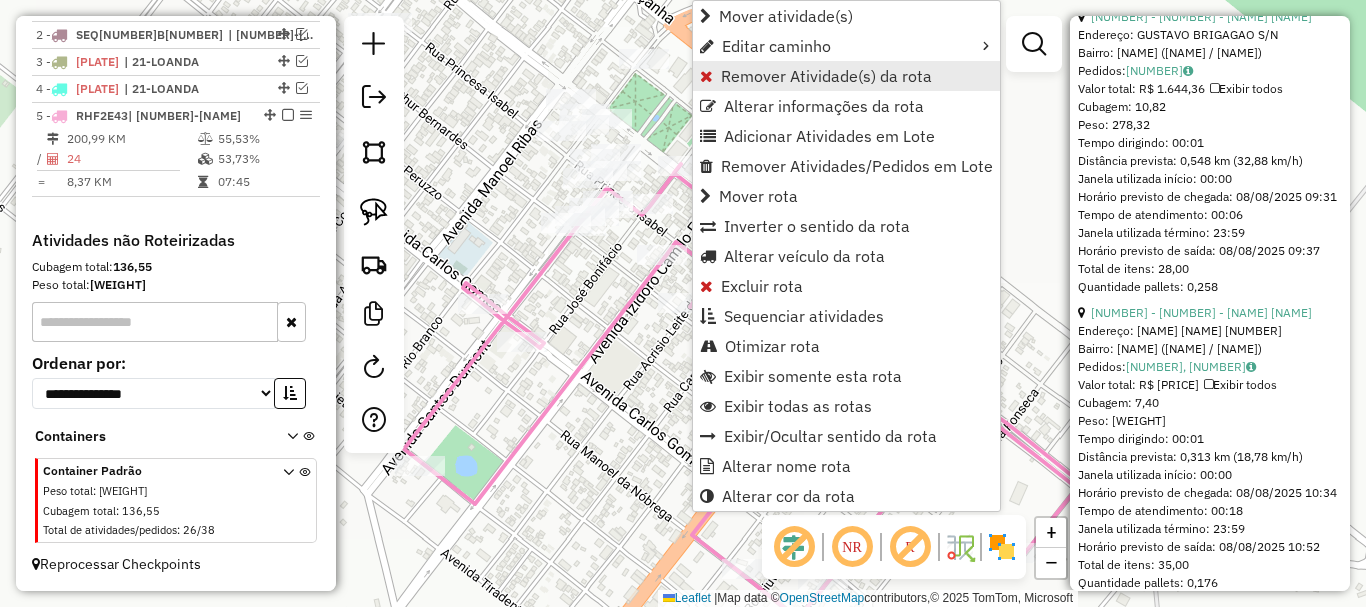 click on "Remover Atividade(s) da rota" at bounding box center [826, 76] 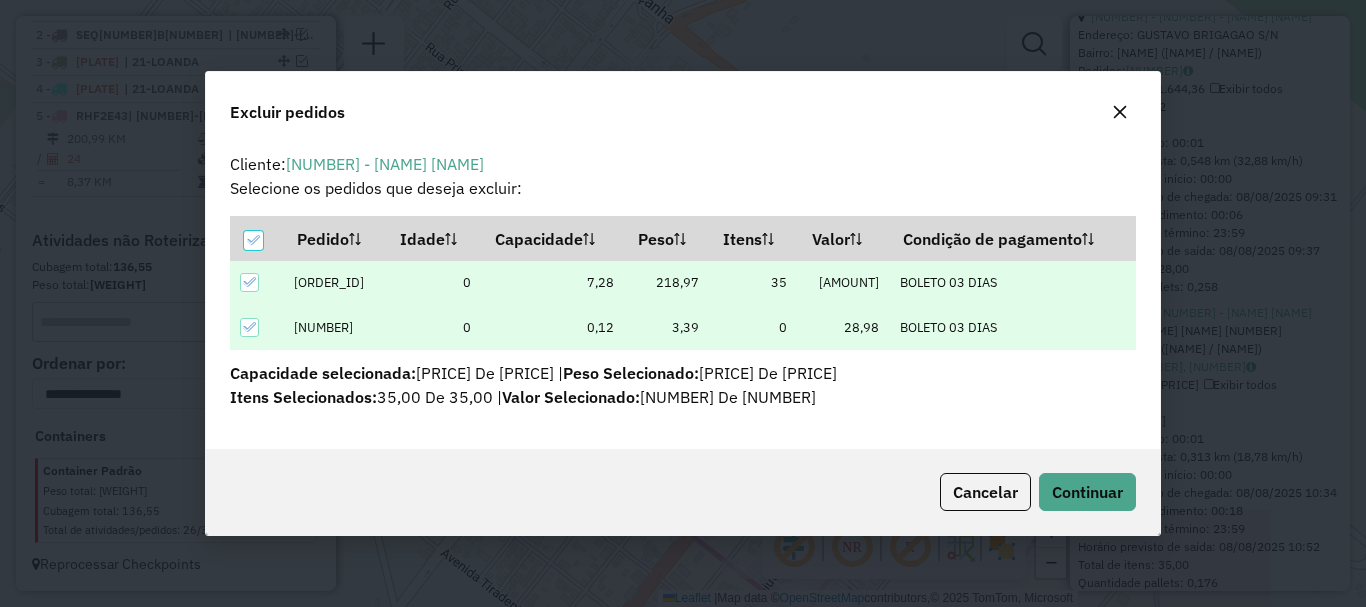 scroll, scrollTop: 0, scrollLeft: 0, axis: both 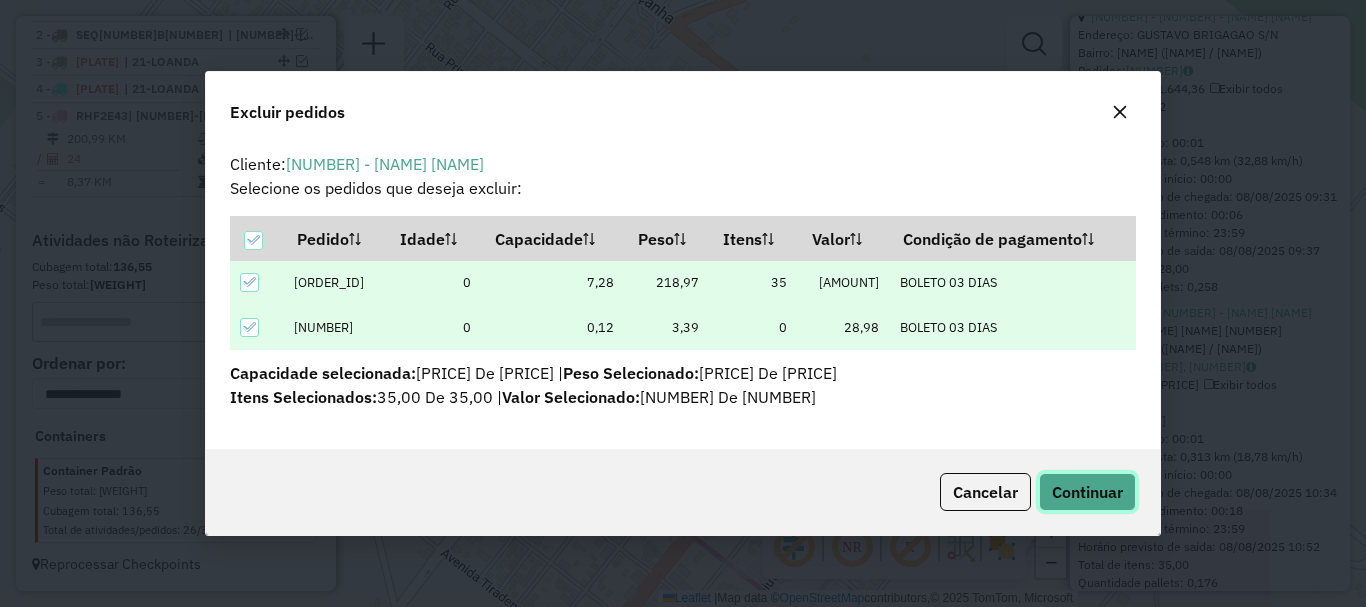click on "Continuar" 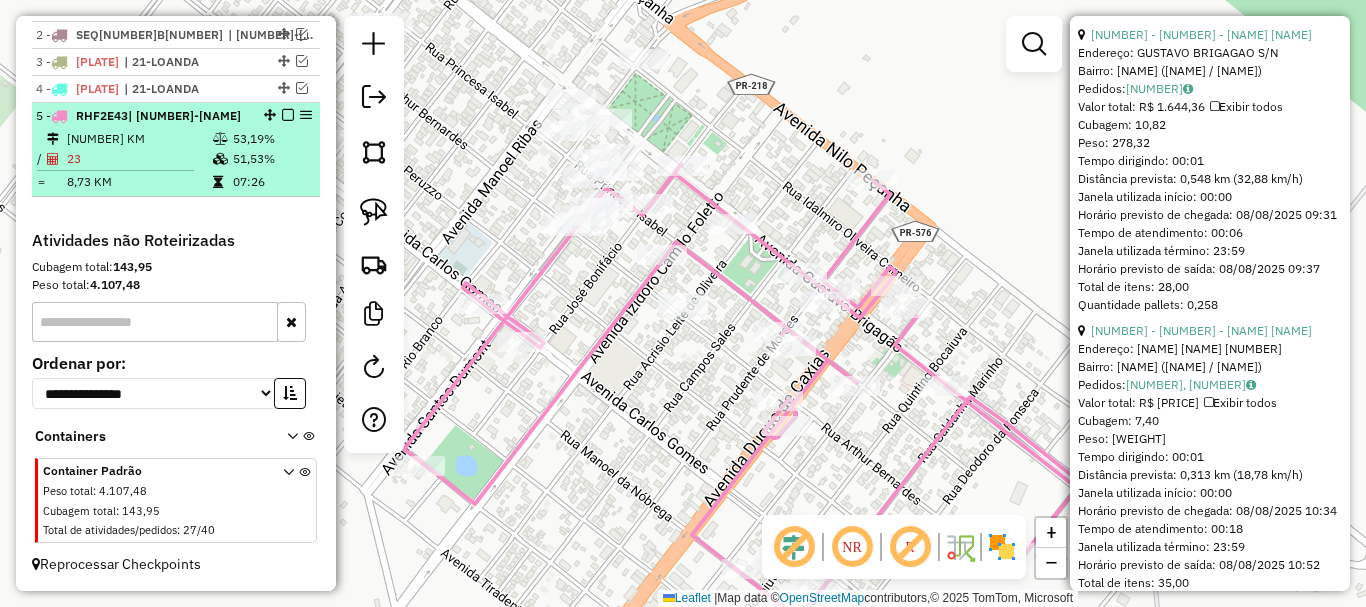 click at bounding box center [288, 115] 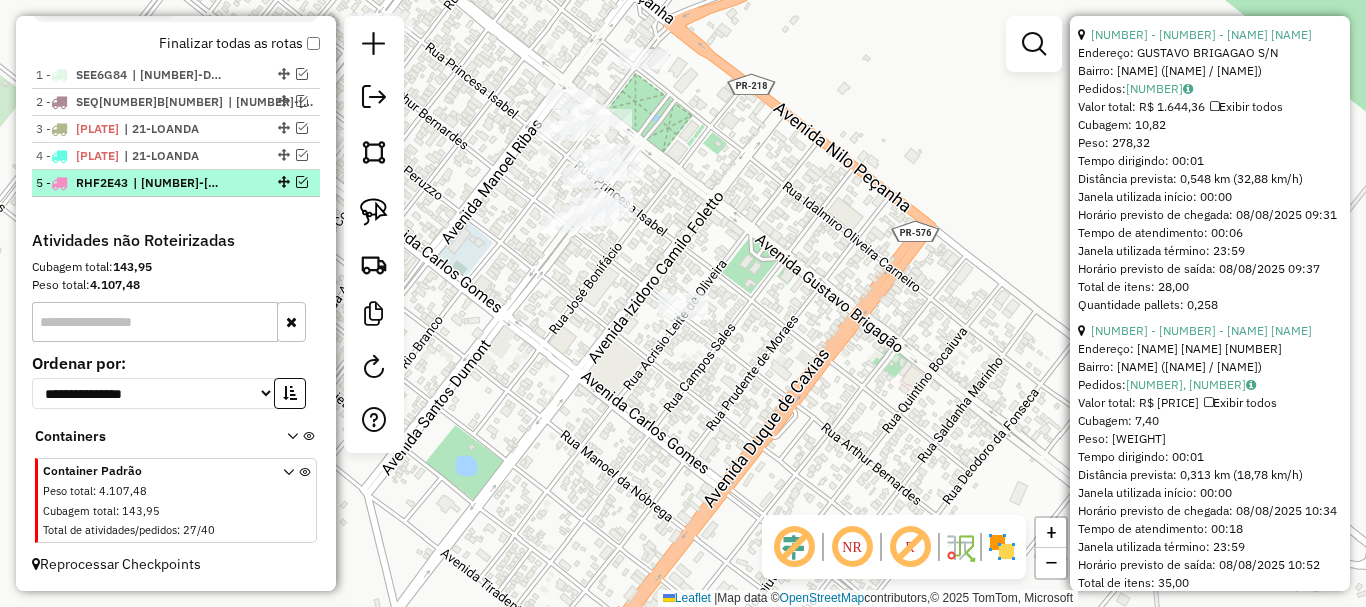 scroll, scrollTop: 753, scrollLeft: 0, axis: vertical 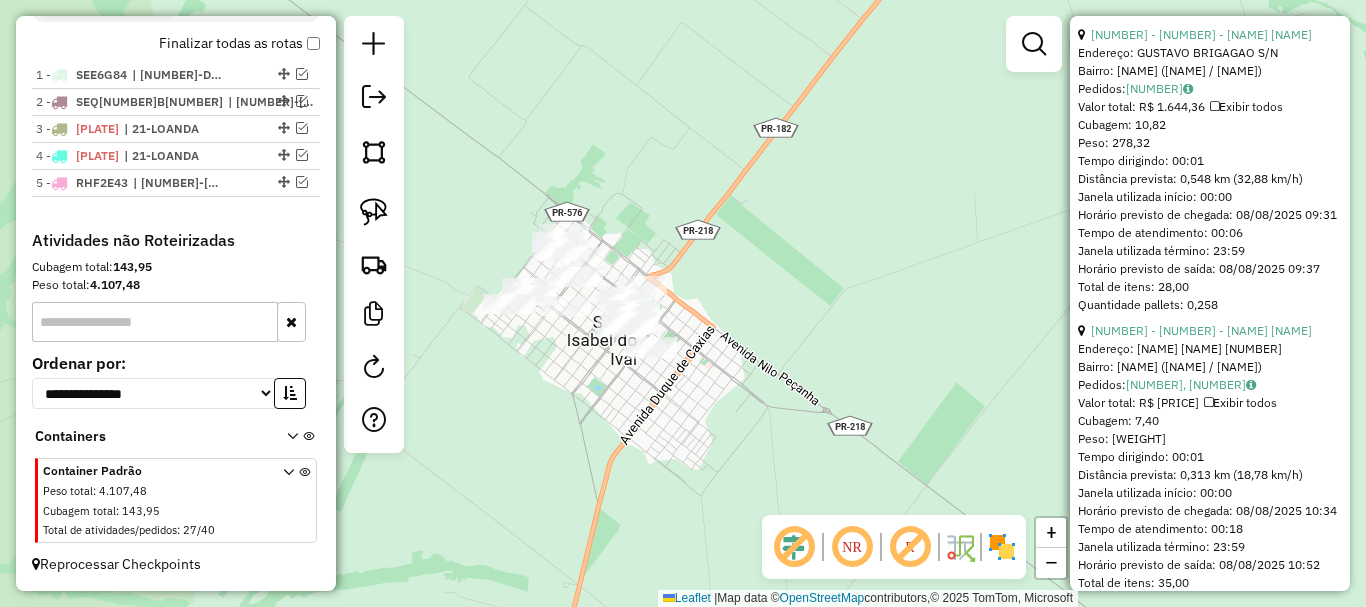 drag, startPoint x: 576, startPoint y: 374, endPoint x: 658, endPoint y: 373, distance: 82.006096 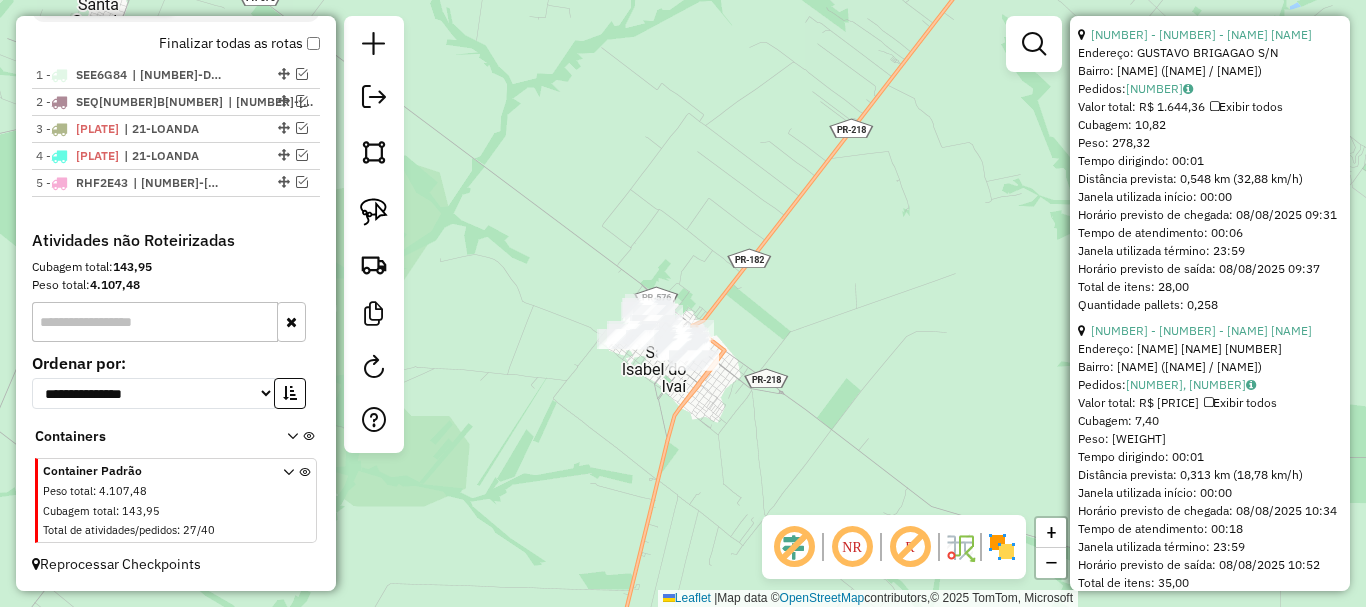 drag, startPoint x: 379, startPoint y: 208, endPoint x: 657, endPoint y: 236, distance: 279.40652 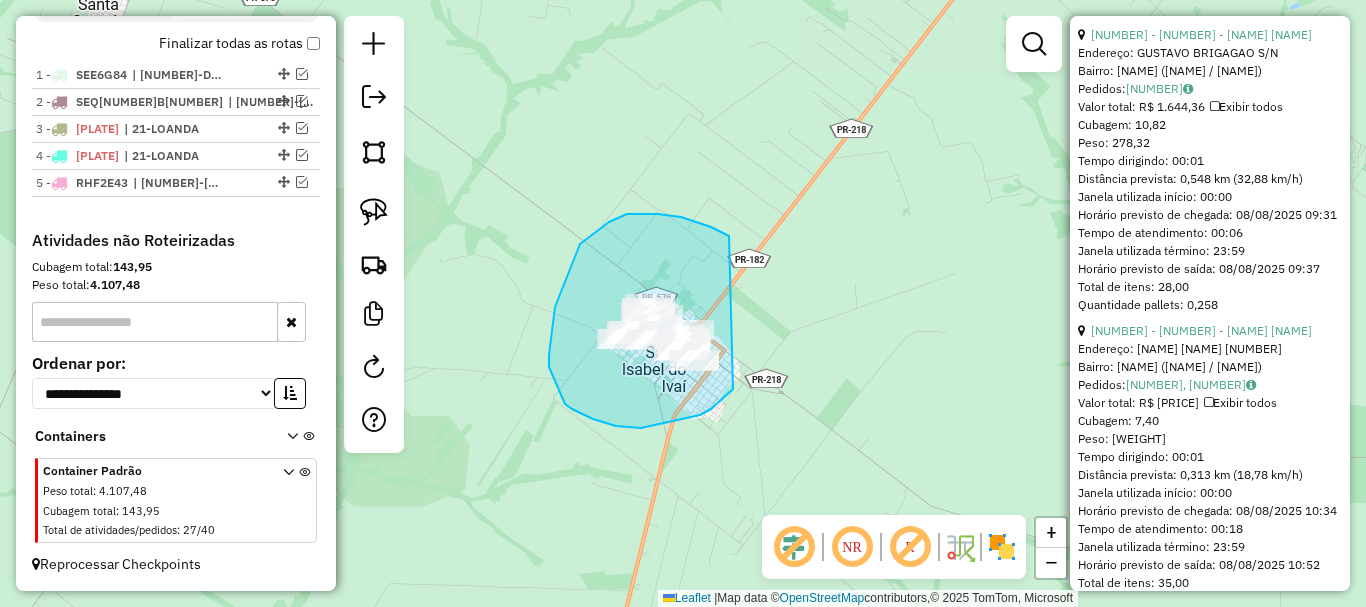 drag, startPoint x: 729, startPoint y: 236, endPoint x: 779, endPoint y: 323, distance: 100.344406 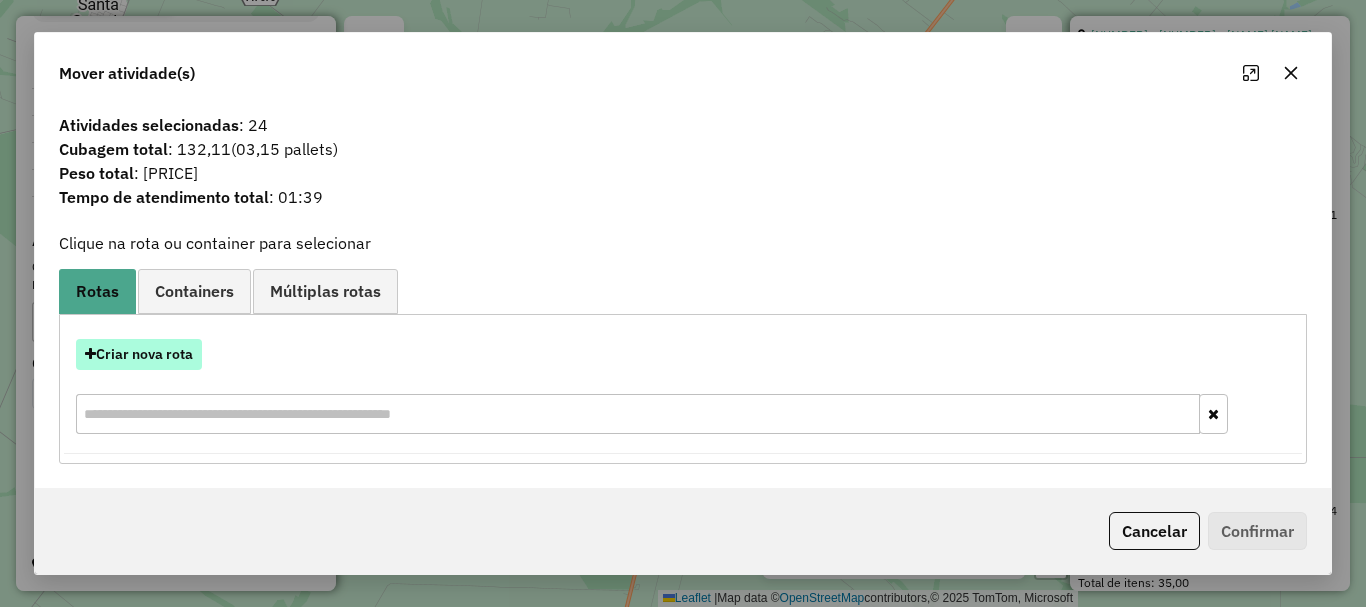 click on "Criar nova rota" at bounding box center (139, 354) 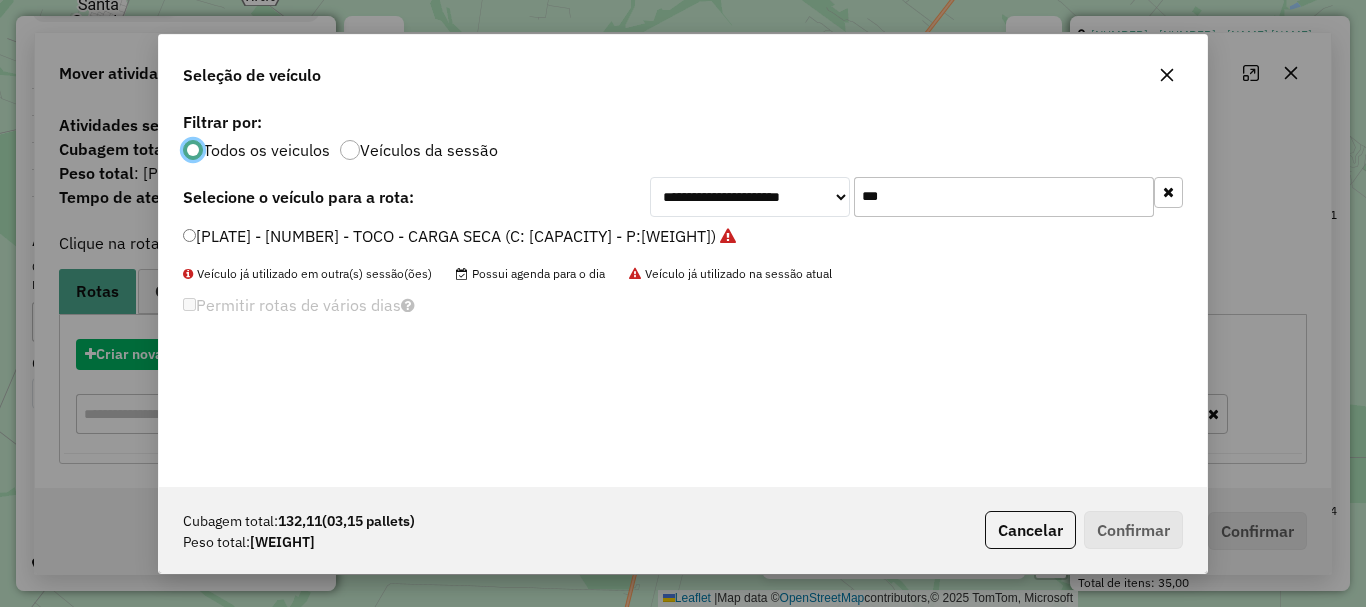 scroll, scrollTop: 11, scrollLeft: 6, axis: both 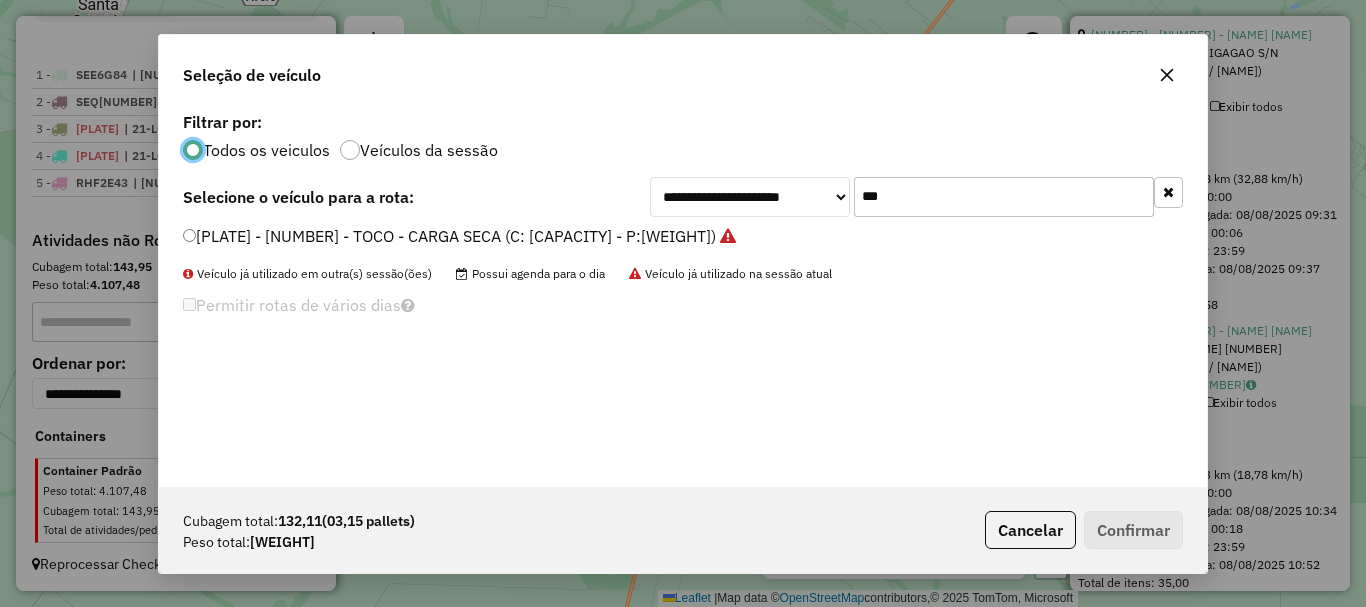 drag, startPoint x: 905, startPoint y: 191, endPoint x: 761, endPoint y: 174, distance: 145 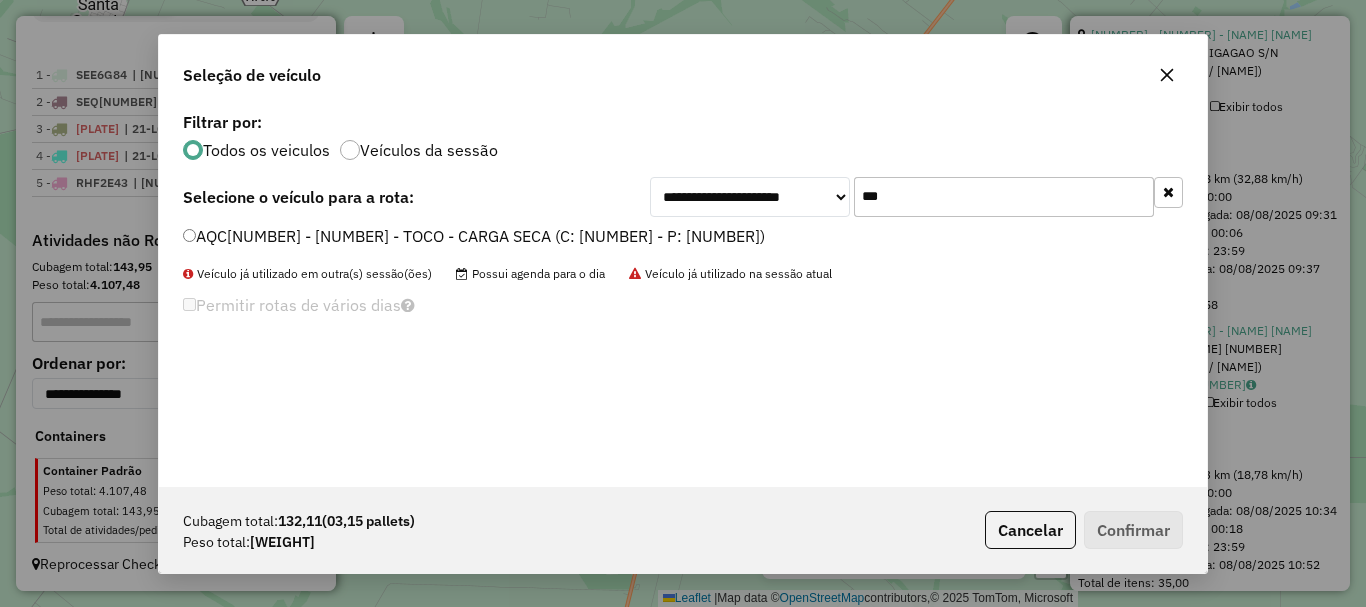 type on "***" 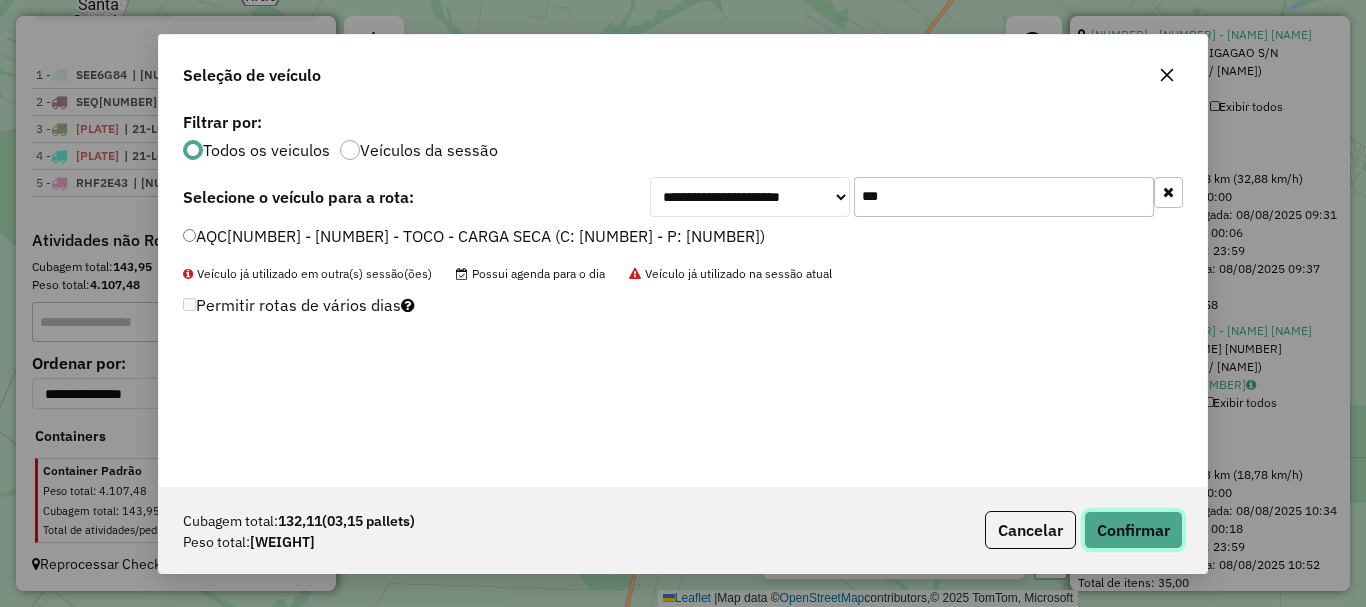 click on "Confirmar" 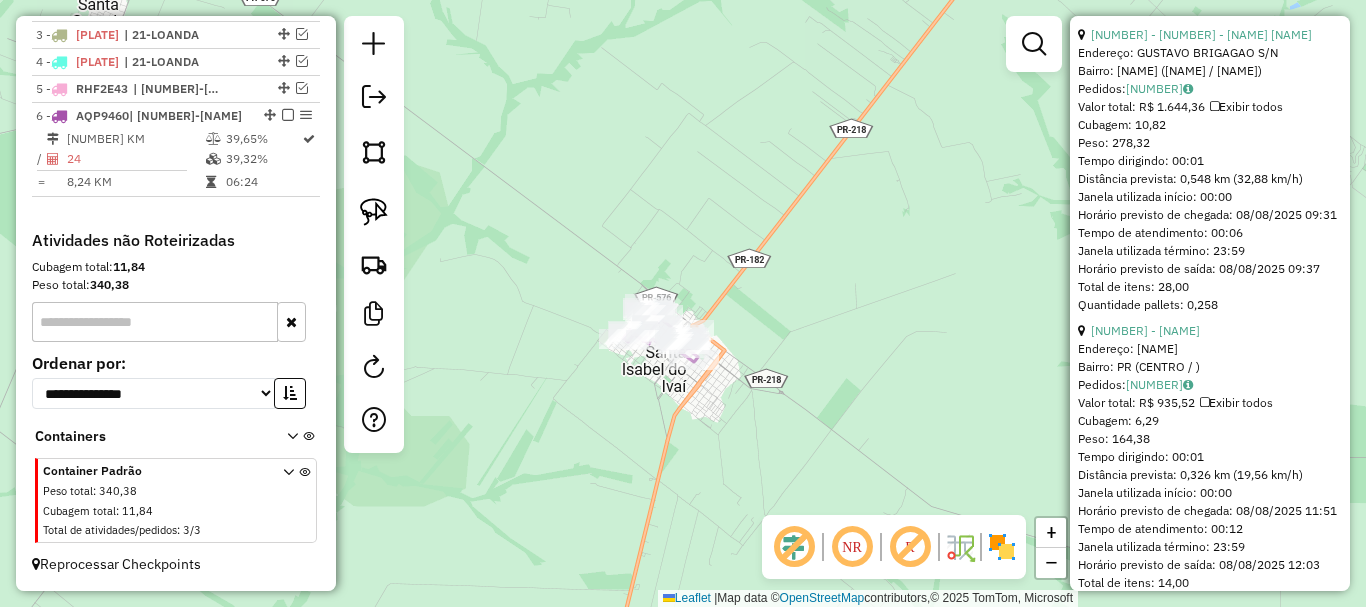 scroll, scrollTop: 865, scrollLeft: 0, axis: vertical 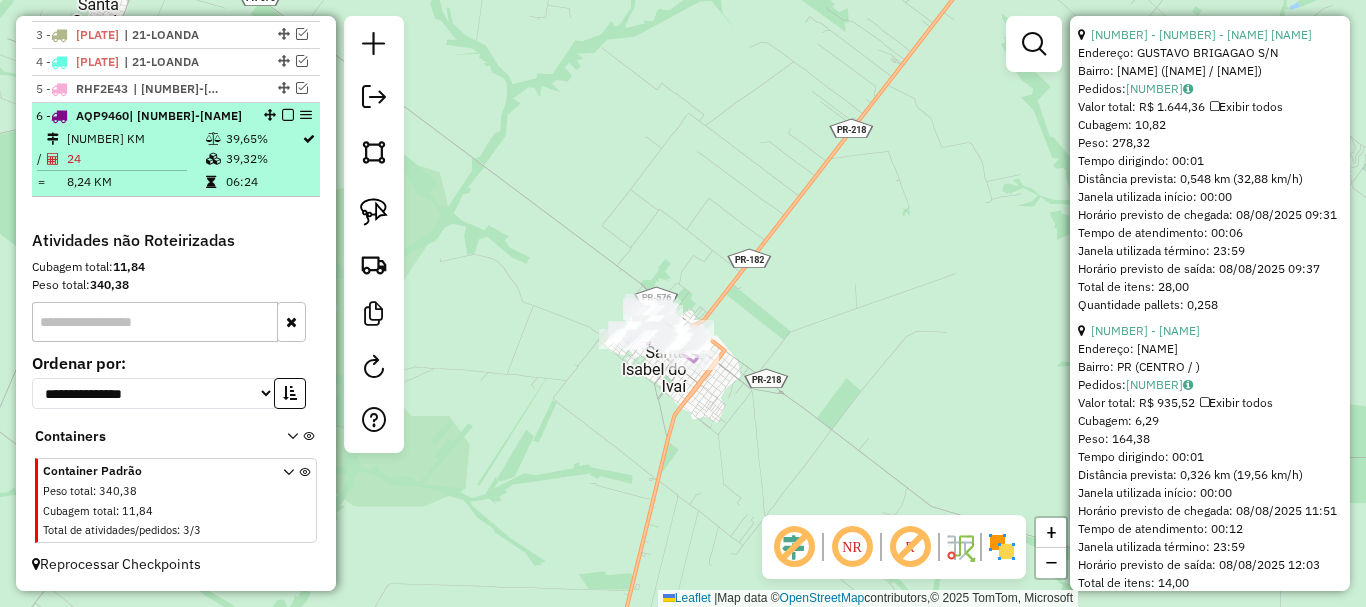 click at bounding box center (288, 115) 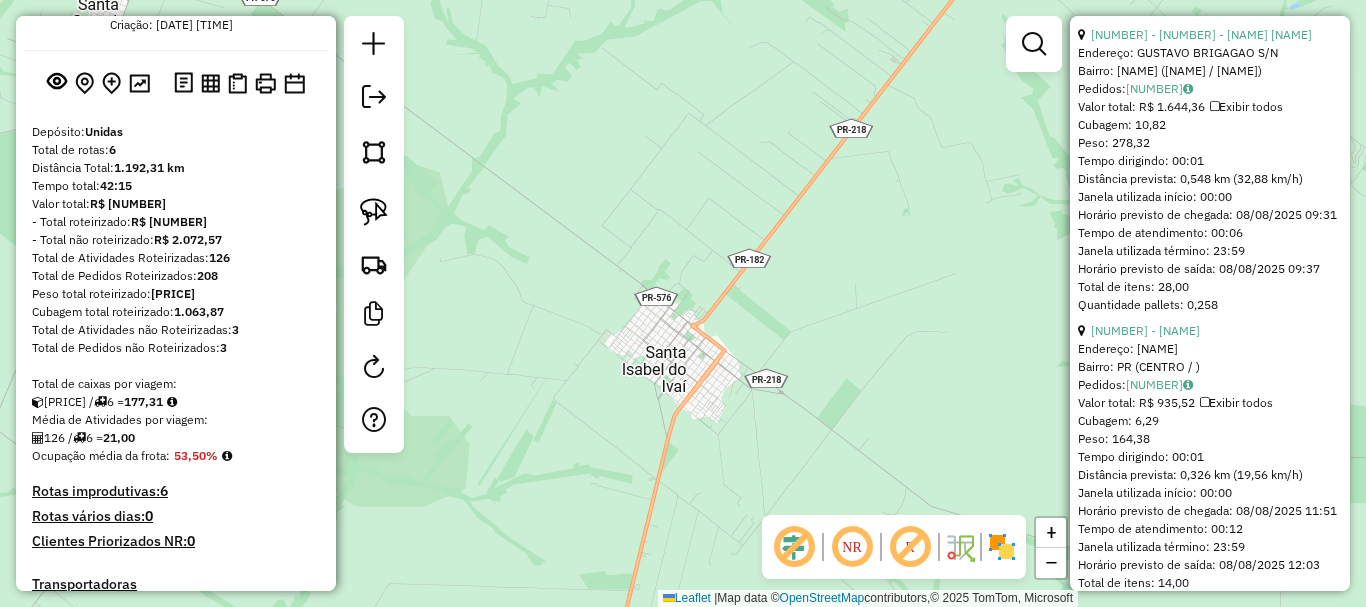 scroll, scrollTop: 0, scrollLeft: 0, axis: both 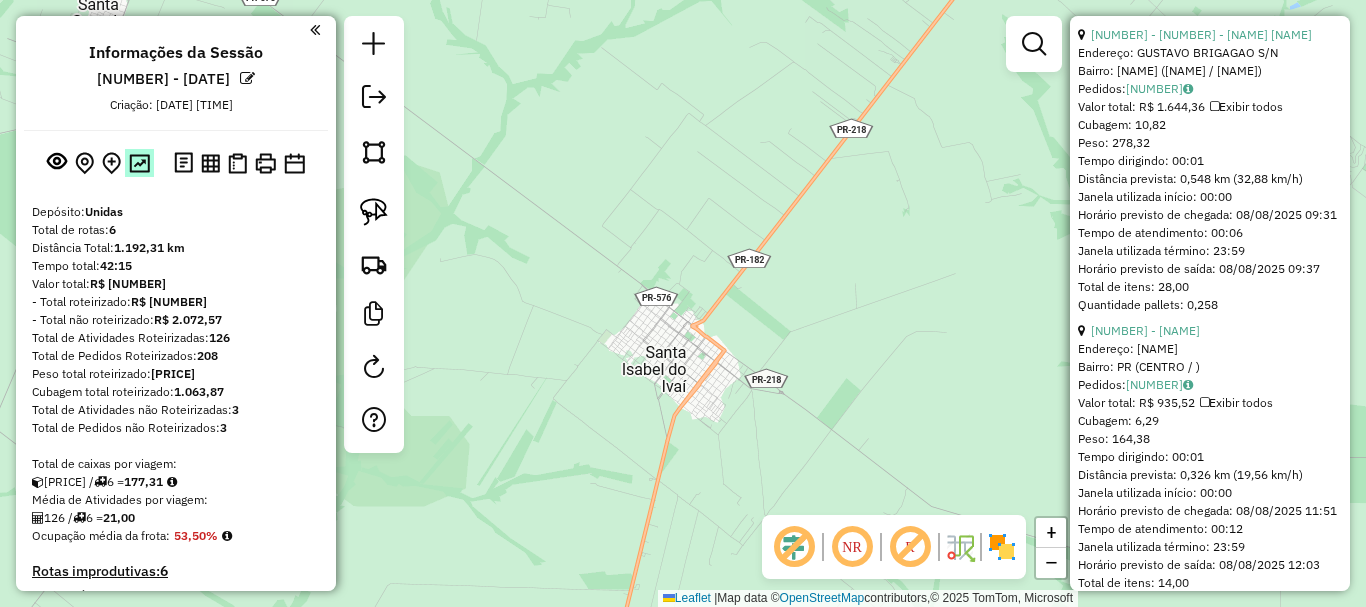 click at bounding box center [139, 163] 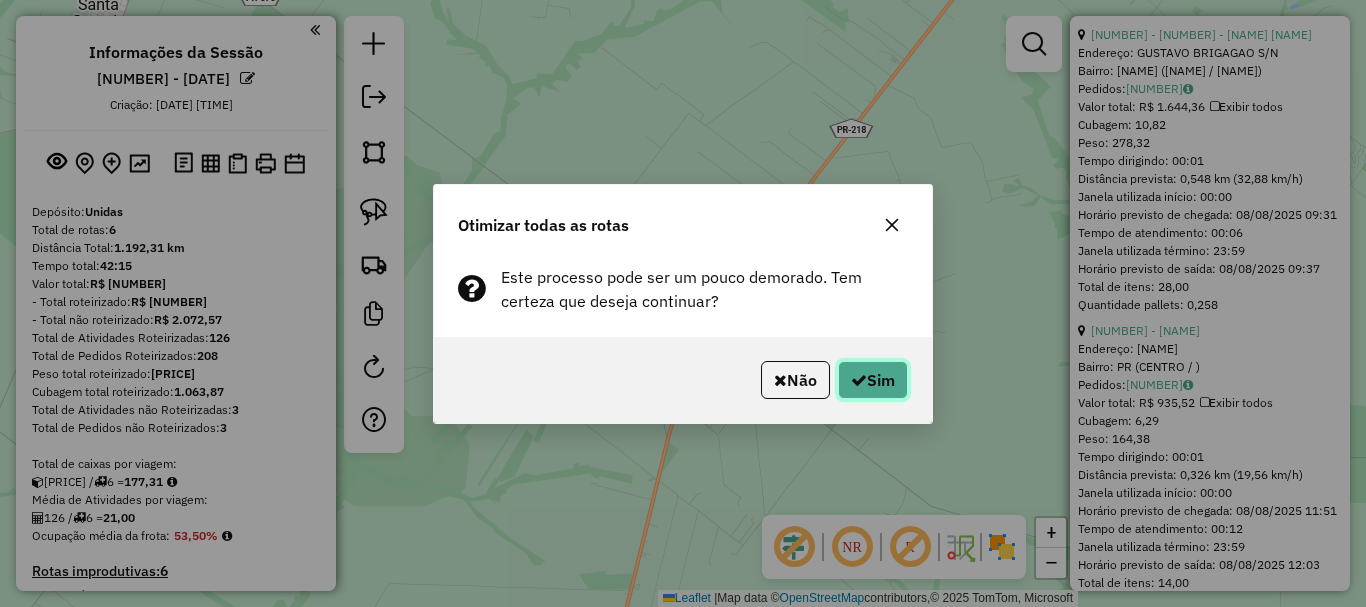 click on "Sim" 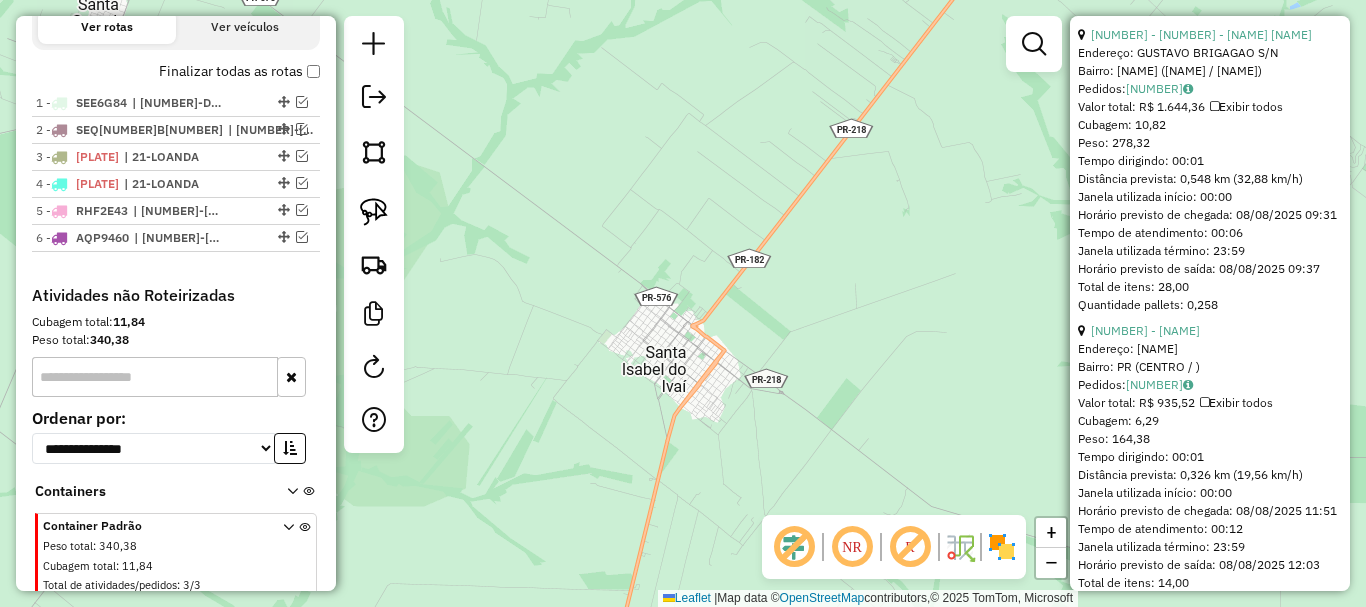 scroll, scrollTop: 780, scrollLeft: 0, axis: vertical 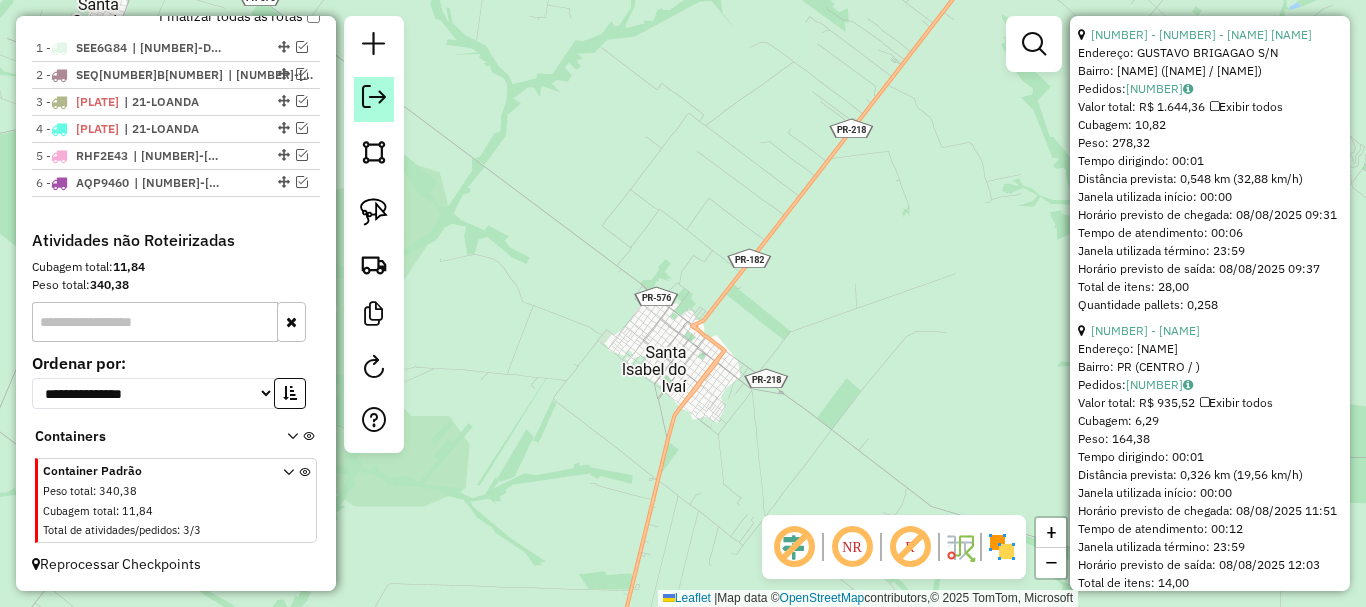 click 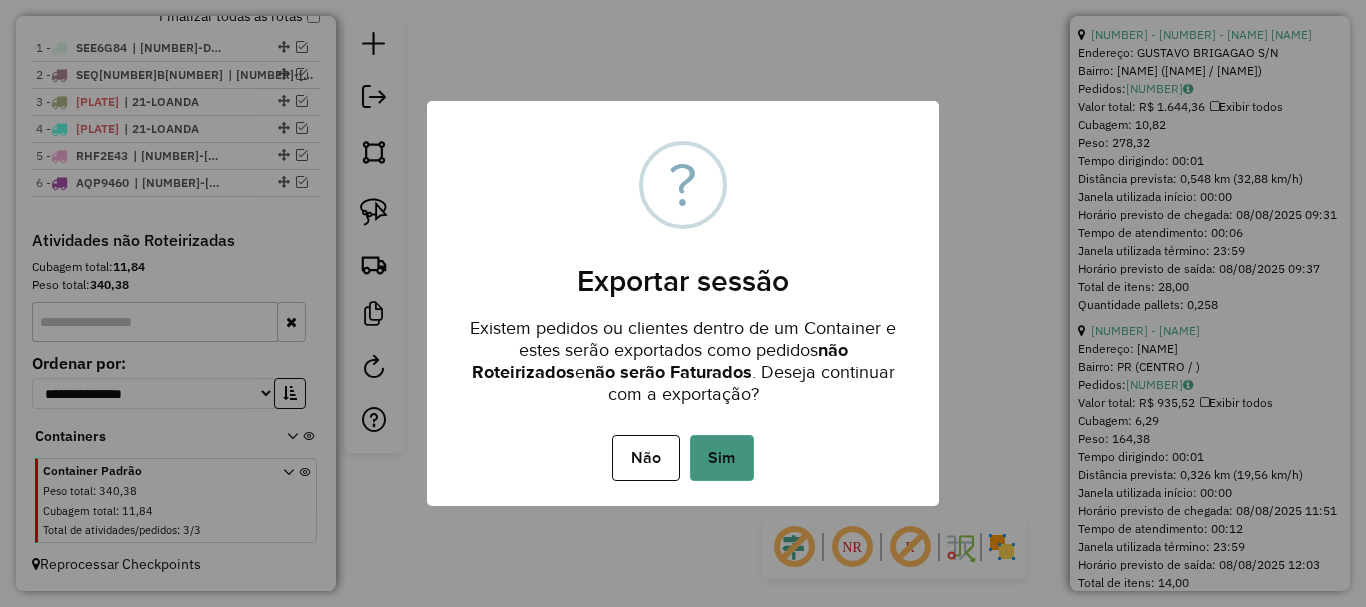 click on "Sim" at bounding box center (722, 458) 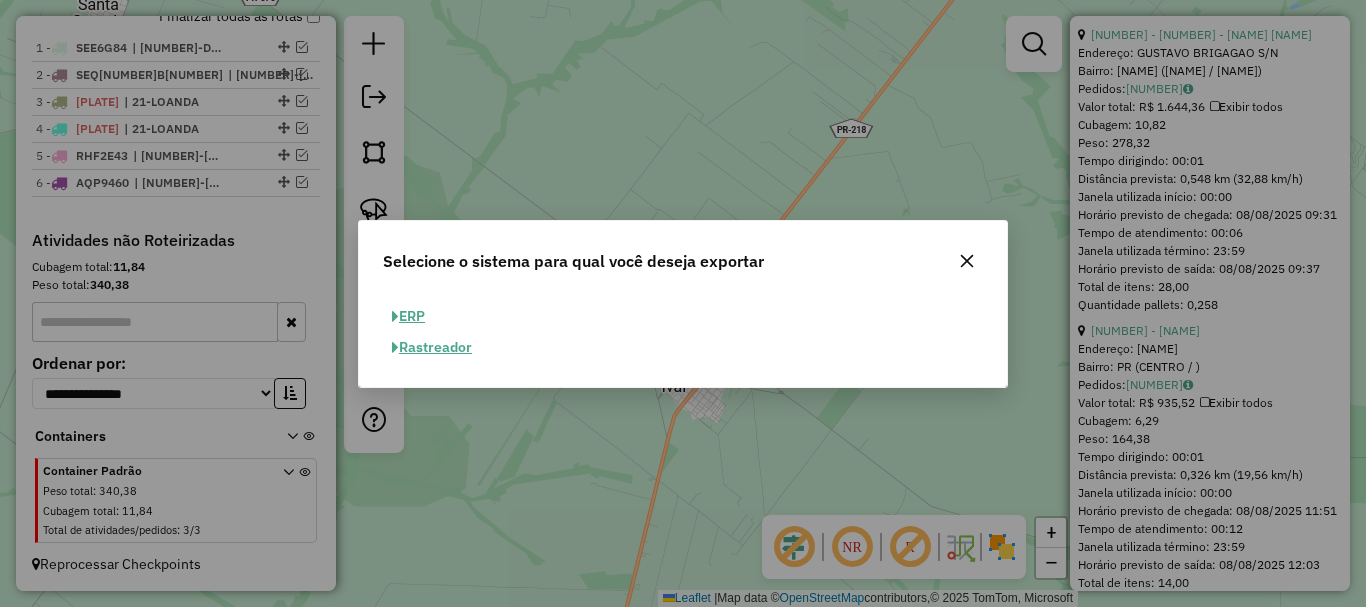 click on "ERP" 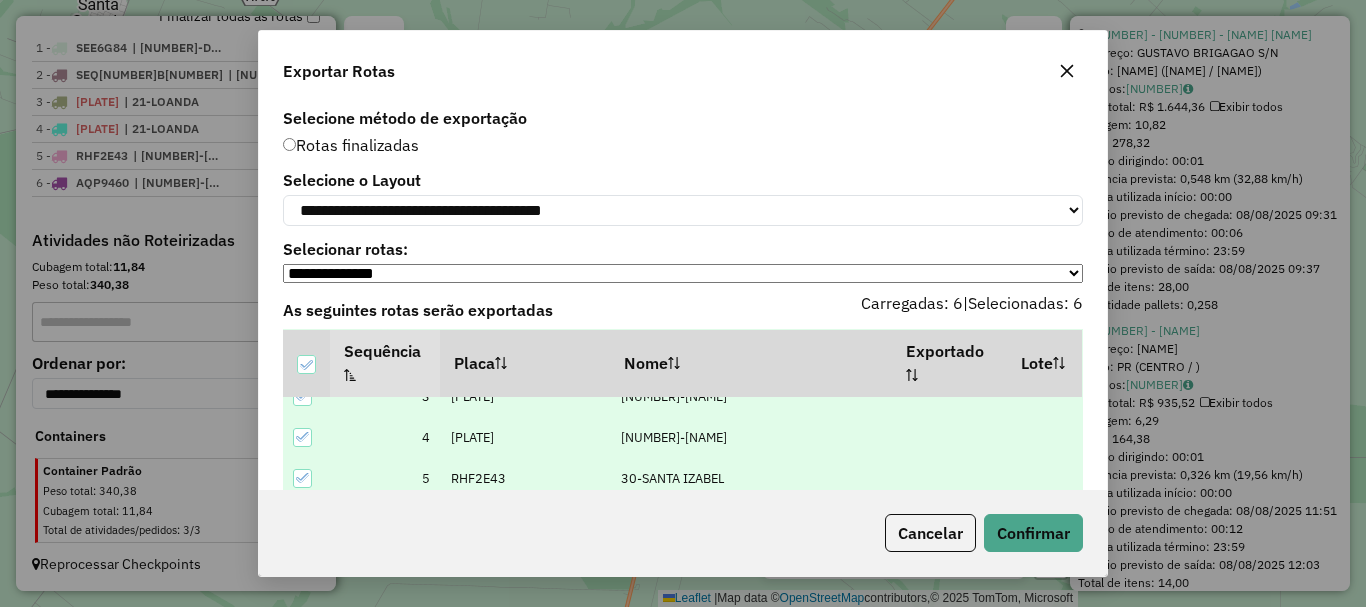 scroll, scrollTop: 144, scrollLeft: 0, axis: vertical 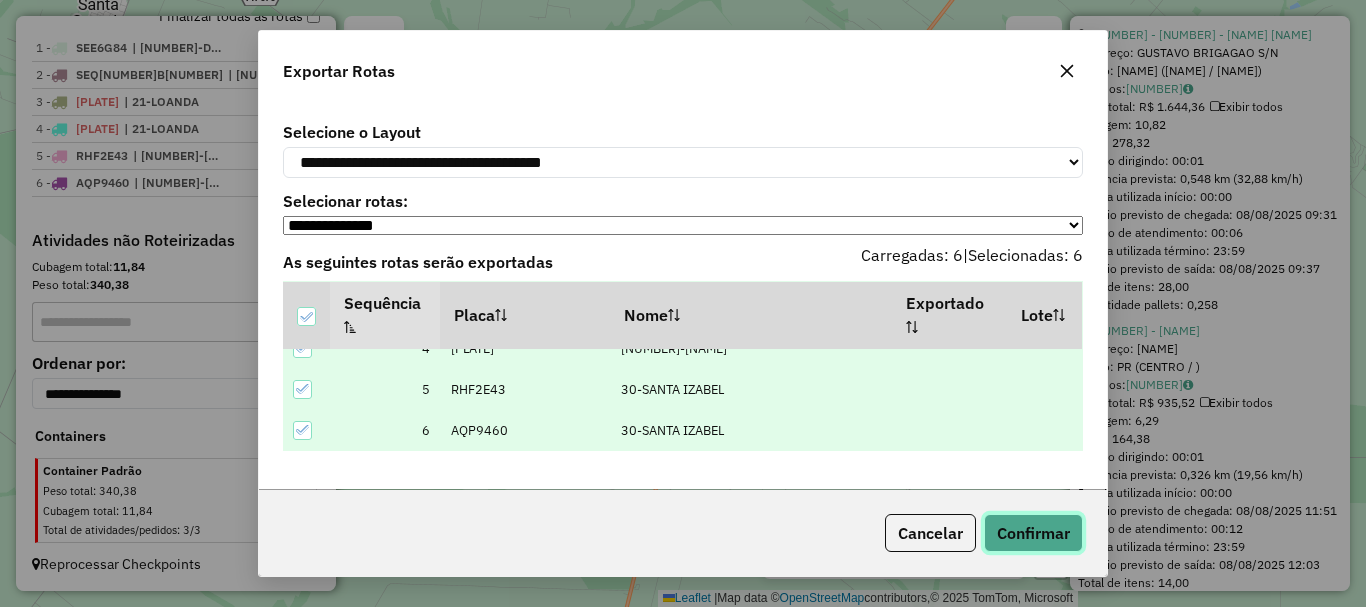 click on "Confirmar" 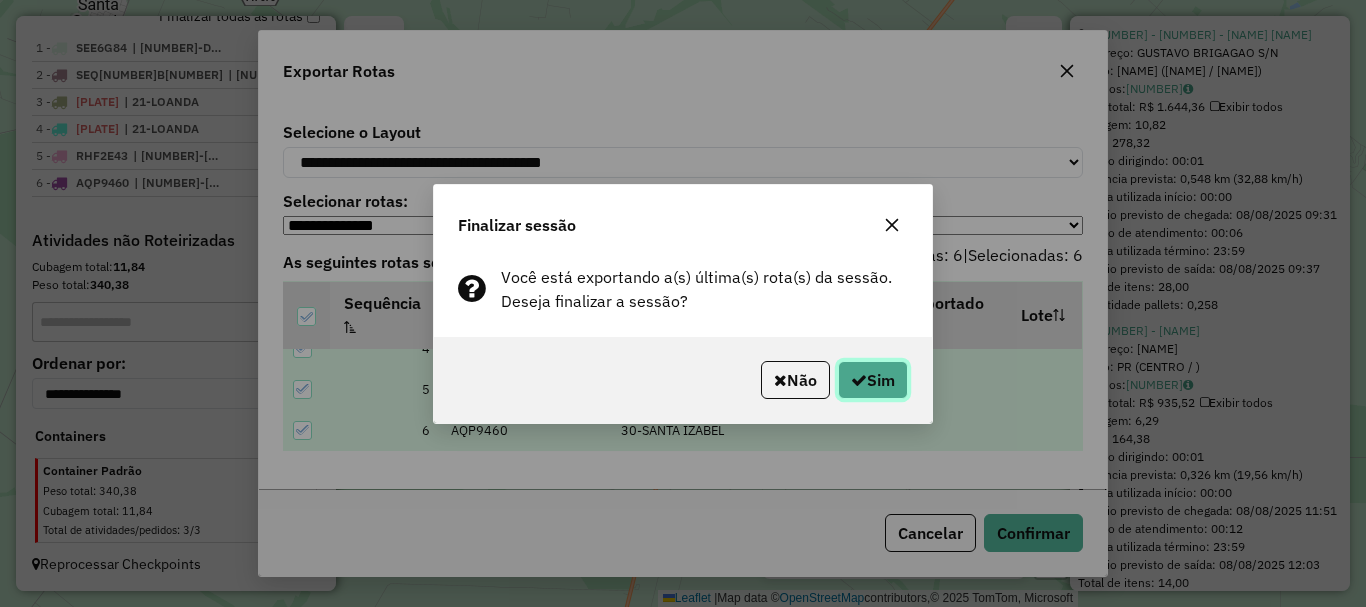 click 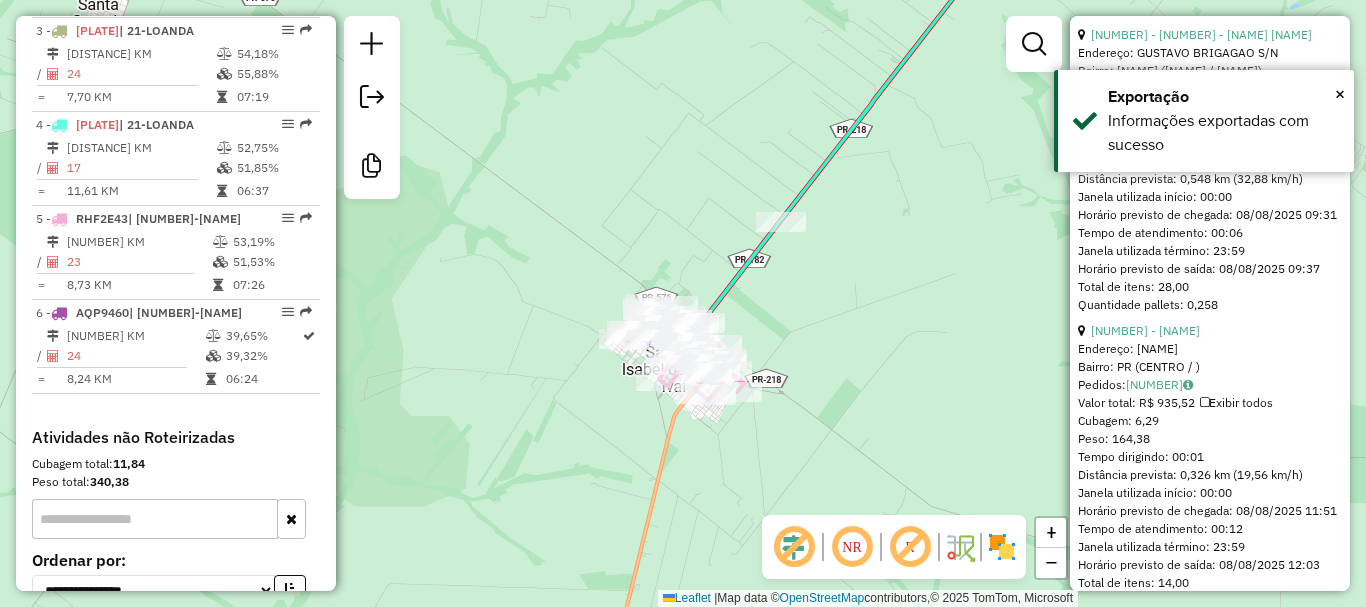 scroll, scrollTop: 1223, scrollLeft: 0, axis: vertical 